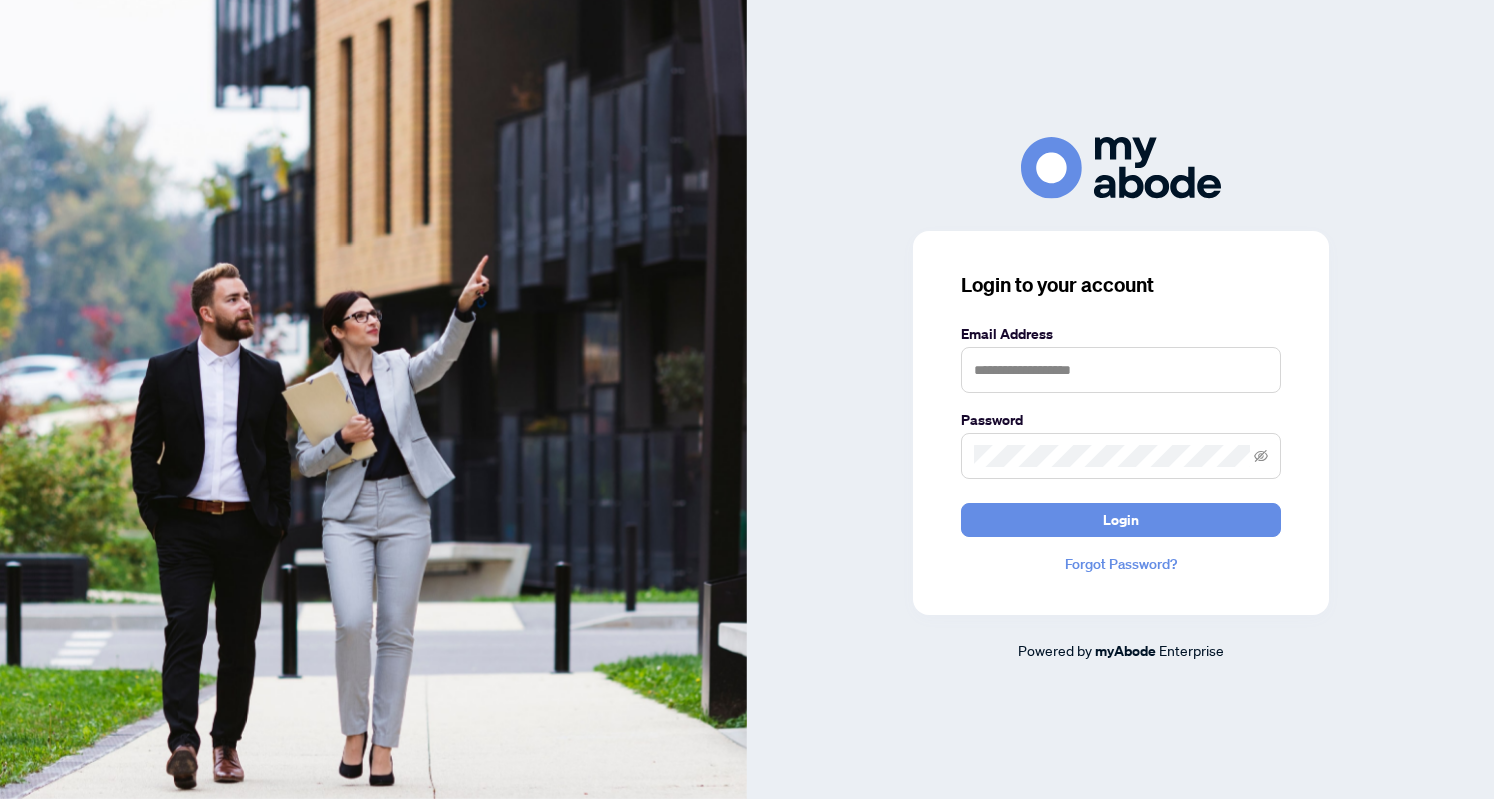 scroll, scrollTop: 0, scrollLeft: 0, axis: both 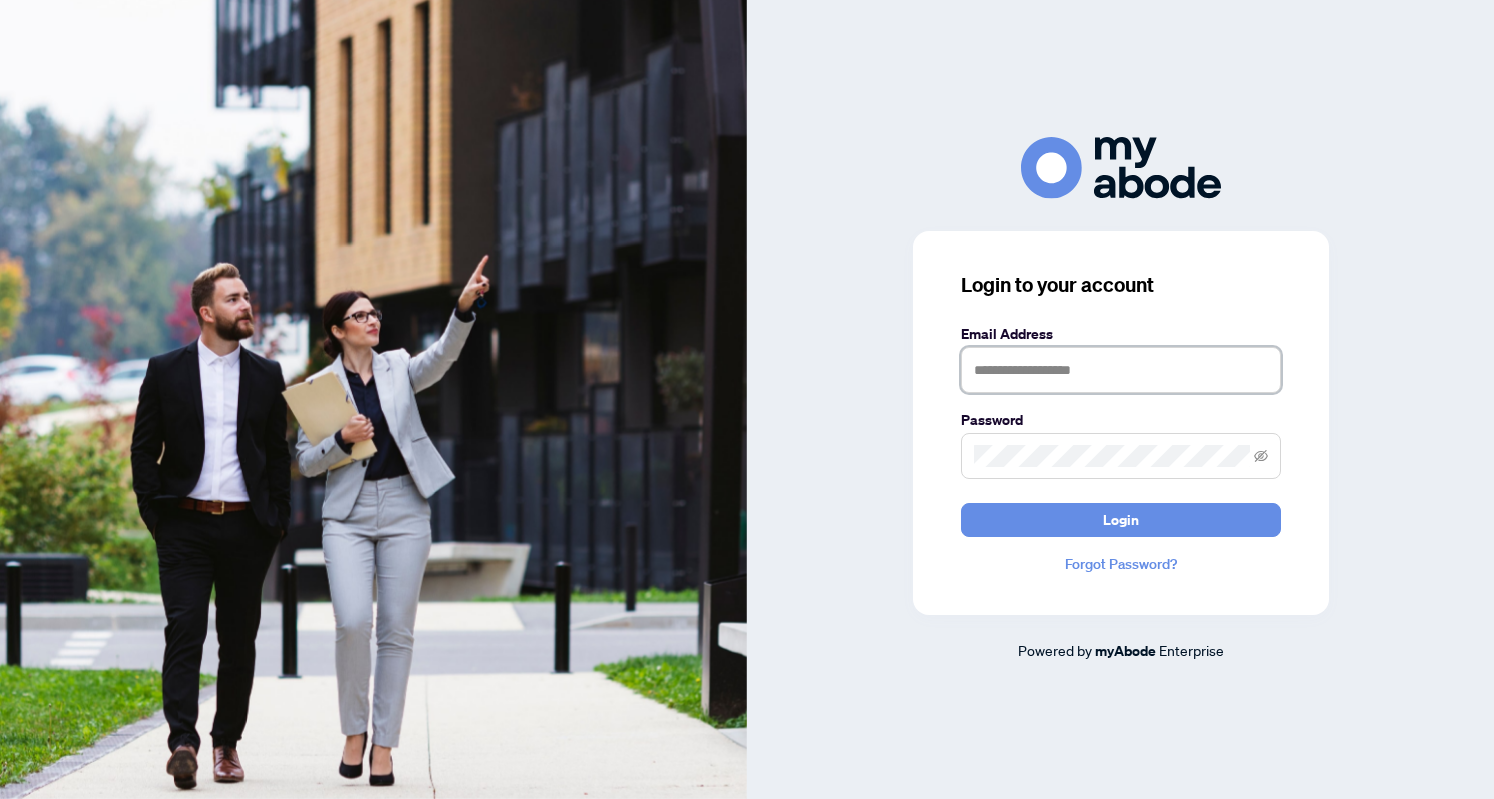click at bounding box center (1121, 370) 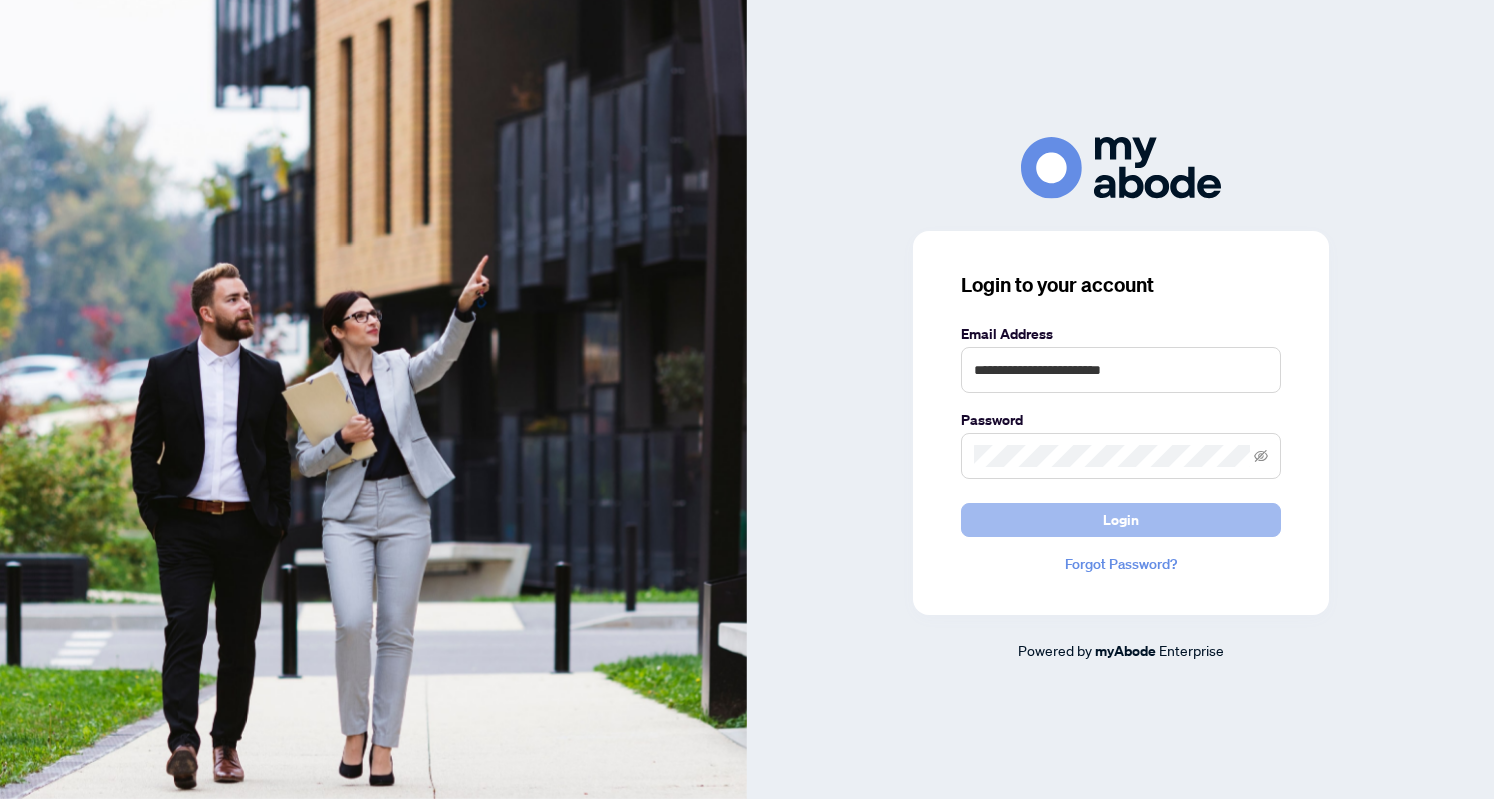 click on "Login" at bounding box center [1121, 520] 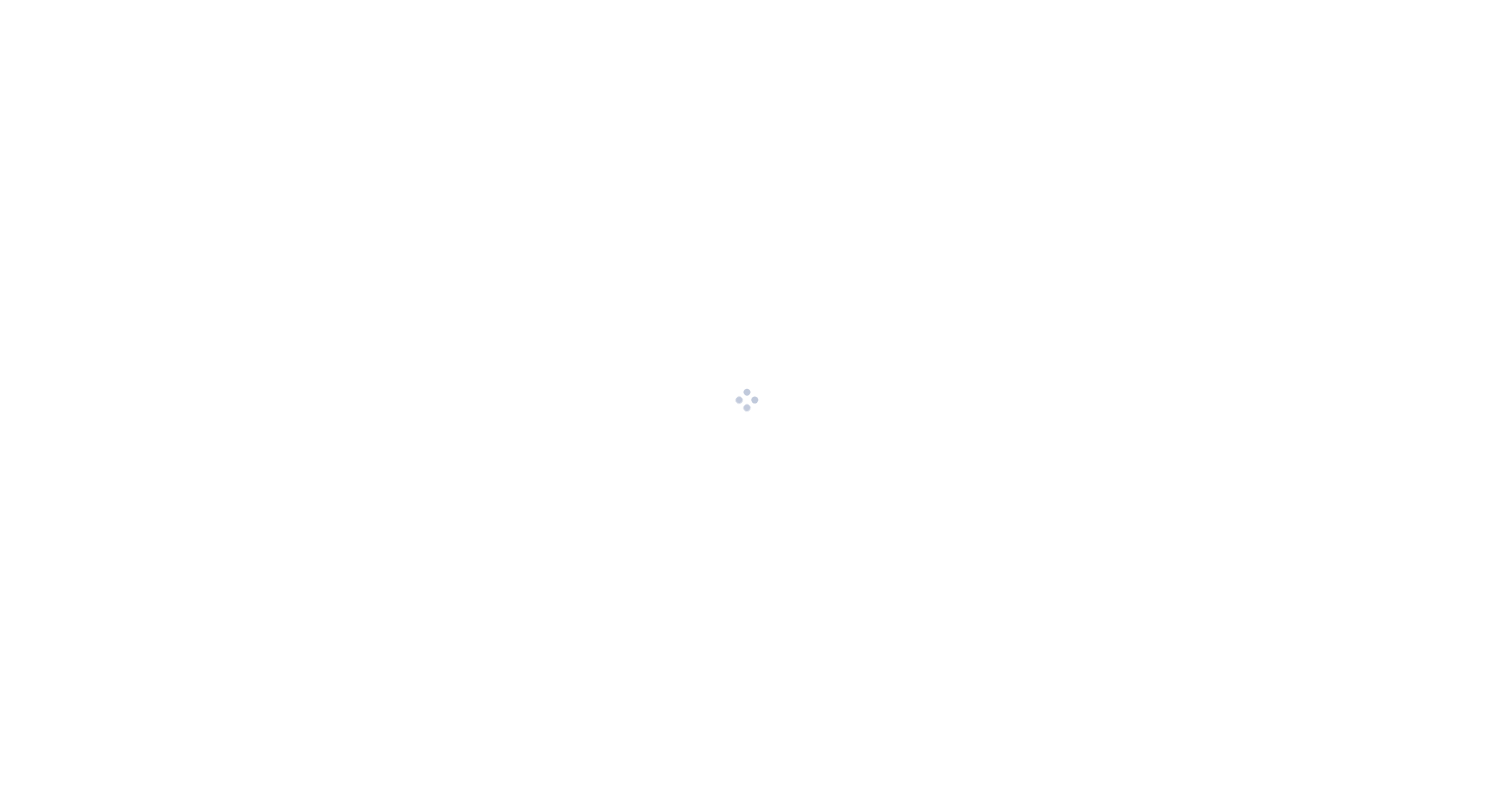 scroll, scrollTop: 0, scrollLeft: 0, axis: both 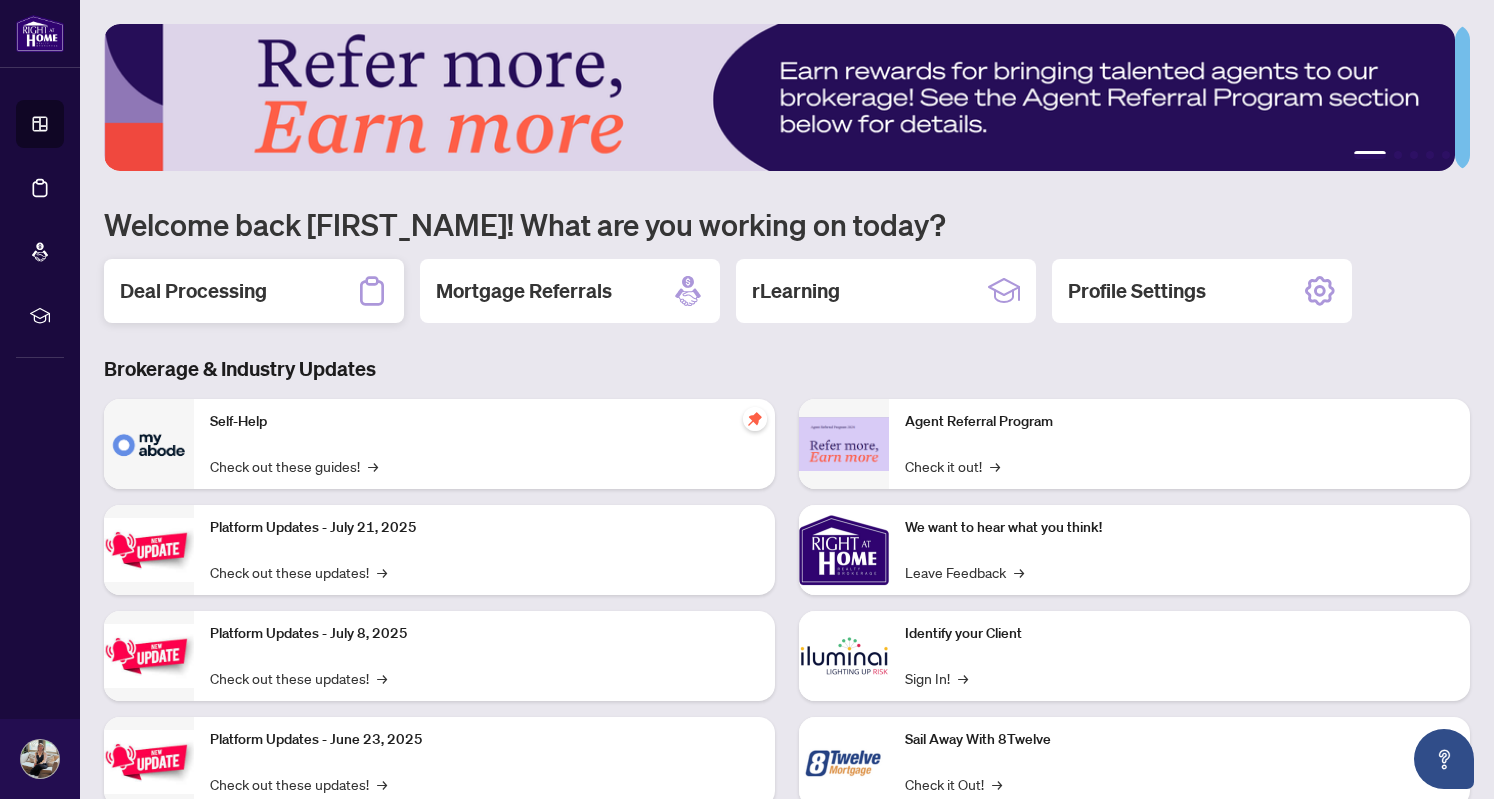 click on "Deal Processing" at bounding box center (193, 291) 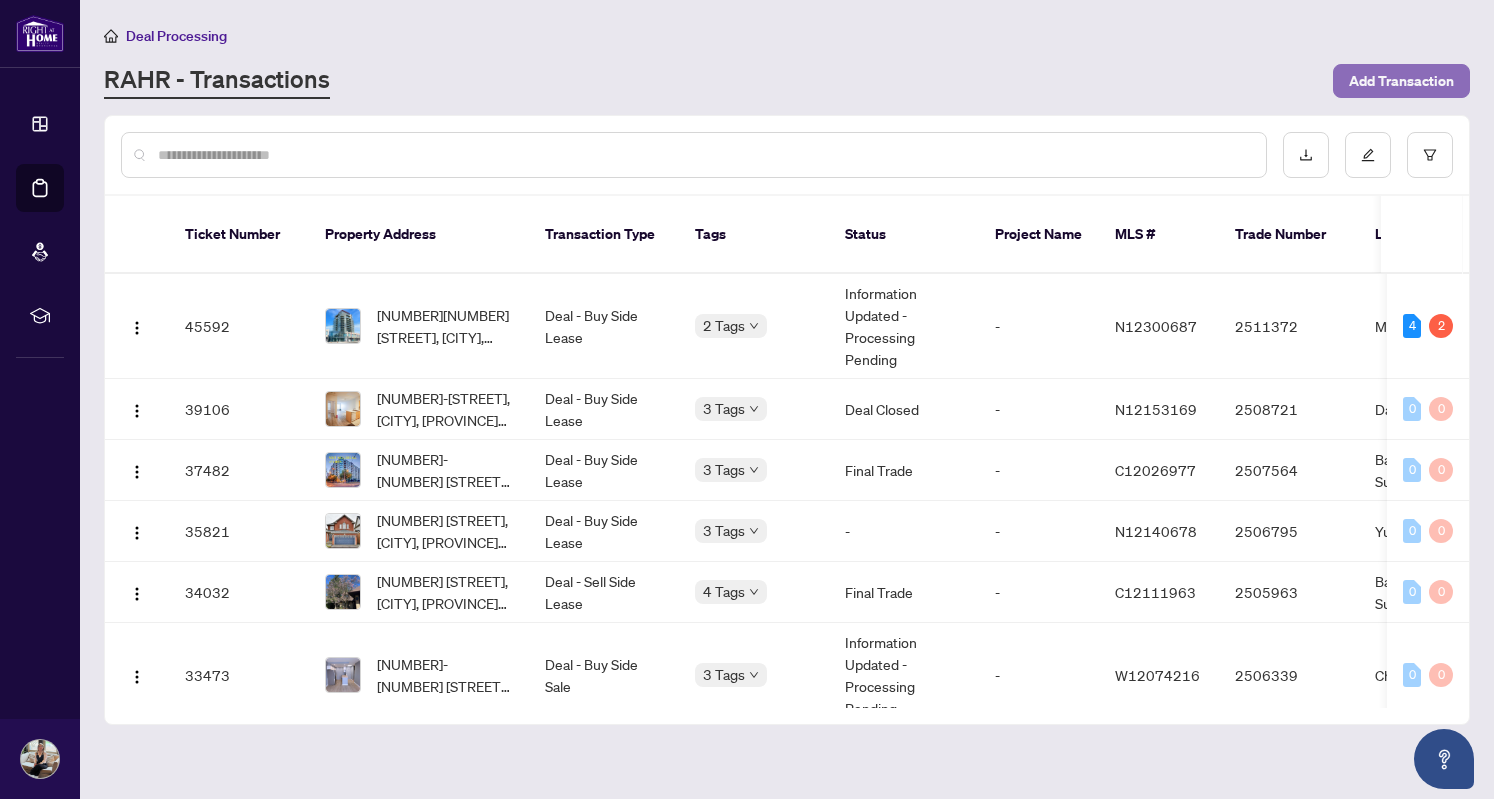 click on "Add Transaction" at bounding box center (1401, 81) 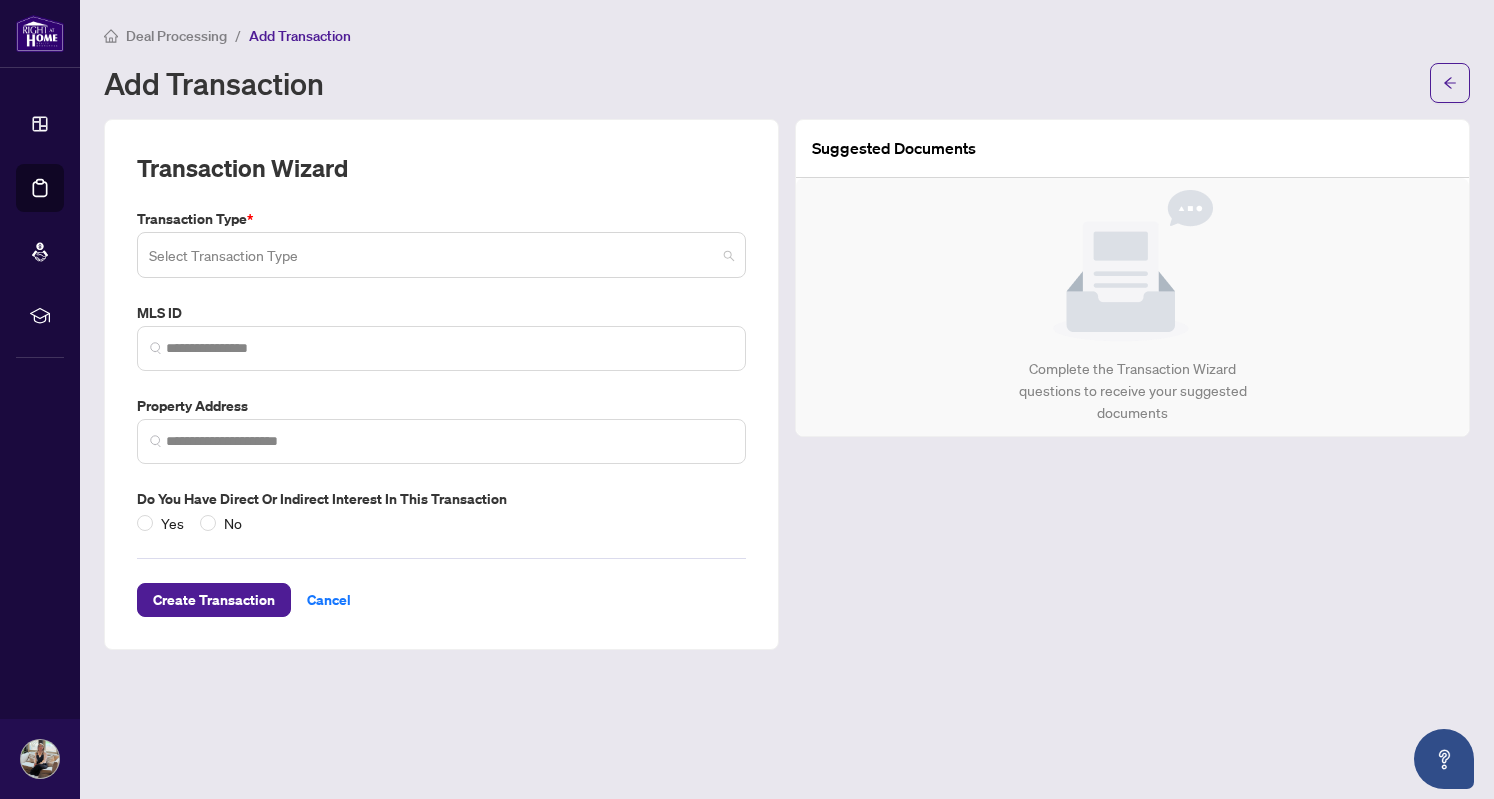 click at bounding box center (432, 258) 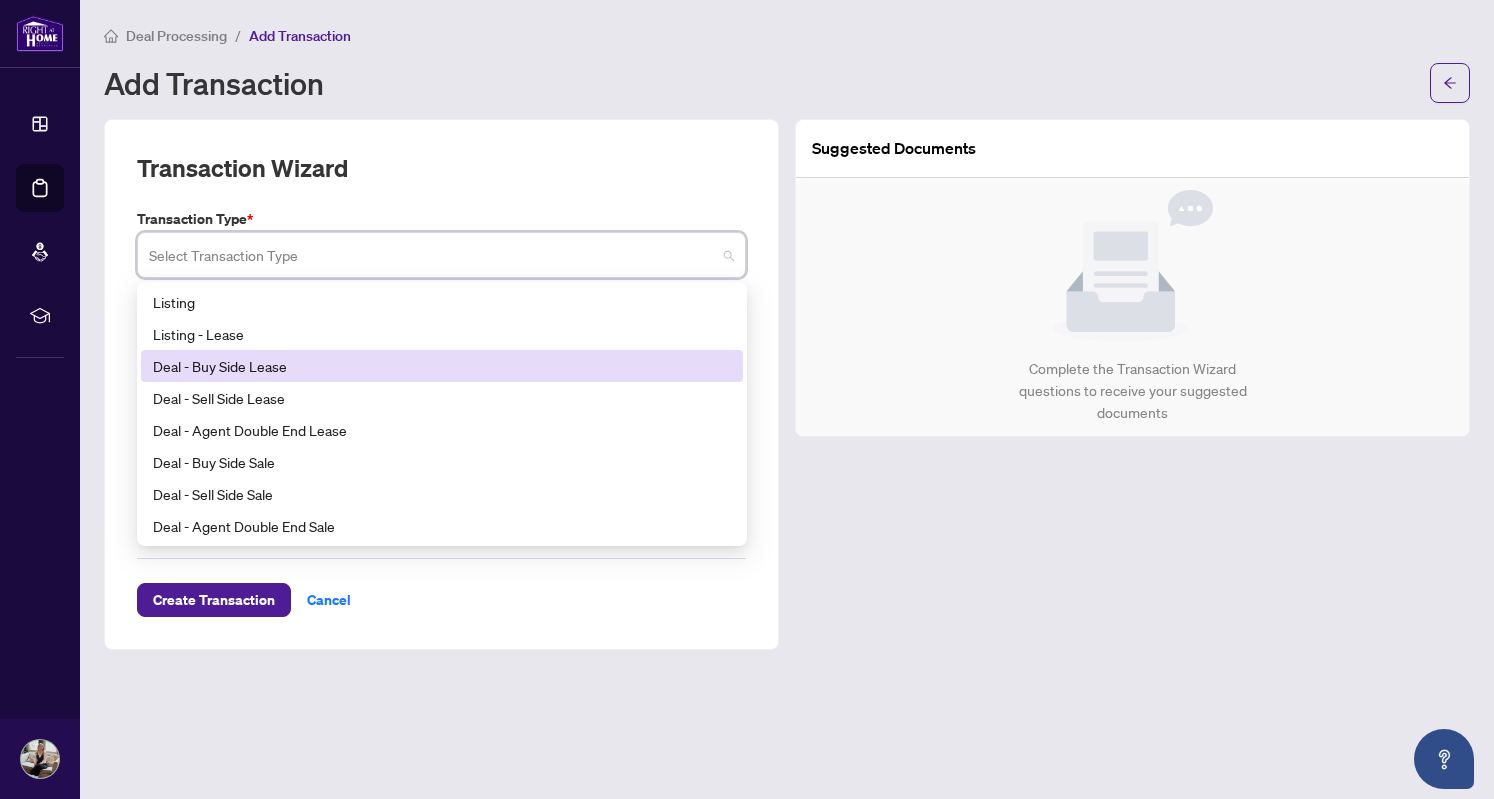 click on "Deal - Buy Side Lease" at bounding box center [442, 366] 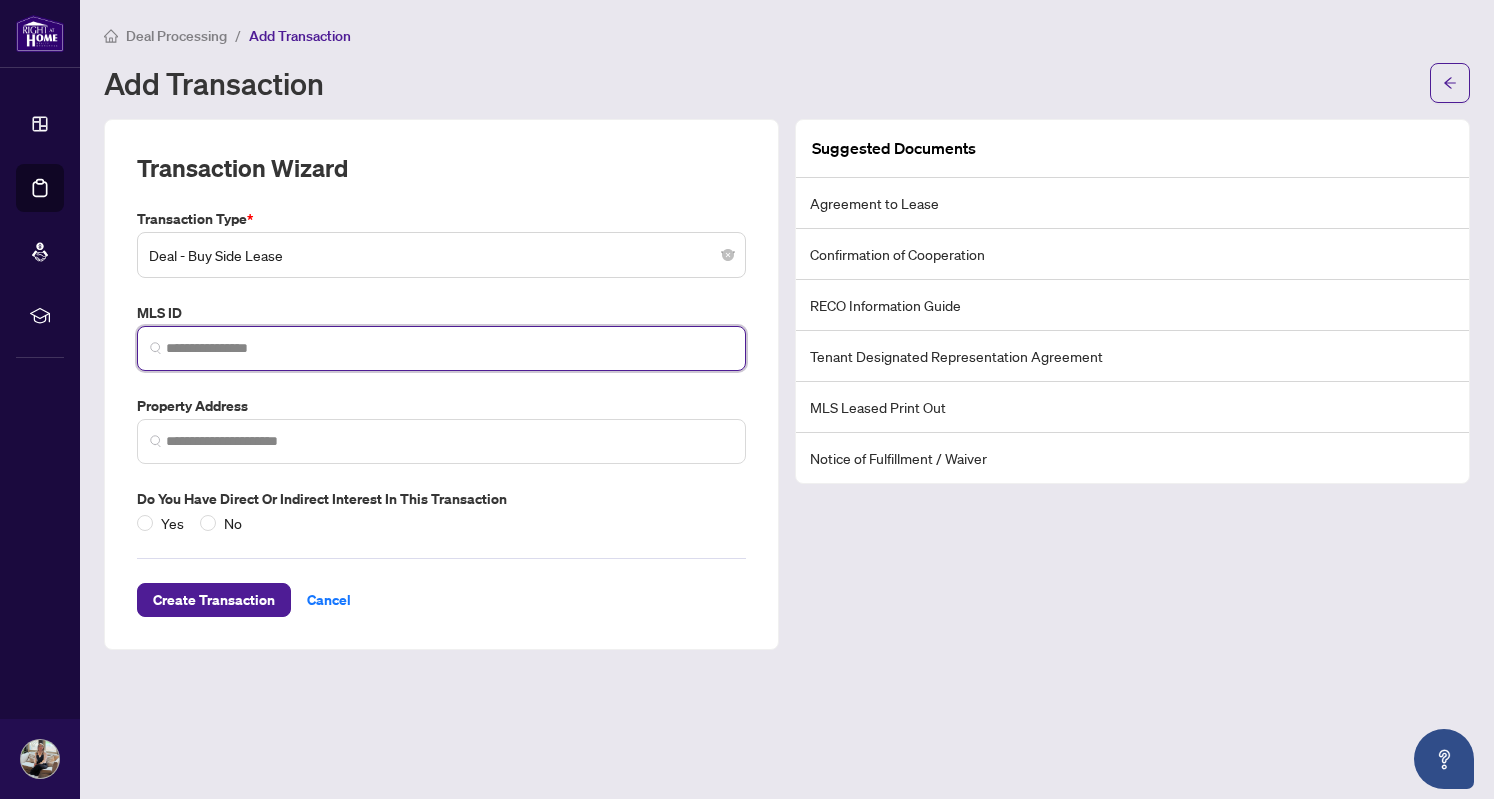 paste on "*********" 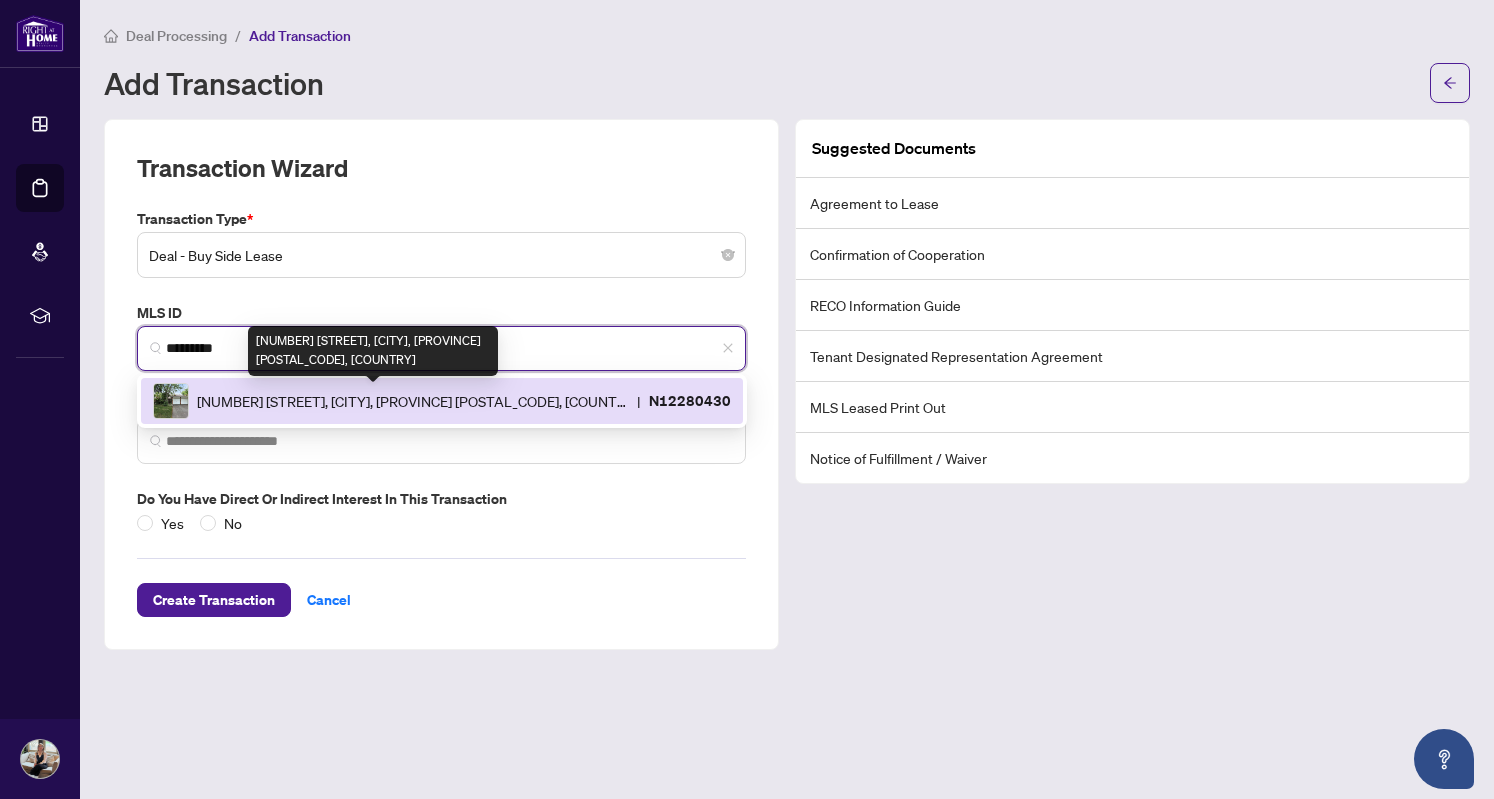 click on "[NUMBER] [STREET], [CITY], [PROVINCE] [POSTAL_CODE], [COUNTRY]" at bounding box center [413, 401] 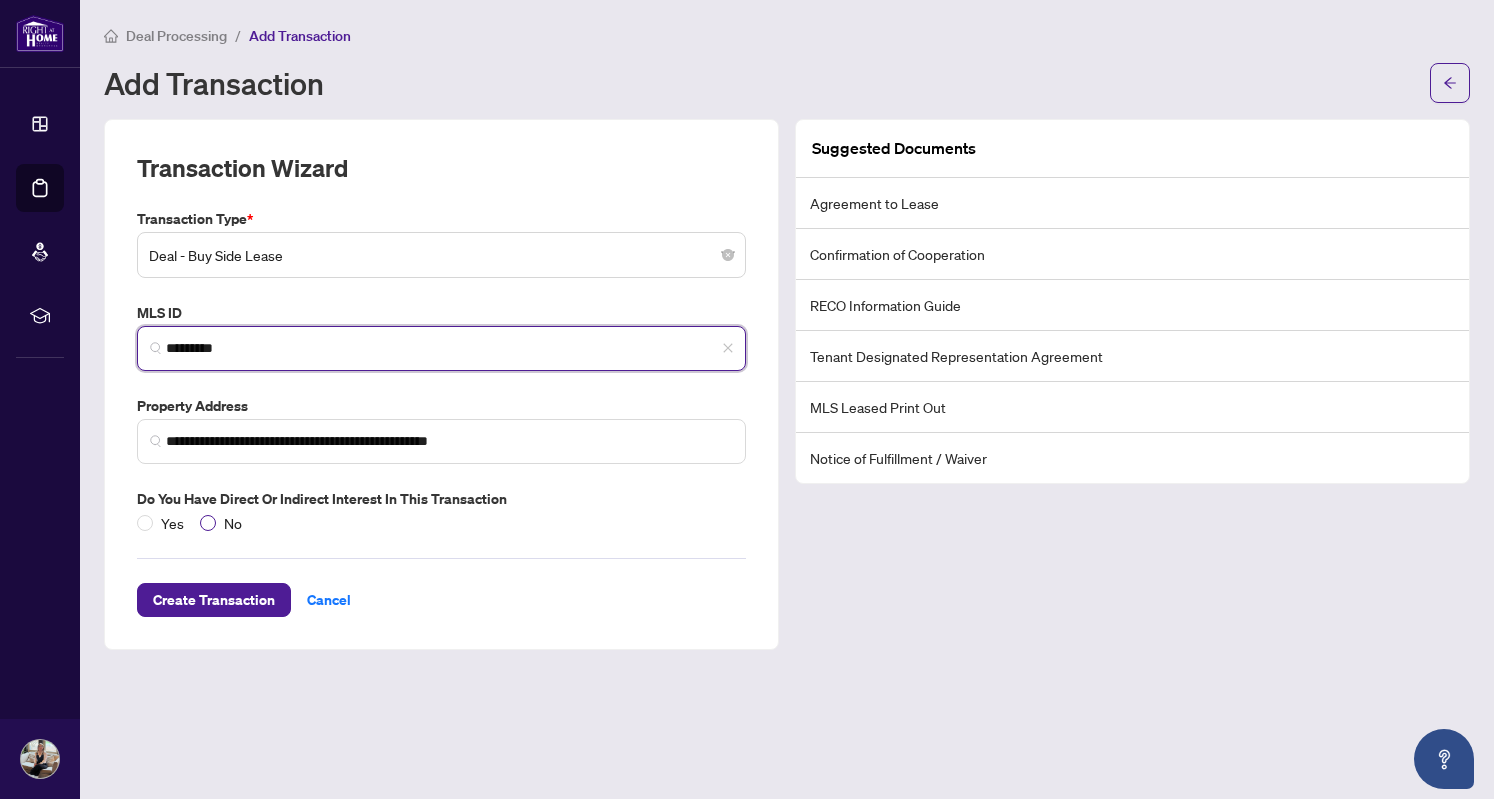 type on "*********" 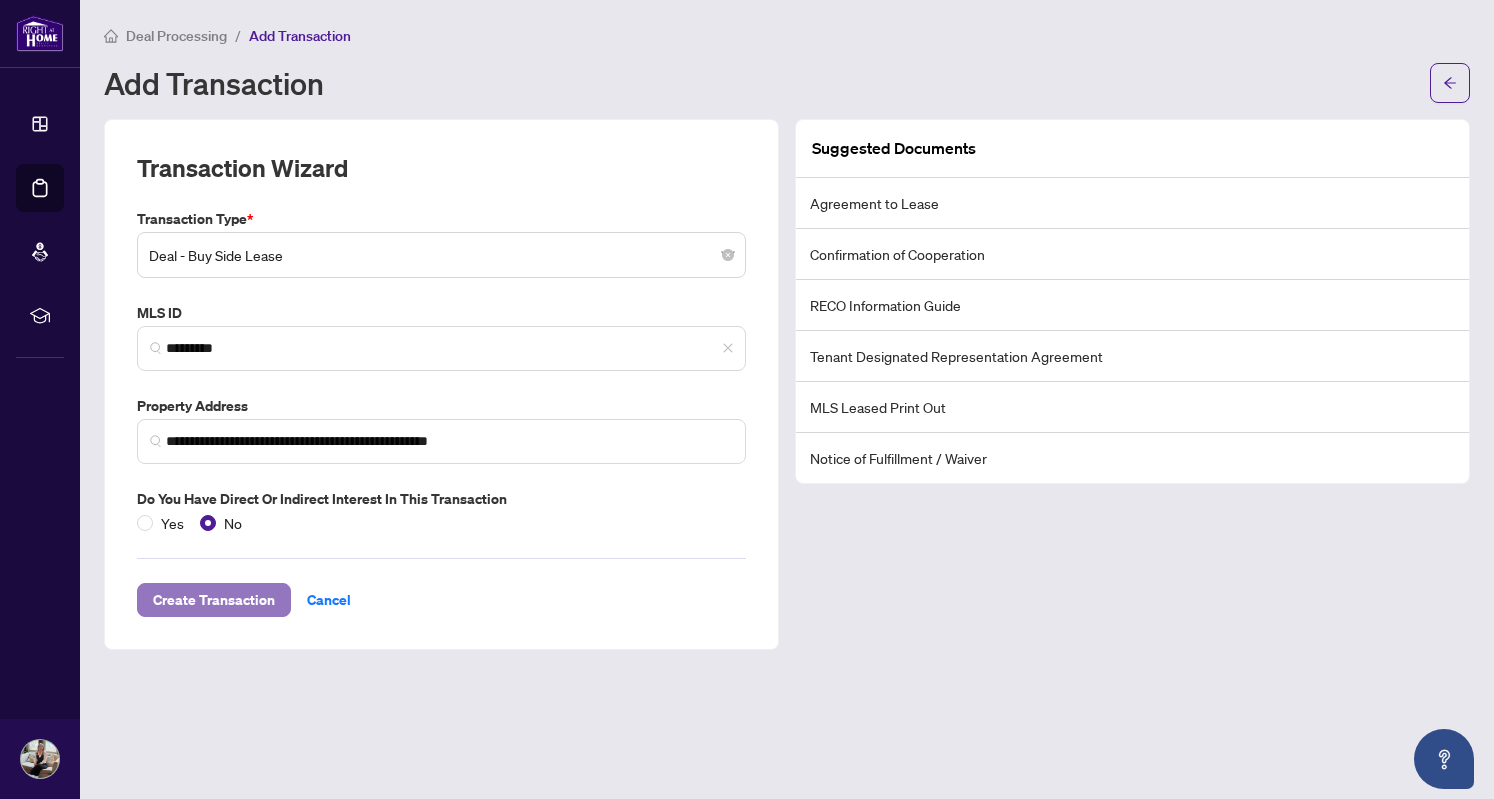 click on "Create Transaction" at bounding box center [214, 600] 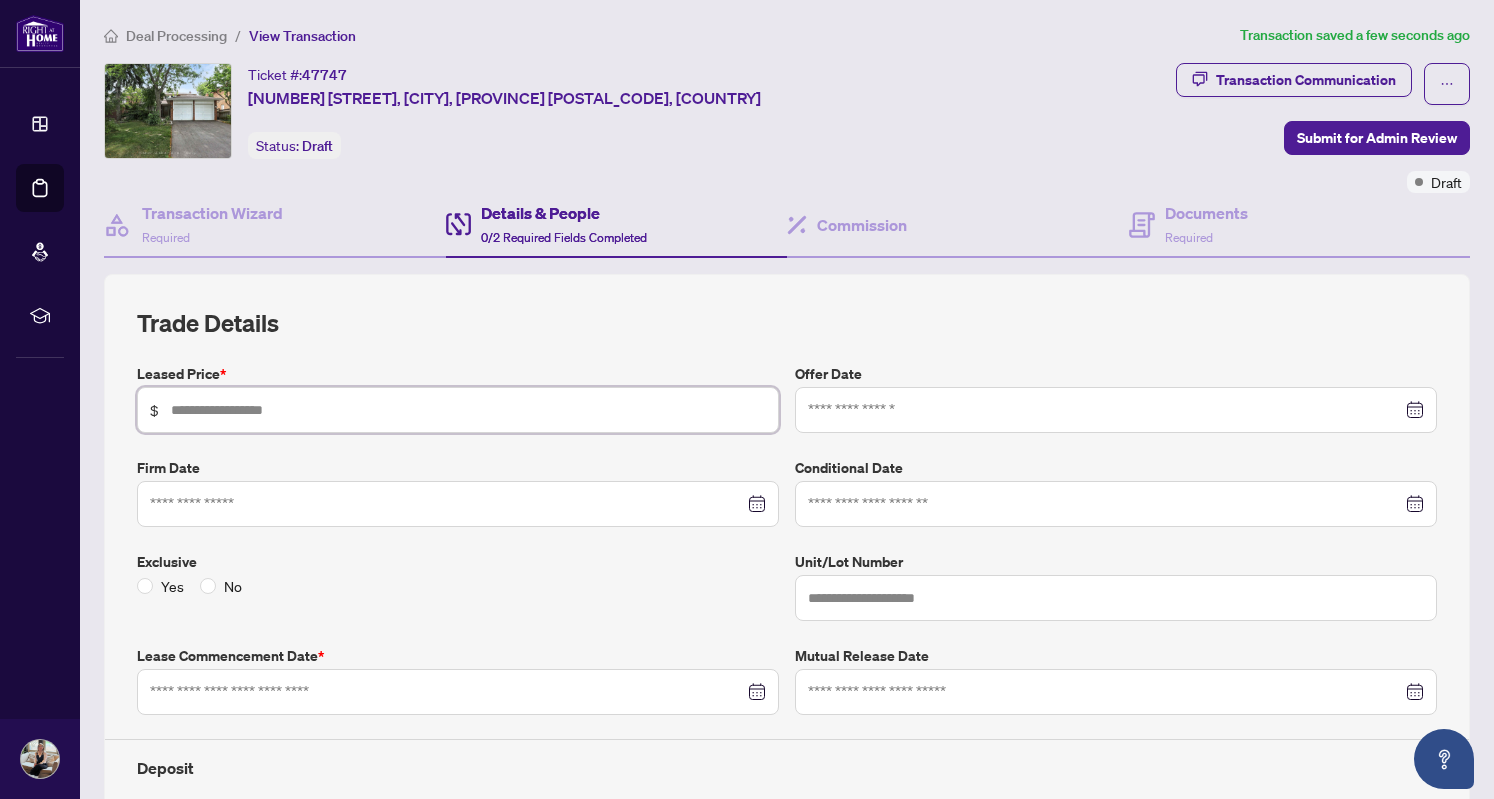 click at bounding box center [468, 410] 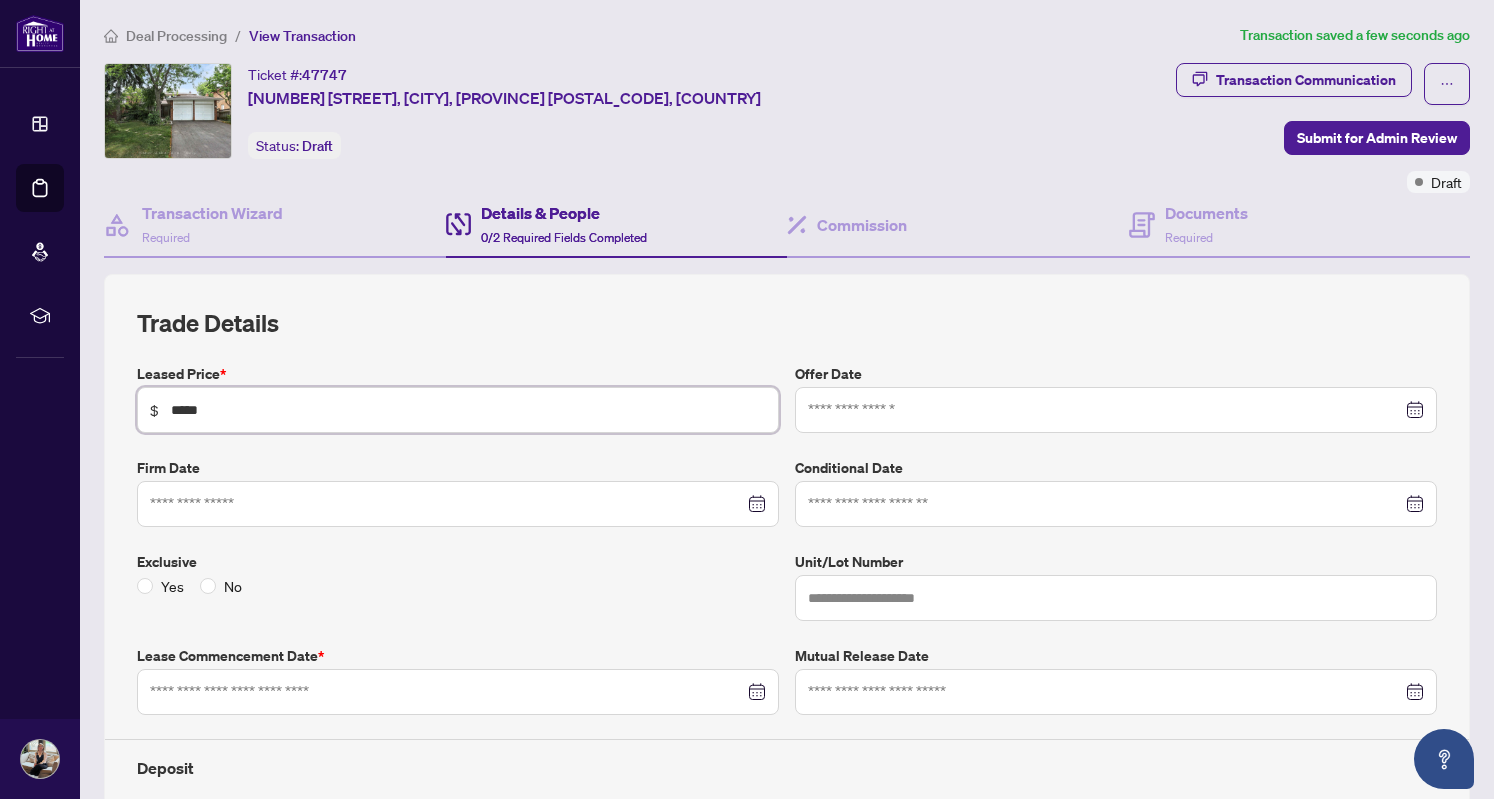 type on "*****" 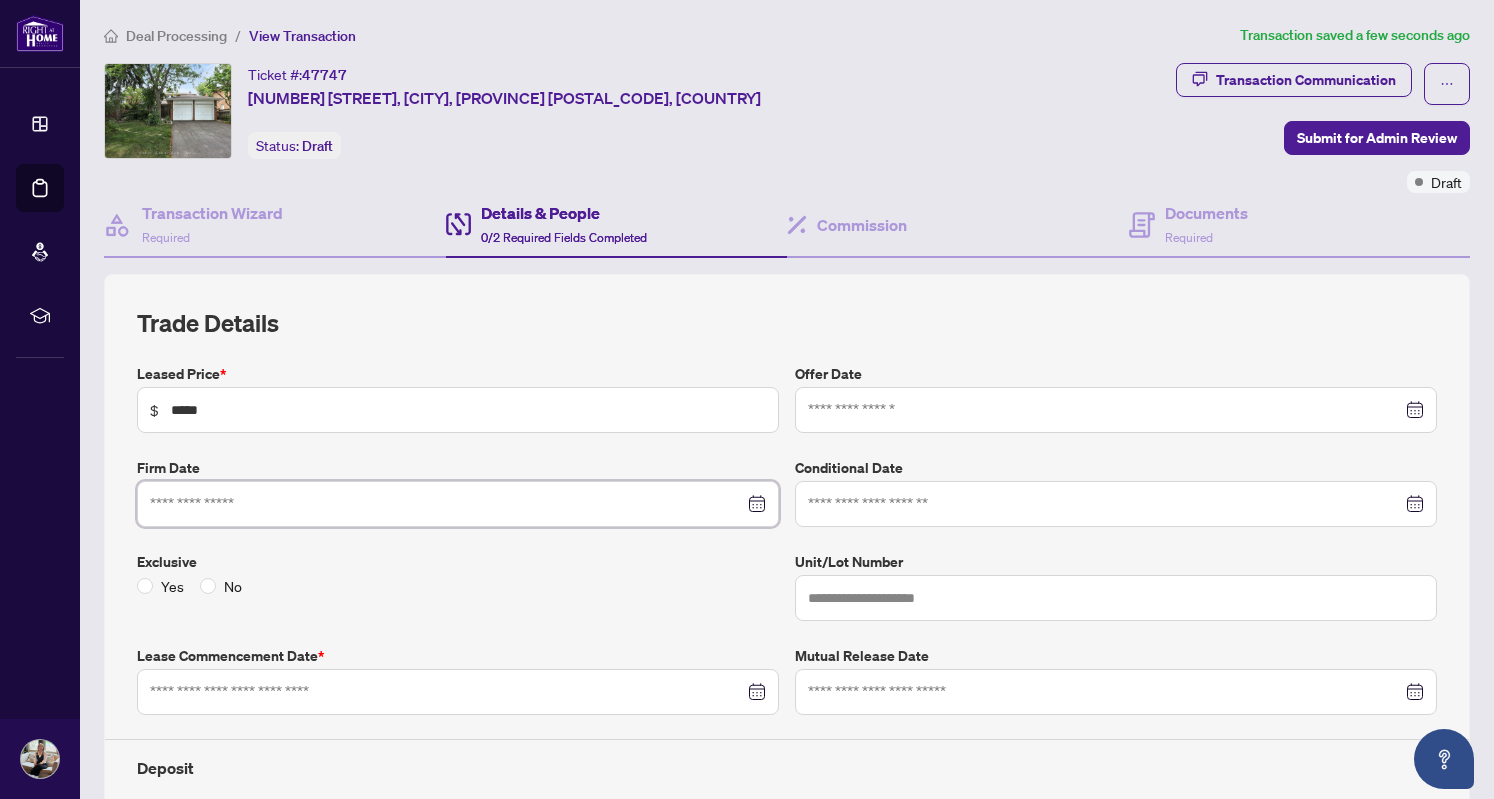 click at bounding box center (447, 504) 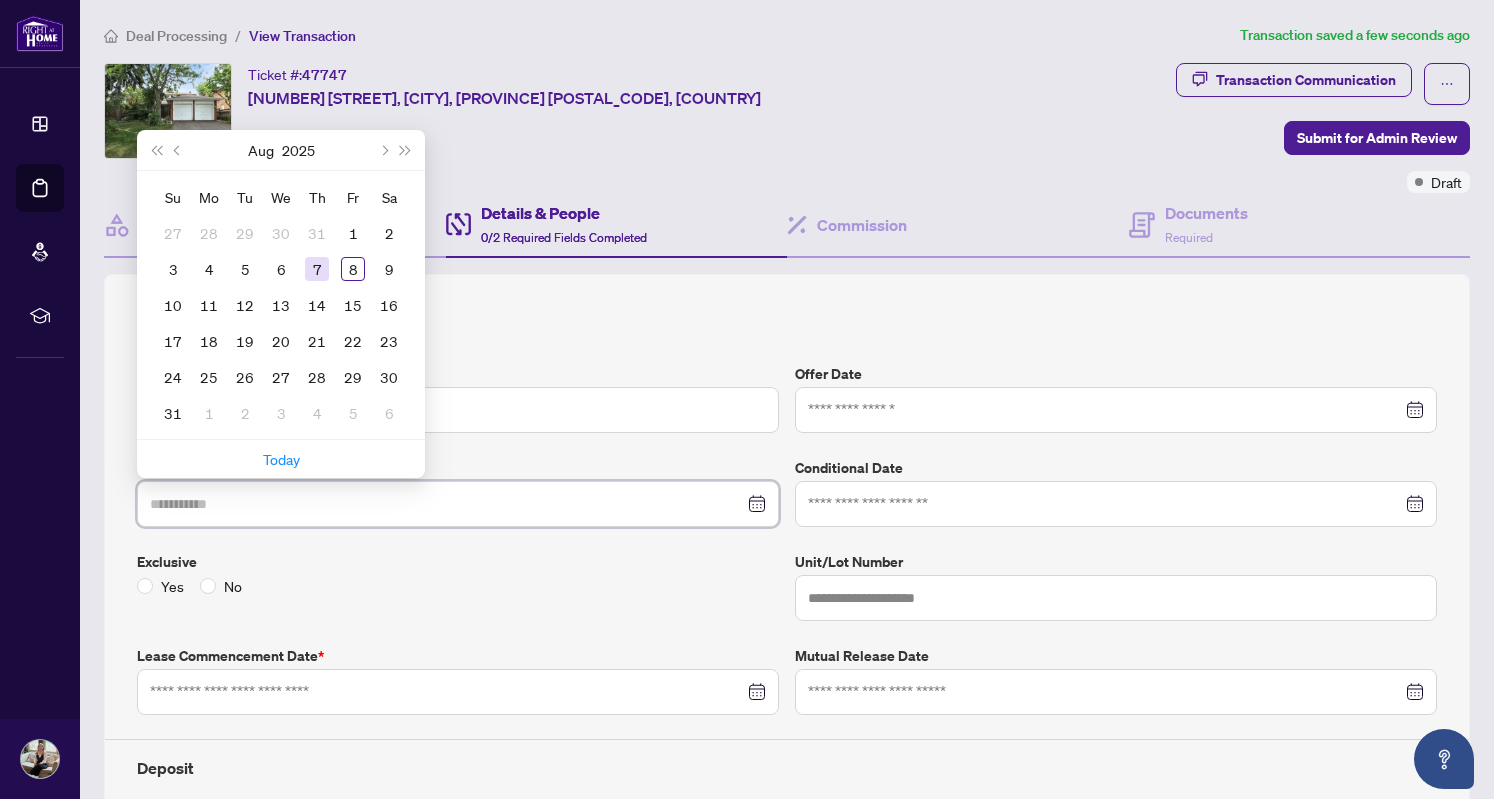 type on "**********" 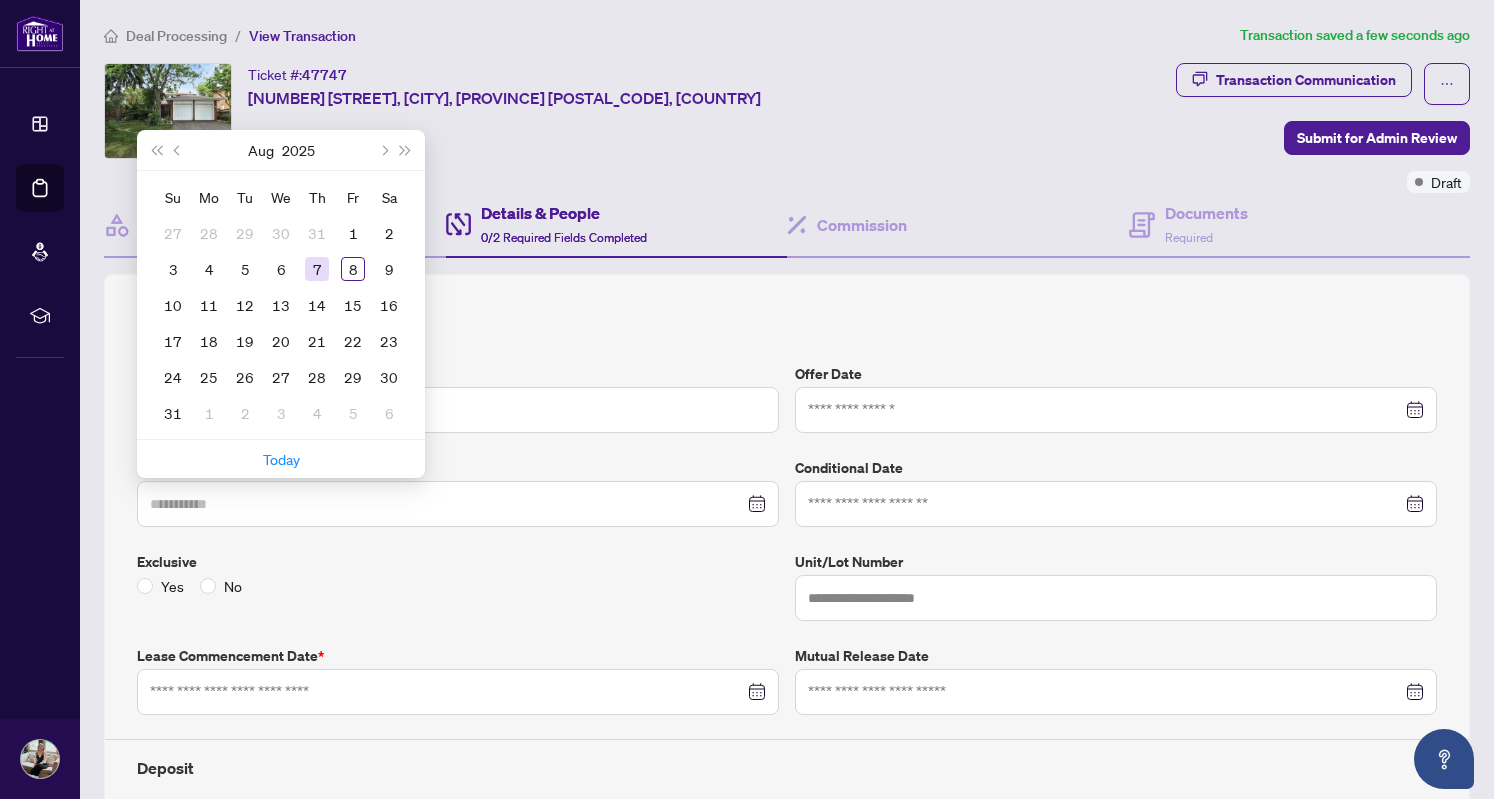 click on "7" at bounding box center (317, 269) 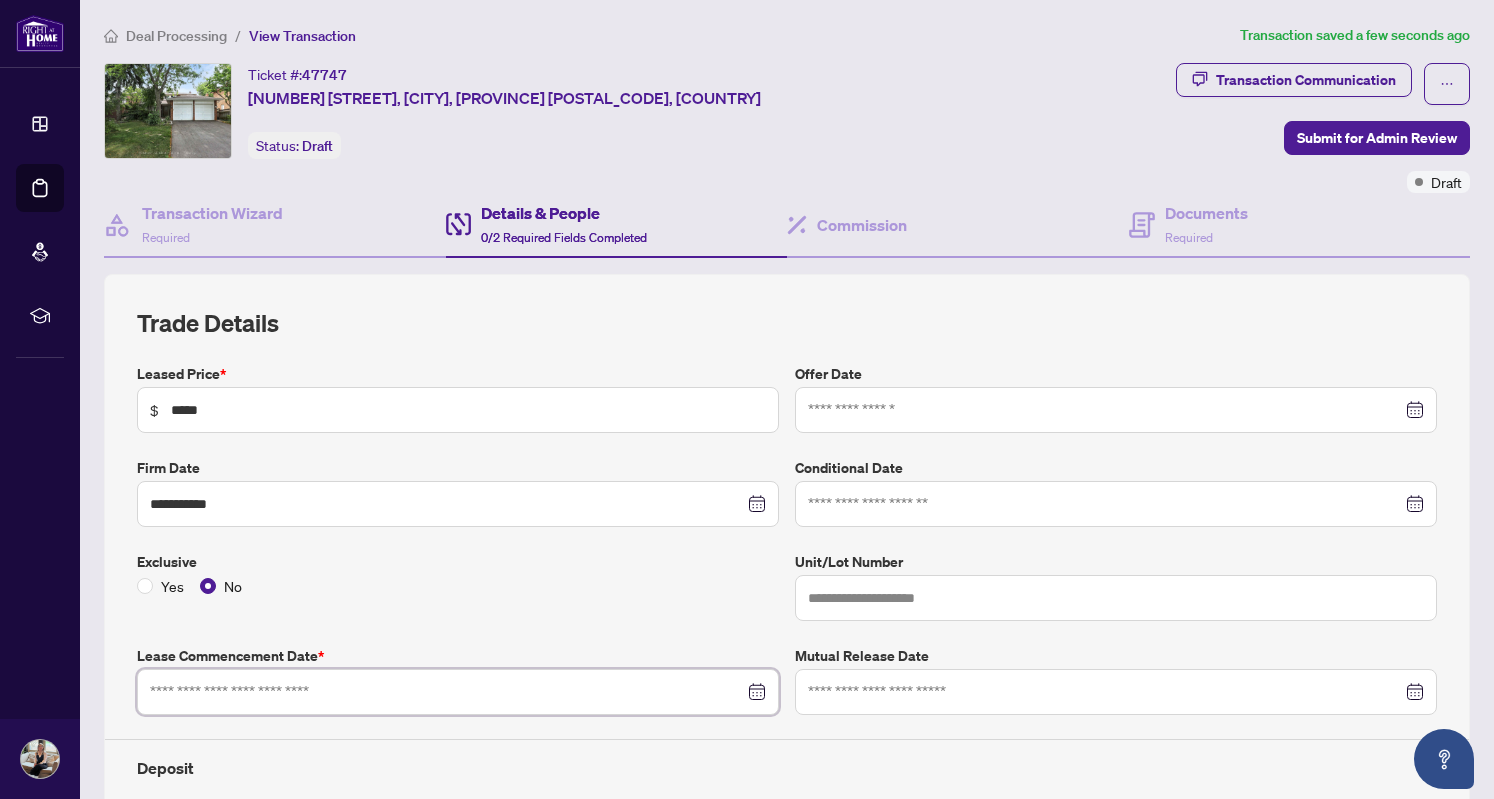 click at bounding box center (447, 692) 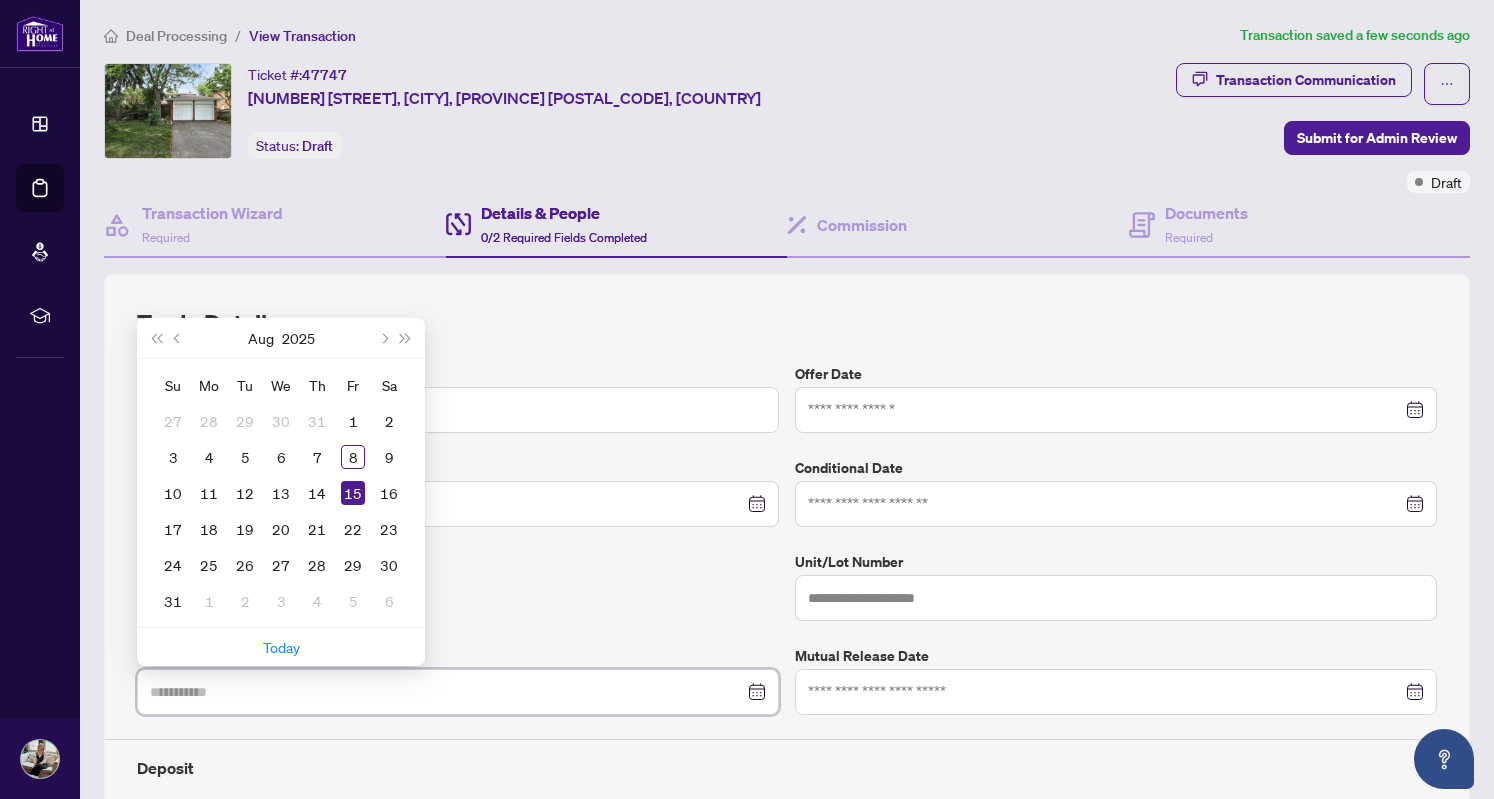 type on "**********" 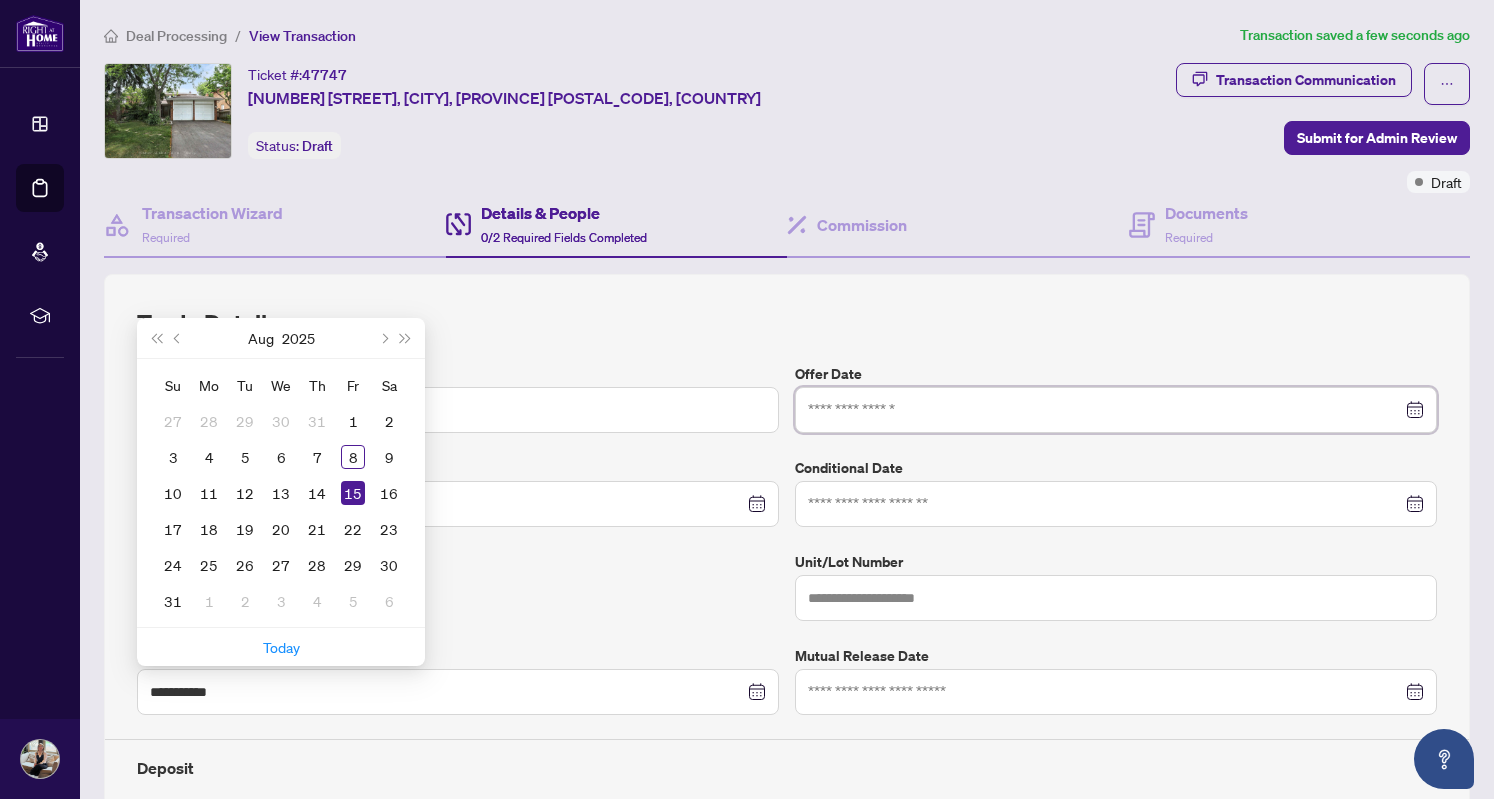 click at bounding box center [1105, 410] 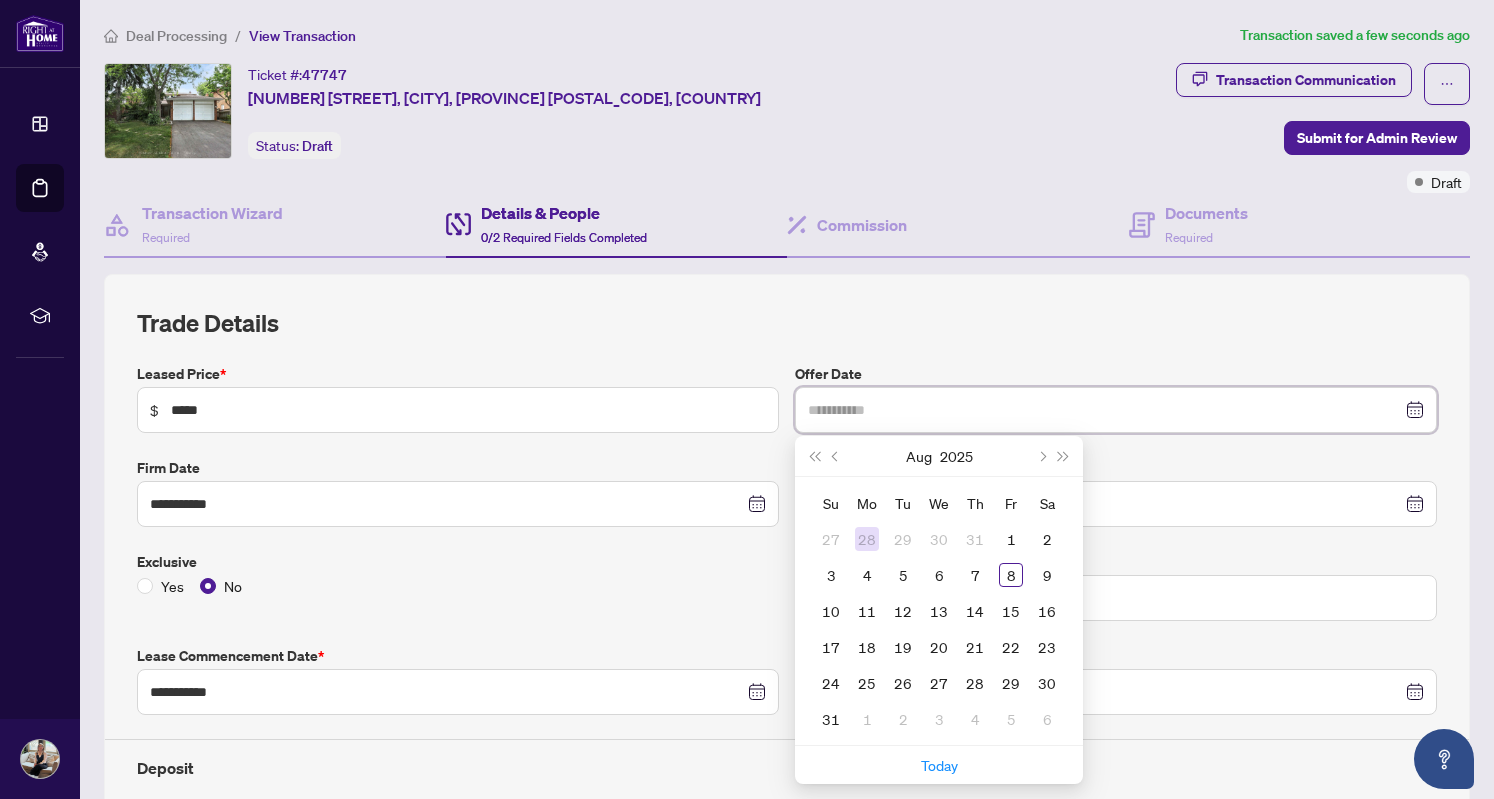 type on "**********" 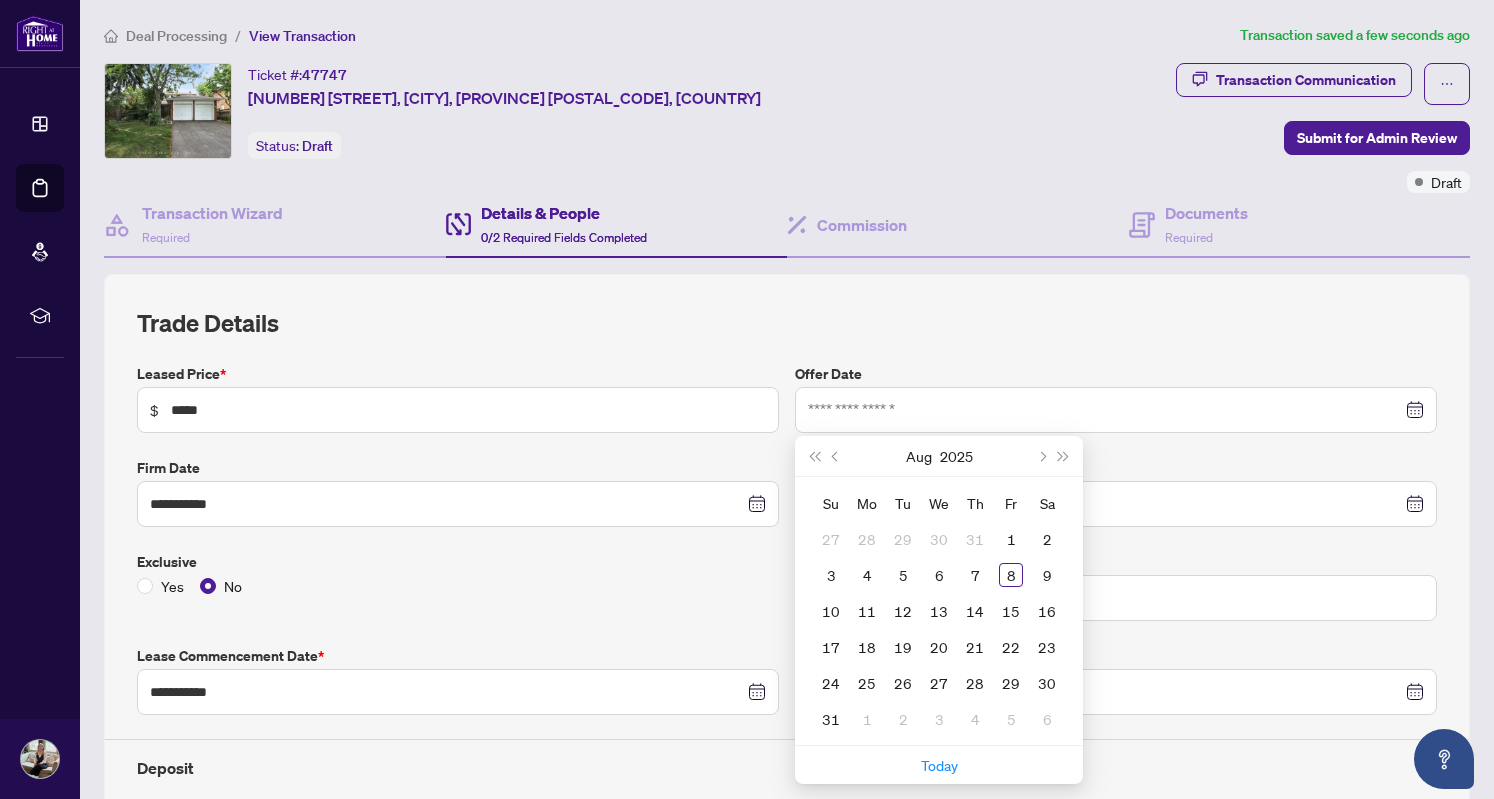 click on "Aug 2025" at bounding box center [939, 456] 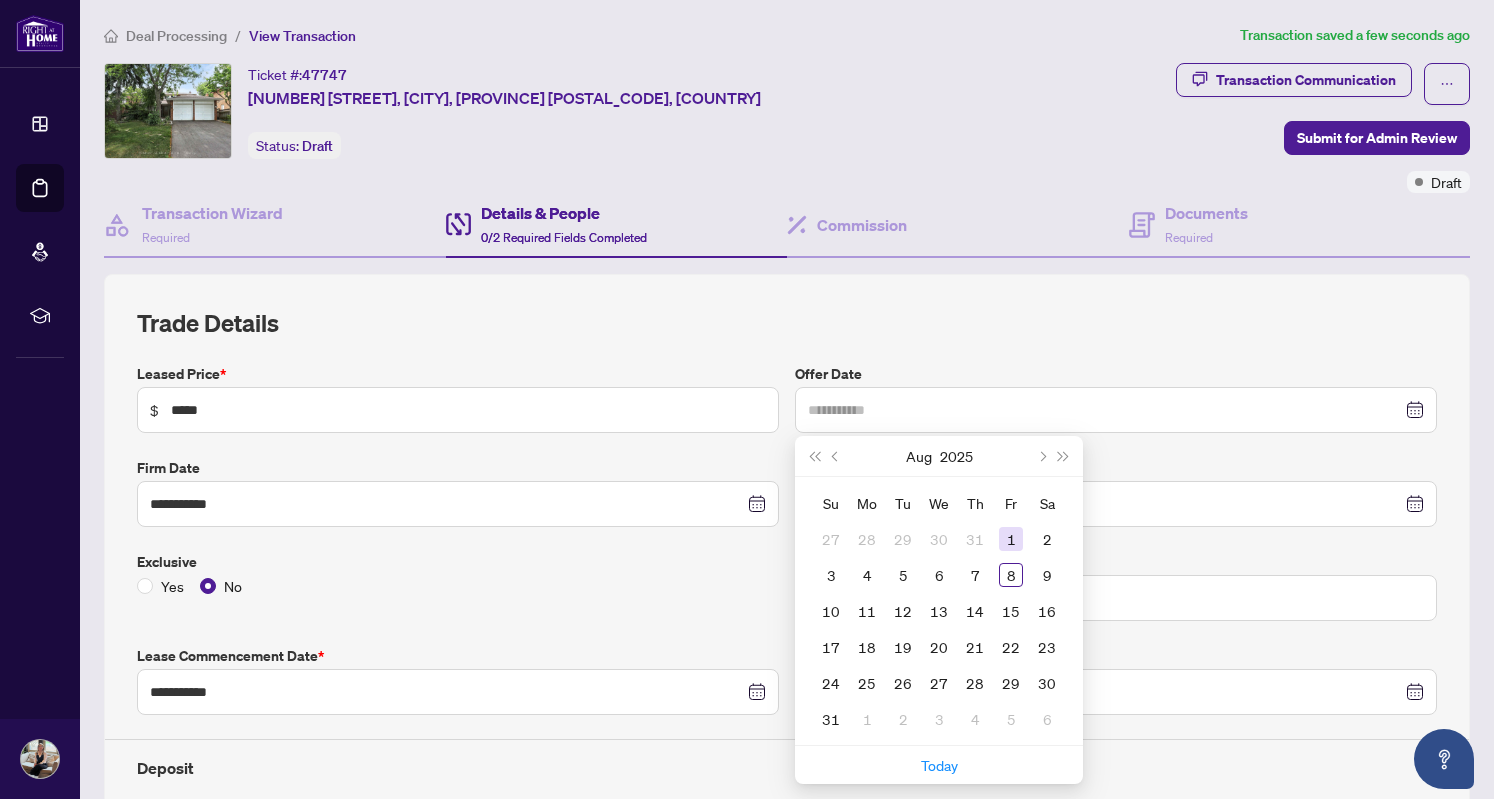 type on "**********" 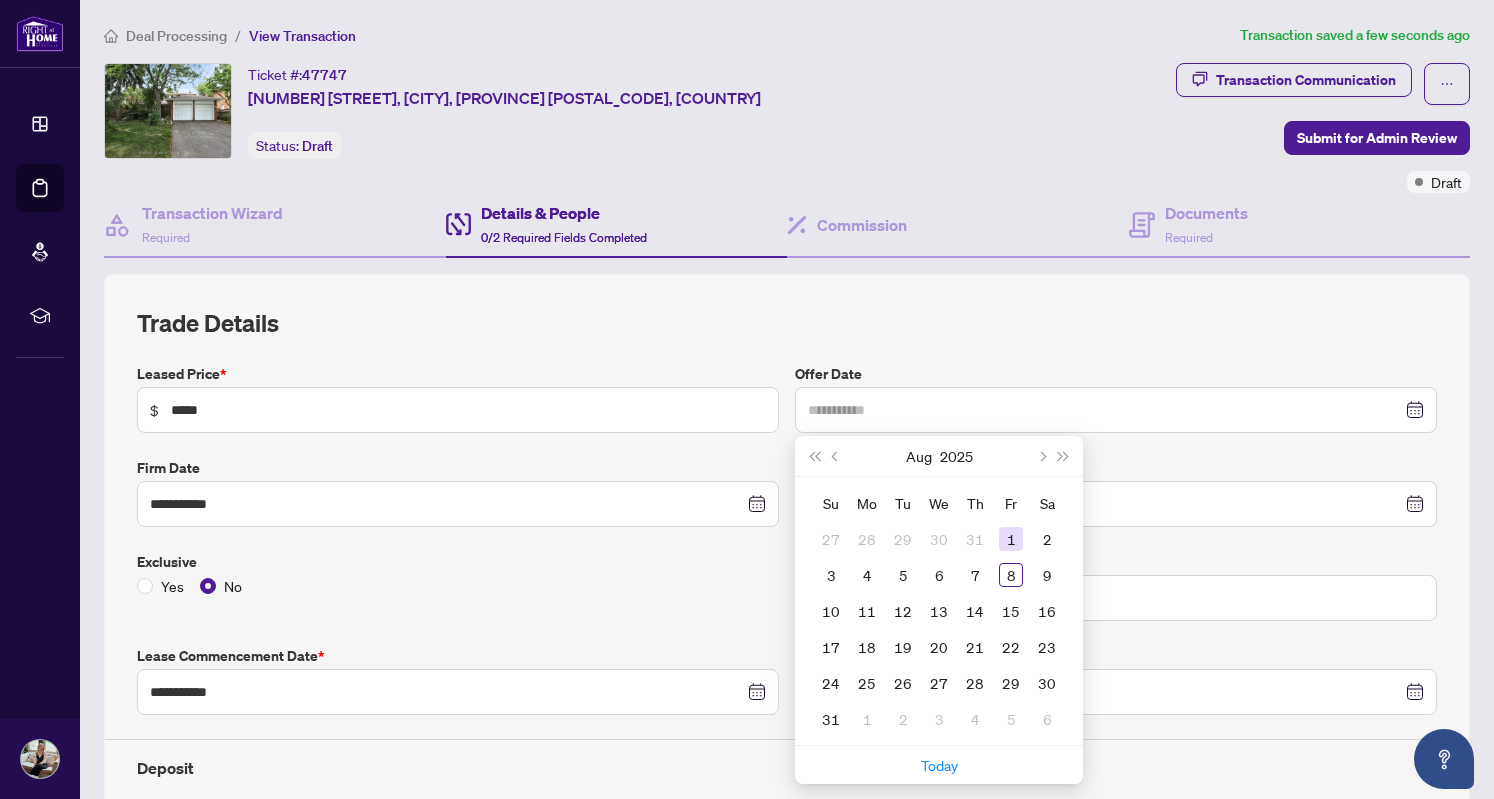 click on "1" at bounding box center [1011, 539] 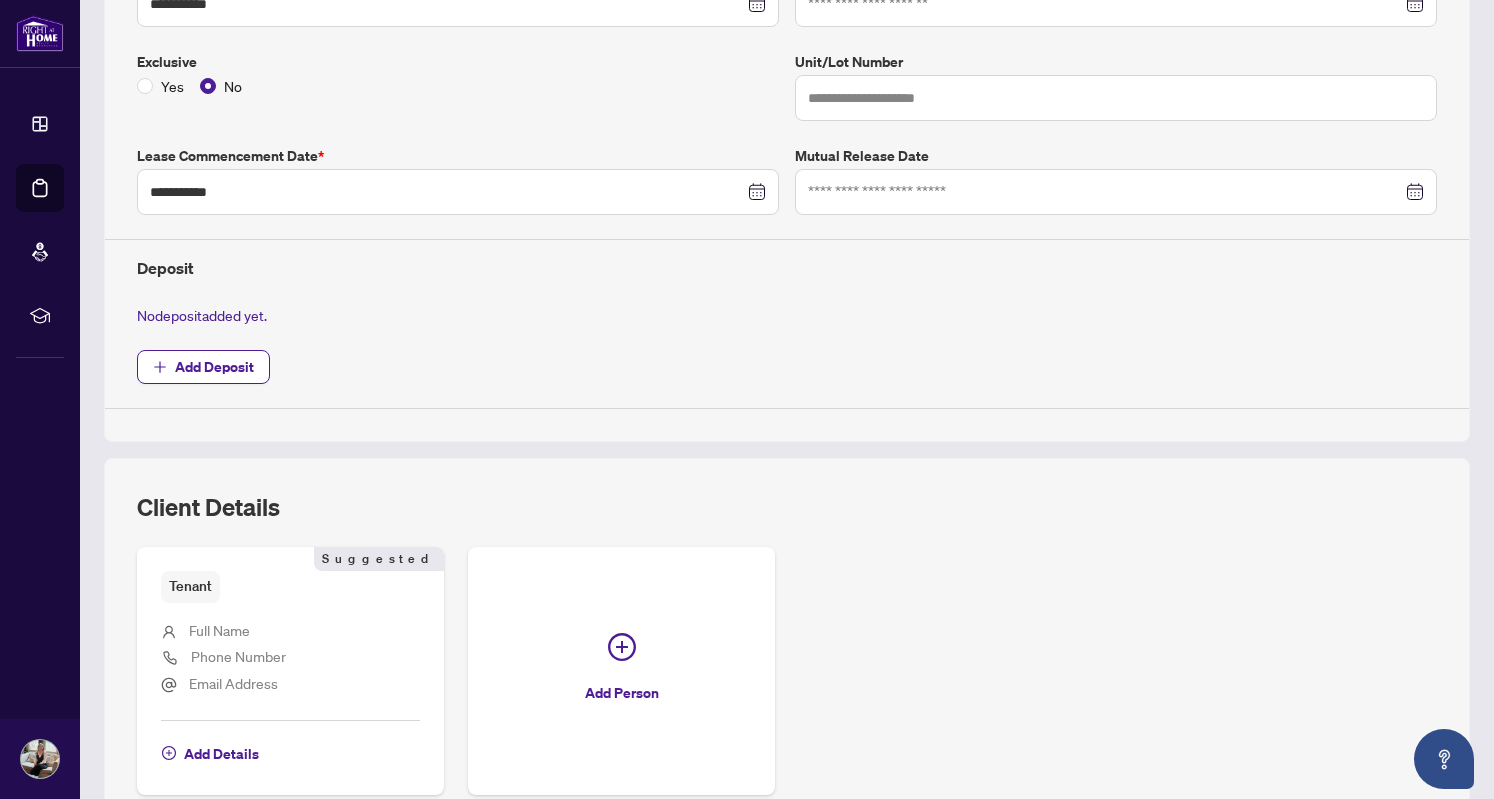 scroll, scrollTop: 600, scrollLeft: 0, axis: vertical 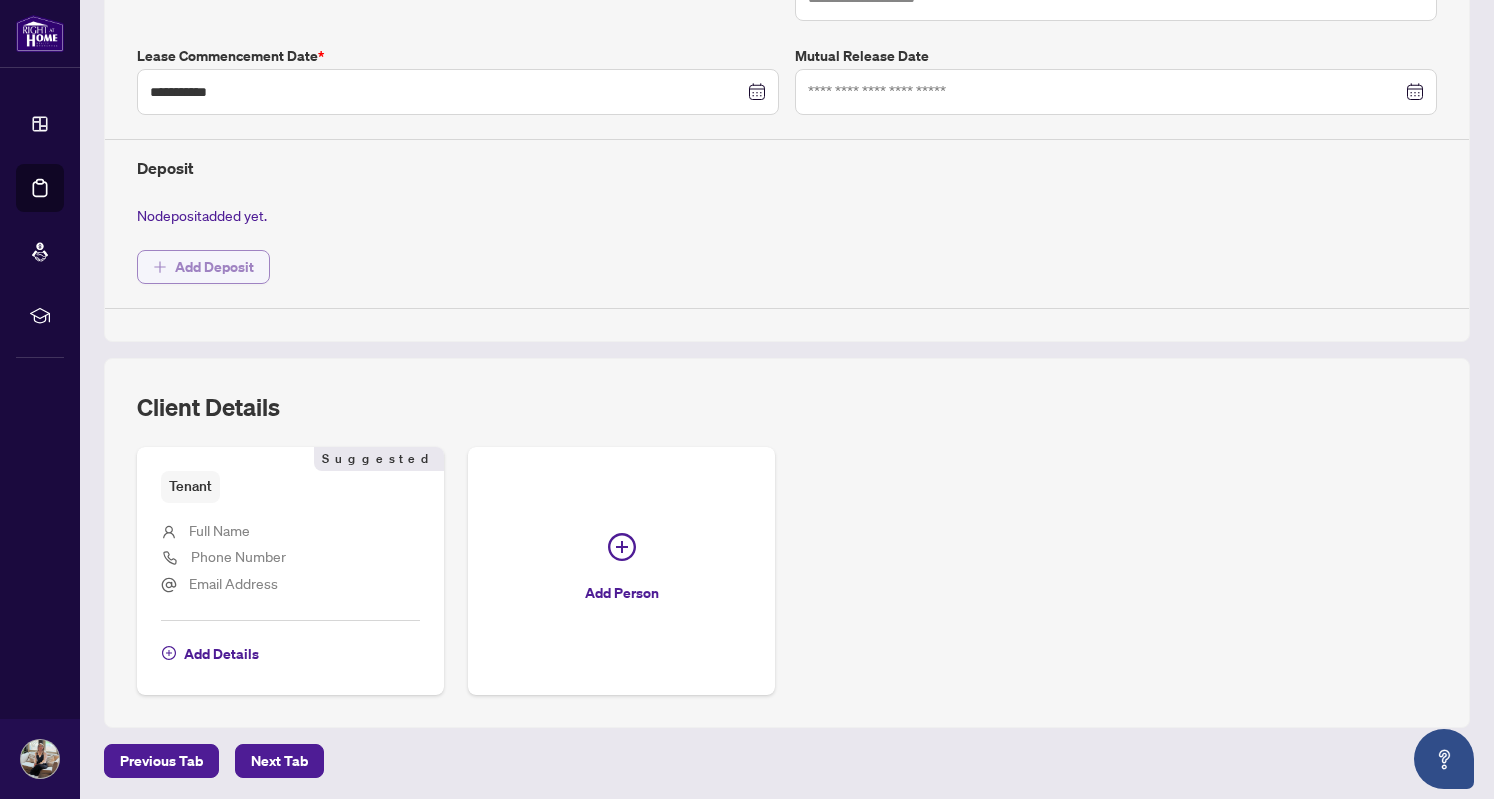click on "Add Deposit" at bounding box center (214, 267) 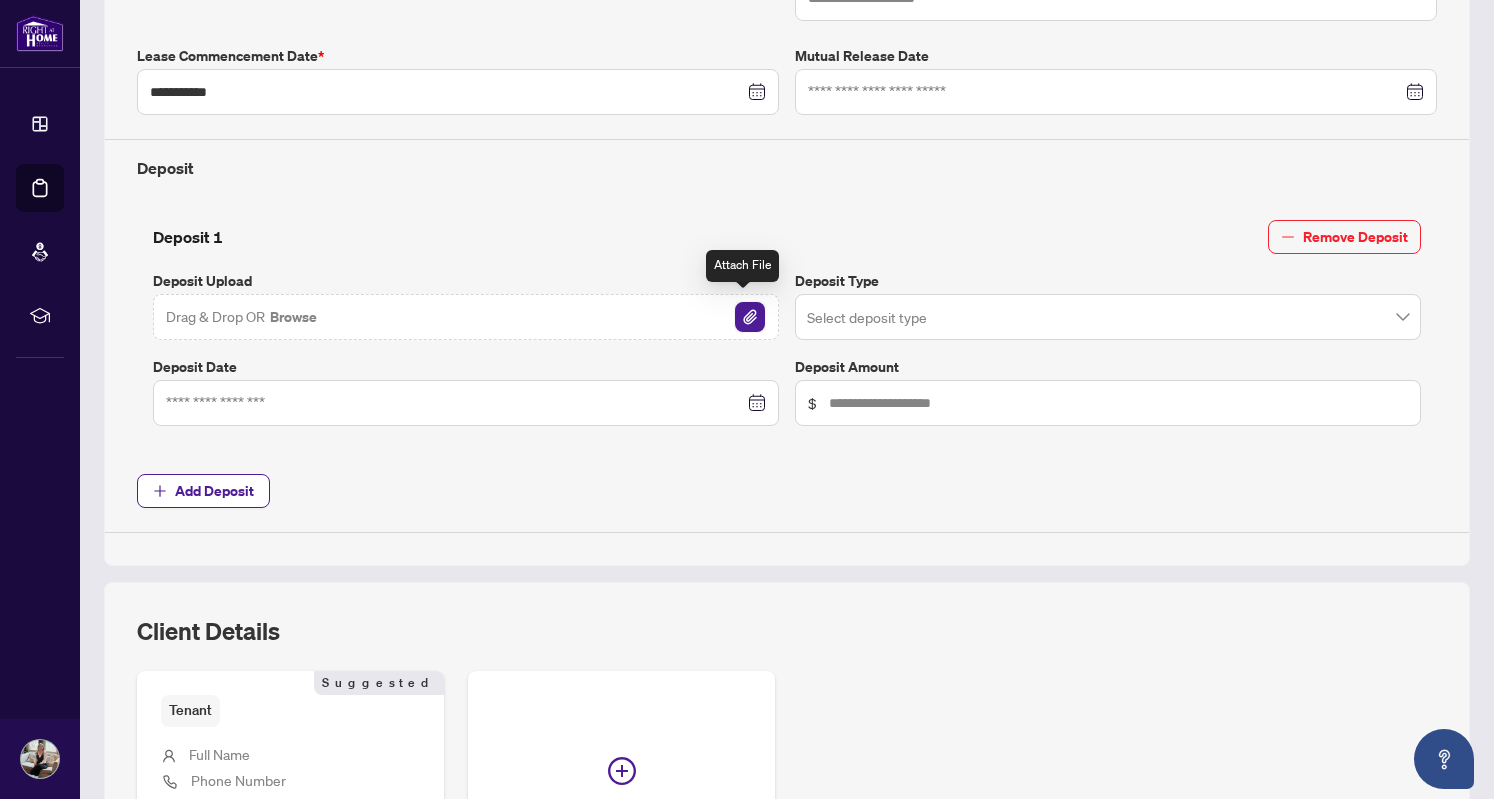 click at bounding box center [750, 317] 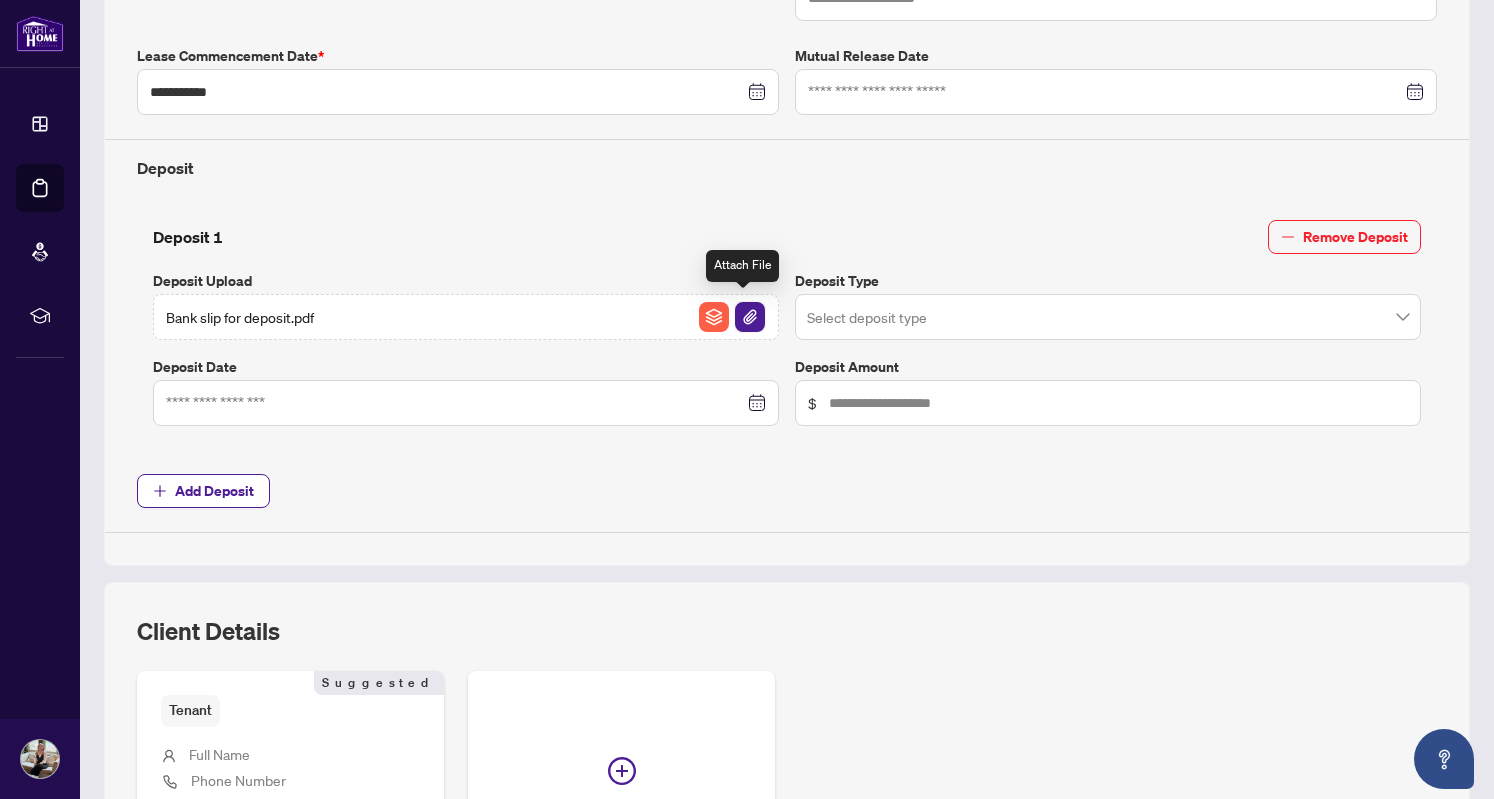 click at bounding box center [750, 317] 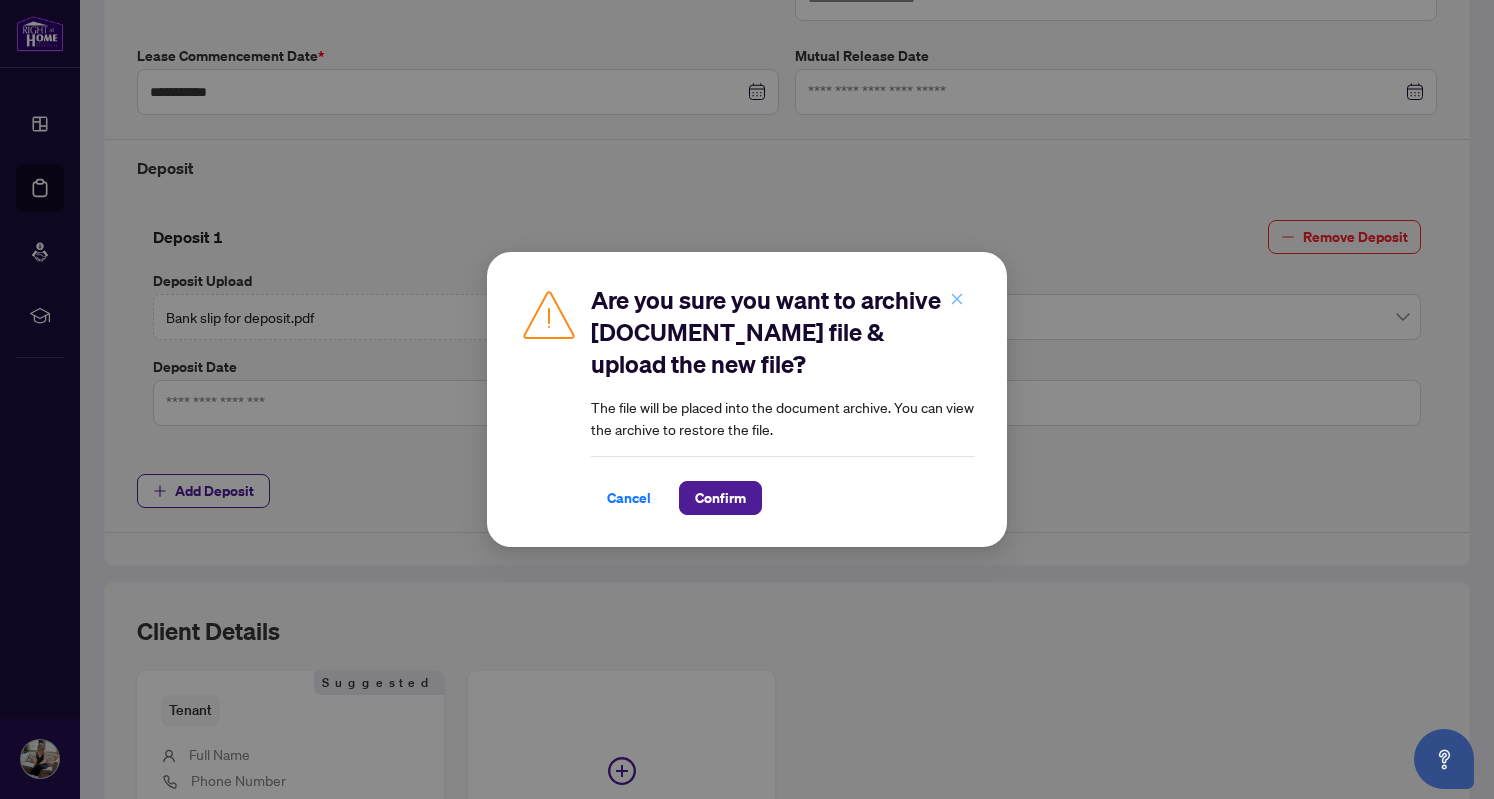 click 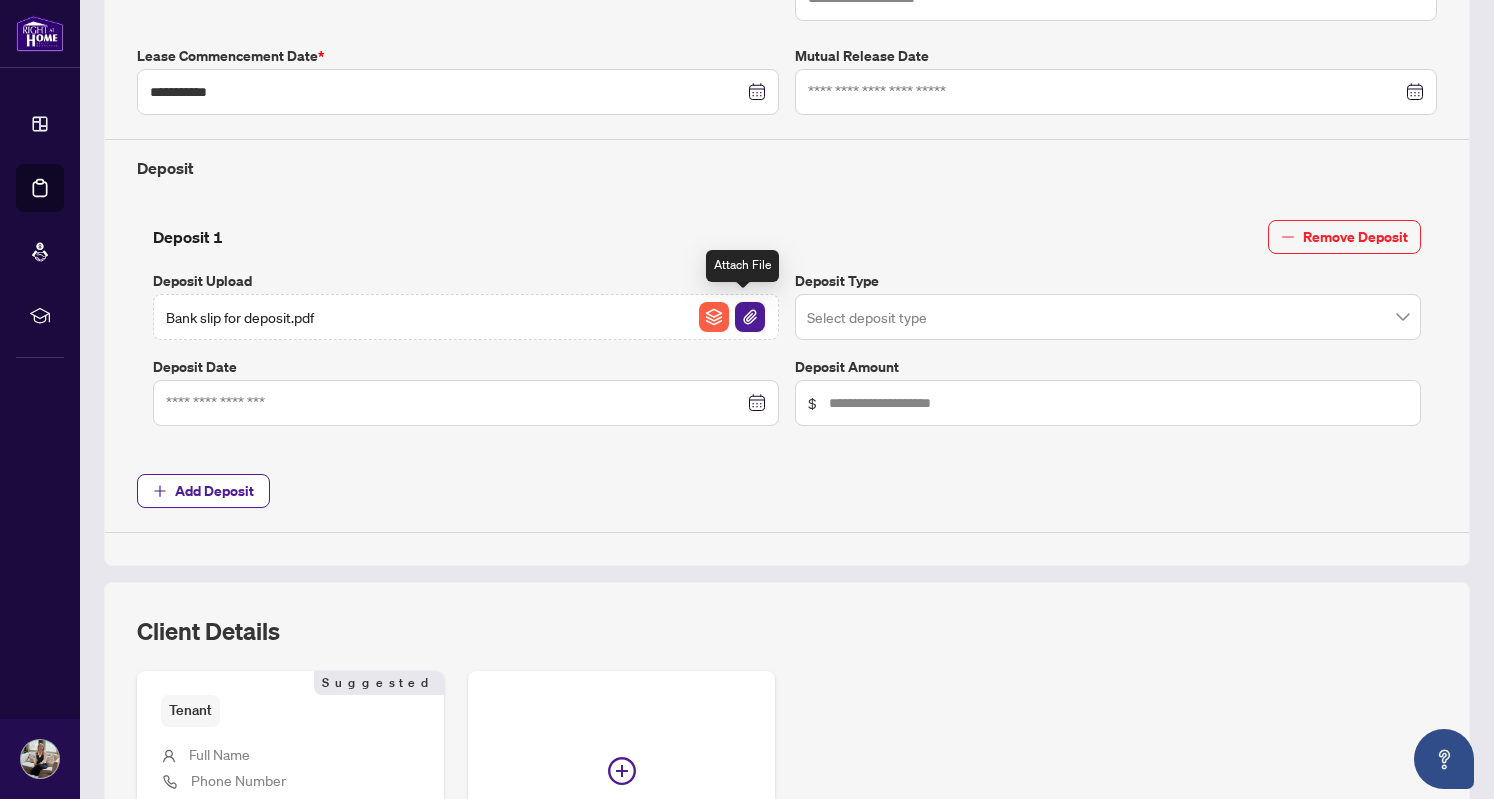click at bounding box center [750, 317] 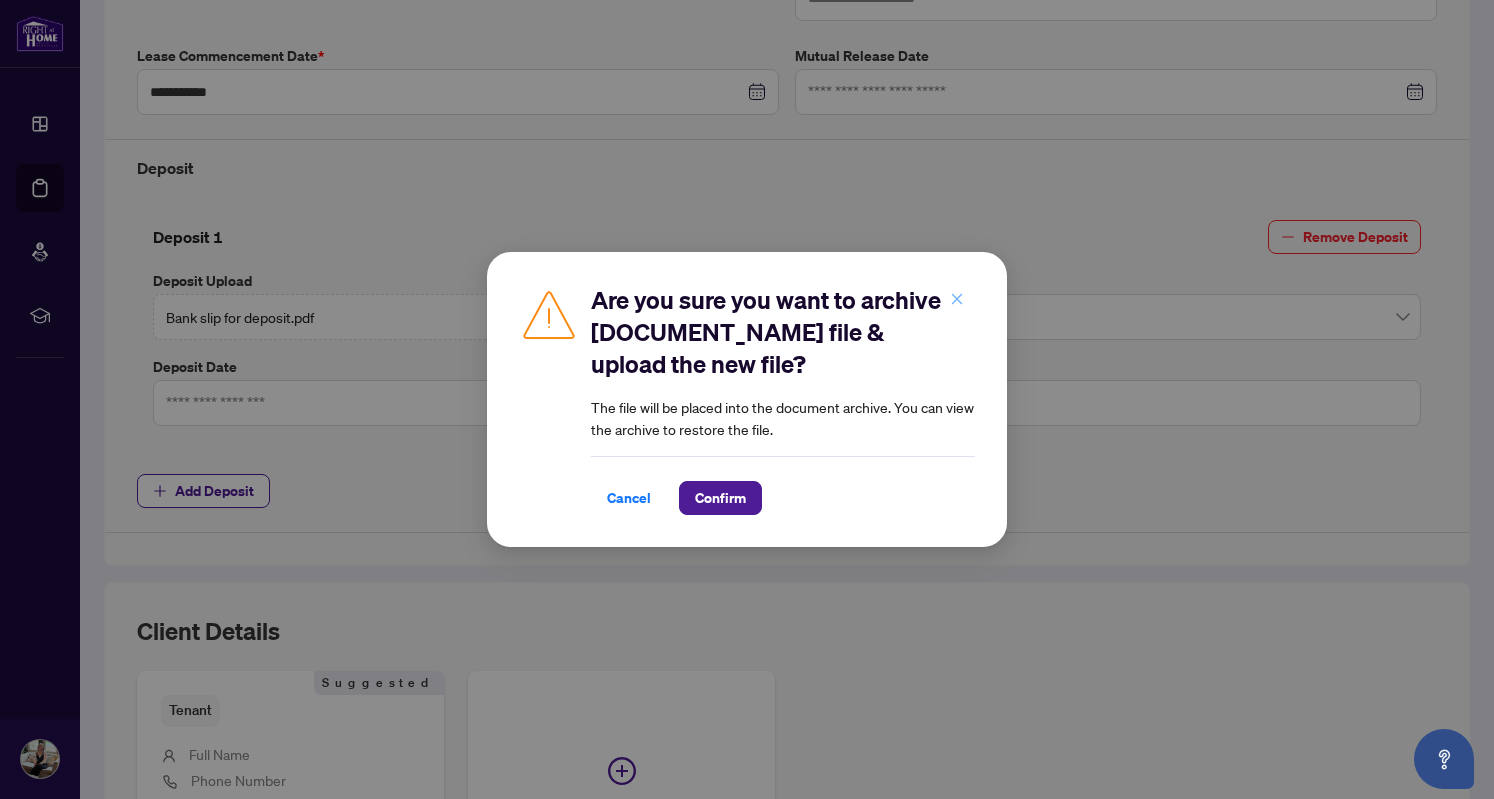 click 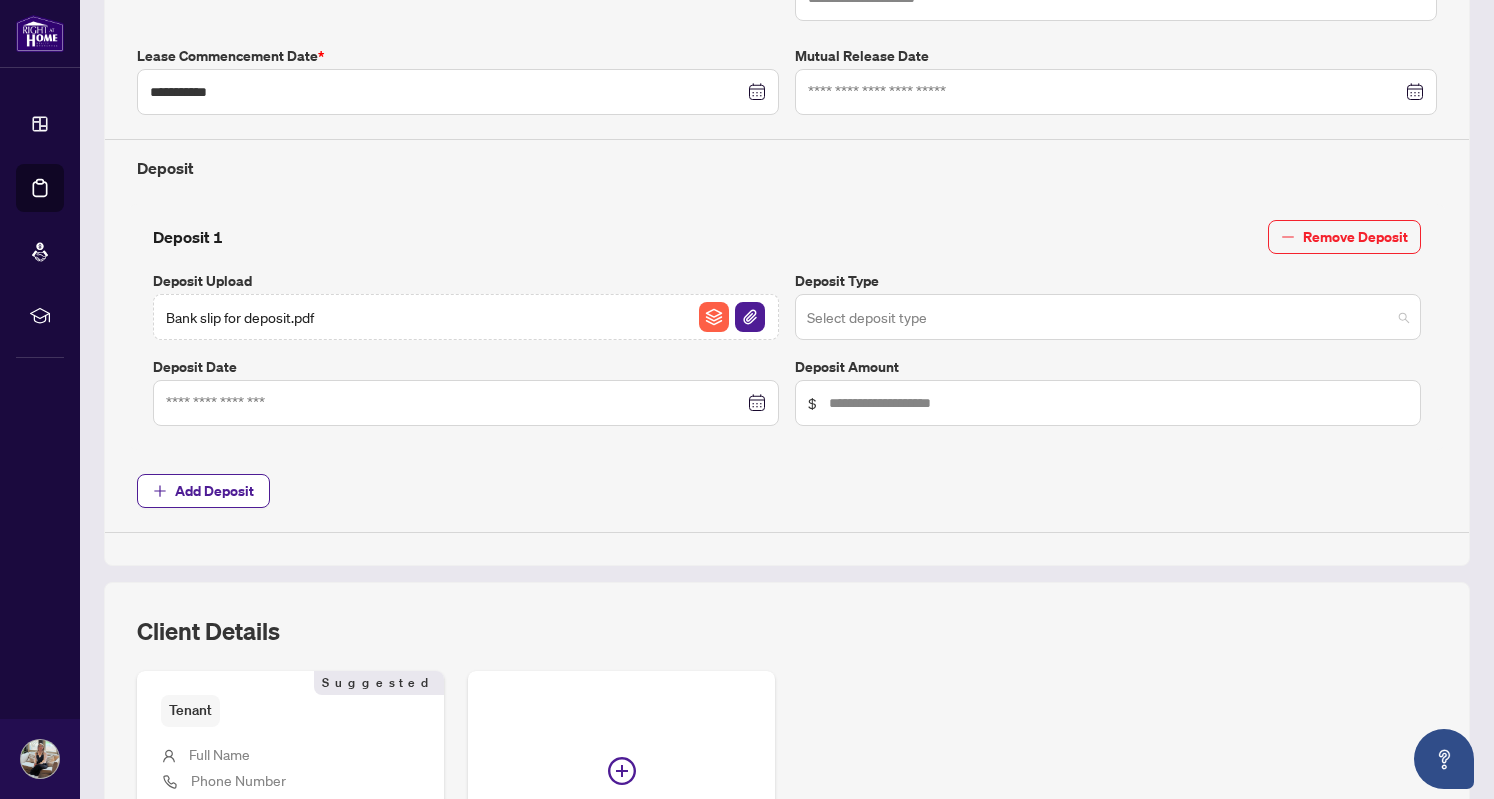 click at bounding box center (1099, 320) 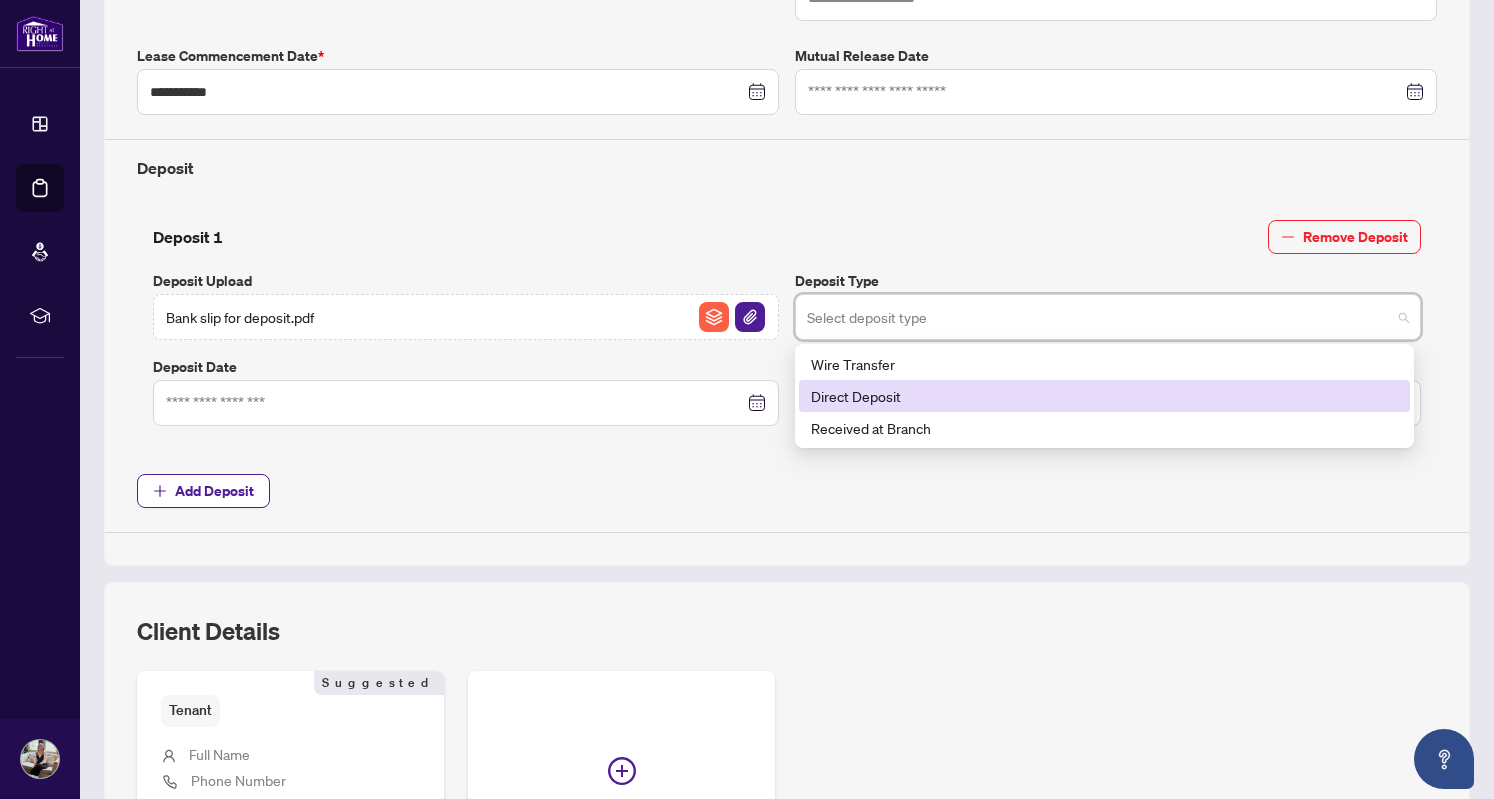 click on "Direct Deposit" at bounding box center [1104, 396] 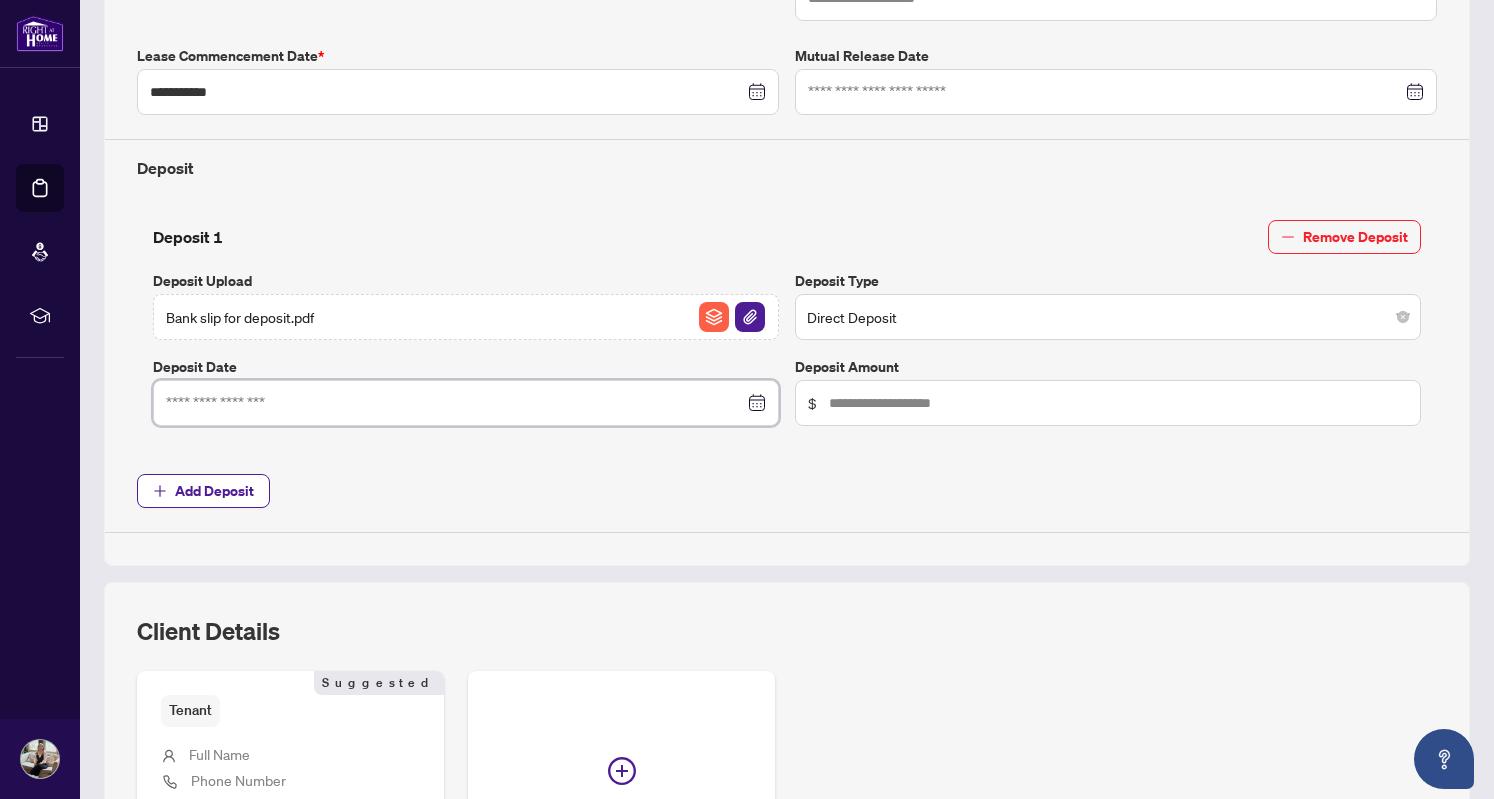 click at bounding box center [455, 403] 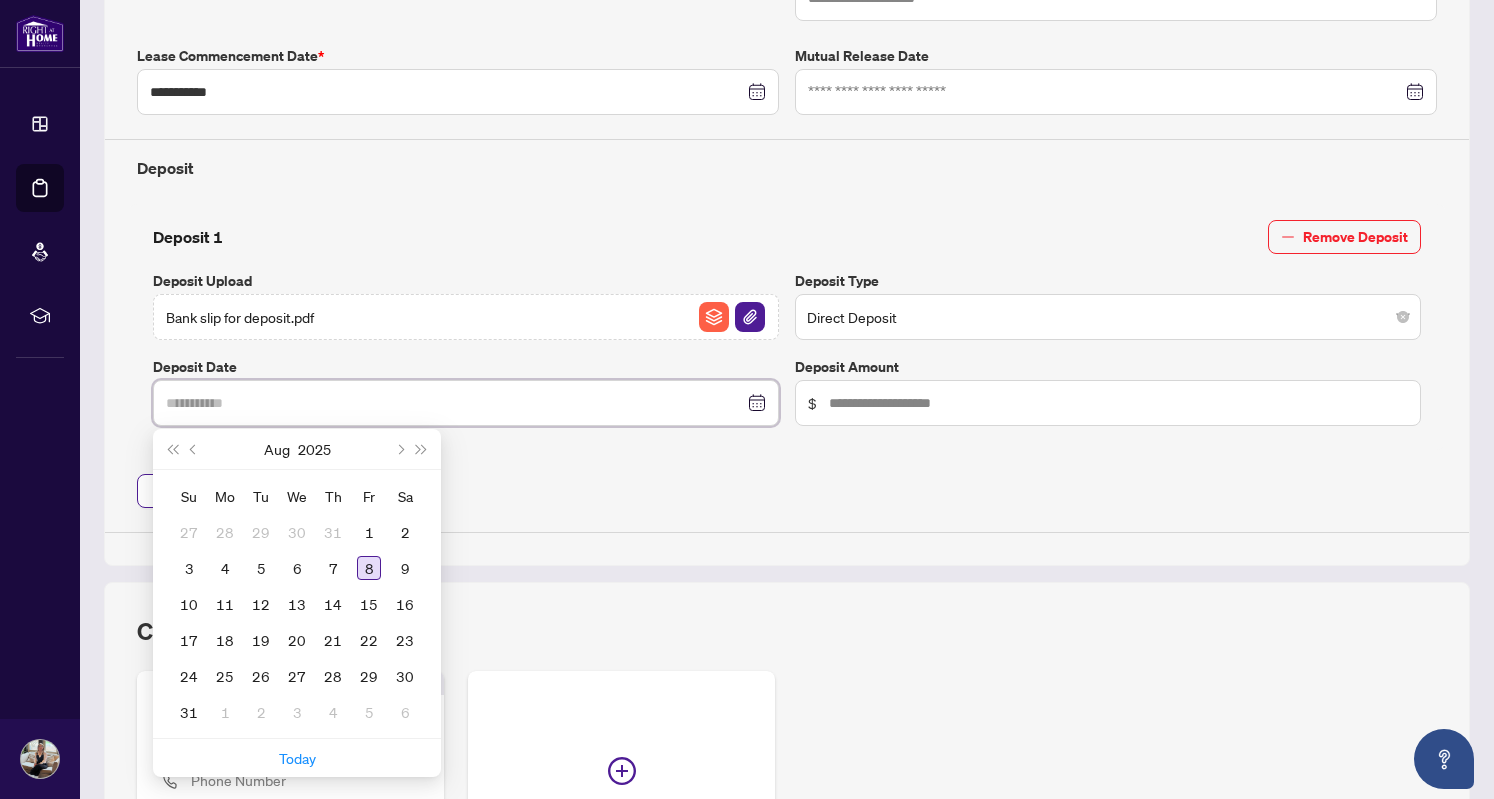 type on "**********" 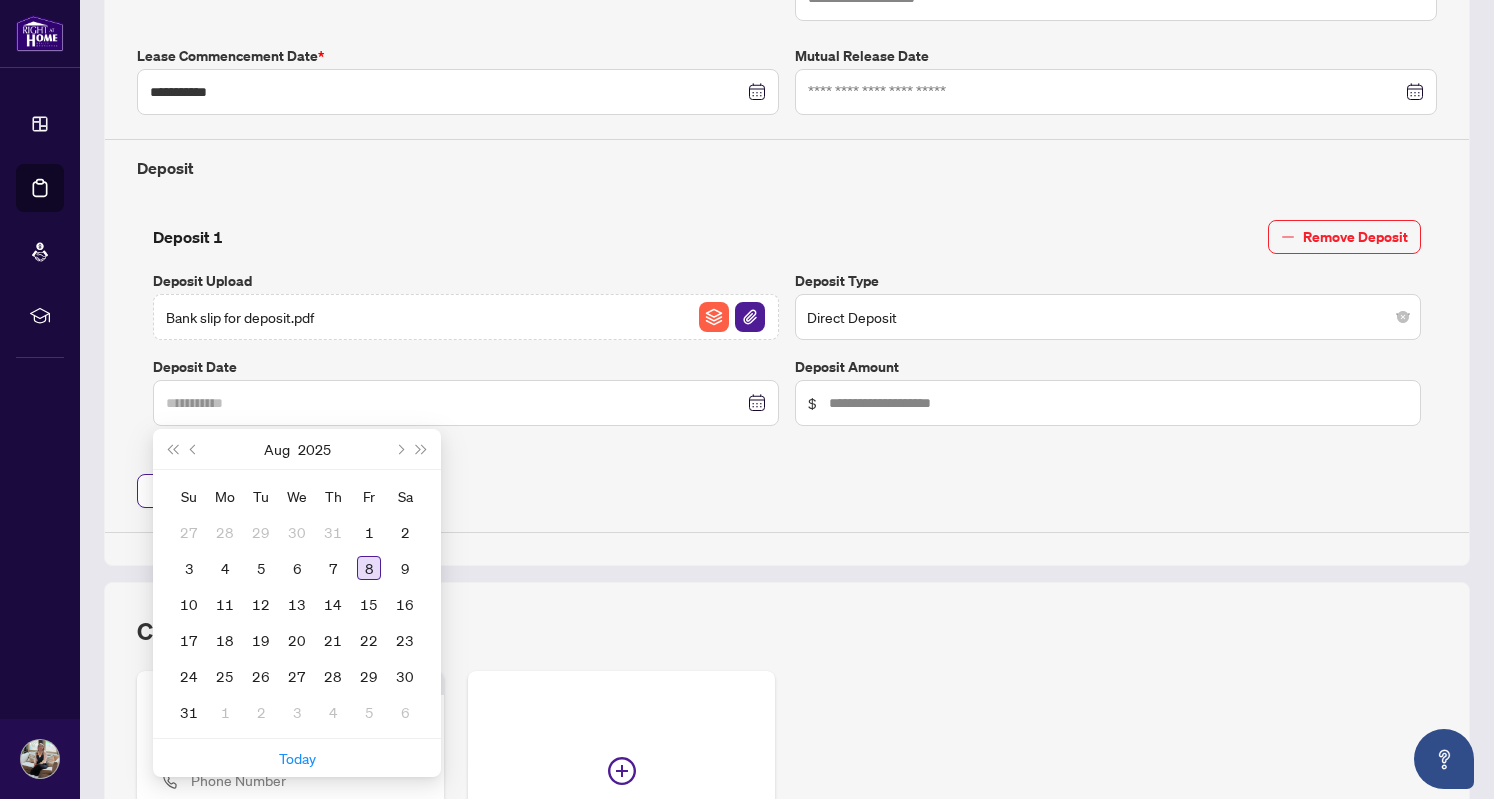 click on "8" at bounding box center (369, 568) 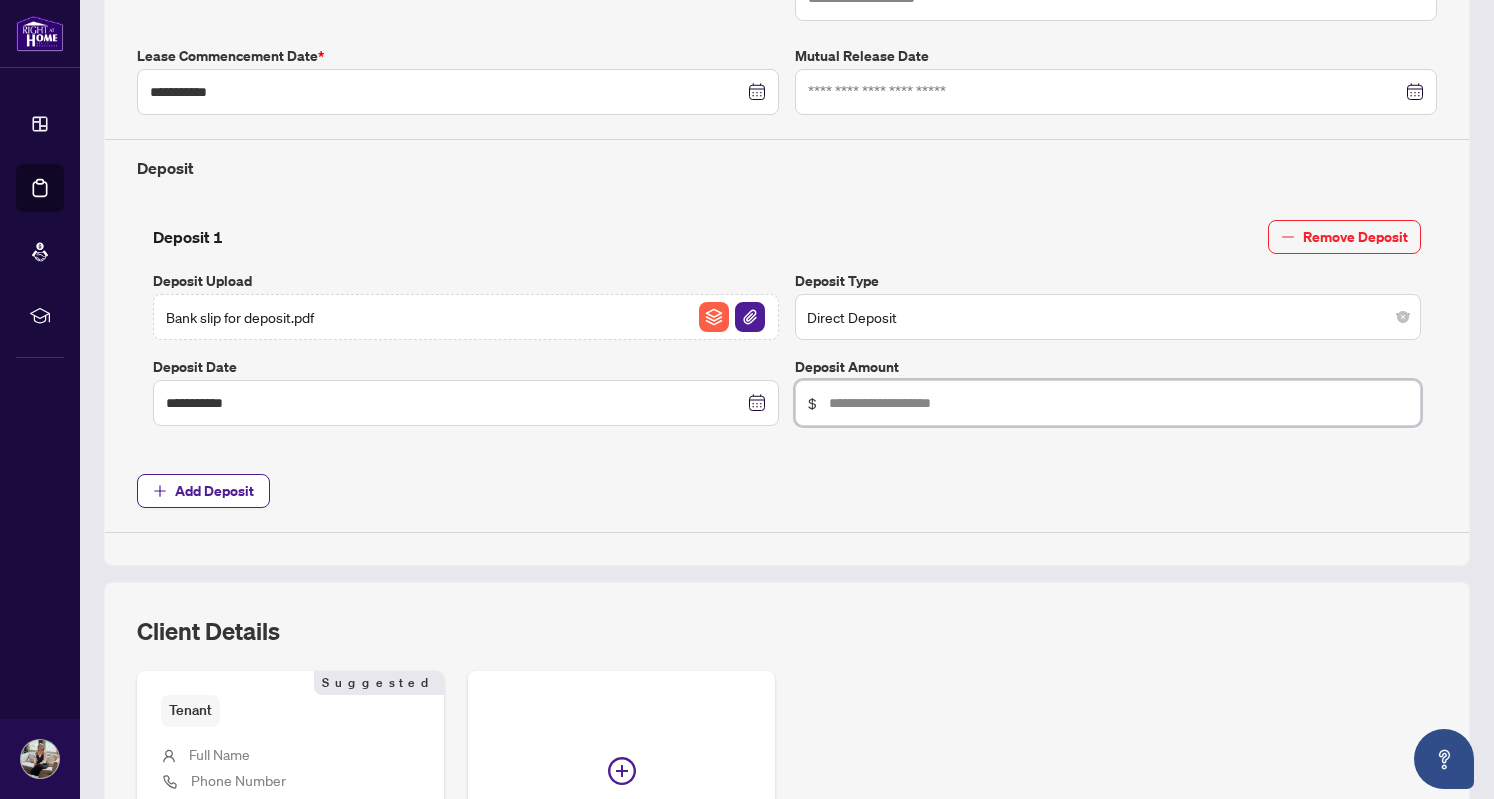 click at bounding box center [1118, 403] 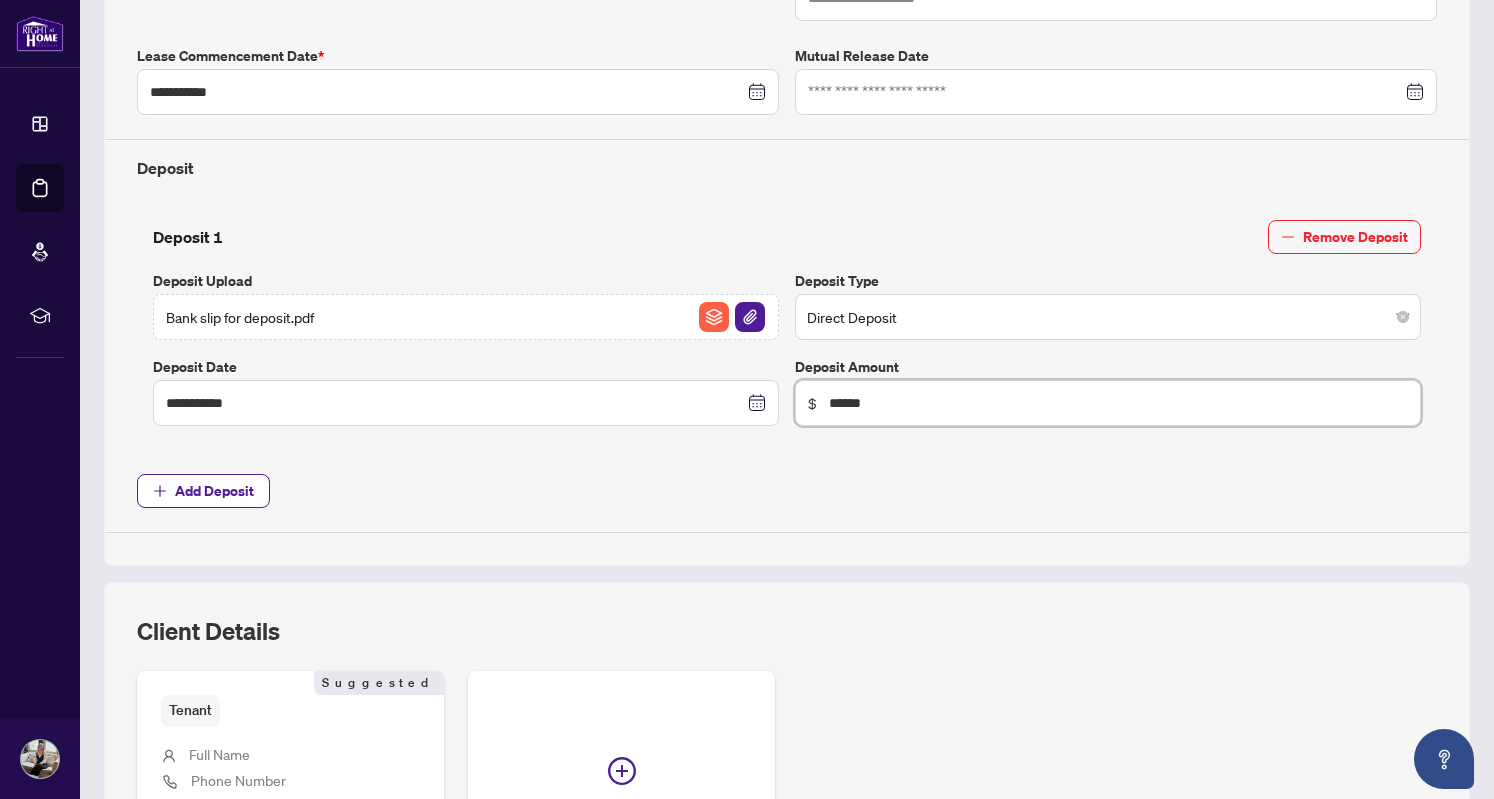 type on "******" 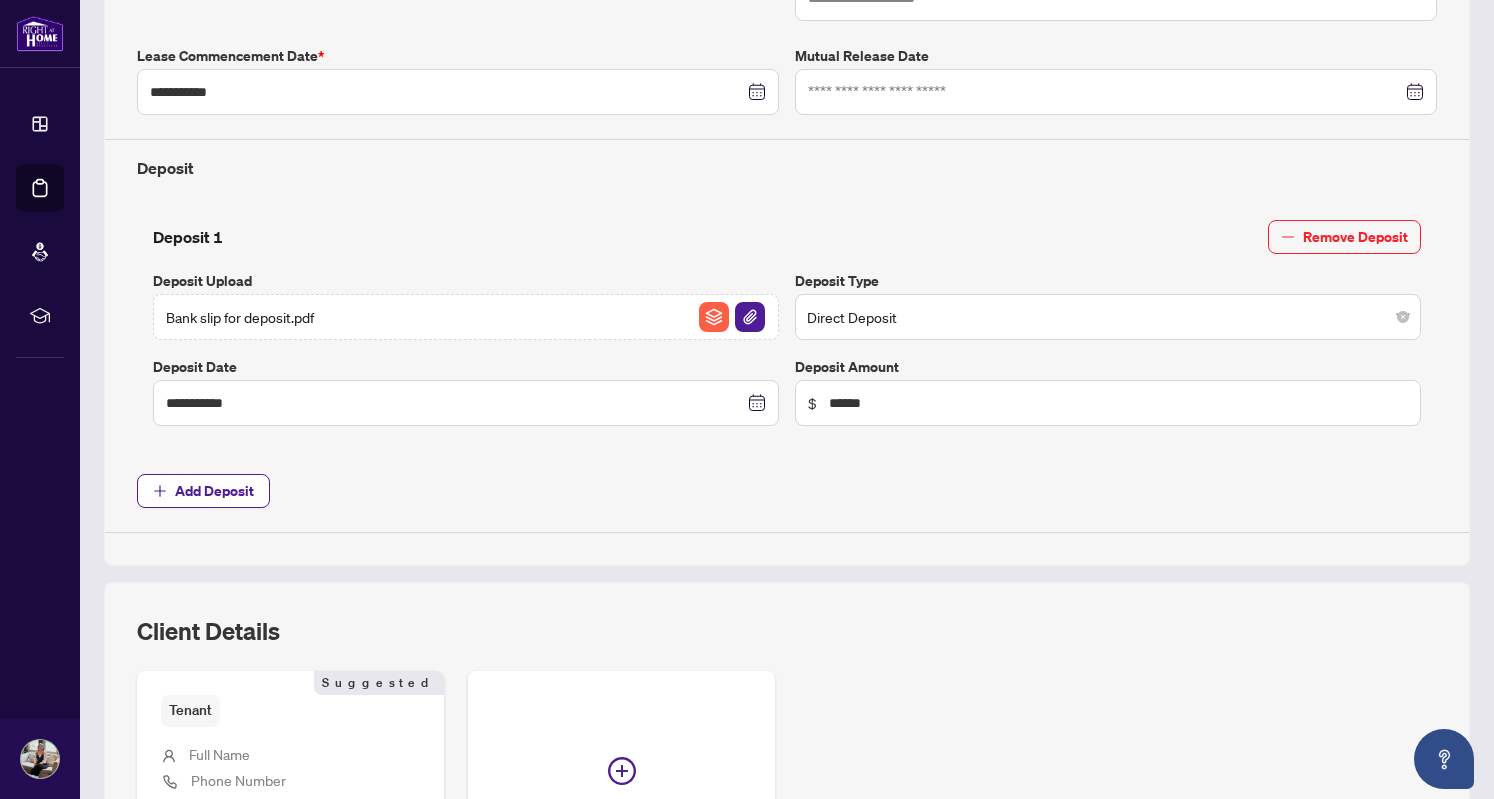 click on "**********" at bounding box center (787, 148) 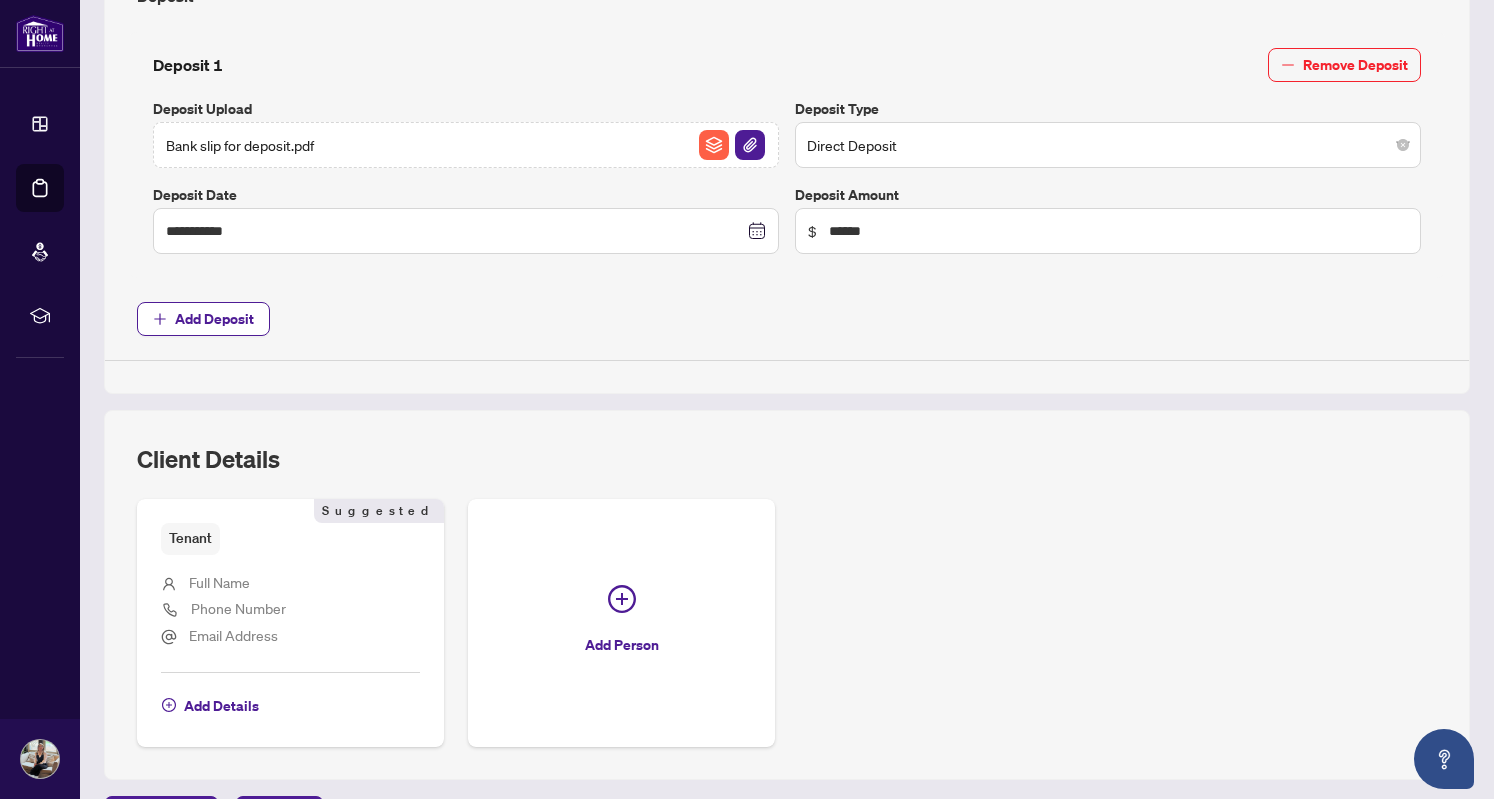 scroll, scrollTop: 885, scrollLeft: 0, axis: vertical 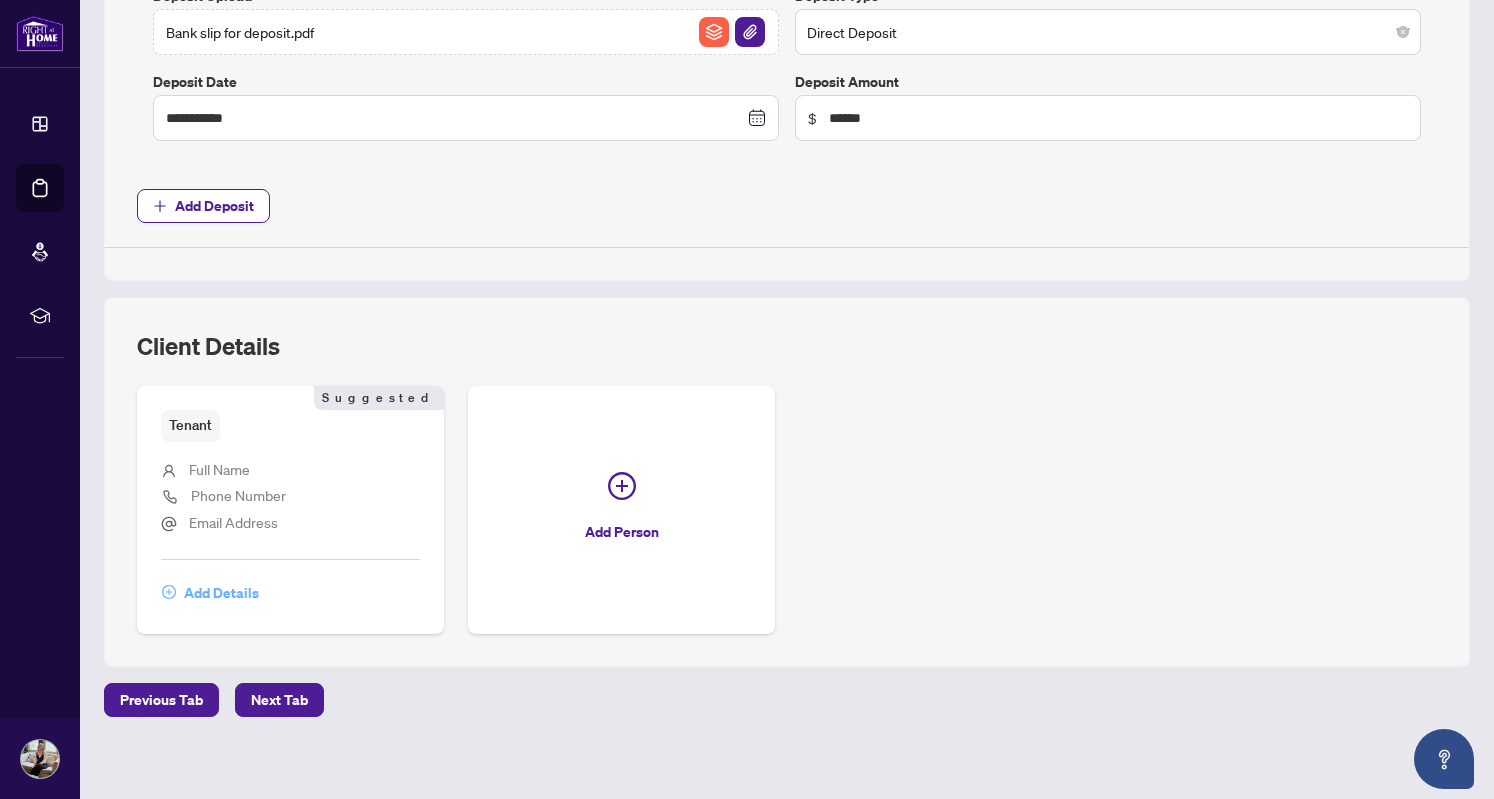 click on "Add Details" at bounding box center [221, 593] 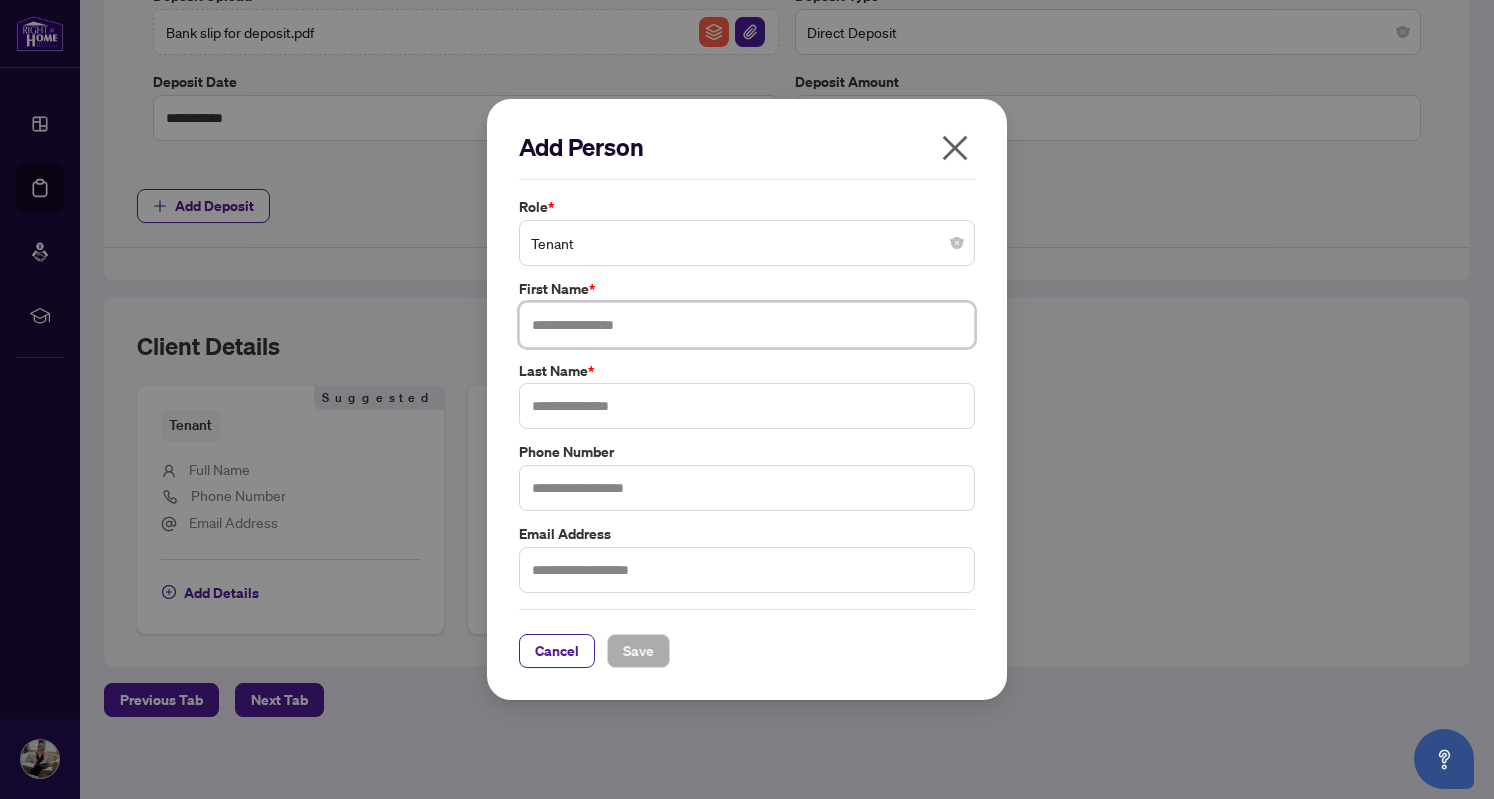 click at bounding box center [747, 325] 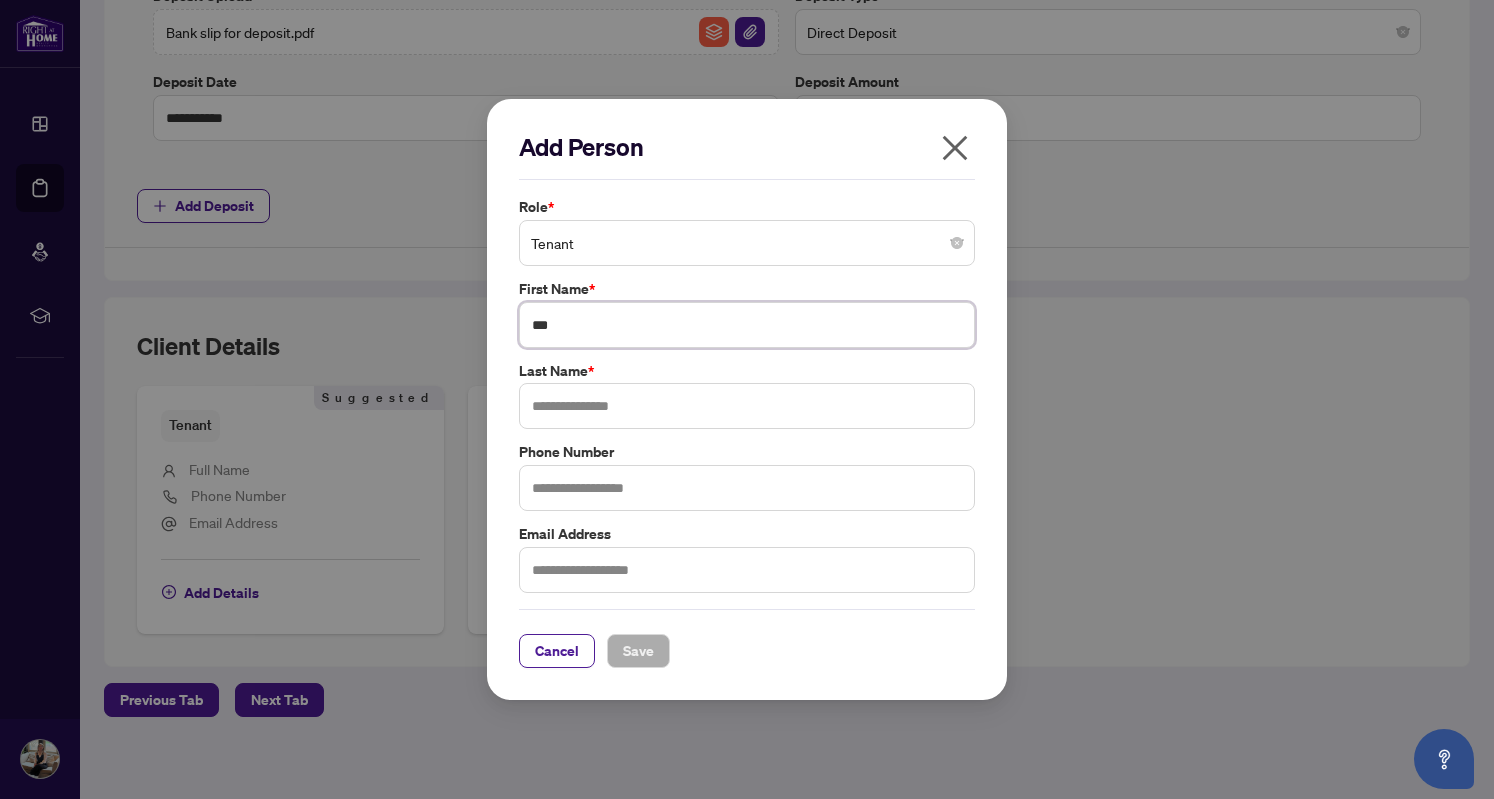 type on "****" 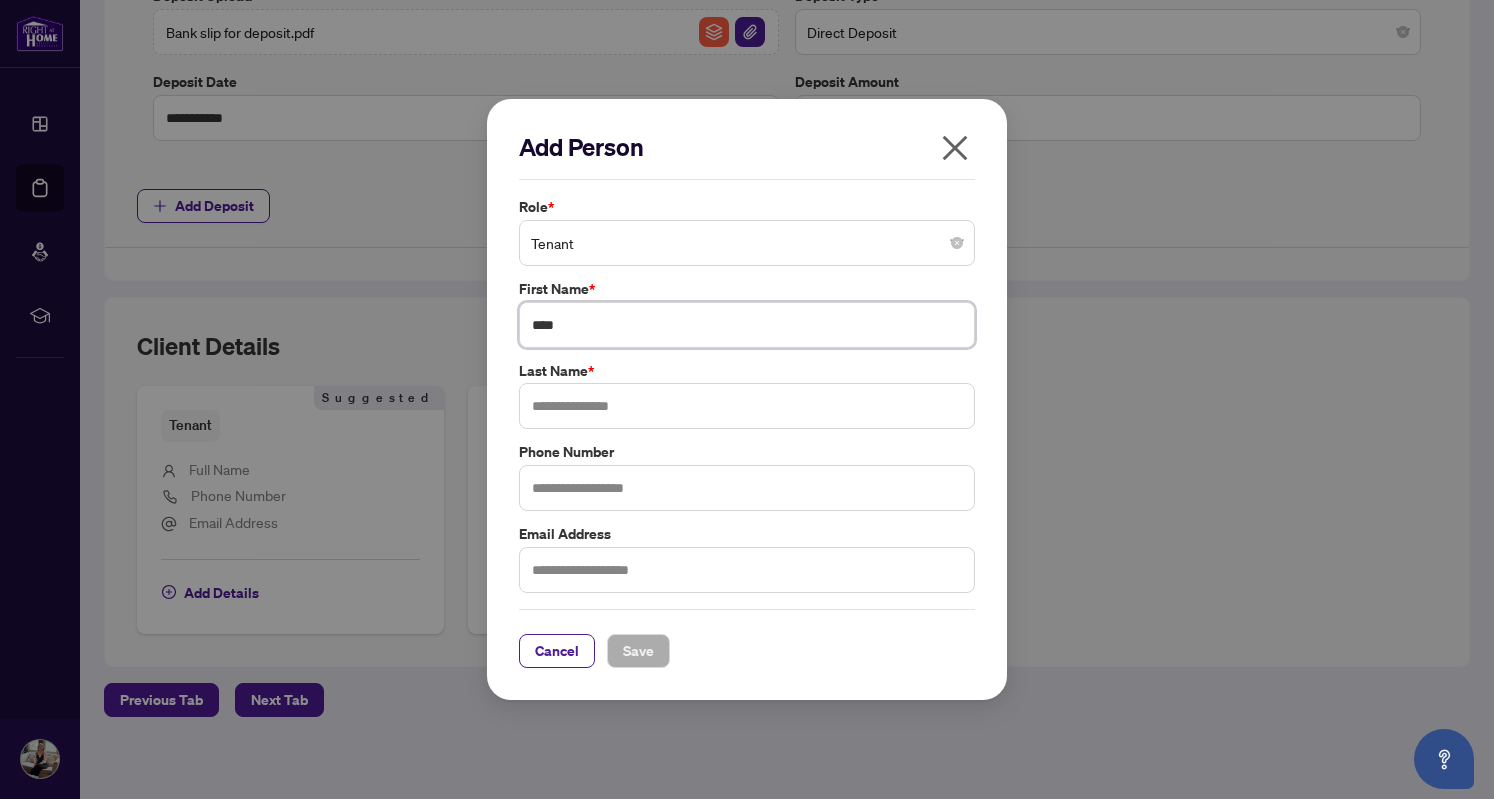 click on "****" at bounding box center [747, 325] 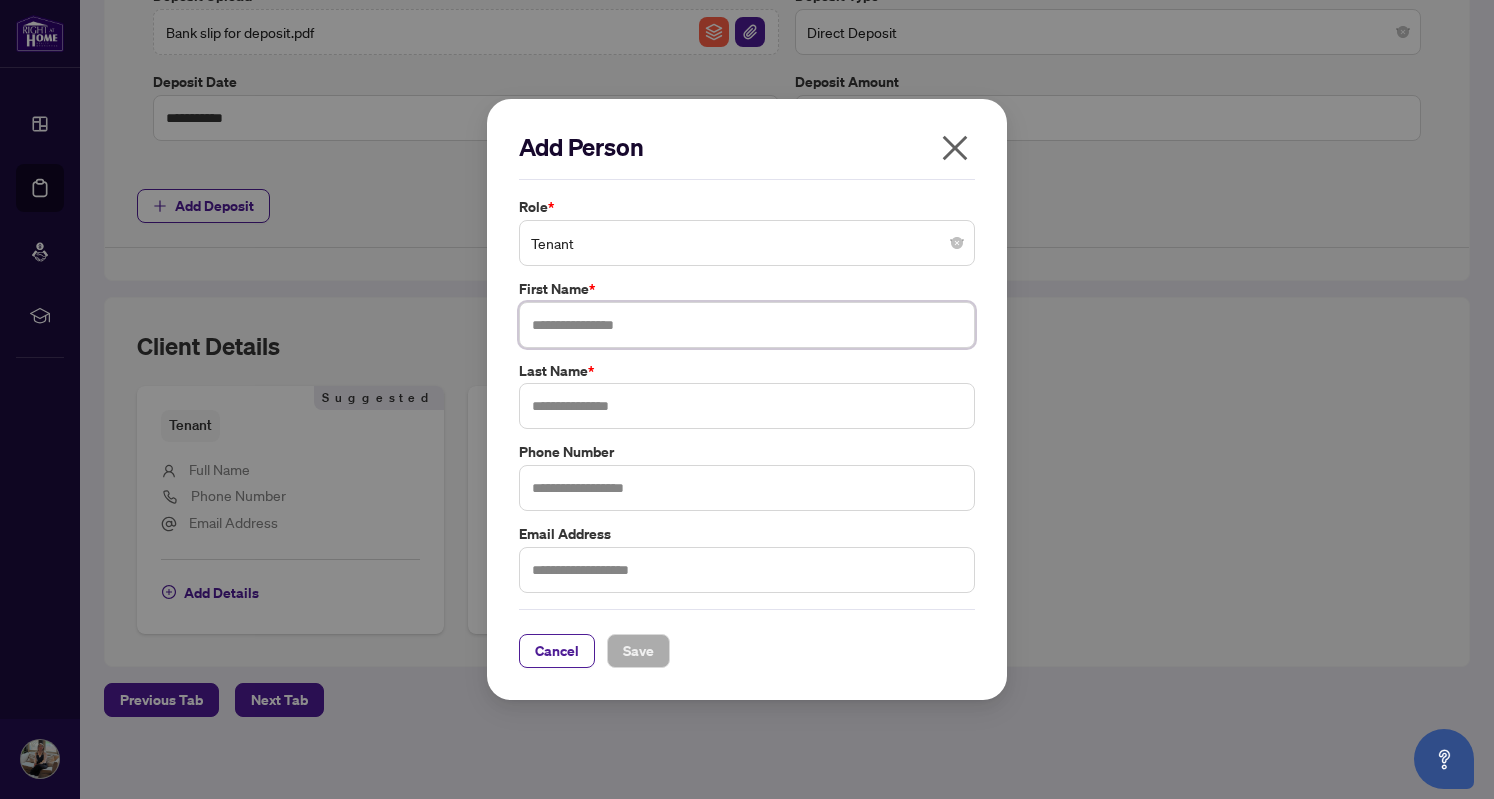 click at bounding box center (747, 325) 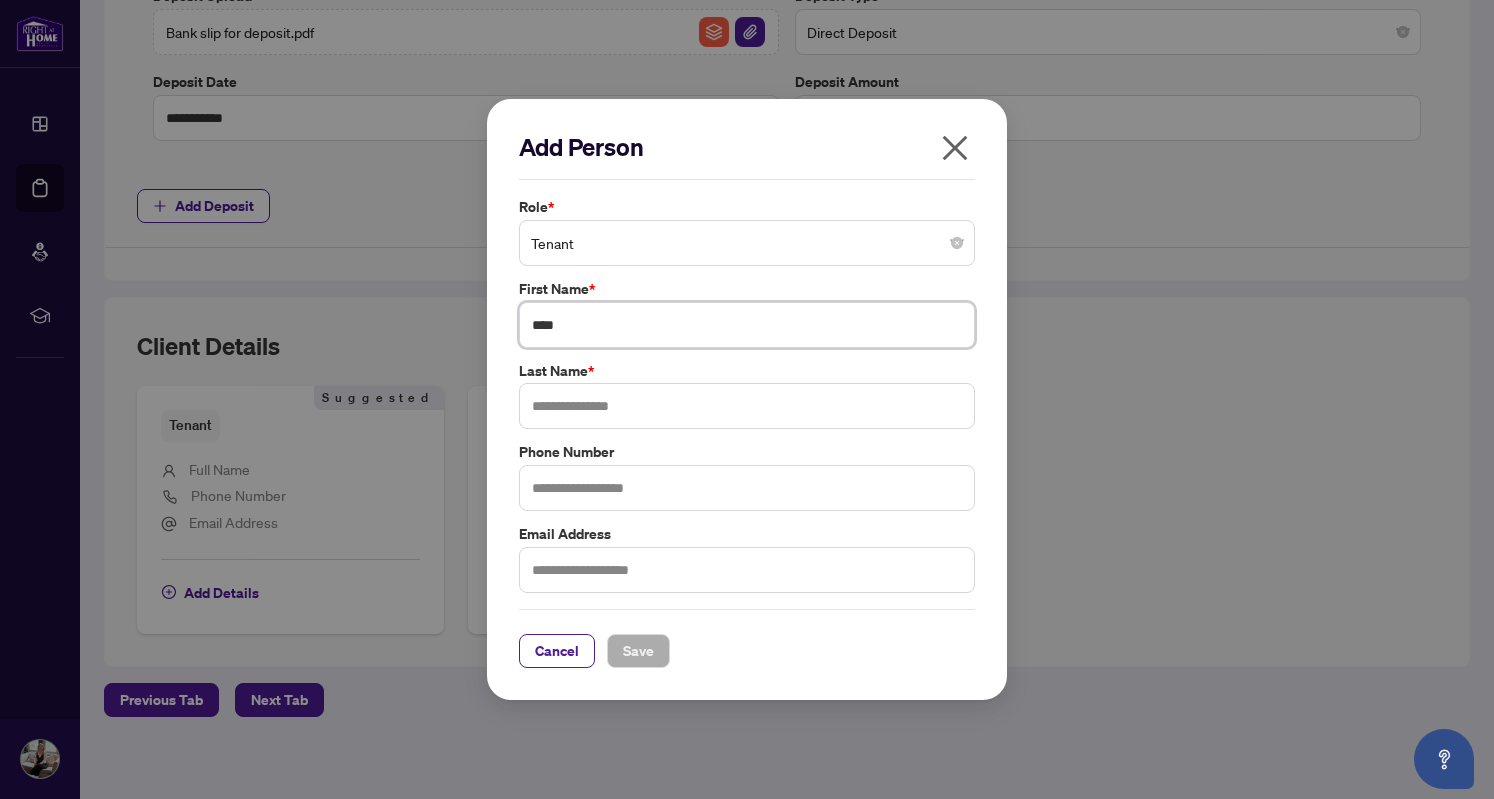 click on "****" at bounding box center (747, 325) 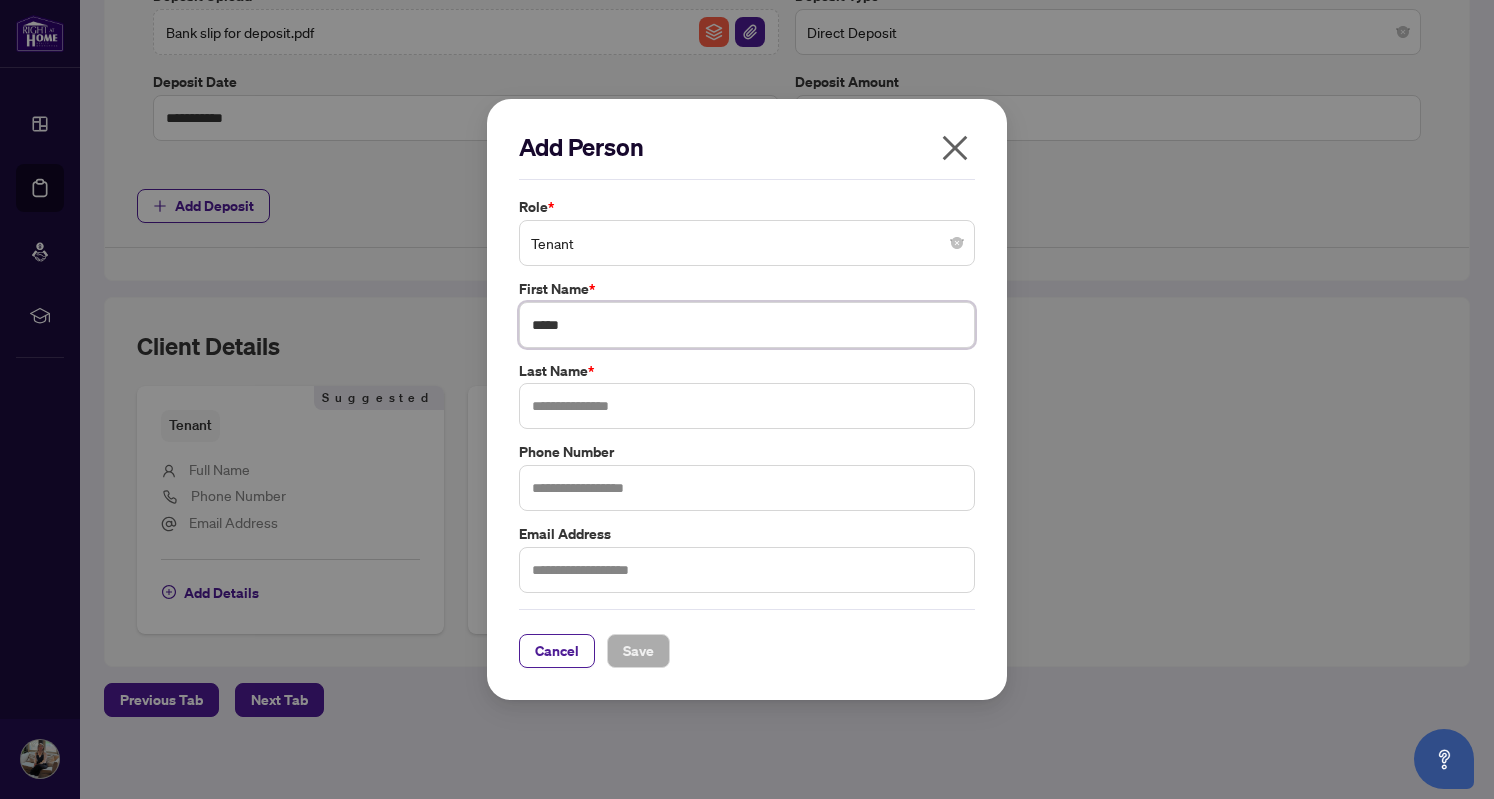 type on "*****" 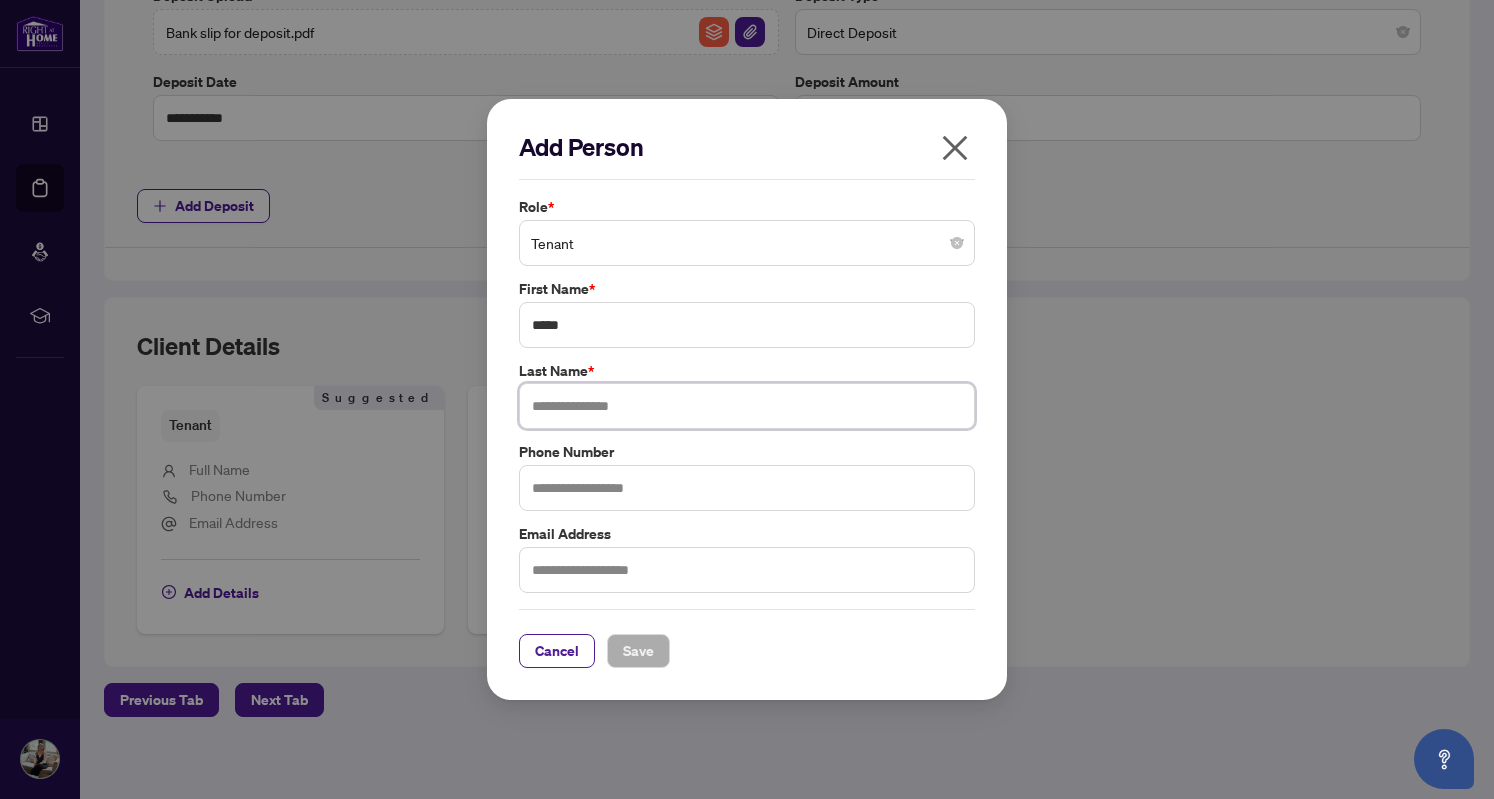 click at bounding box center [747, 406] 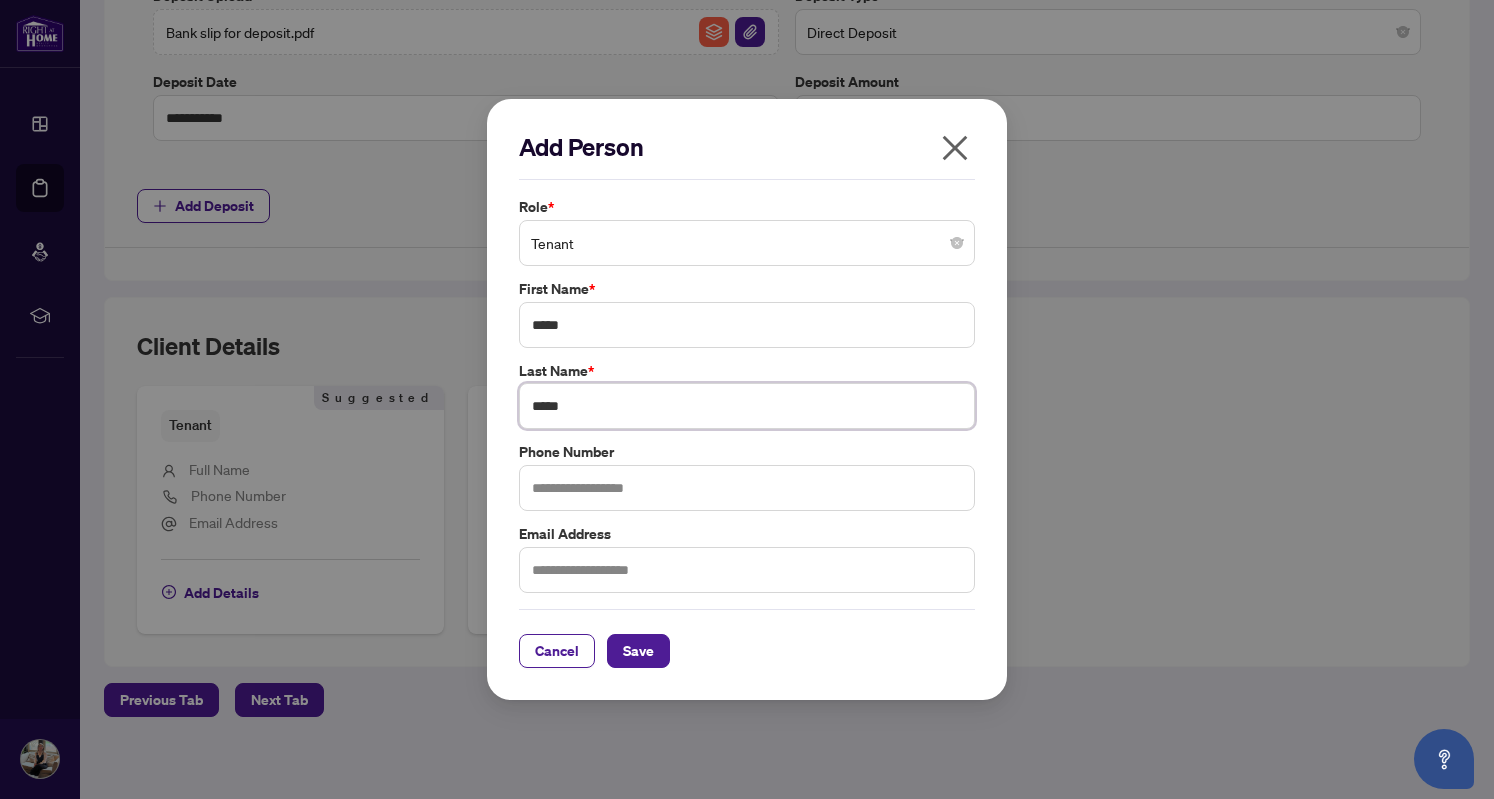 type on "*****" 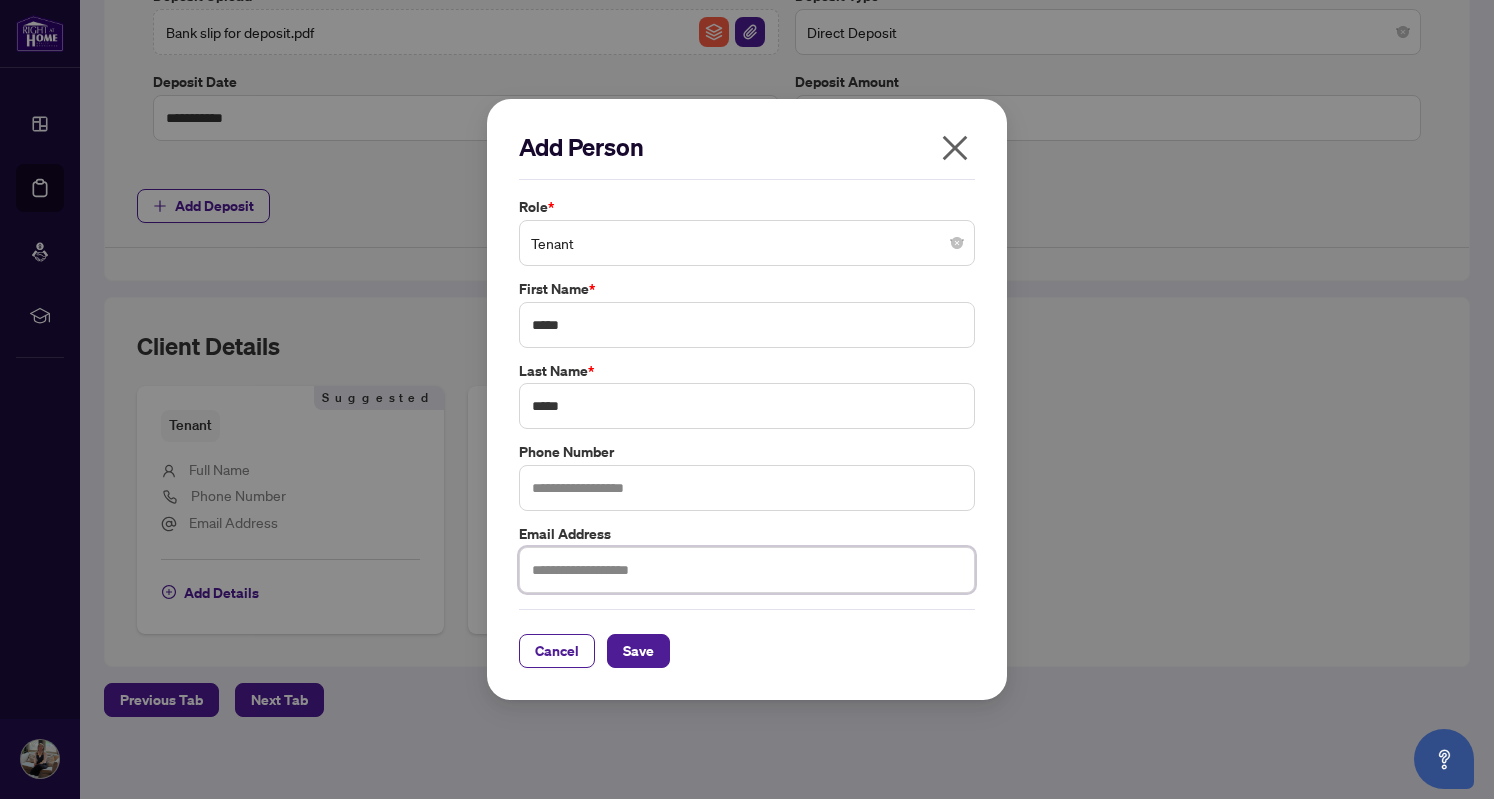 paste on "**********" 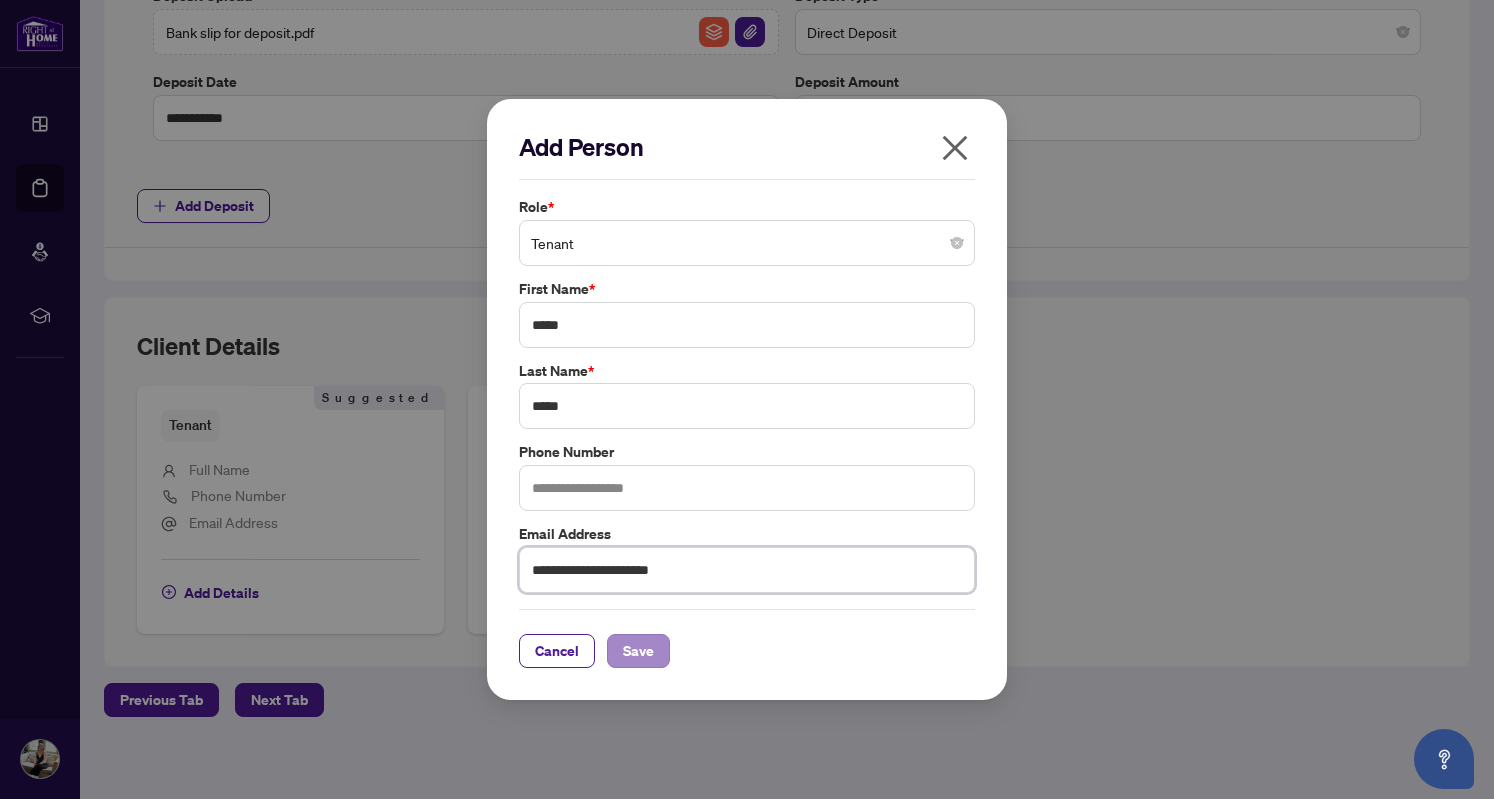 type on "**********" 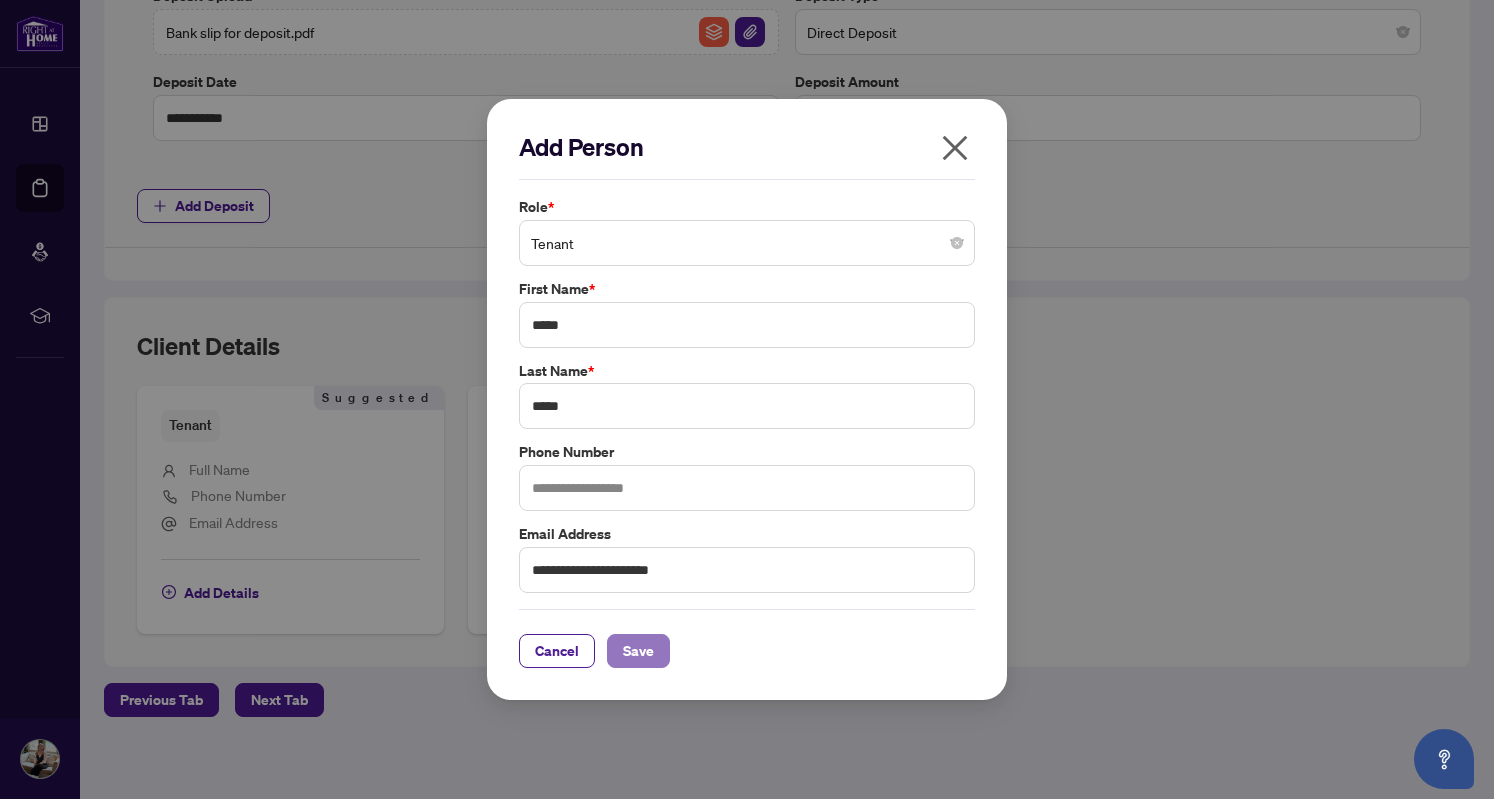 click on "Save" at bounding box center (638, 651) 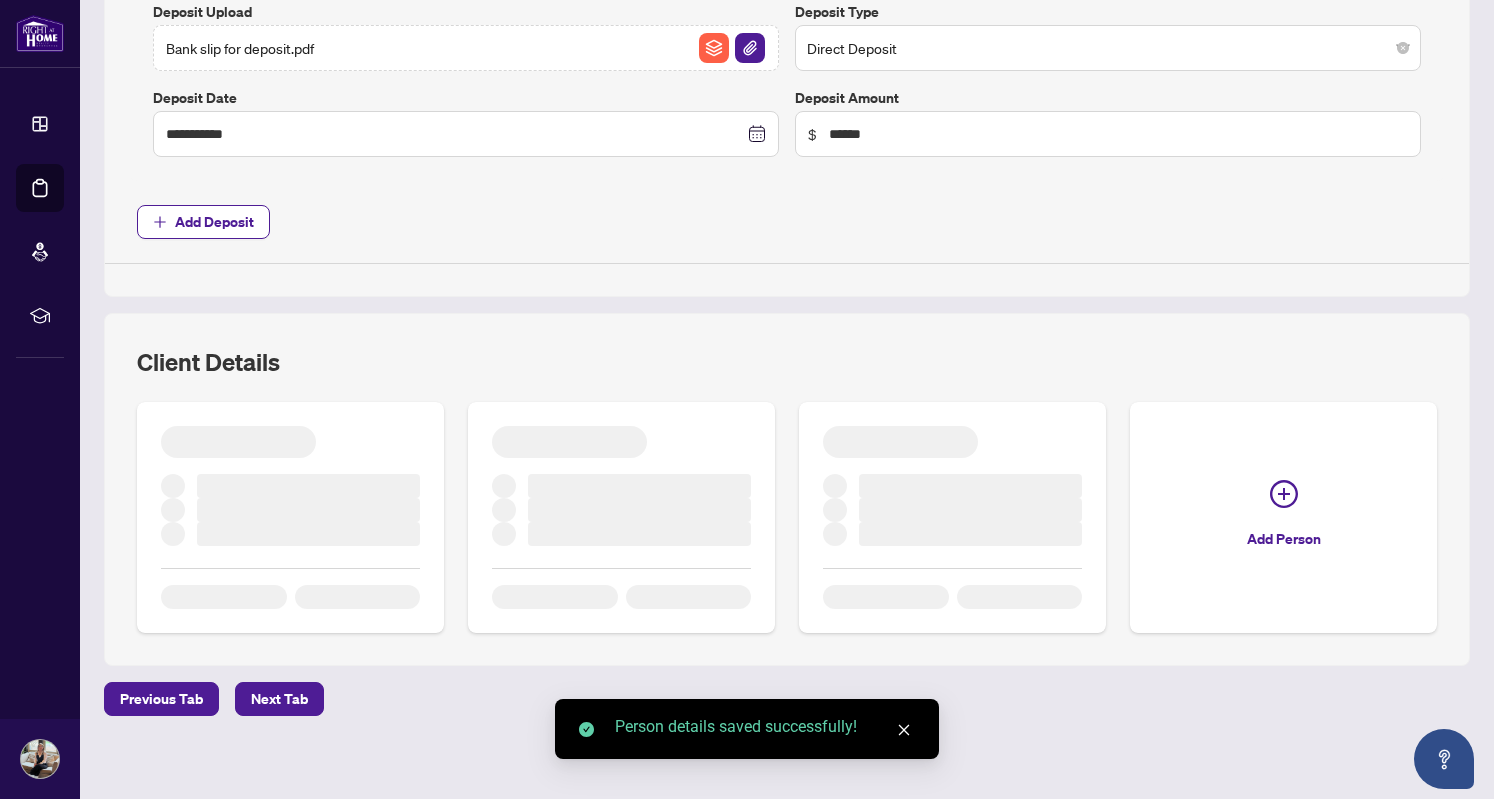 scroll, scrollTop: 884, scrollLeft: 0, axis: vertical 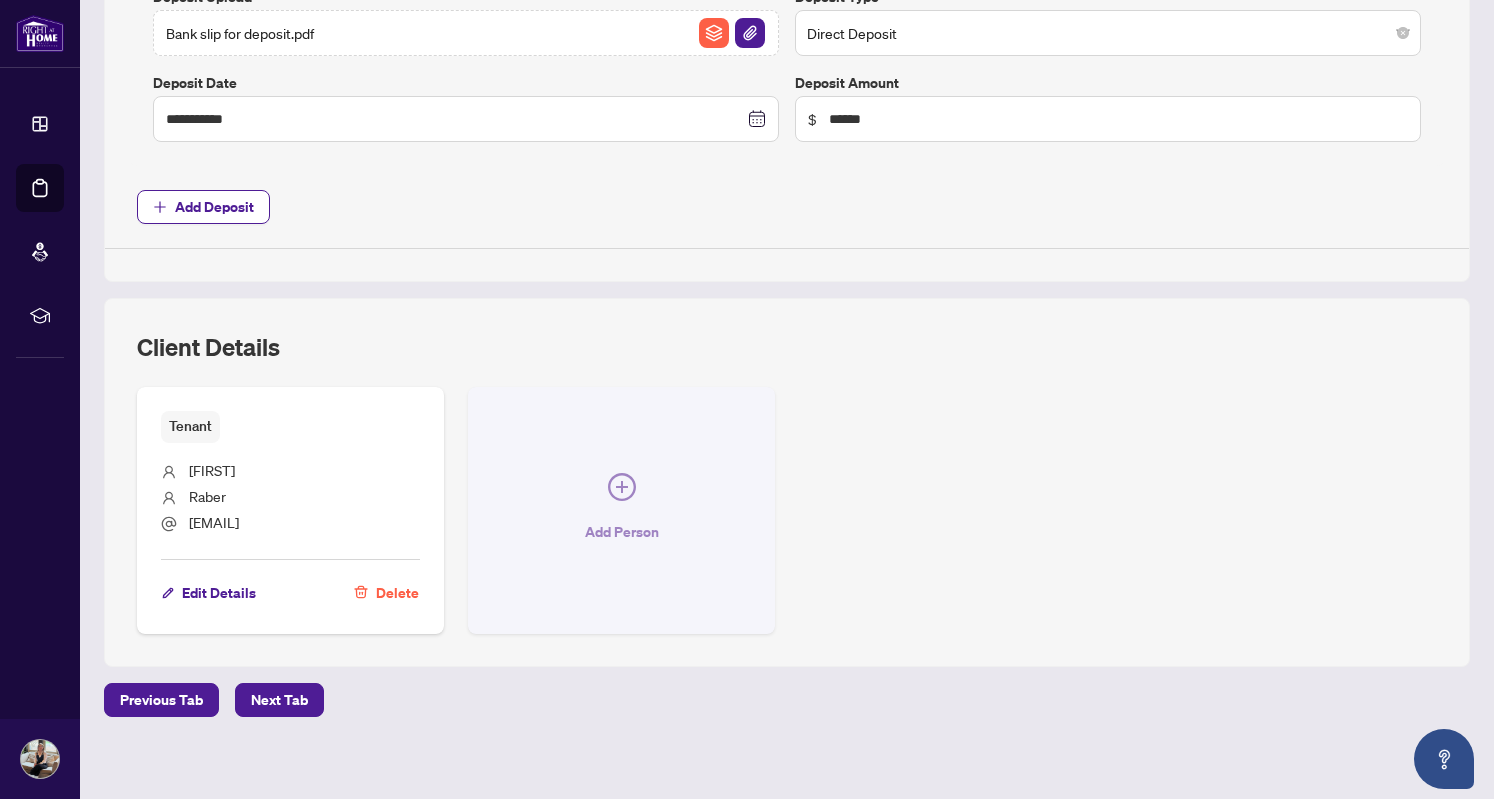 click 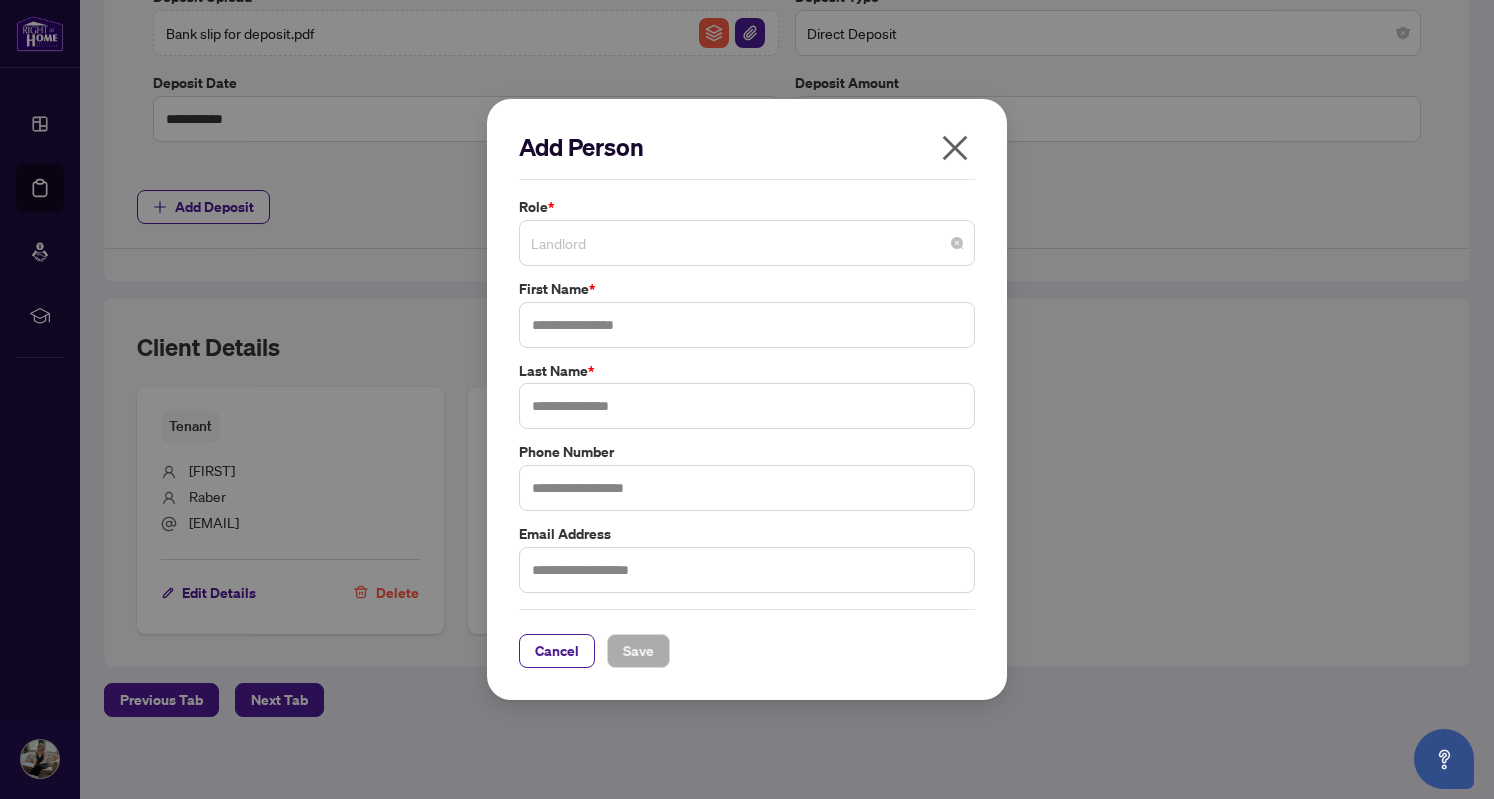 click on "Landlord" at bounding box center (747, 243) 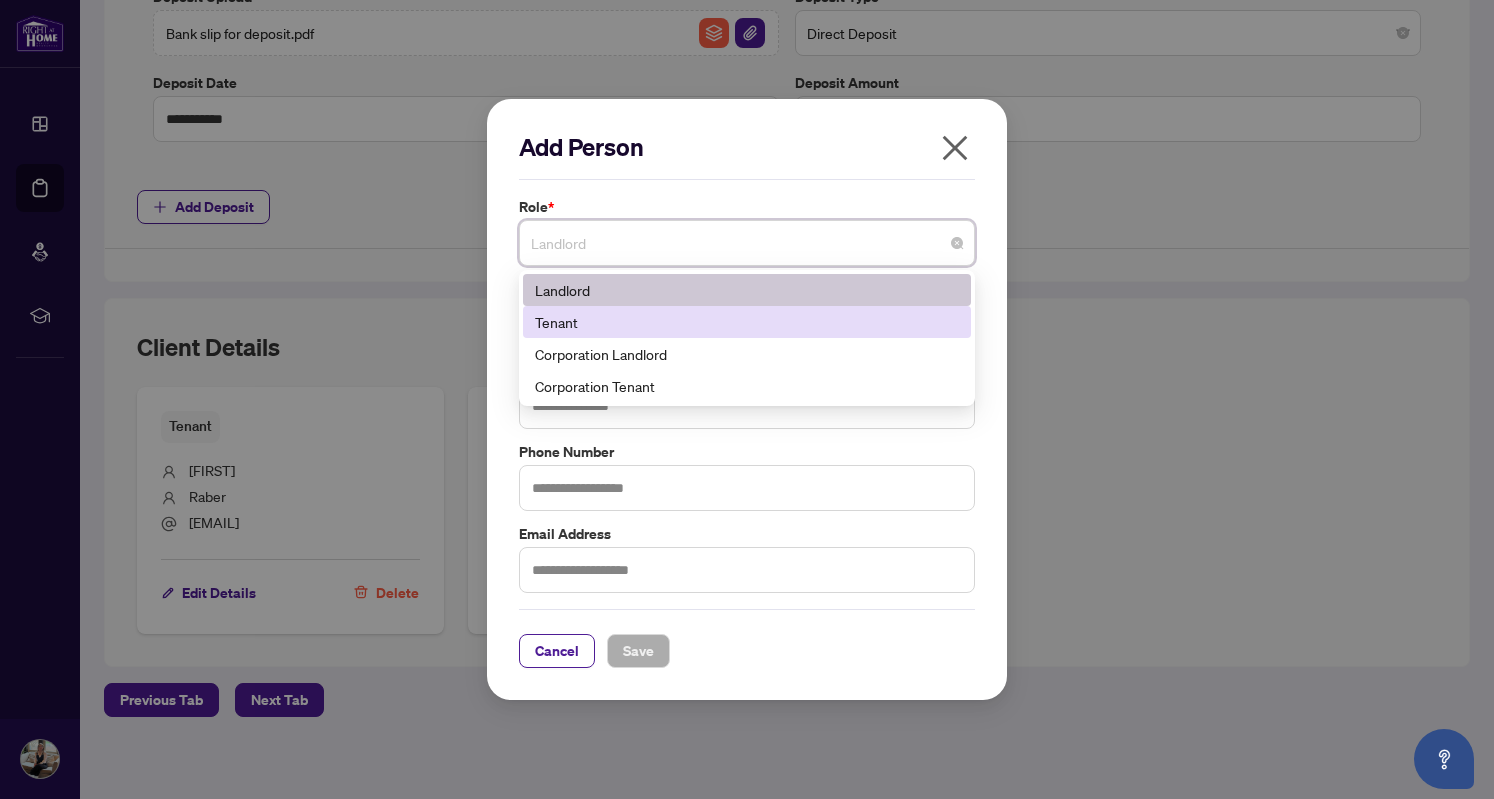 click on "Tenant" at bounding box center [747, 322] 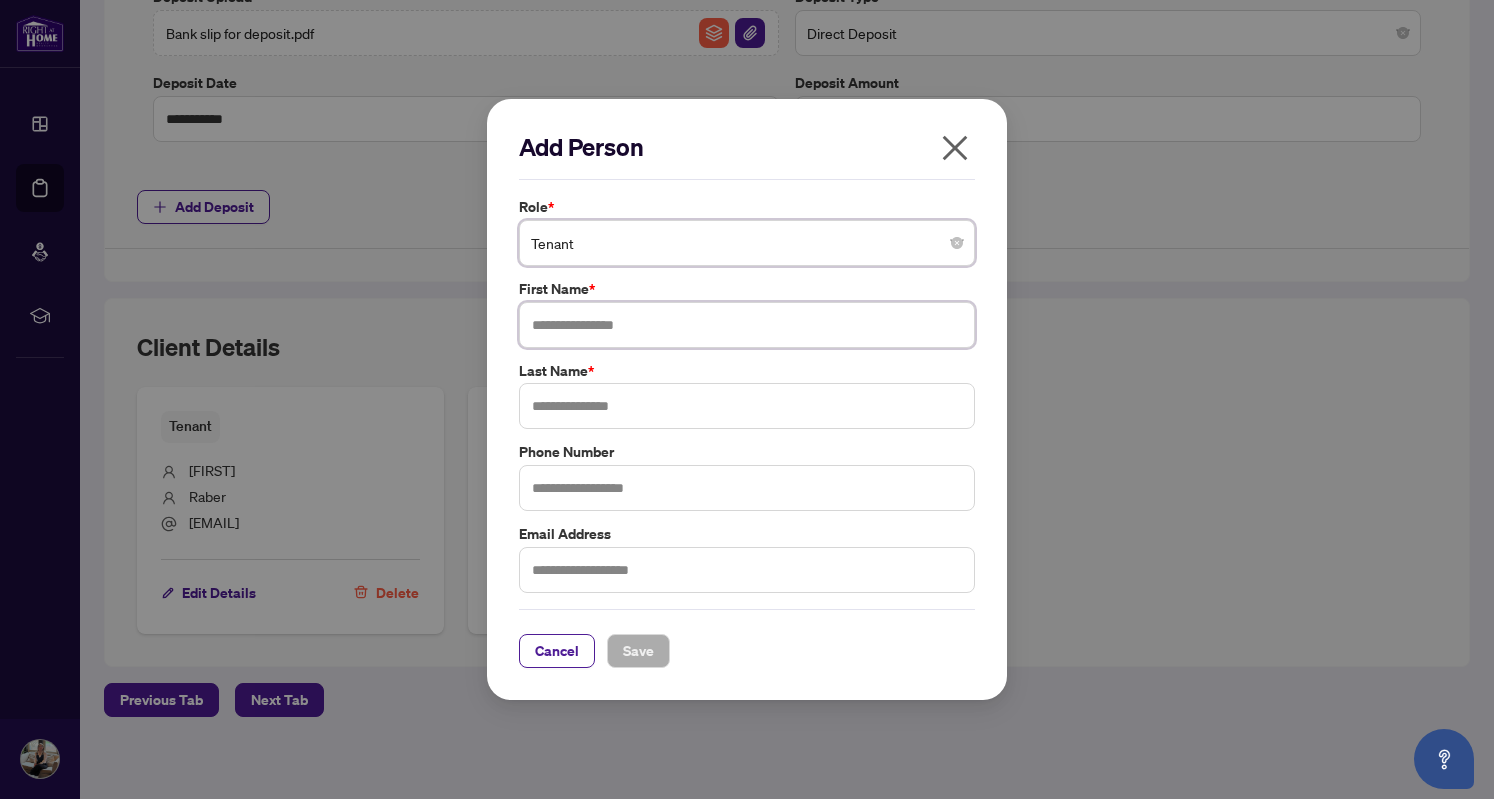 click at bounding box center (747, 325) 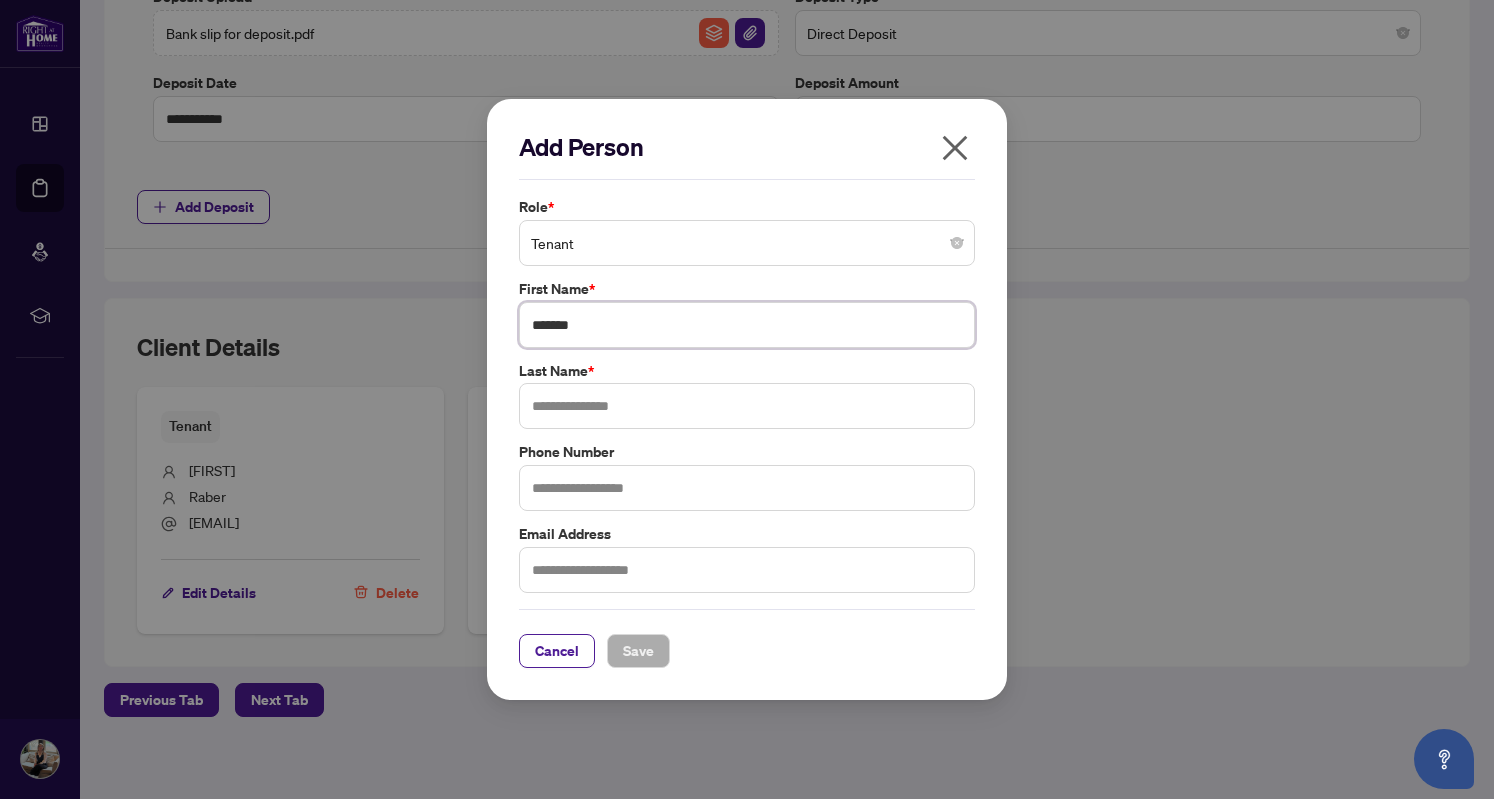 type on "*******" 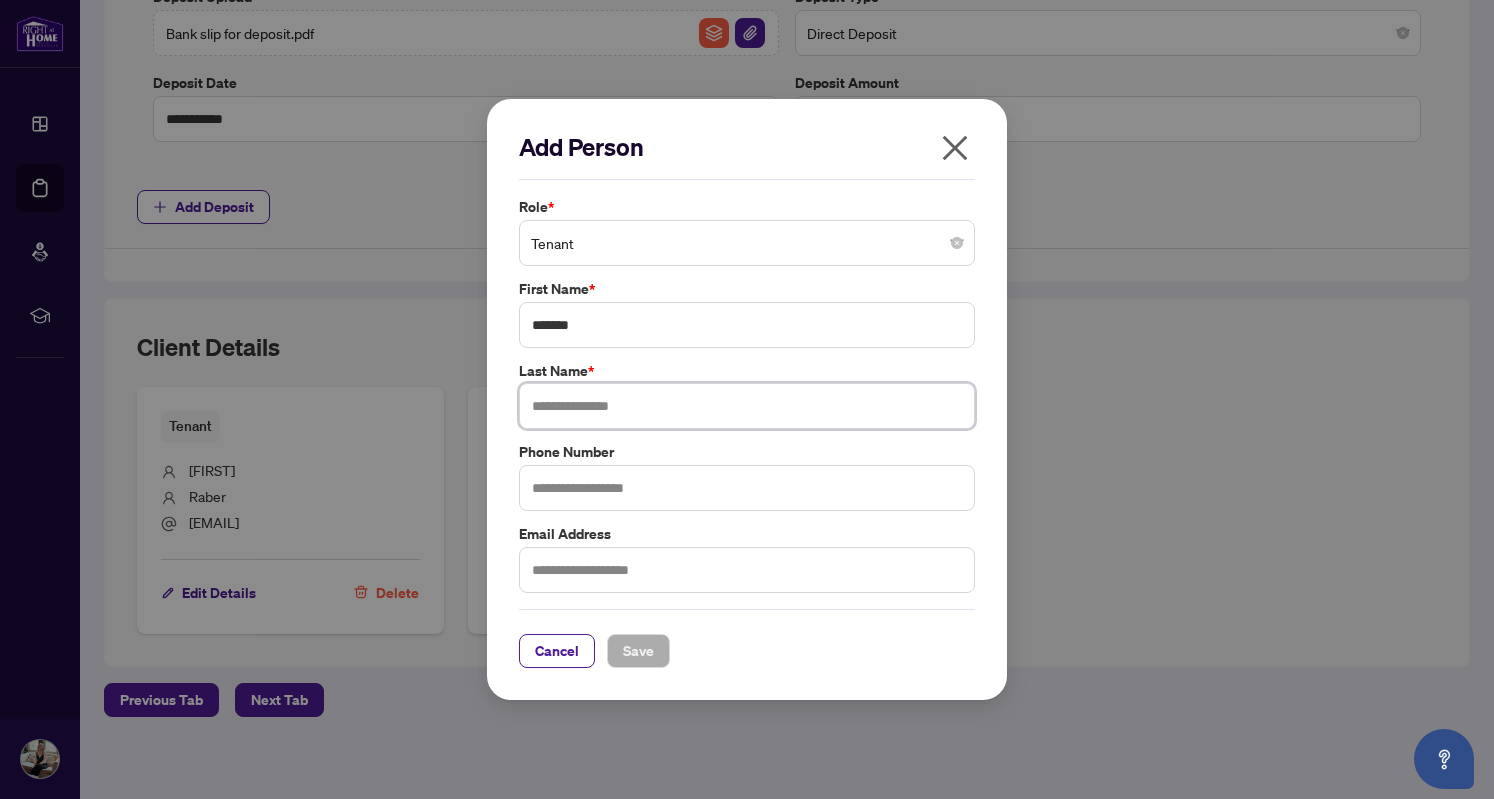 click at bounding box center [747, 406] 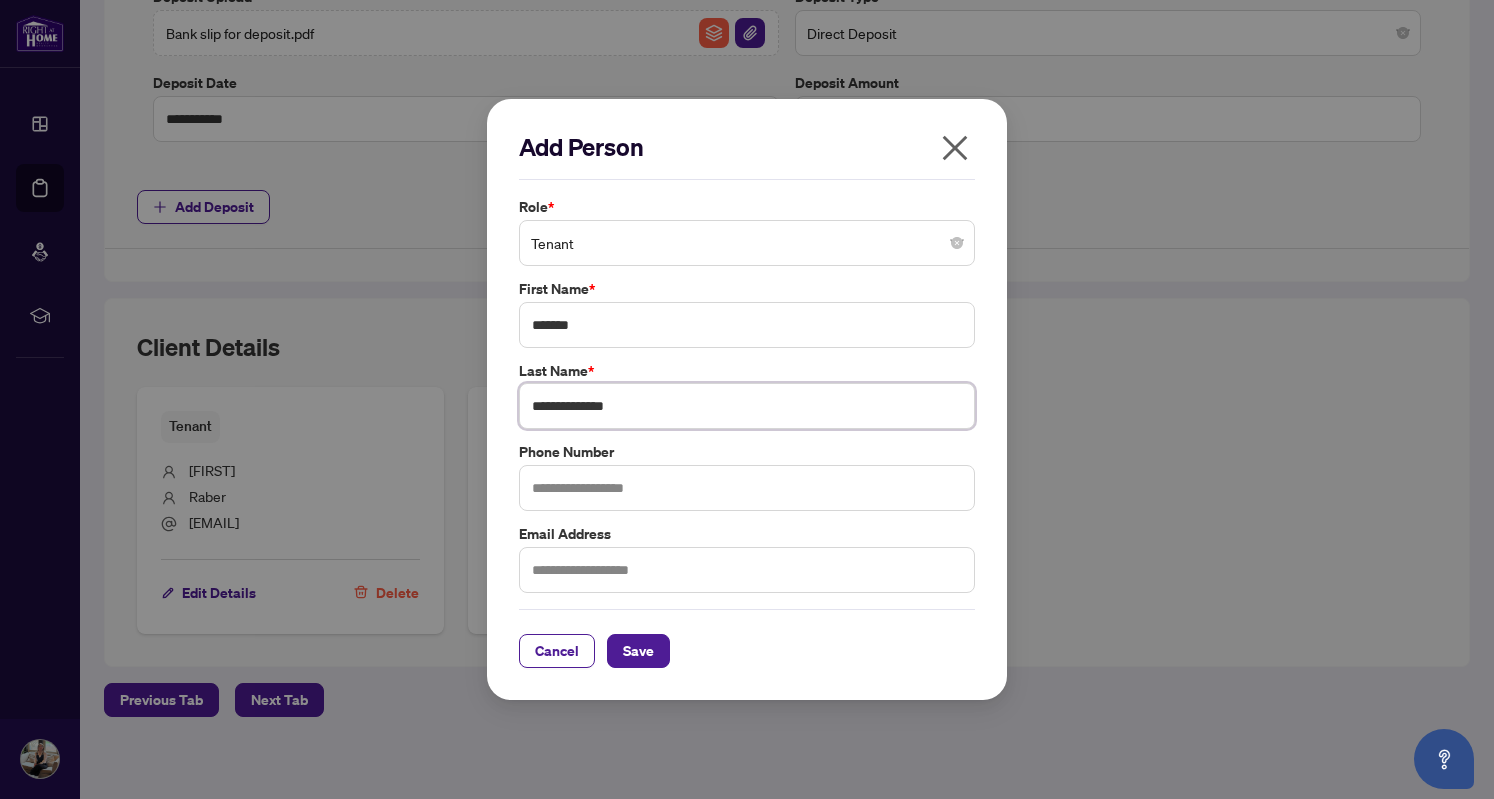 type on "**********" 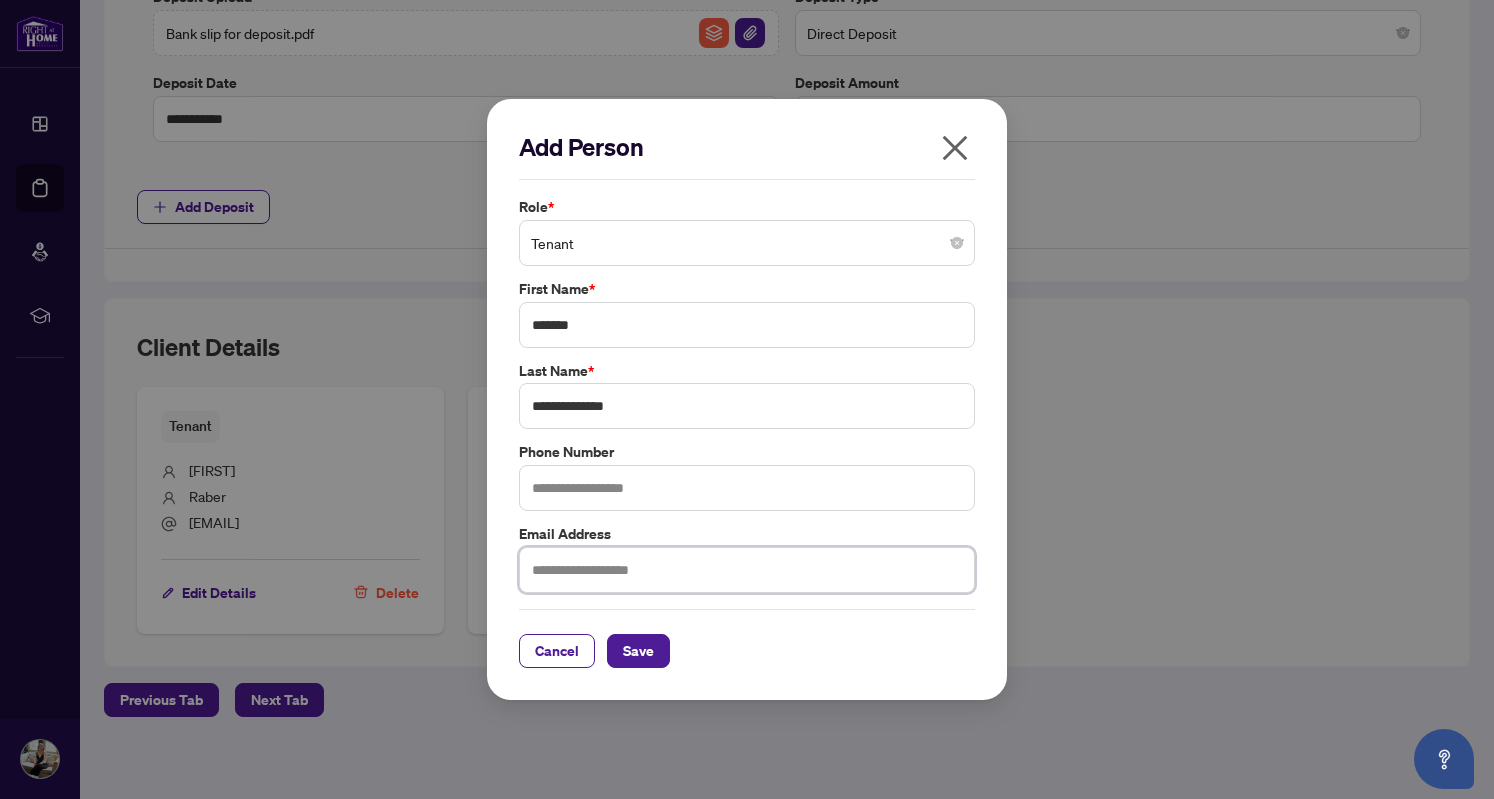 click at bounding box center (747, 570) 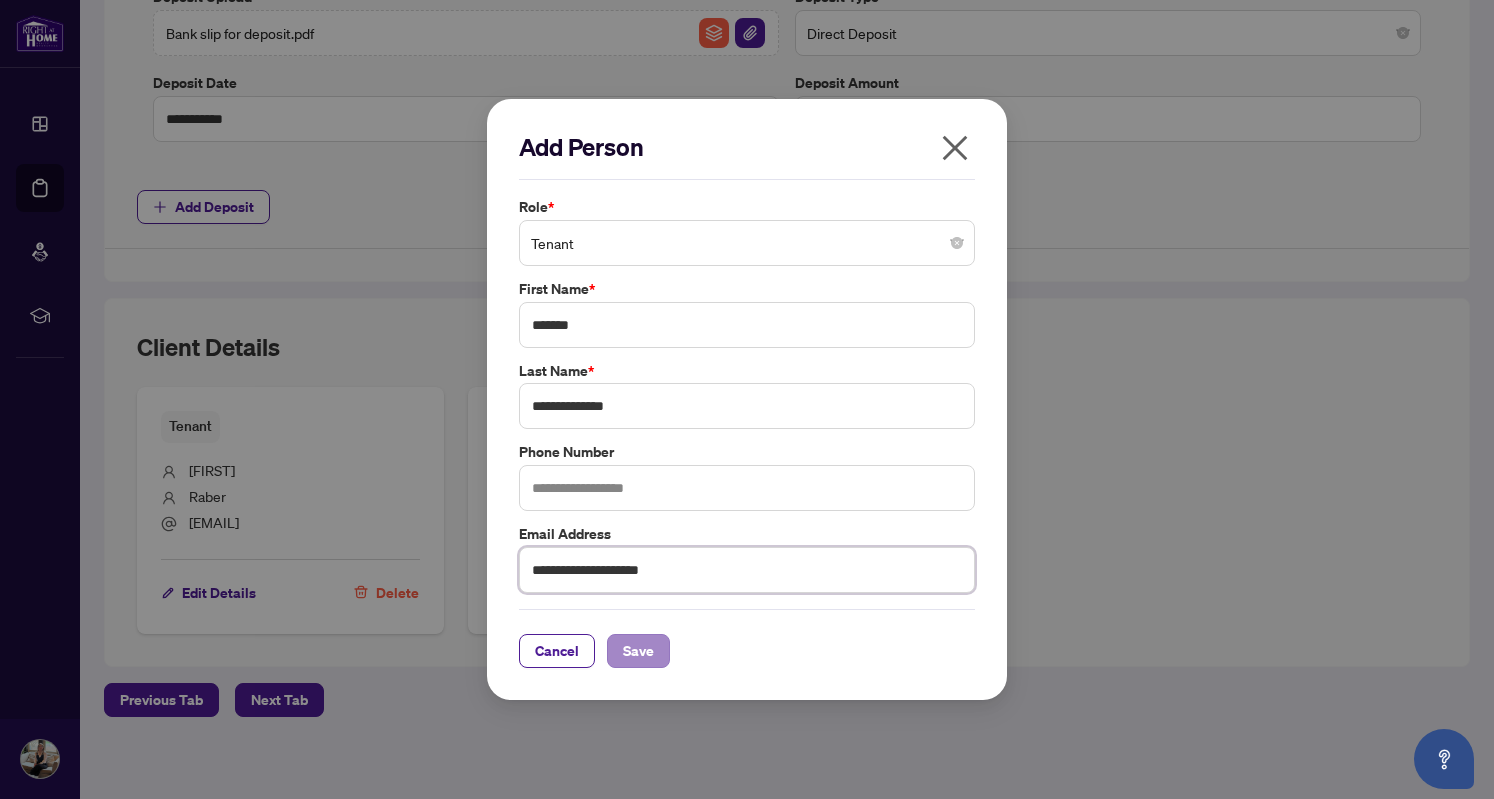 type on "**********" 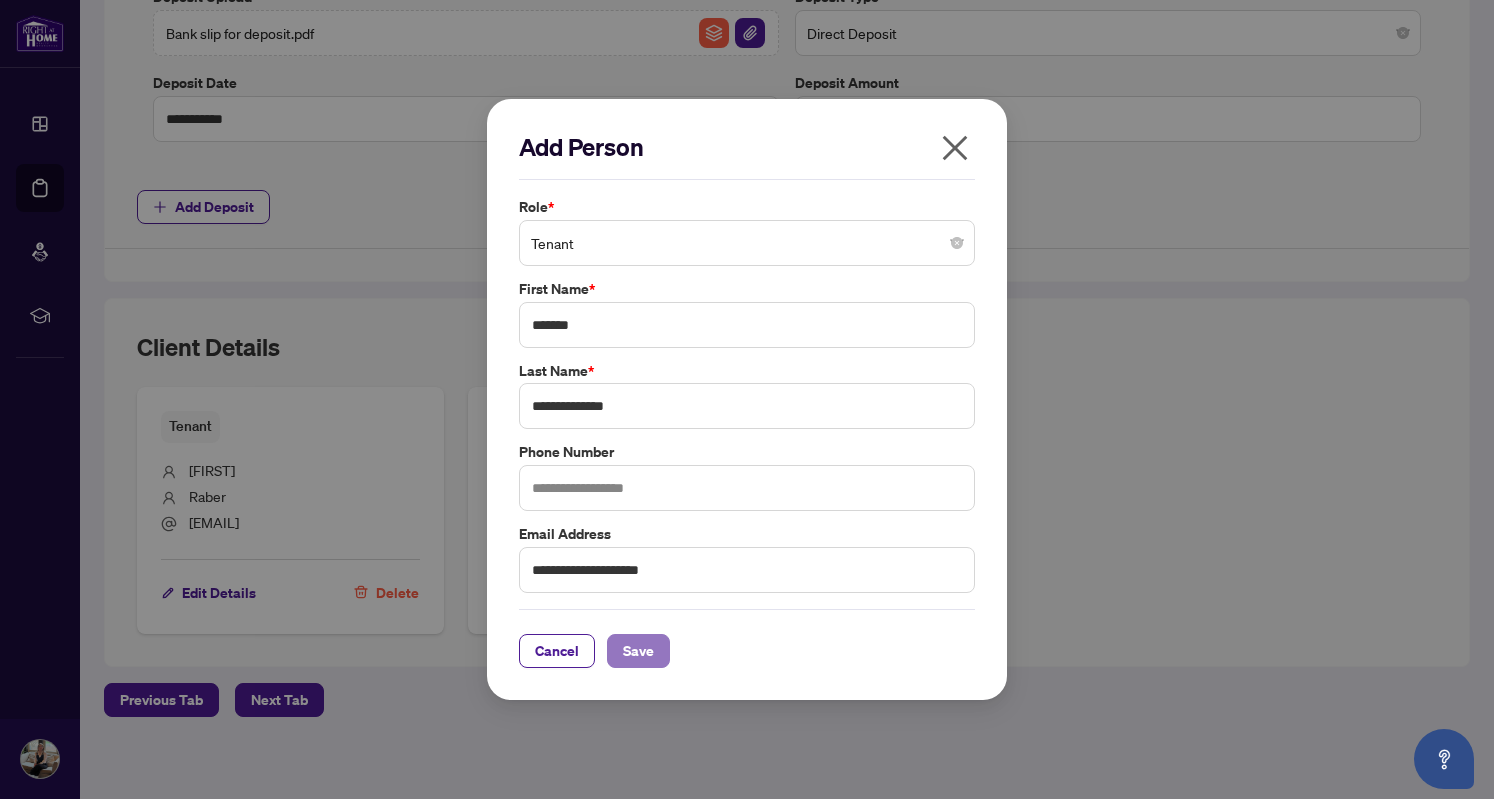 click on "Save" at bounding box center (638, 651) 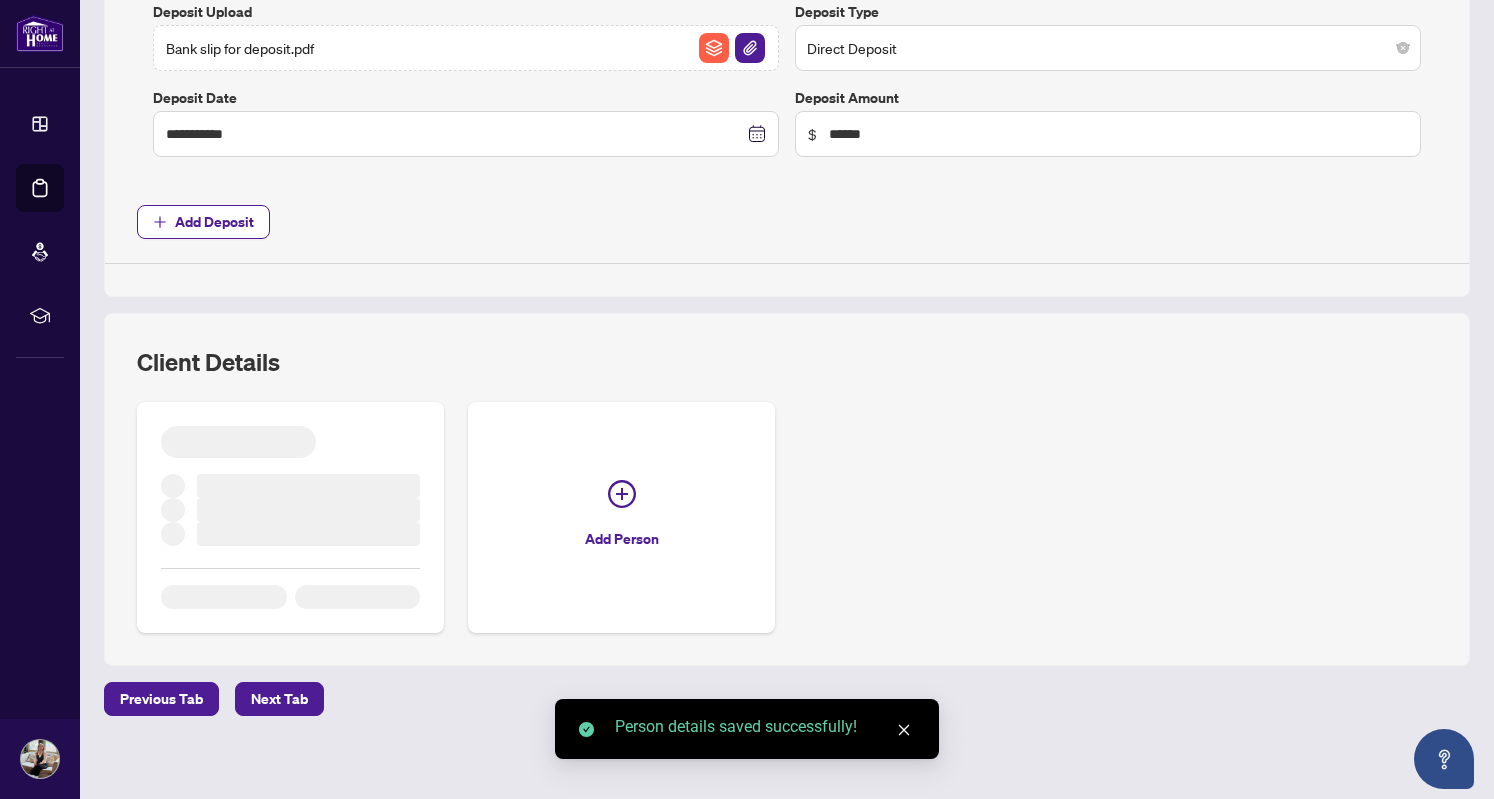scroll, scrollTop: 884, scrollLeft: 0, axis: vertical 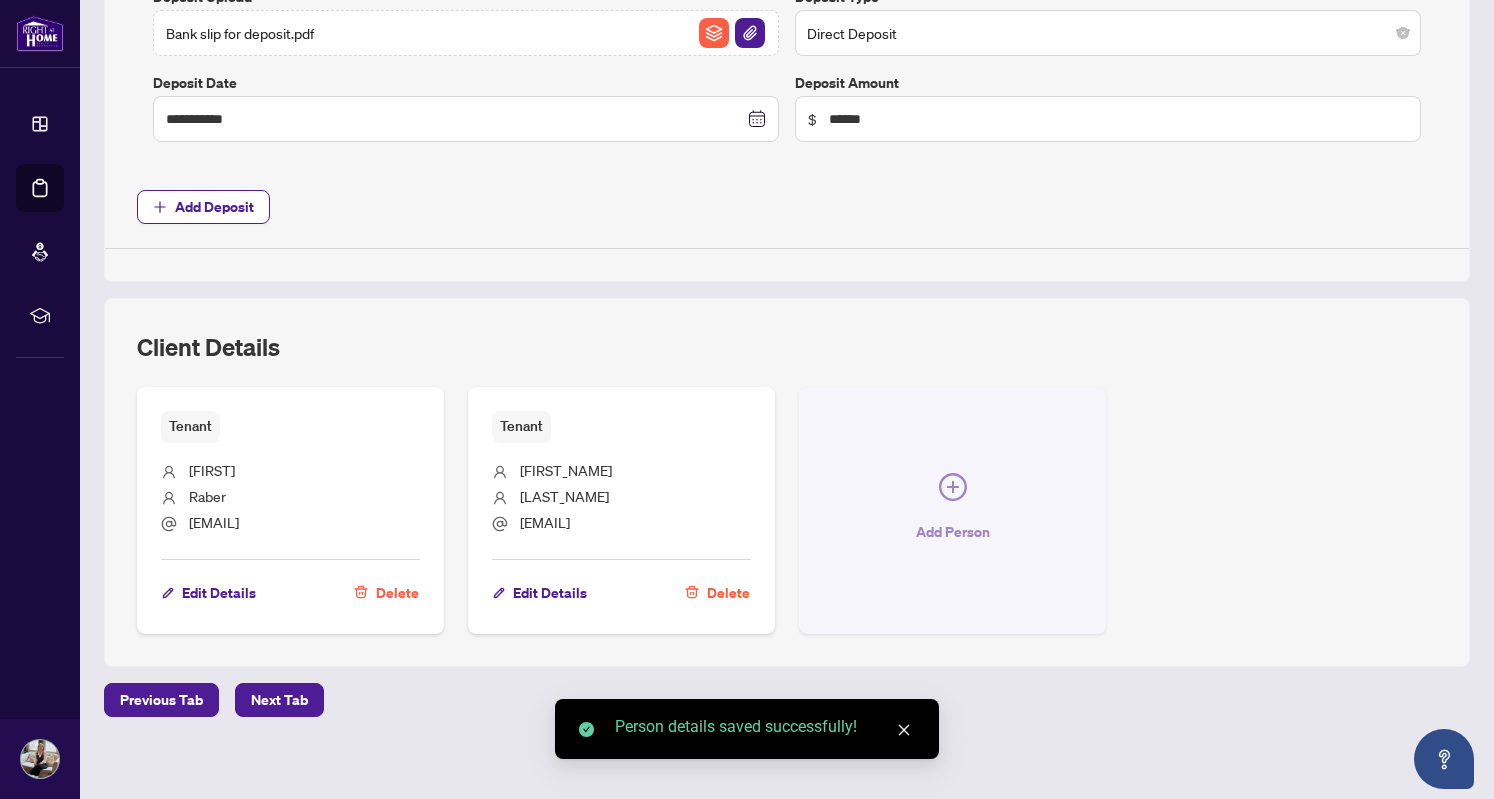 click 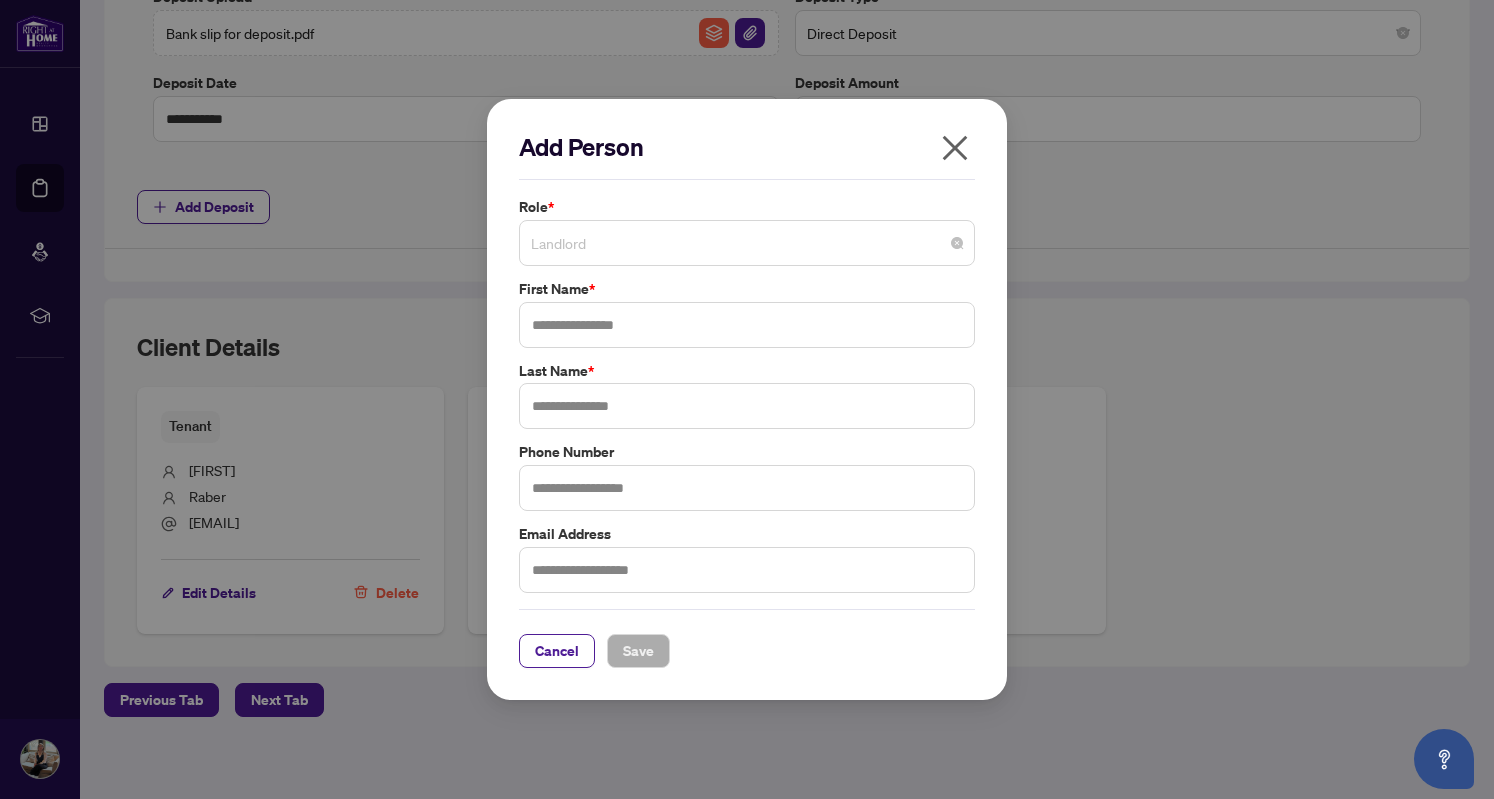 click on "Landlord" at bounding box center [747, 243] 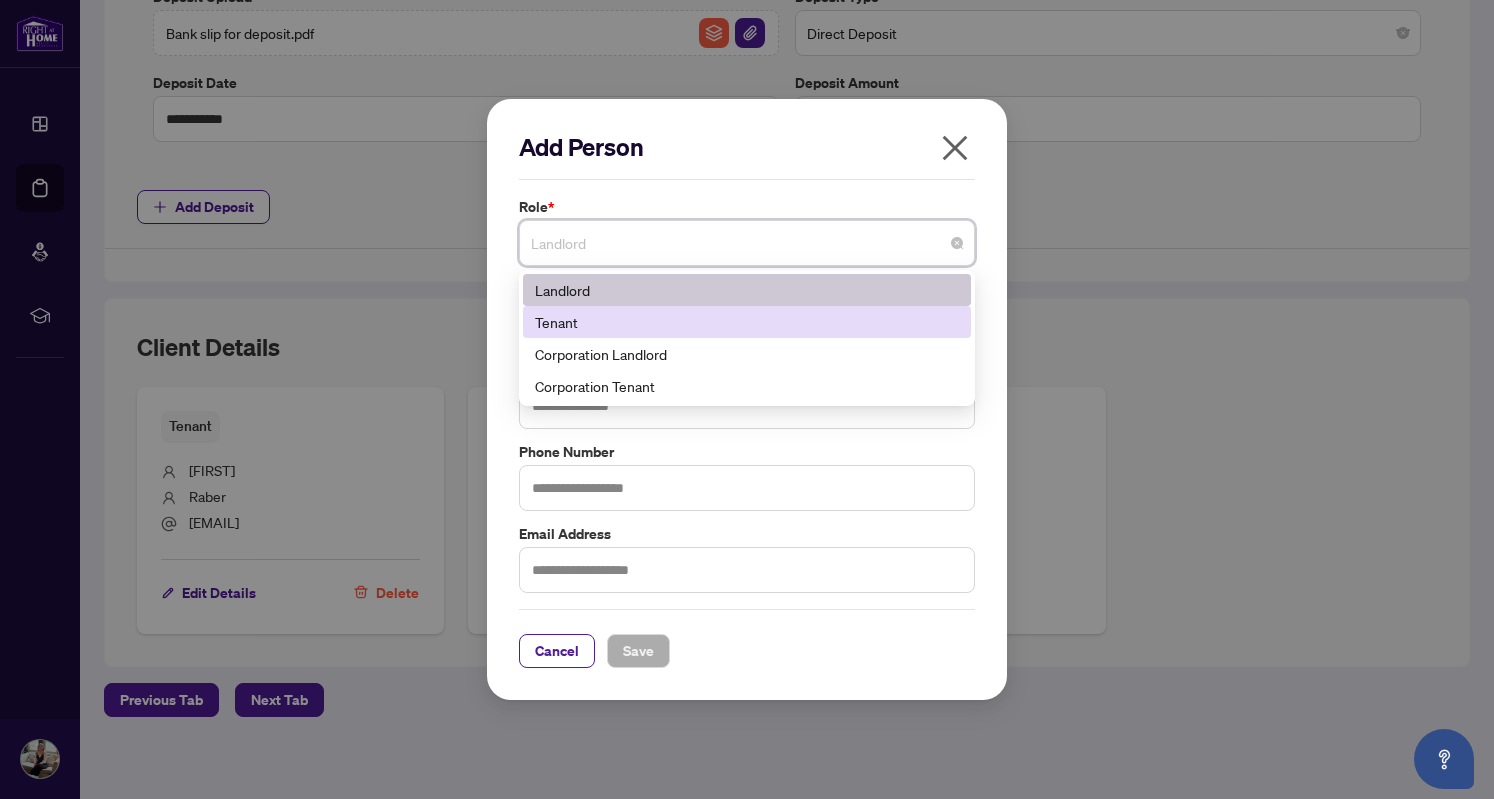 click on "Tenant" at bounding box center (747, 322) 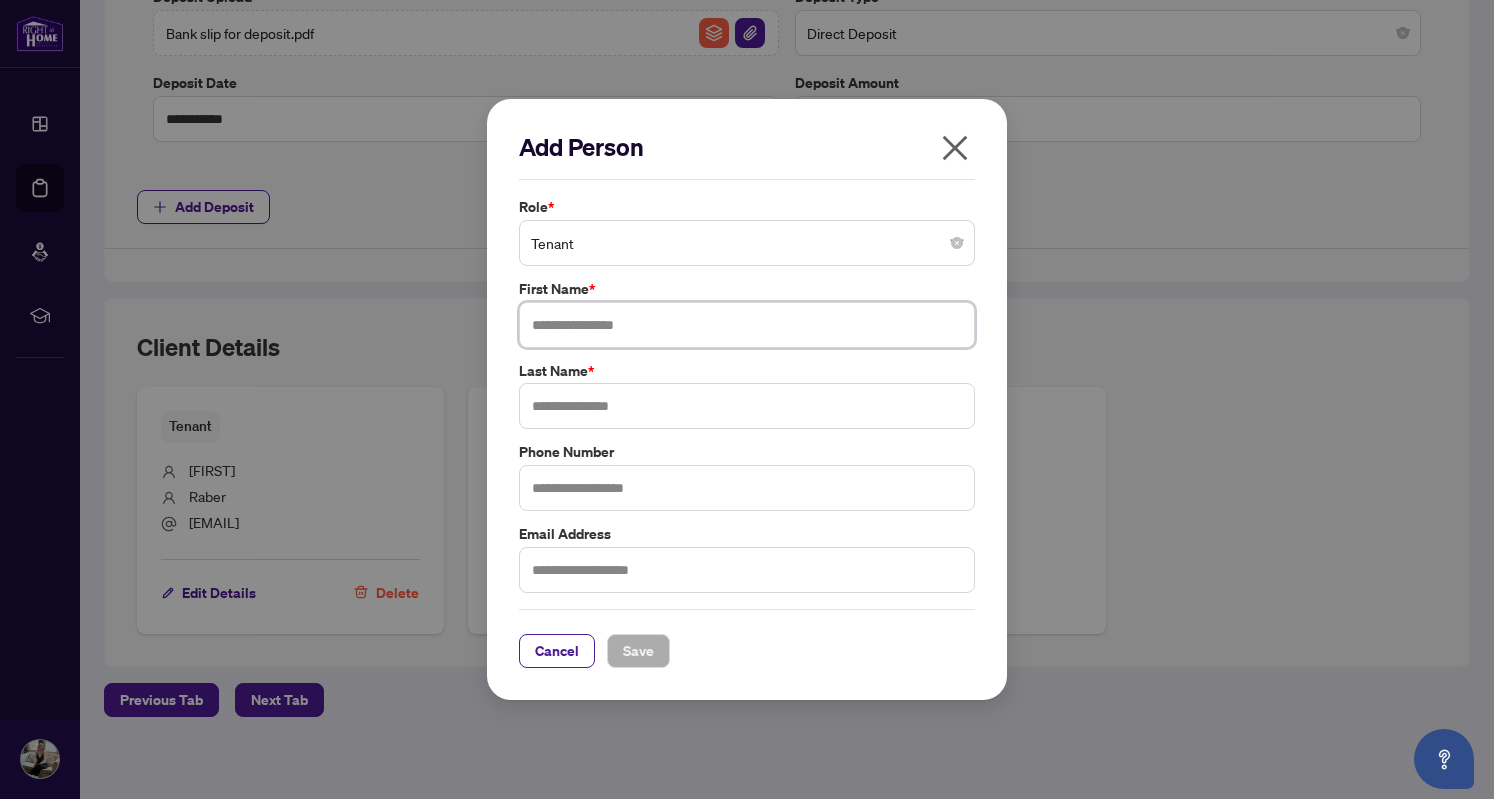 click at bounding box center [747, 325] 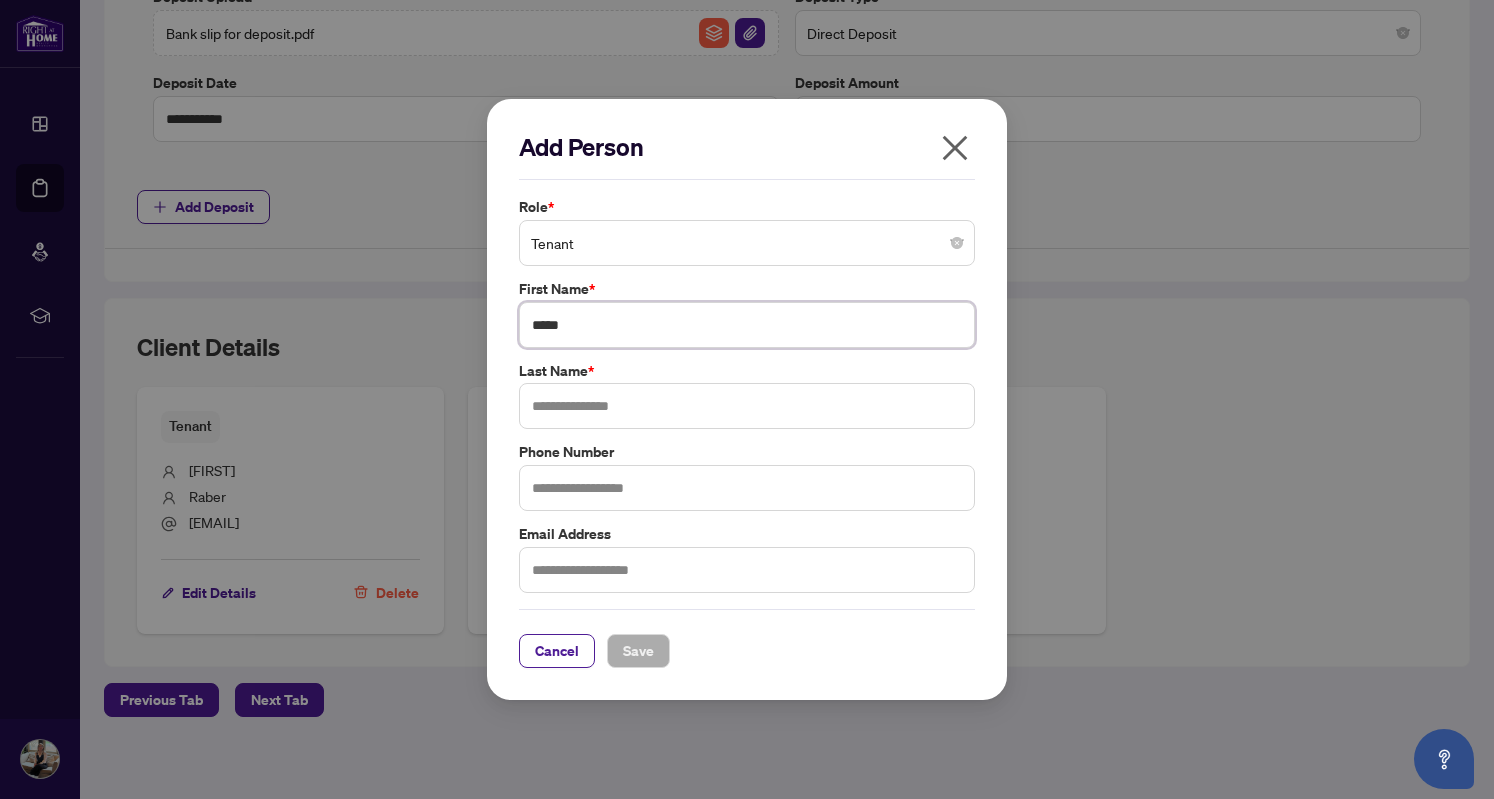 type on "*****" 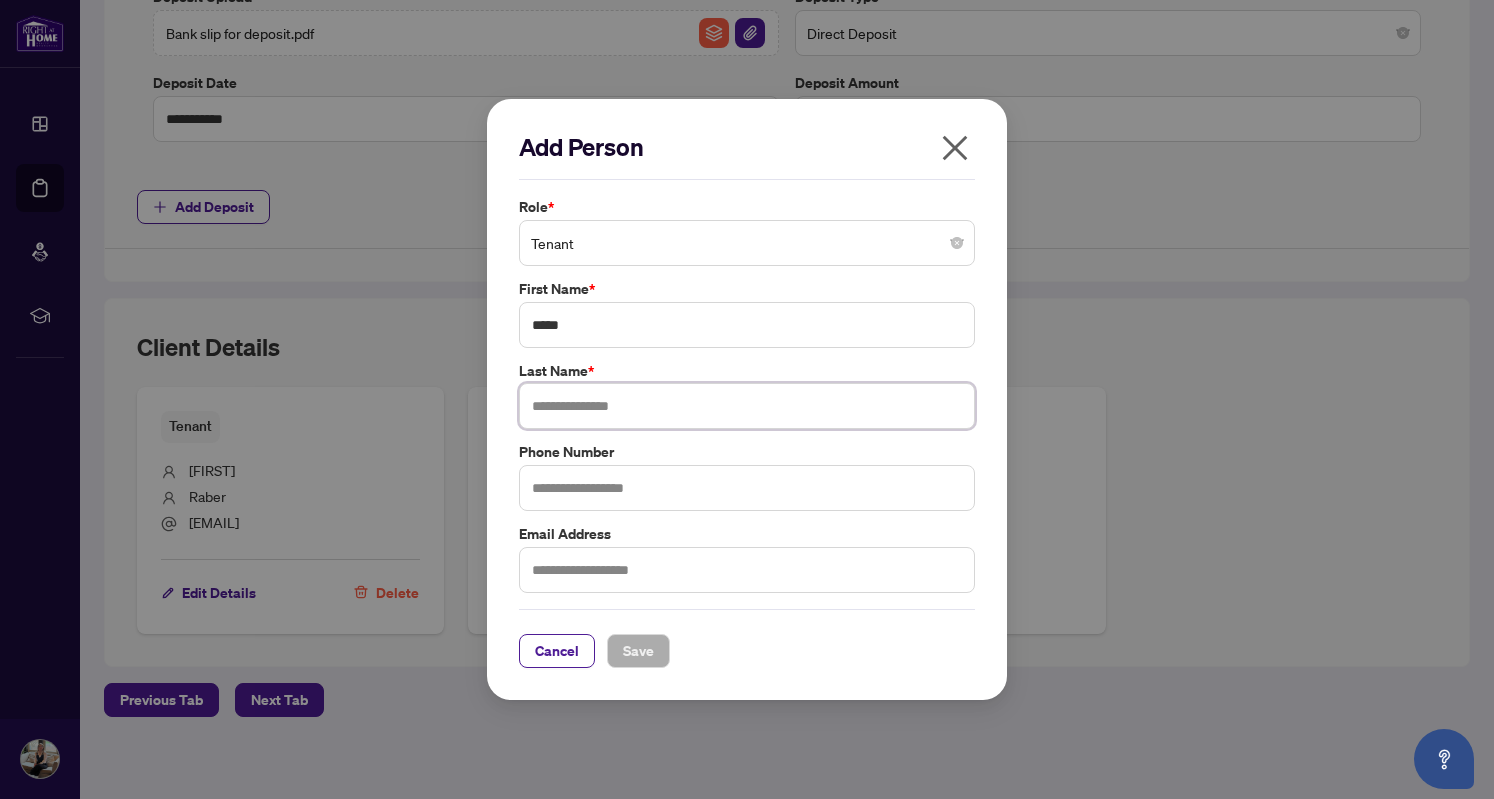 click at bounding box center (747, 406) 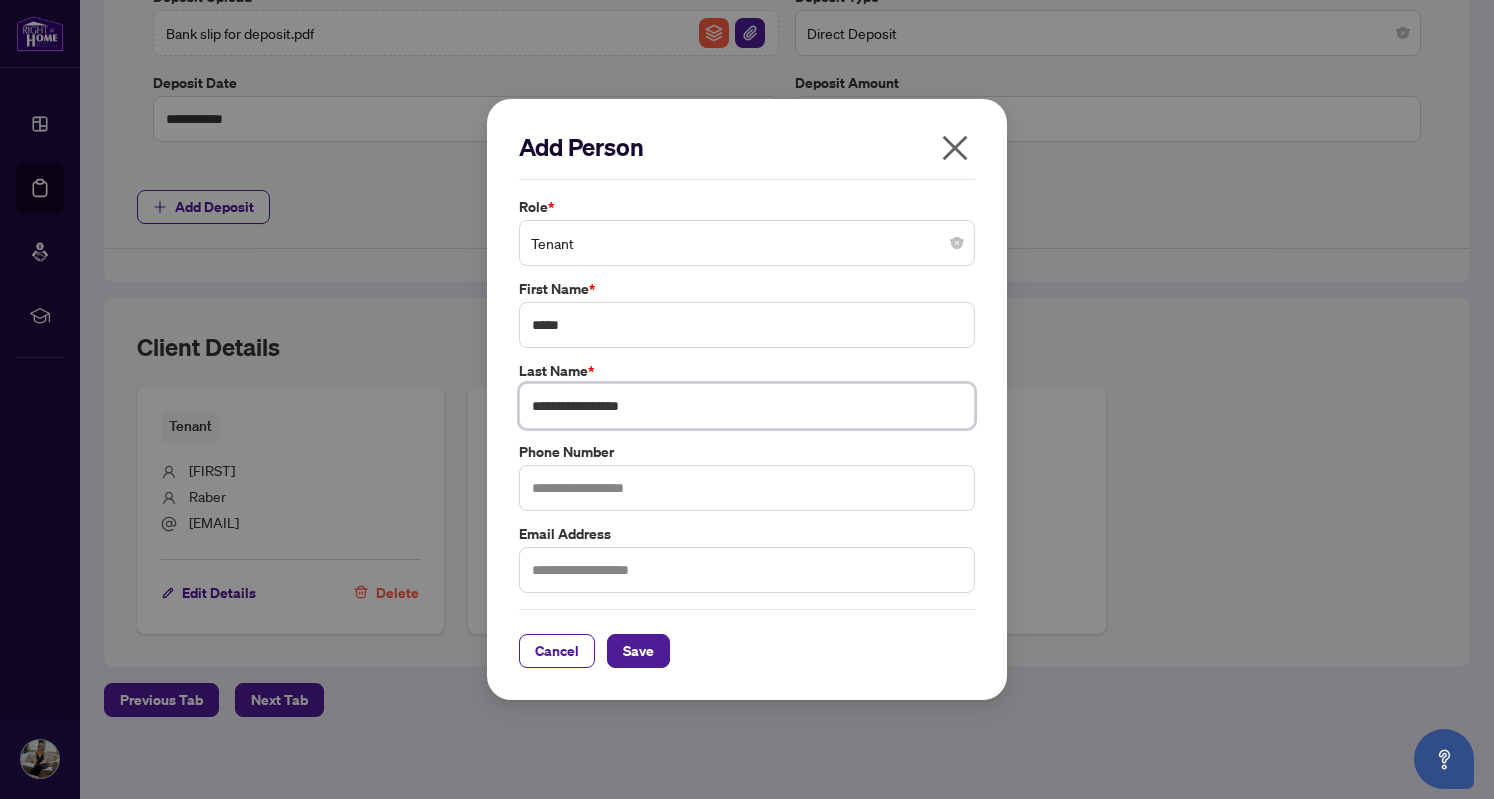 type on "**********" 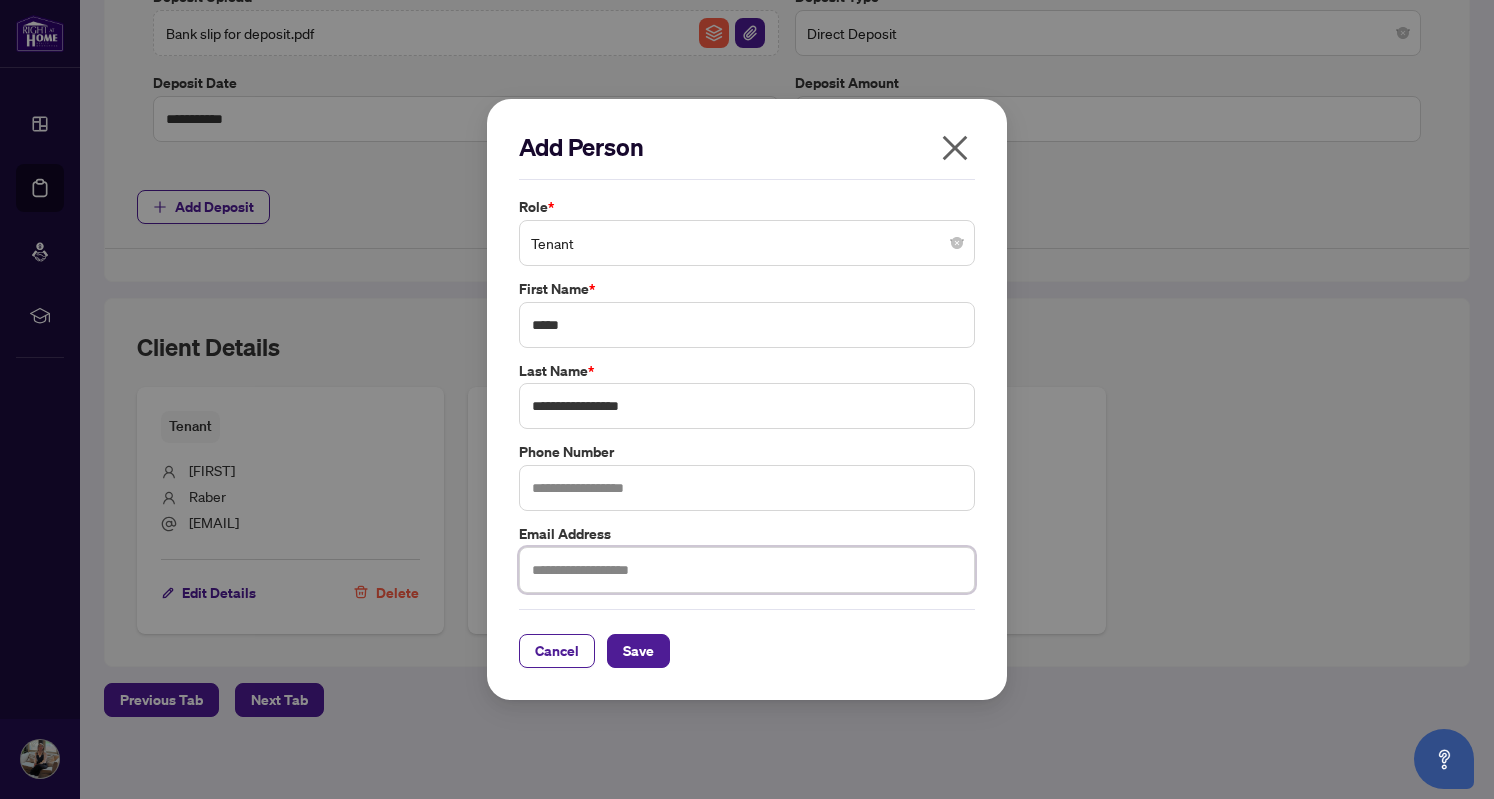 click at bounding box center [747, 570] 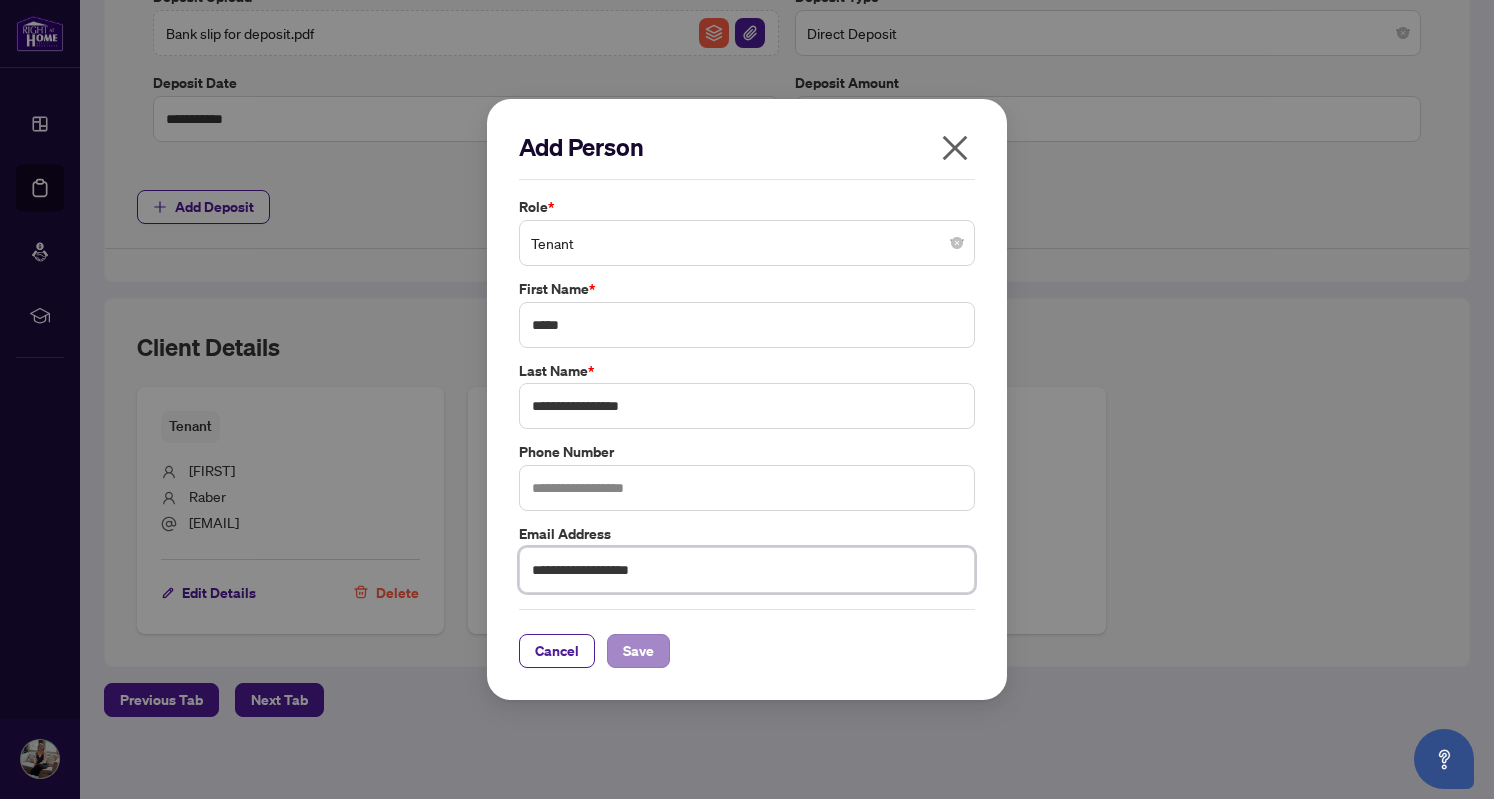 type on "**********" 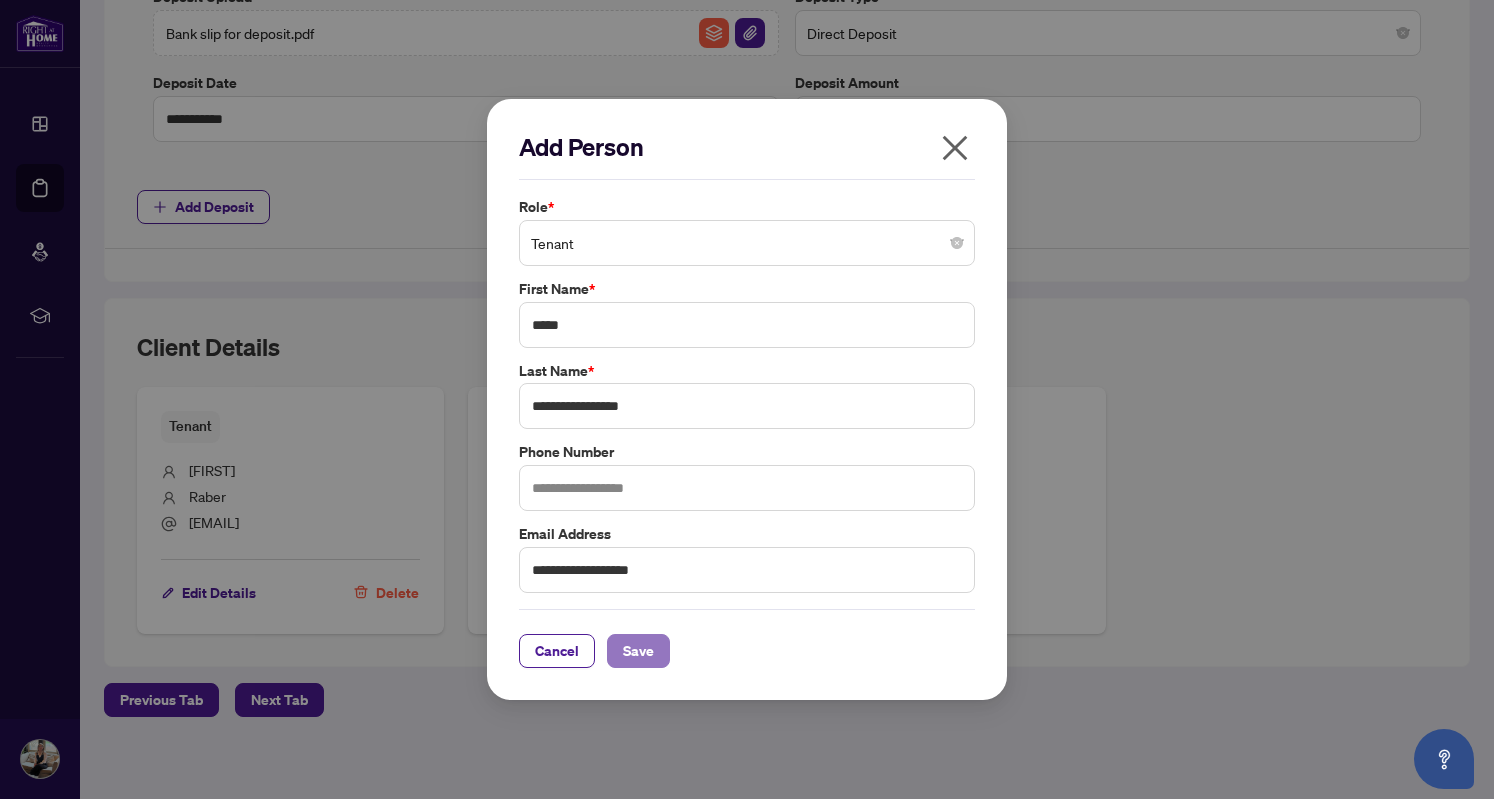 click on "Save" at bounding box center (638, 651) 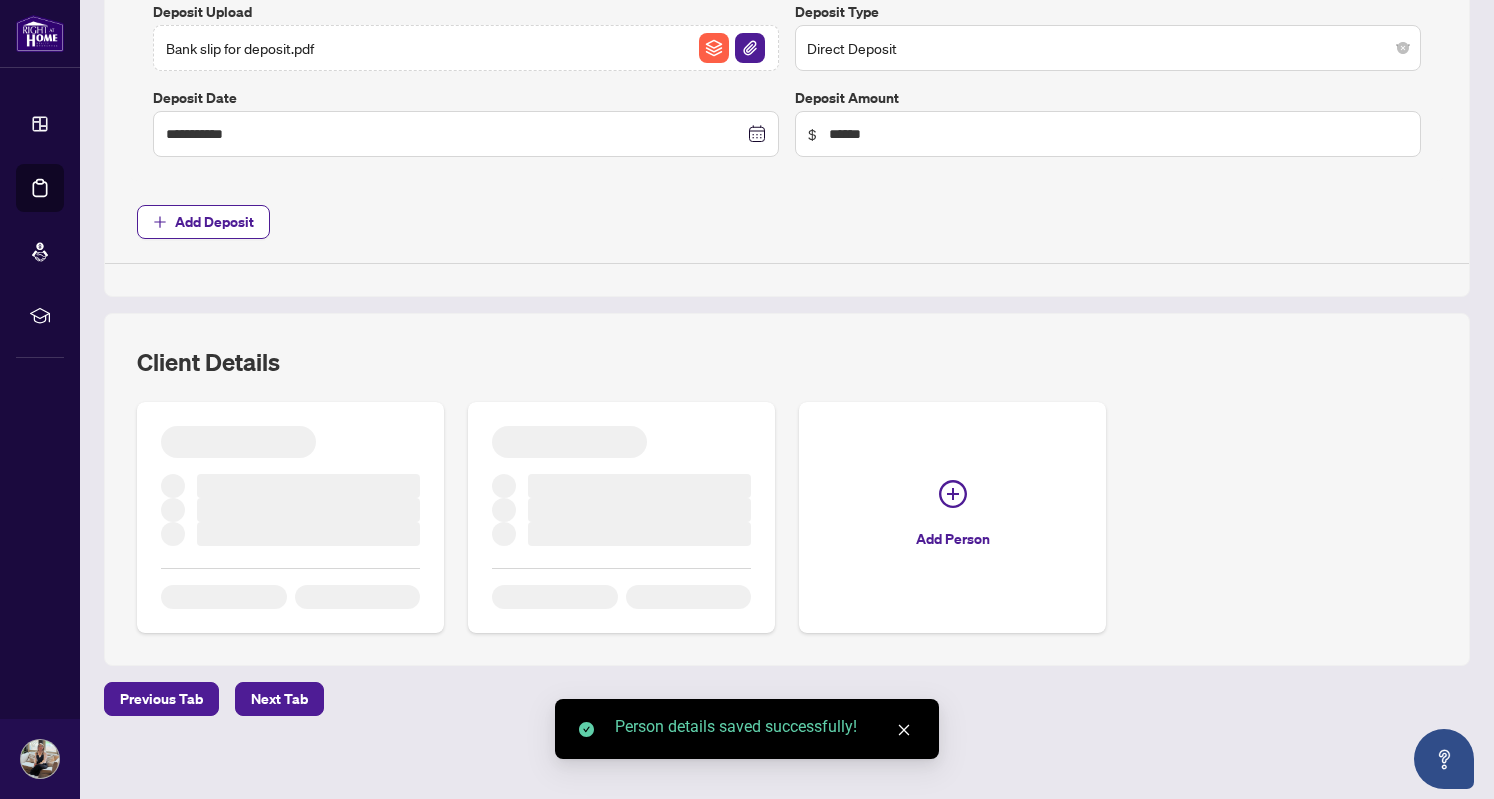 scroll, scrollTop: 884, scrollLeft: 0, axis: vertical 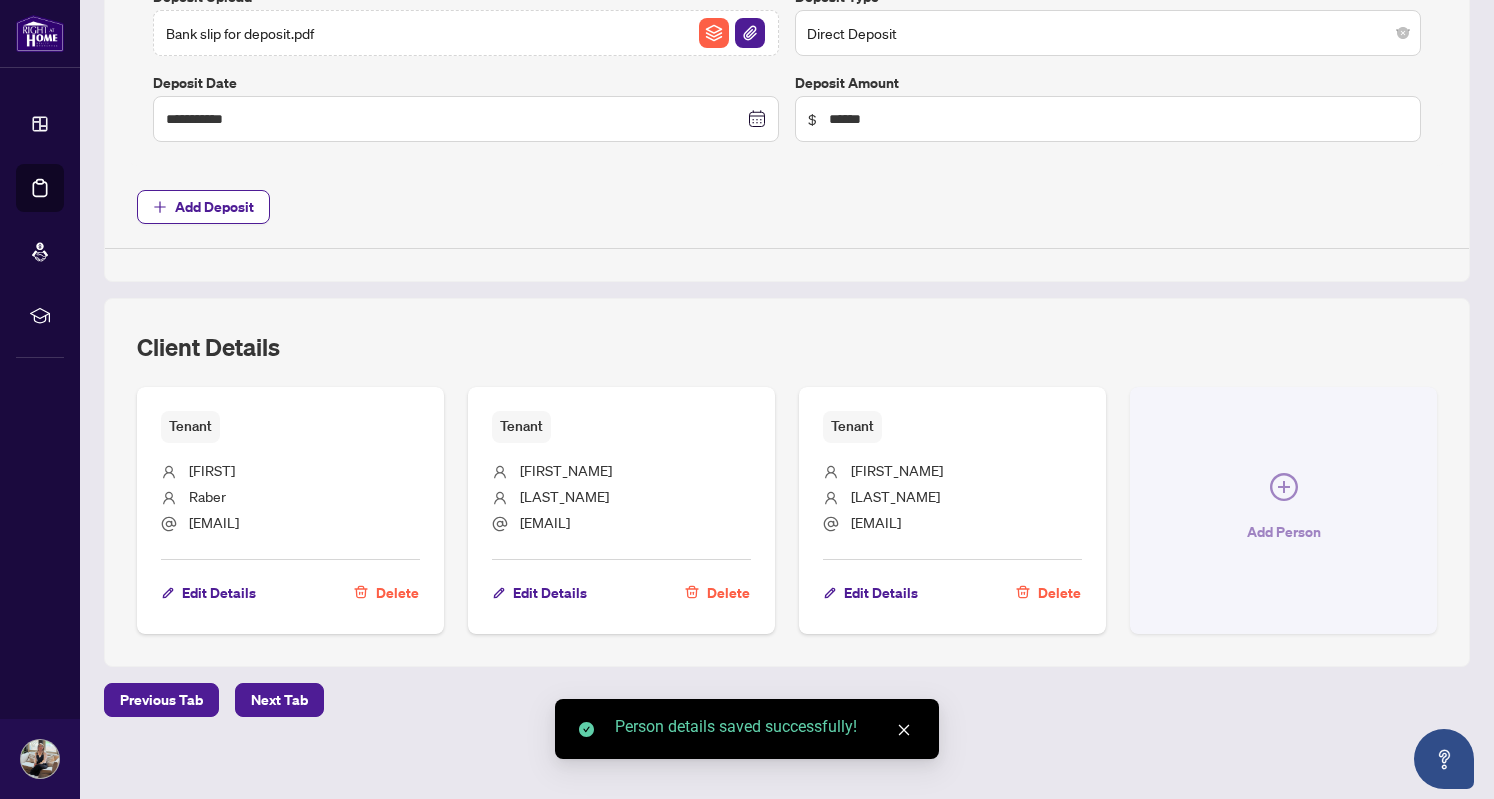 click 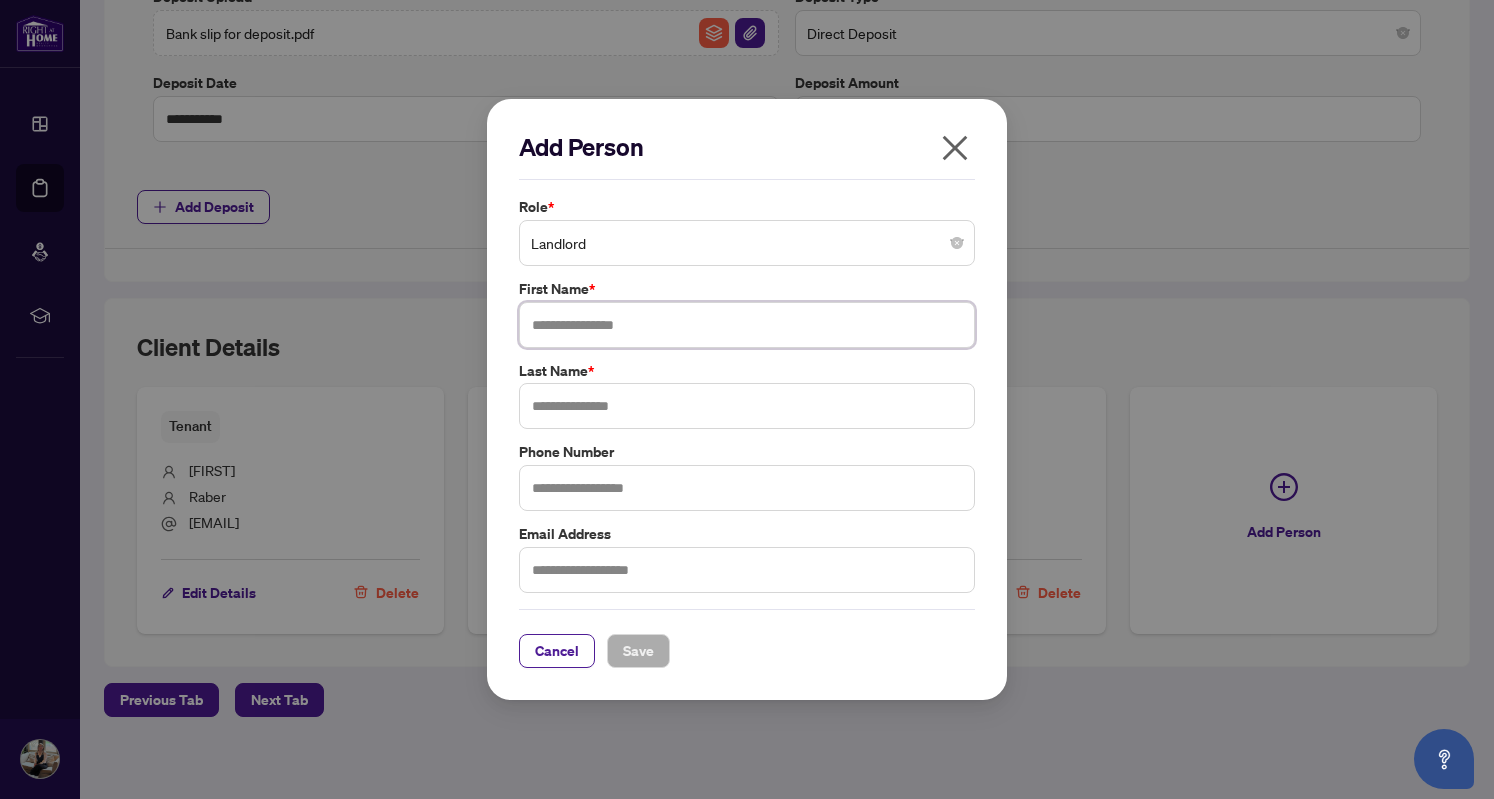 click at bounding box center [747, 325] 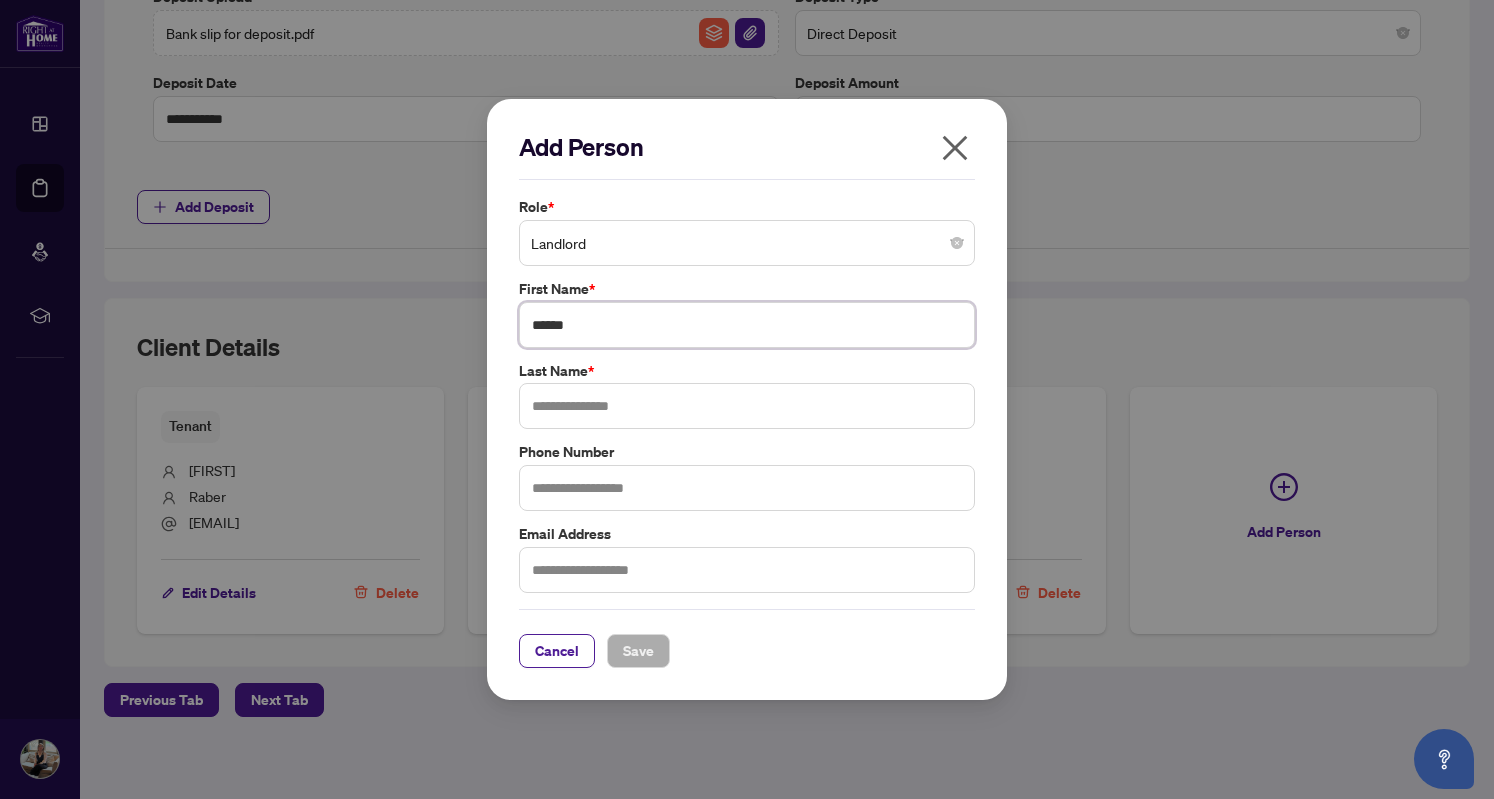 type on "******" 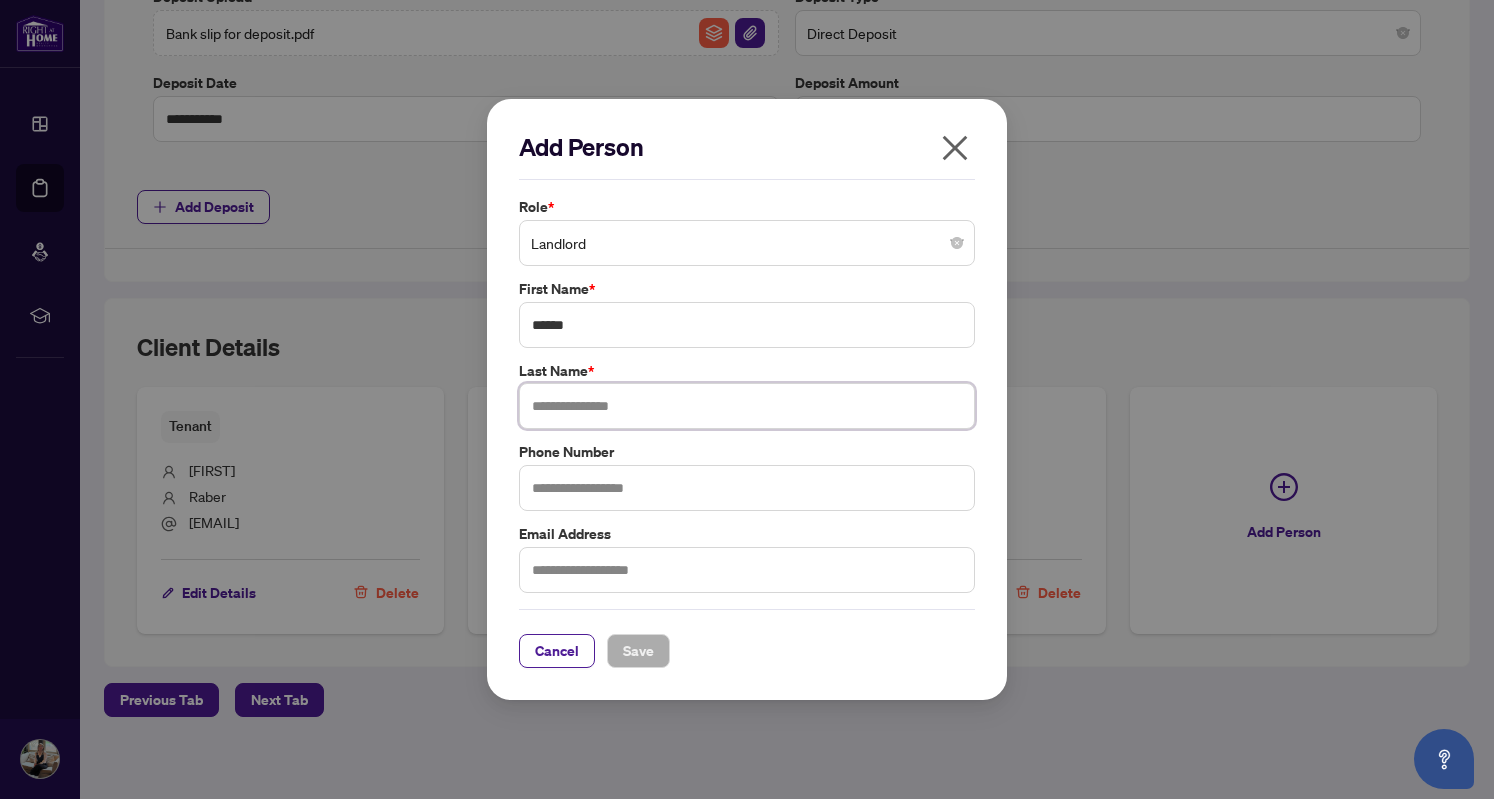 click at bounding box center [747, 406] 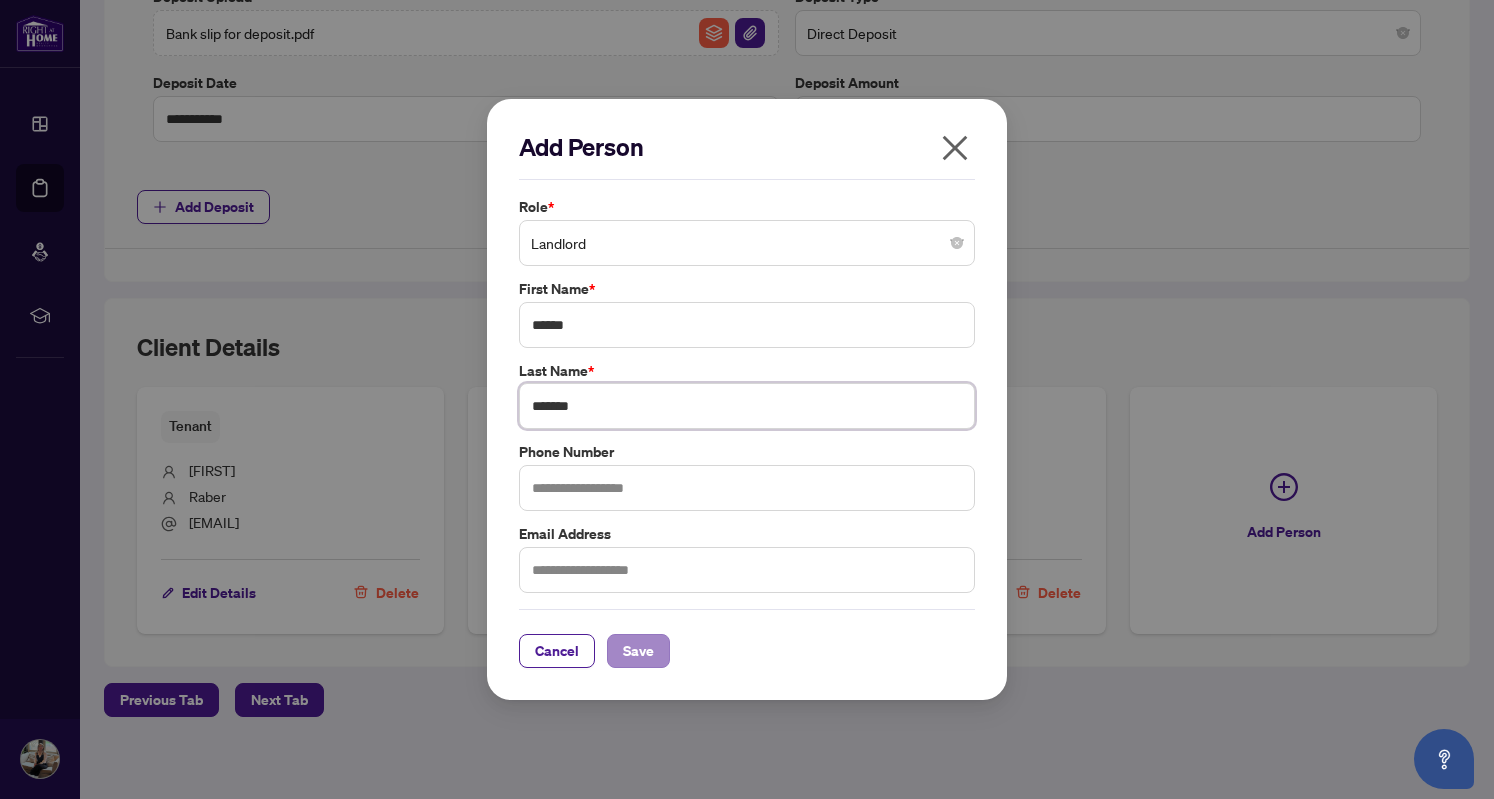 type on "*******" 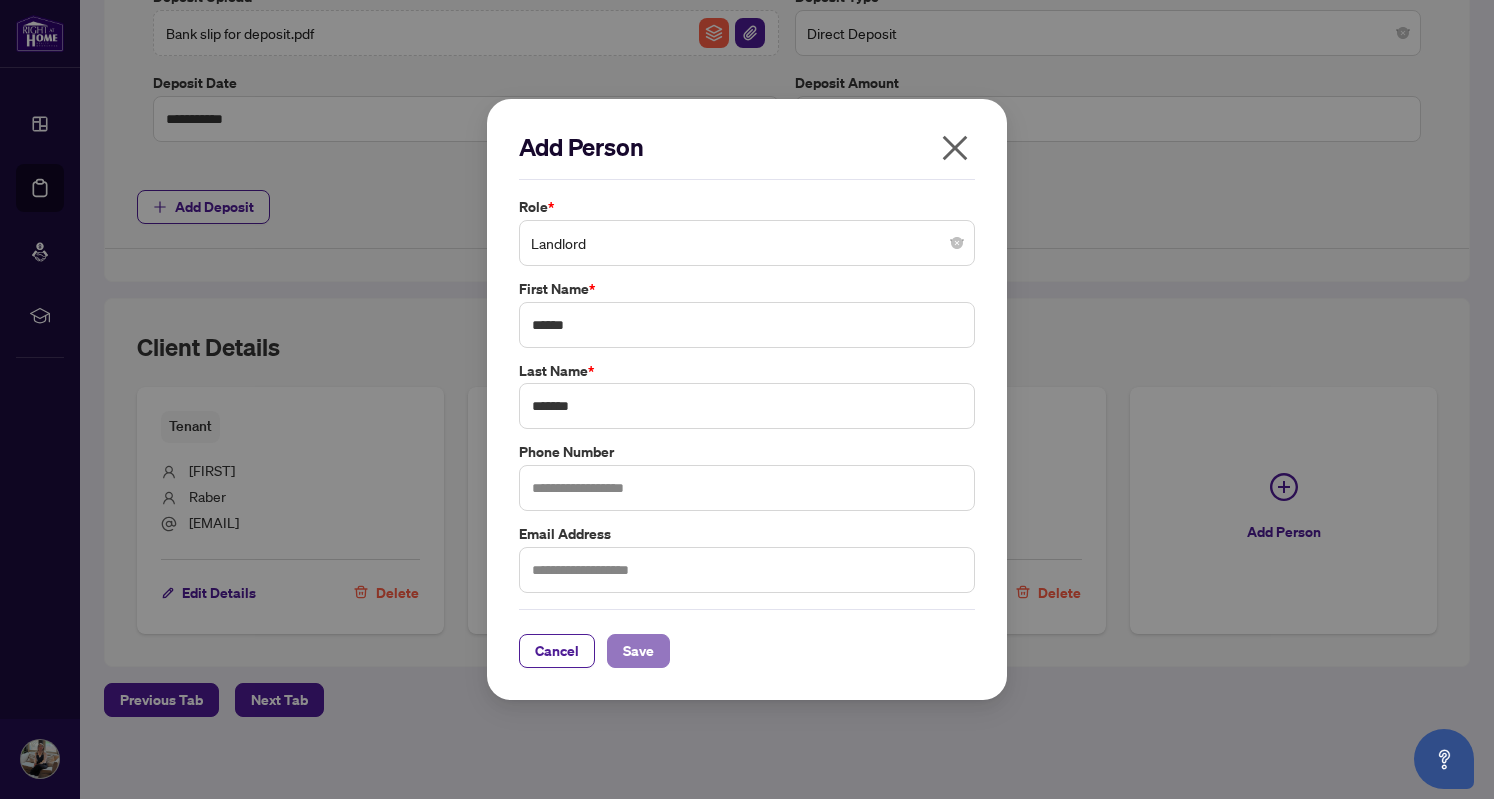 click on "Save" at bounding box center [638, 651] 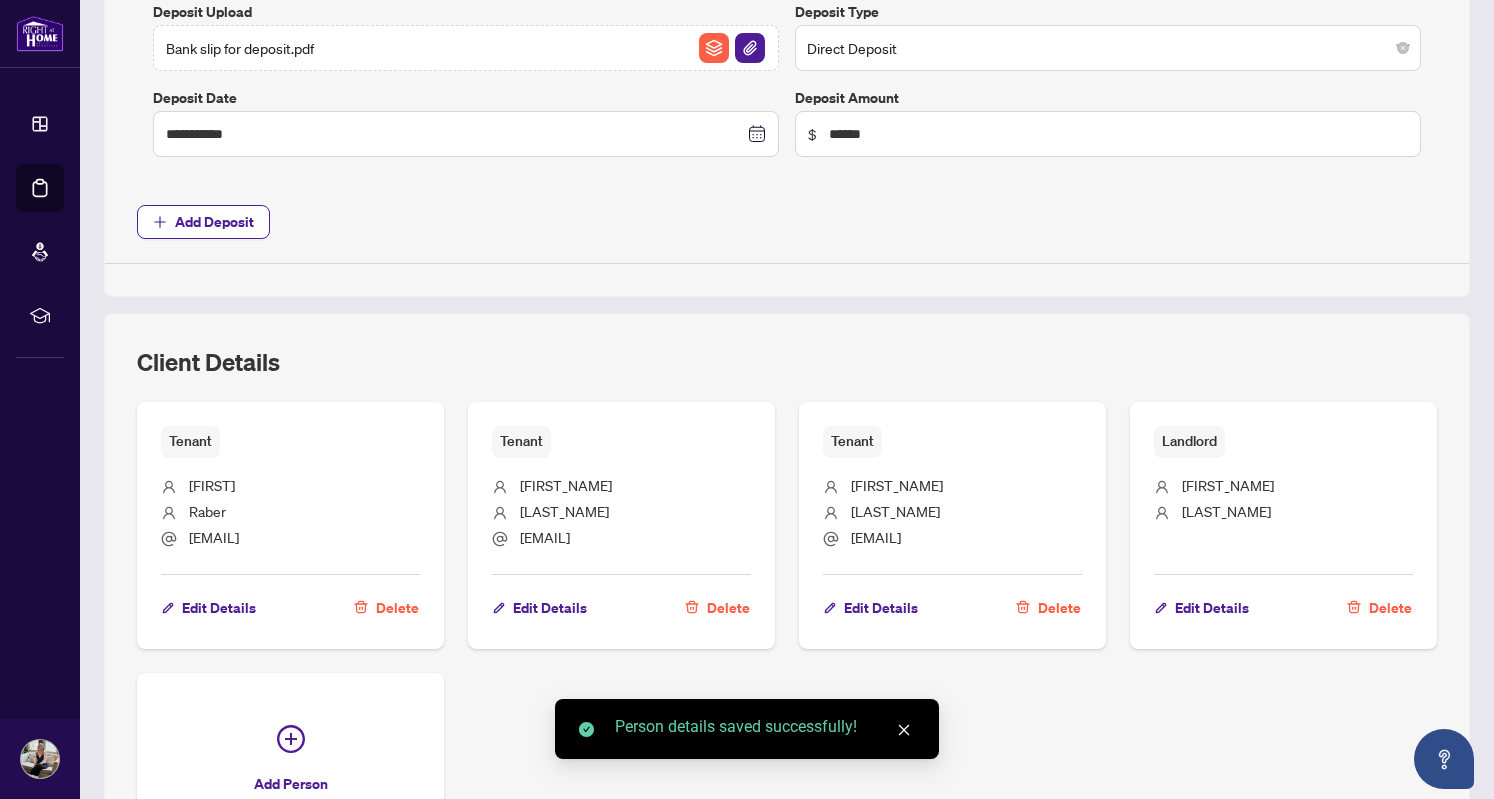 scroll, scrollTop: 884, scrollLeft: 0, axis: vertical 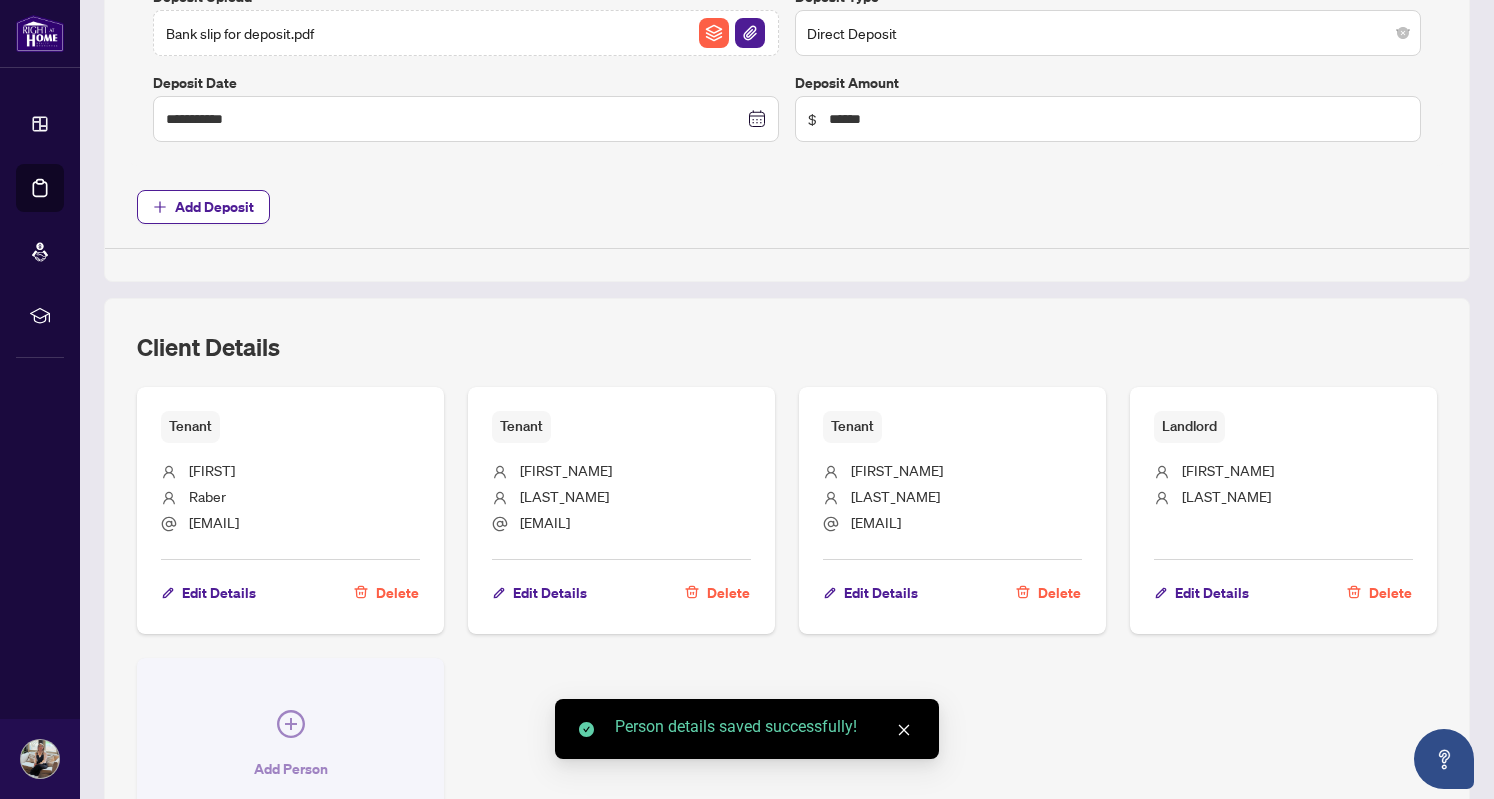 click 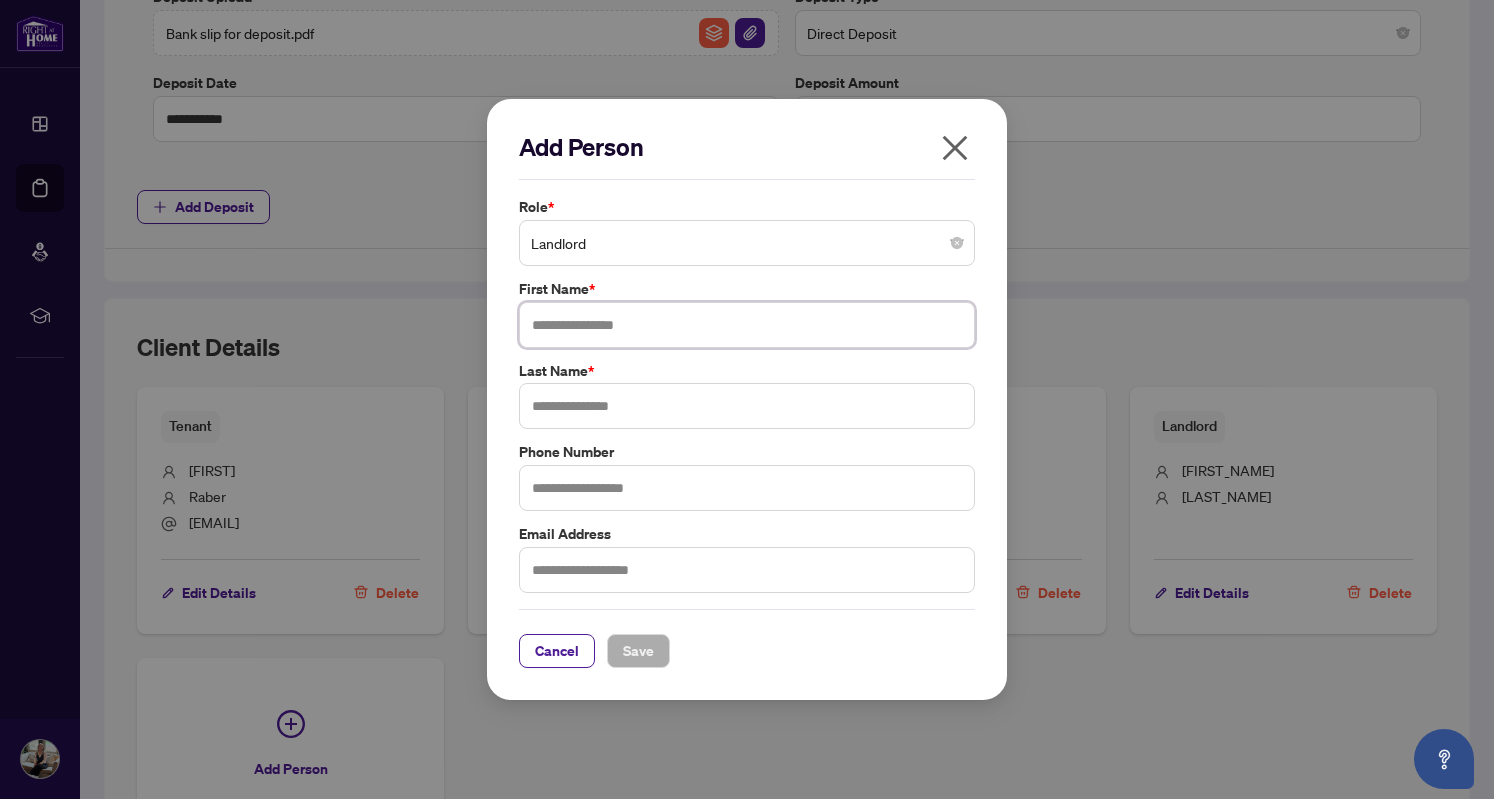click at bounding box center [747, 325] 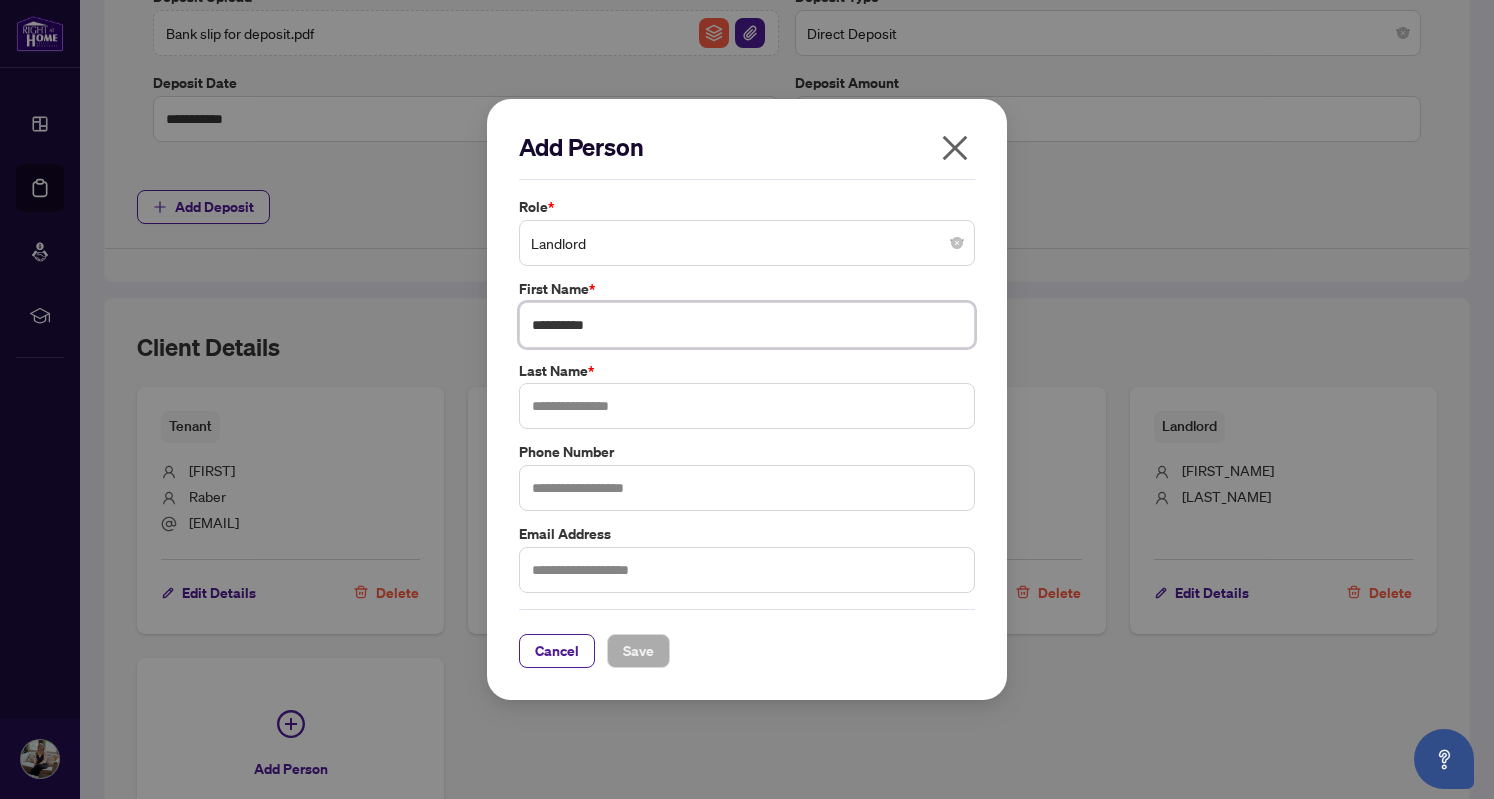 type on "**********" 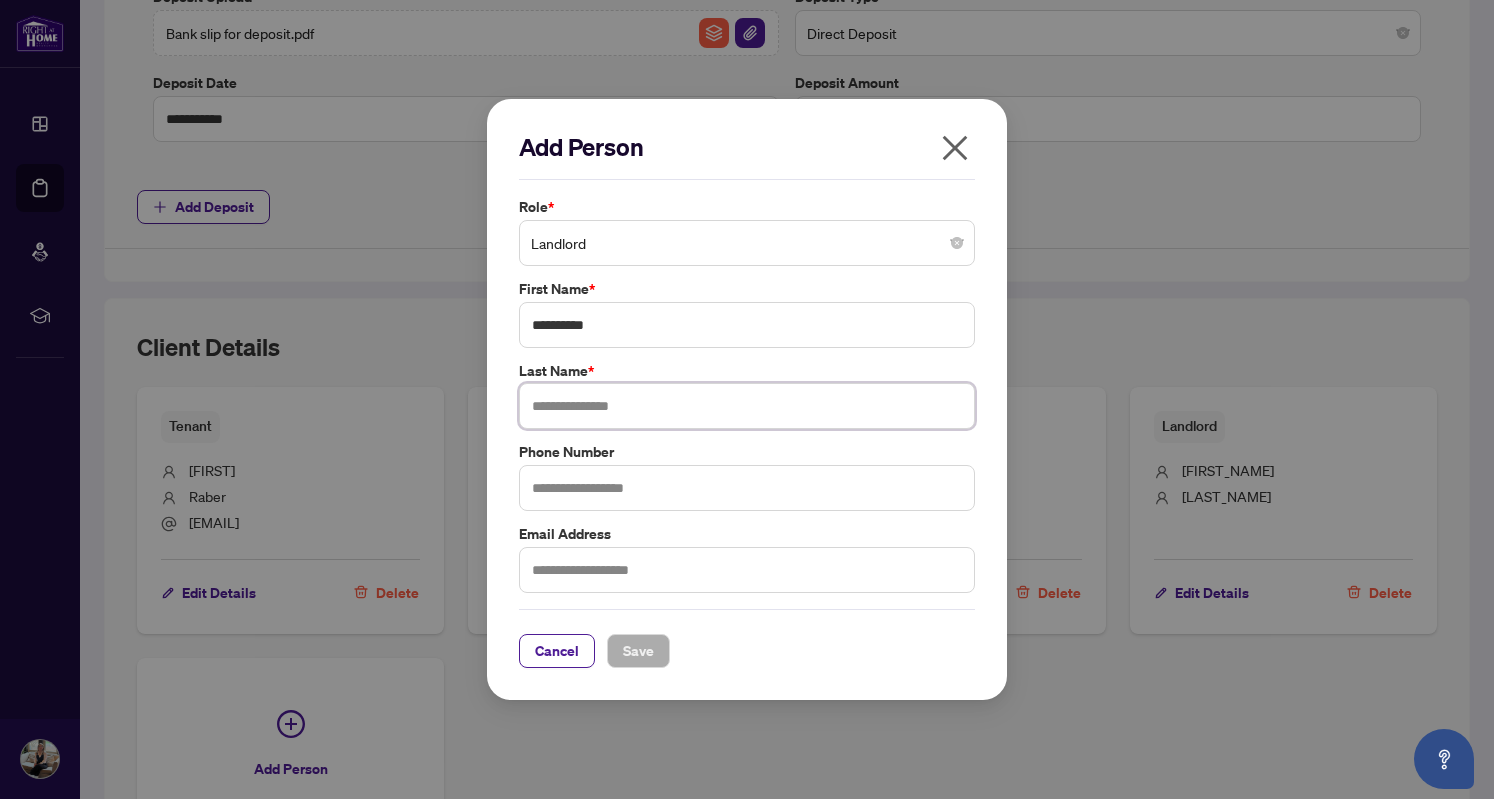 click at bounding box center (747, 406) 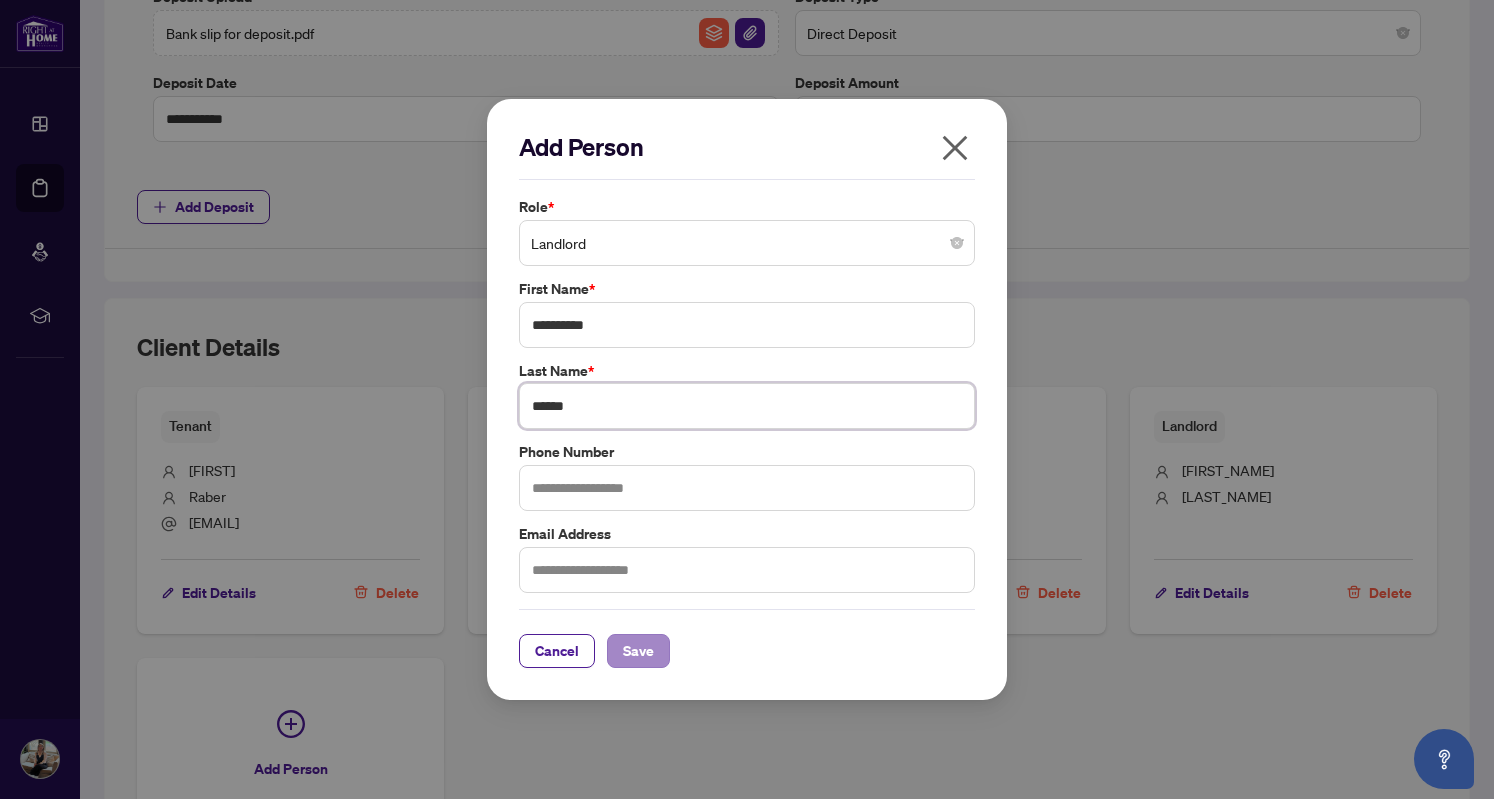 type on "******" 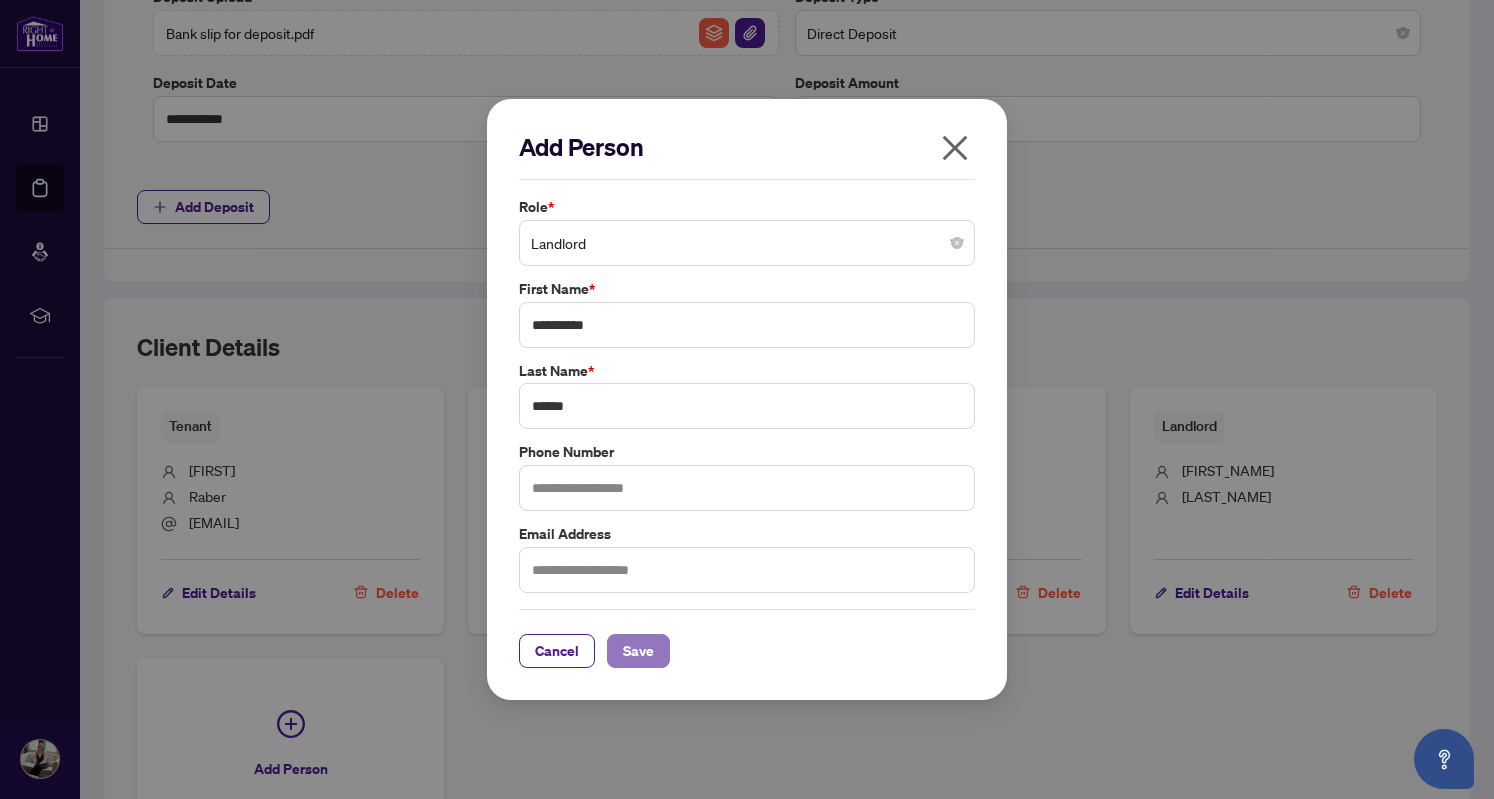 click on "Save" at bounding box center (638, 651) 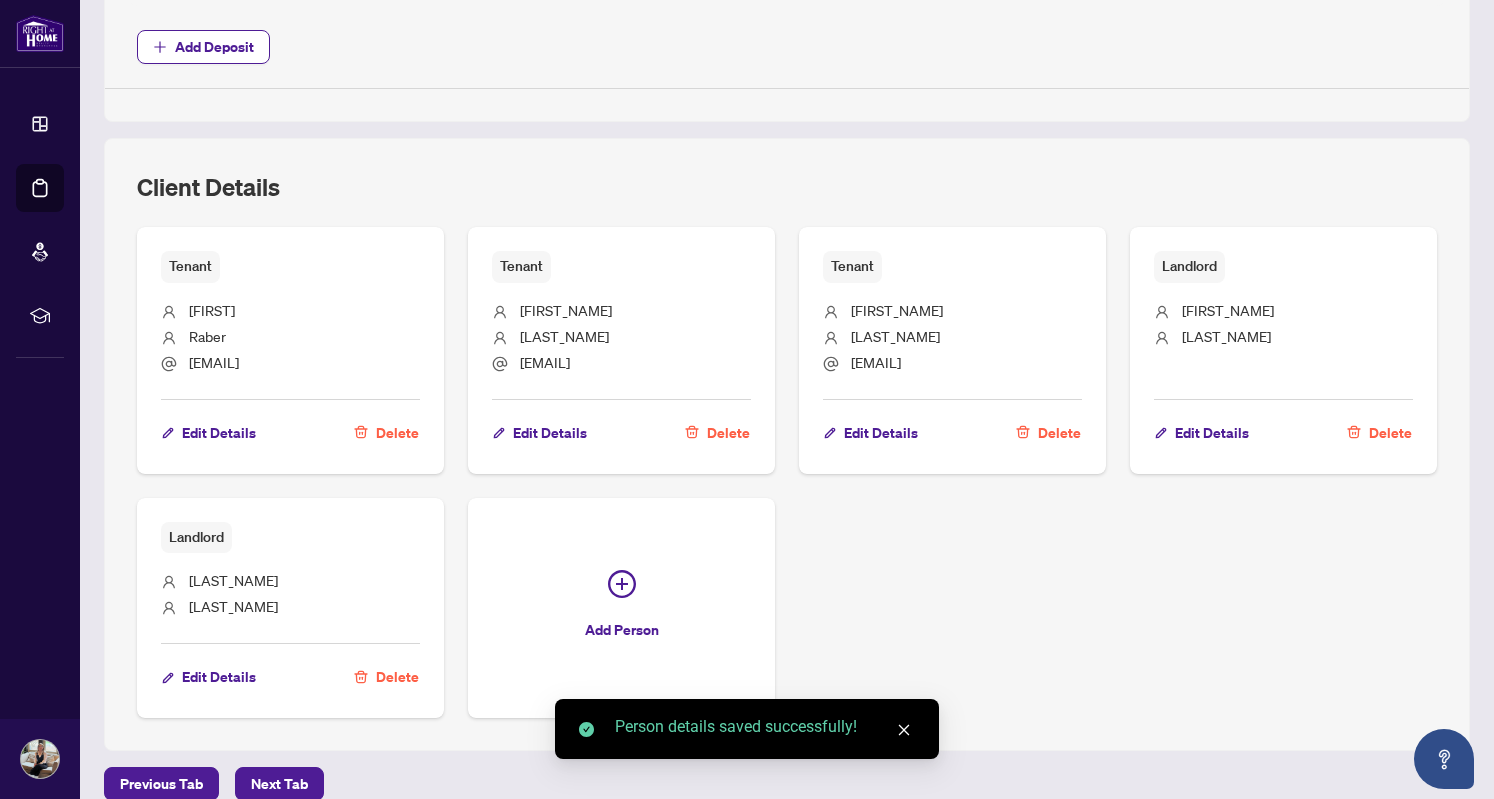 scroll, scrollTop: 1128, scrollLeft: 0, axis: vertical 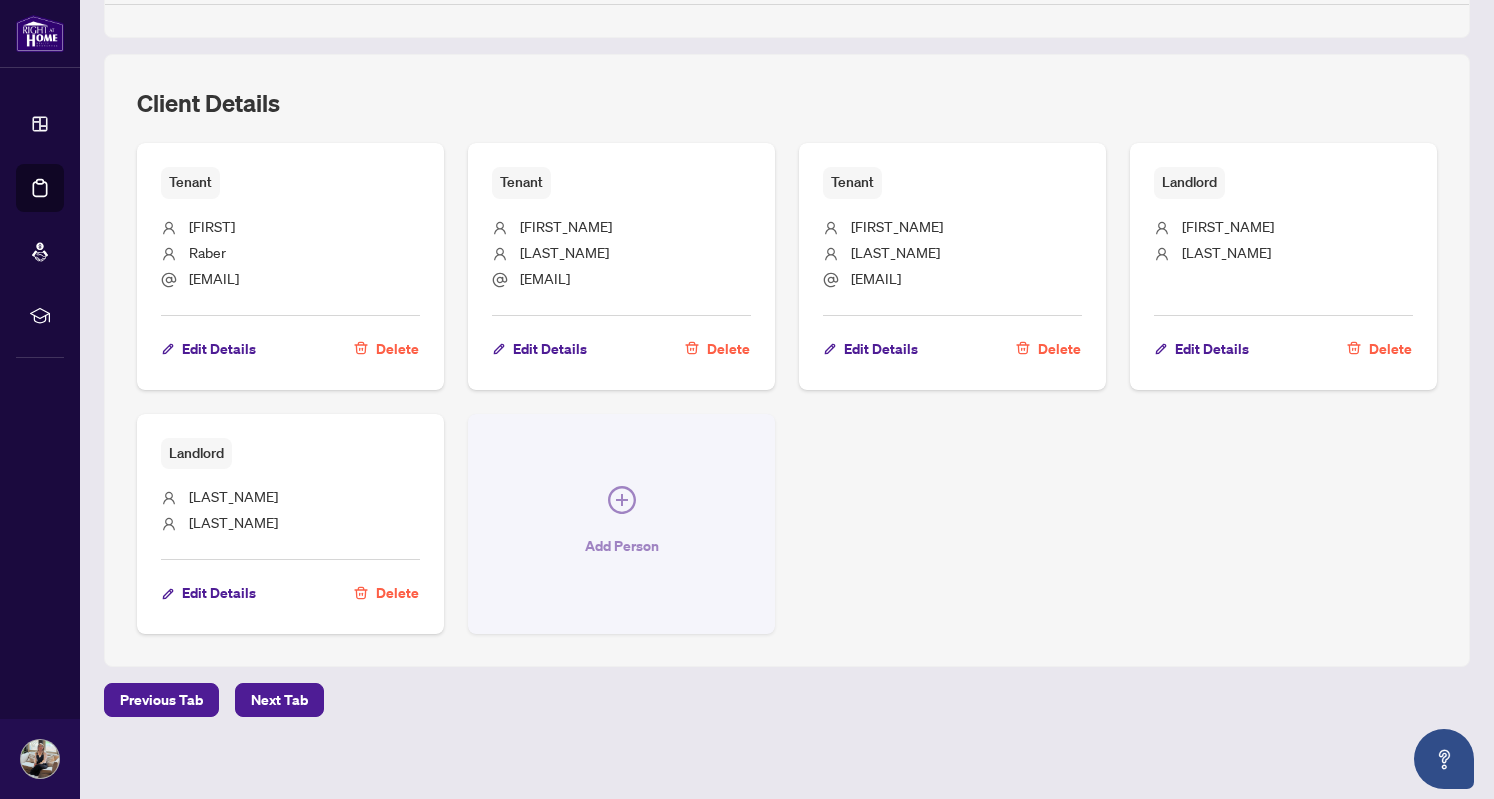 click 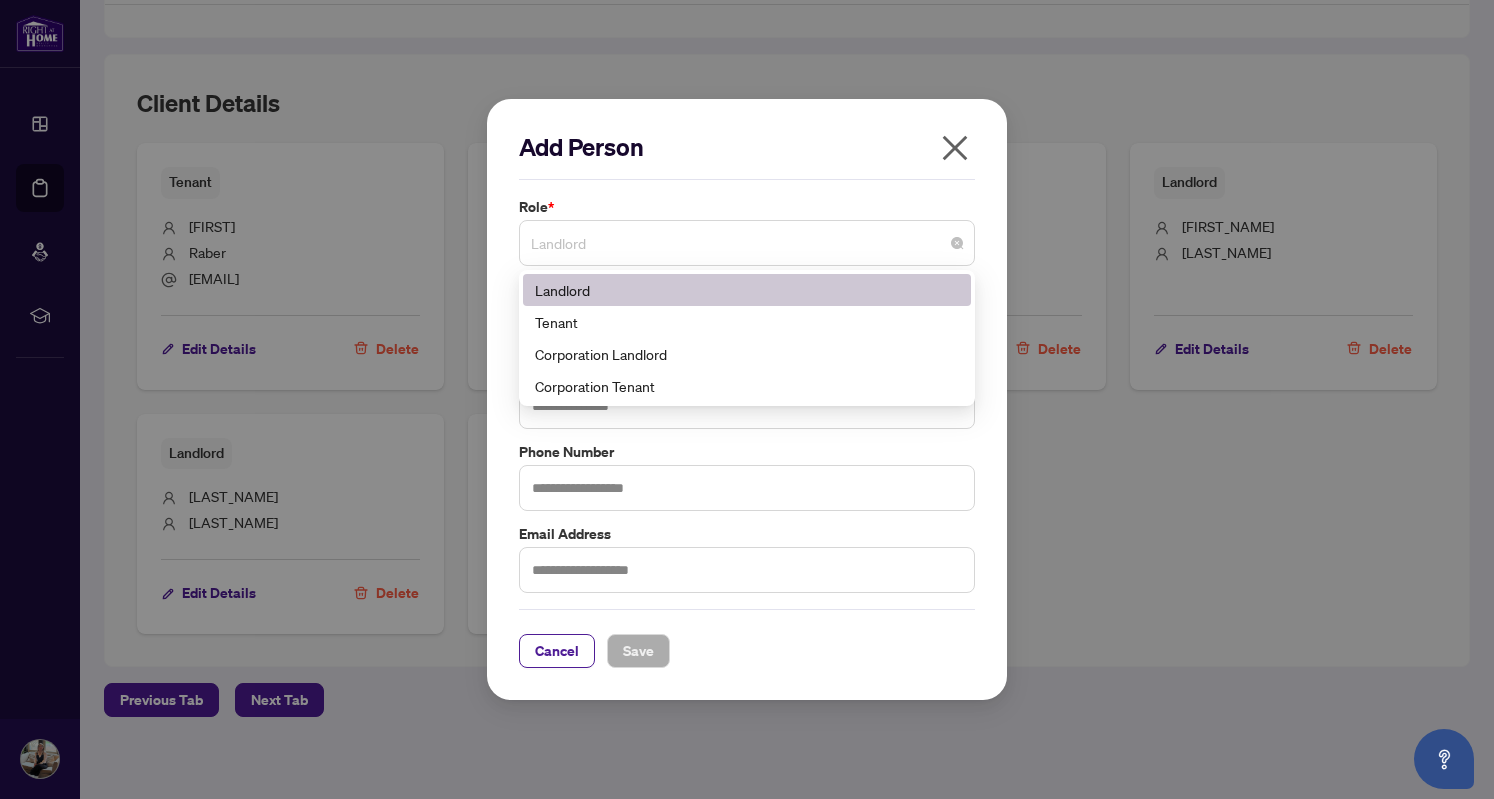 click on "Landlord" at bounding box center (747, 243) 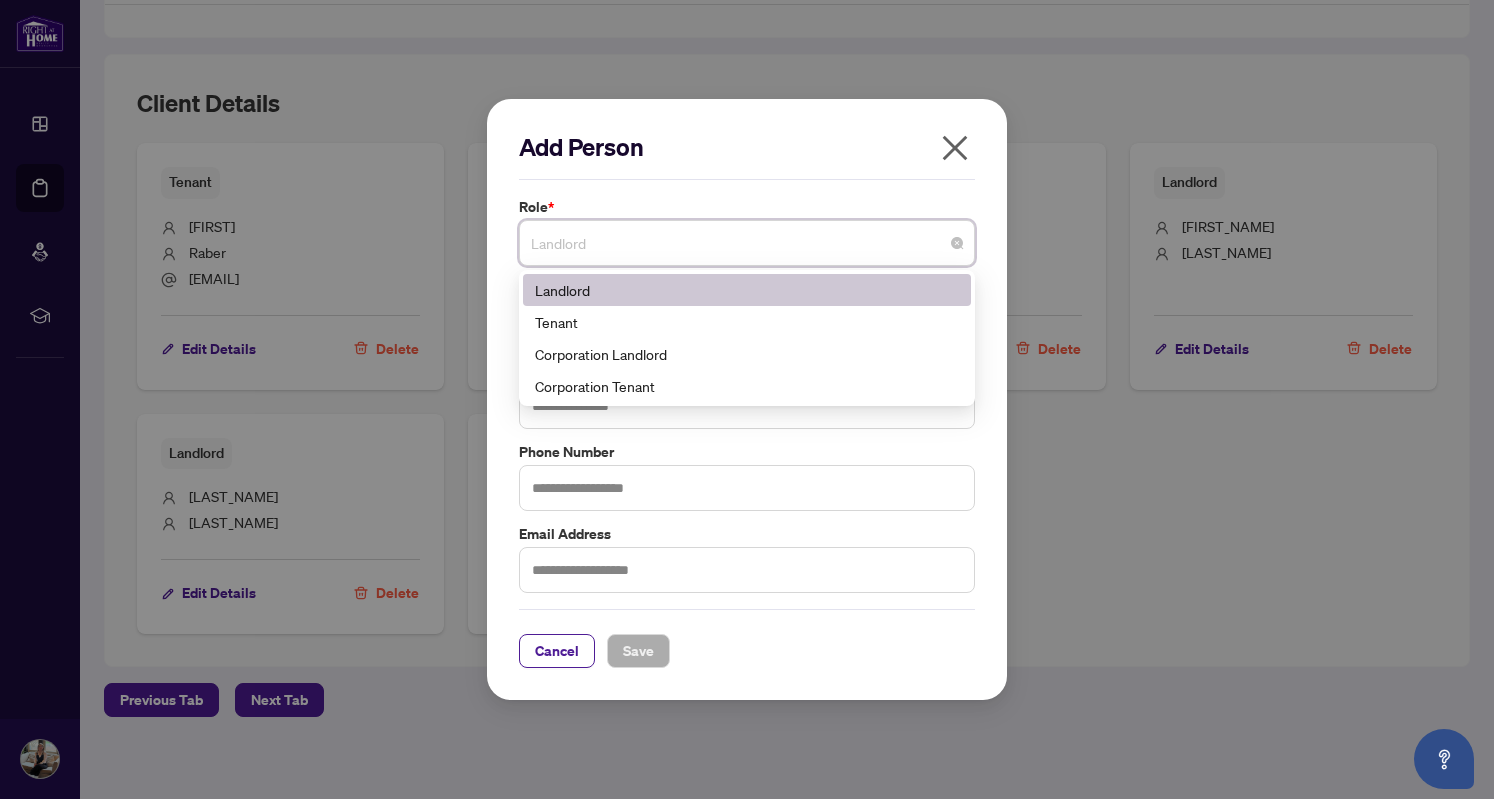 click 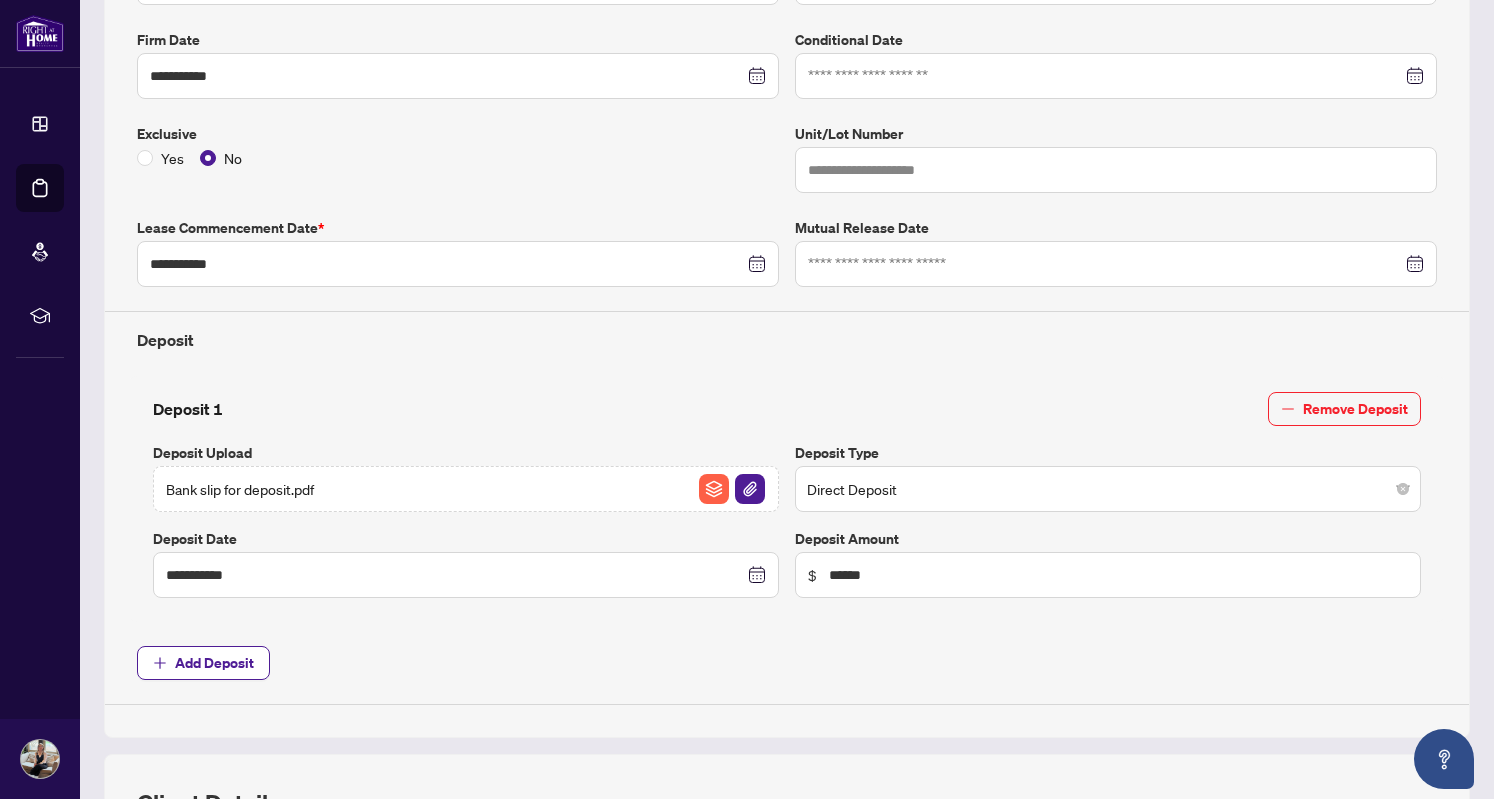 scroll, scrollTop: 1128, scrollLeft: 0, axis: vertical 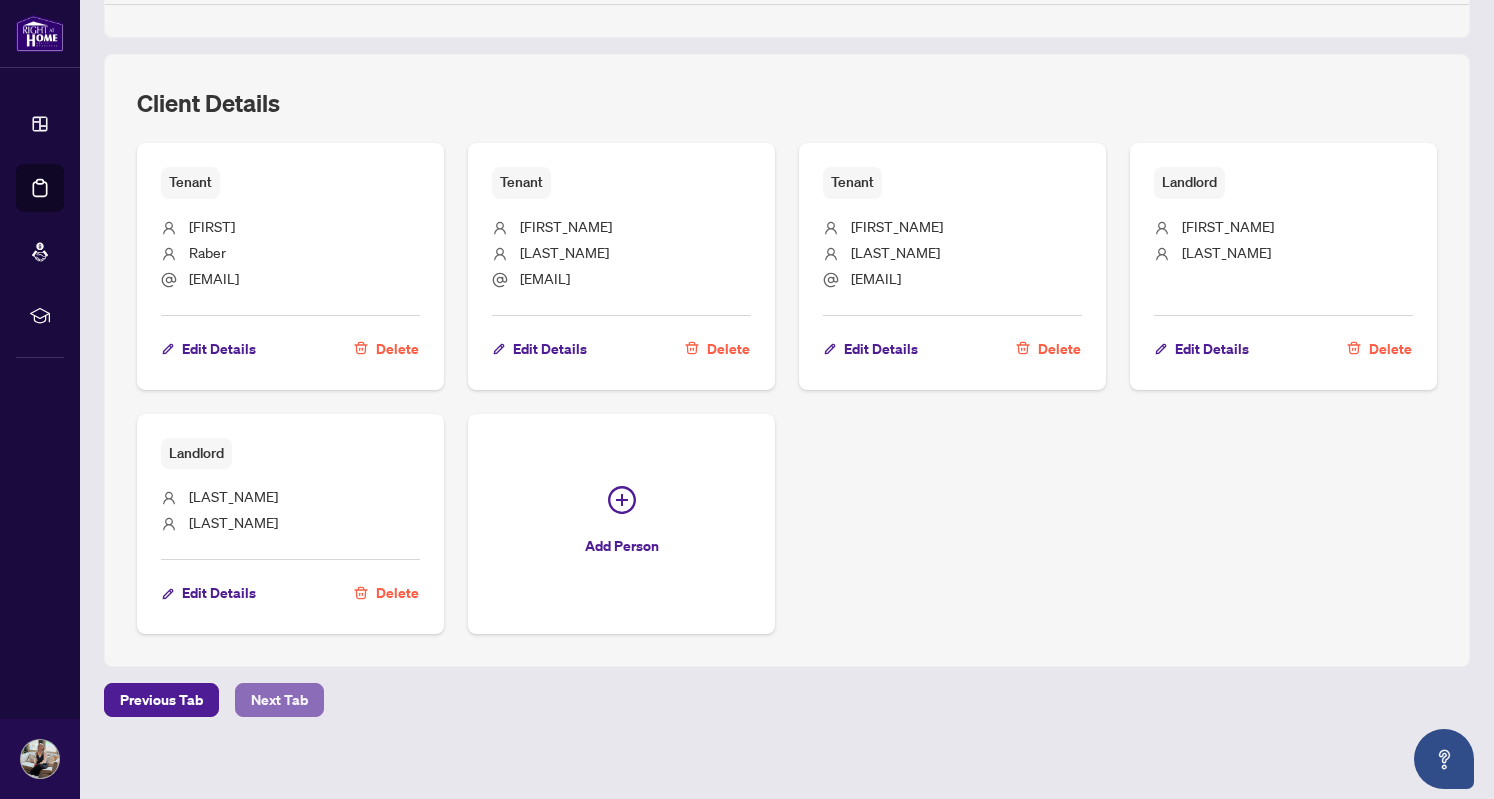 click on "Next Tab" at bounding box center (279, 700) 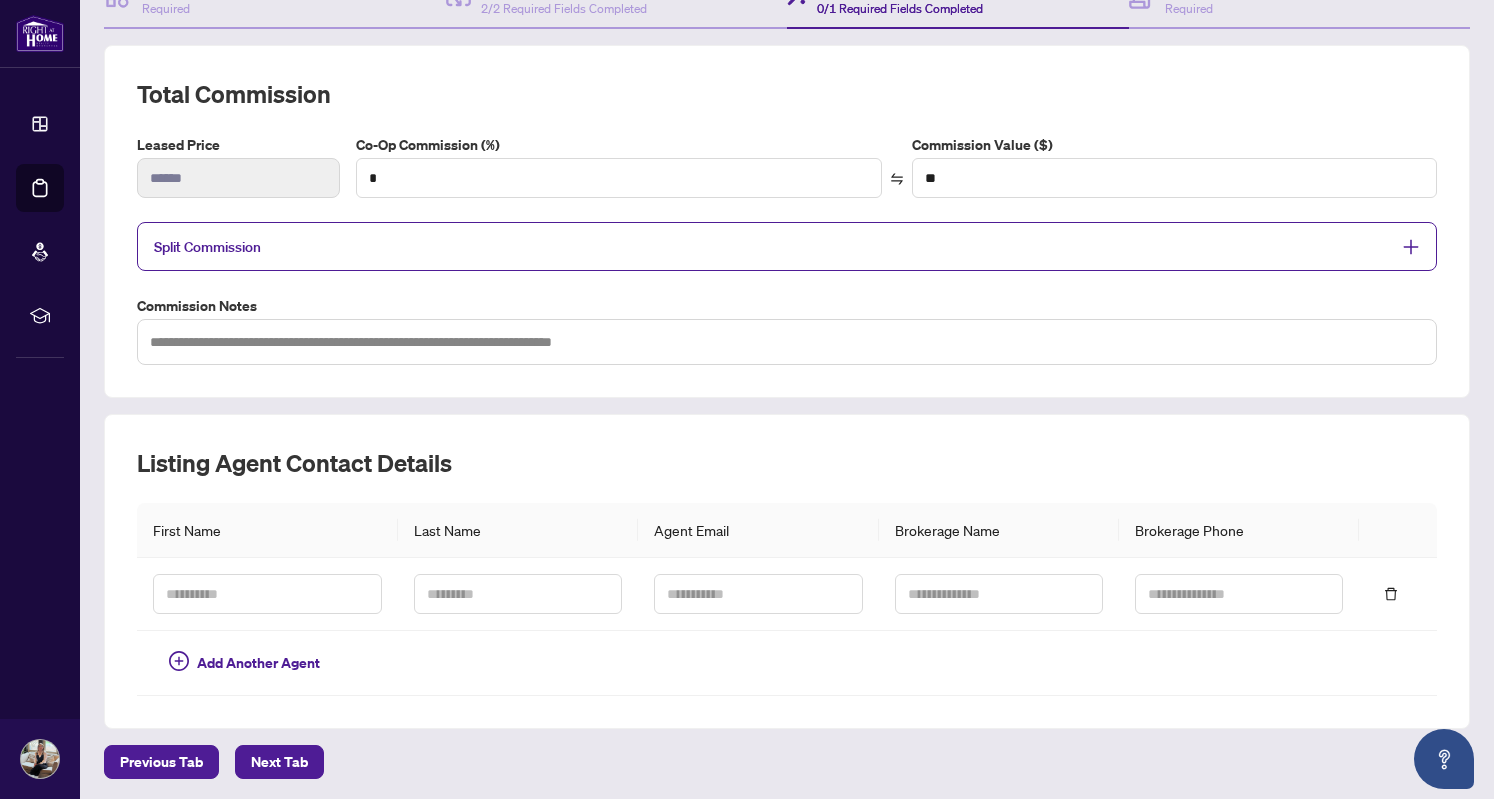 scroll, scrollTop: 293, scrollLeft: 0, axis: vertical 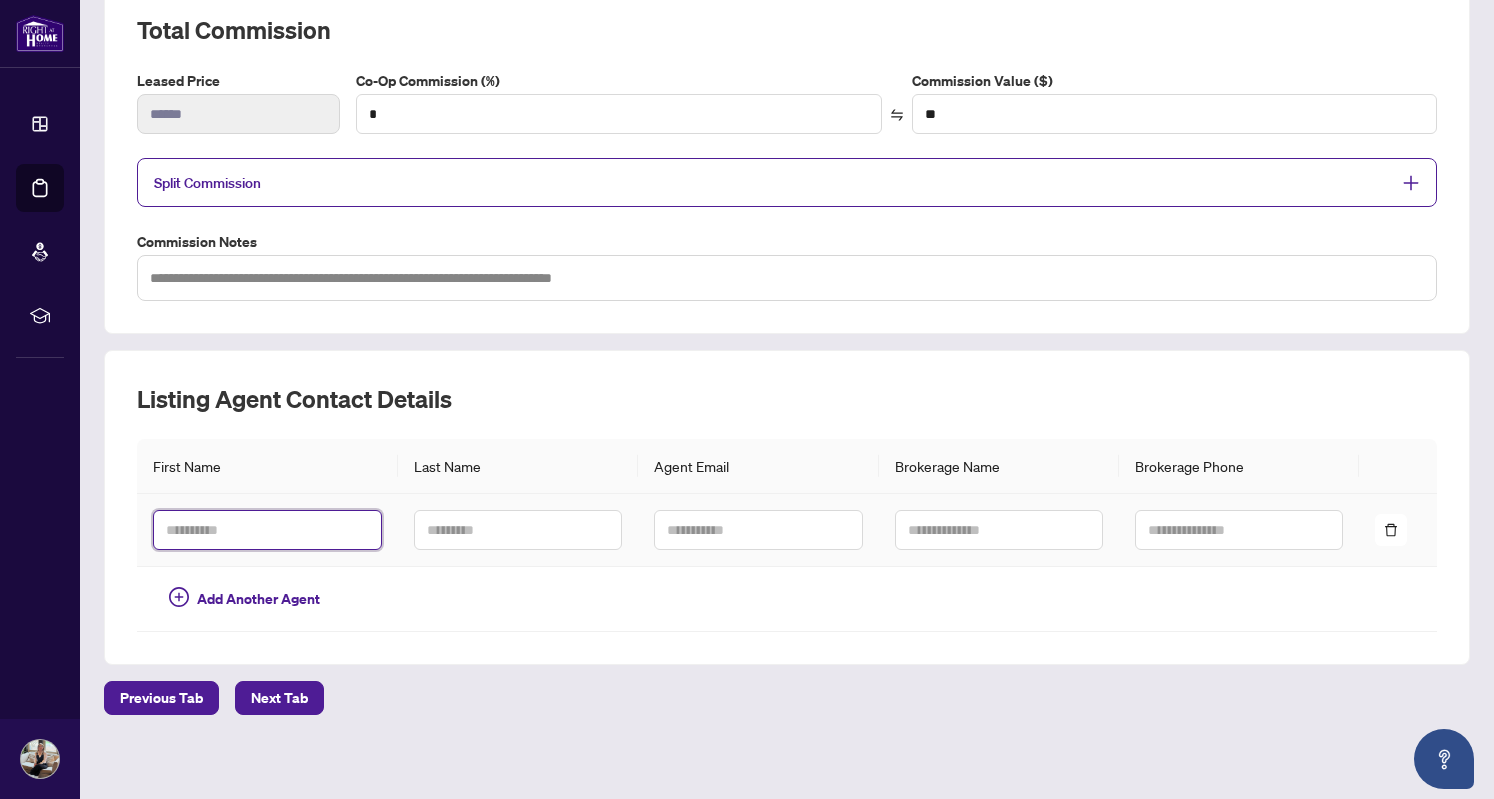 click at bounding box center (267, 530) 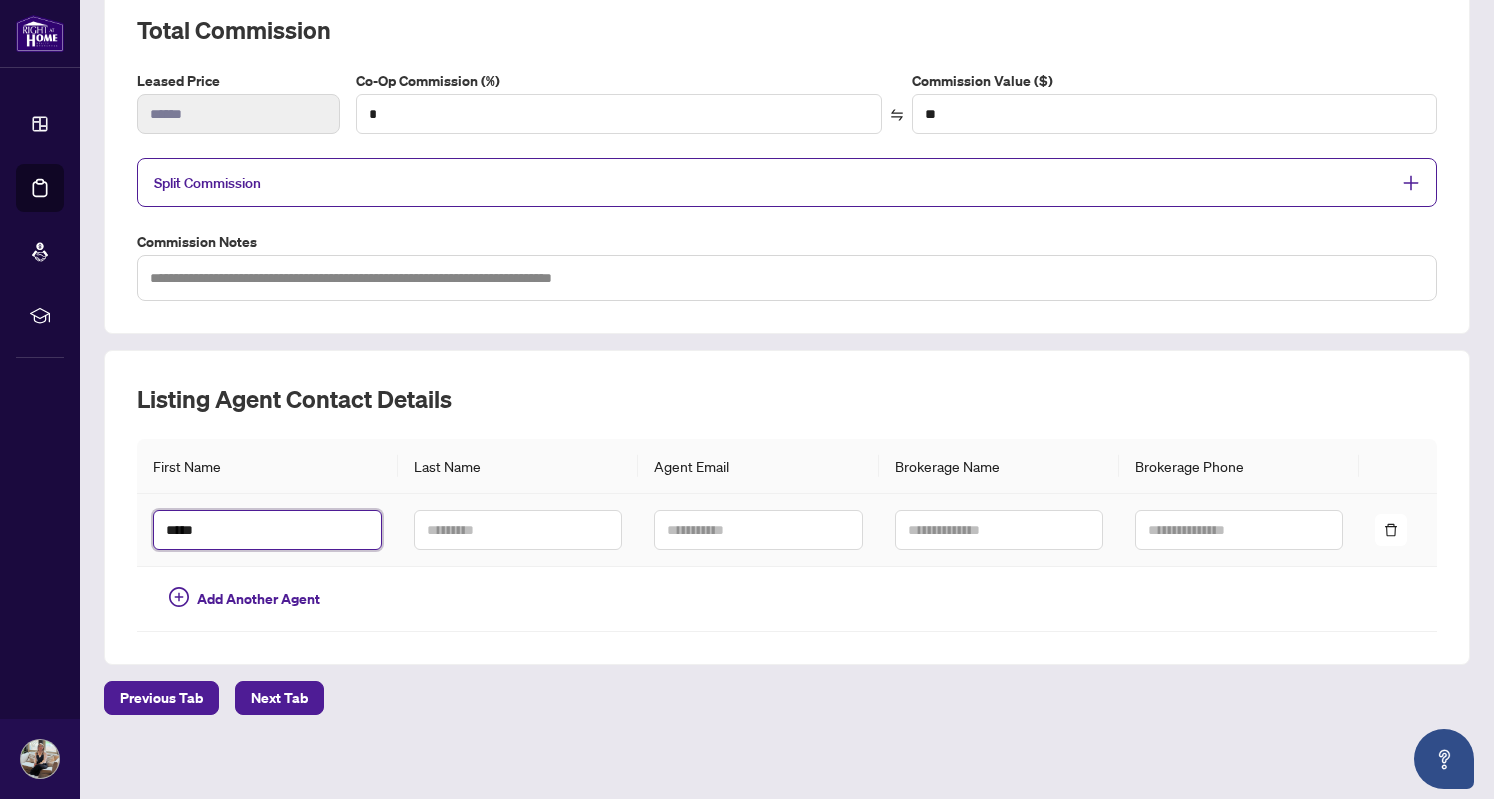 type on "*****" 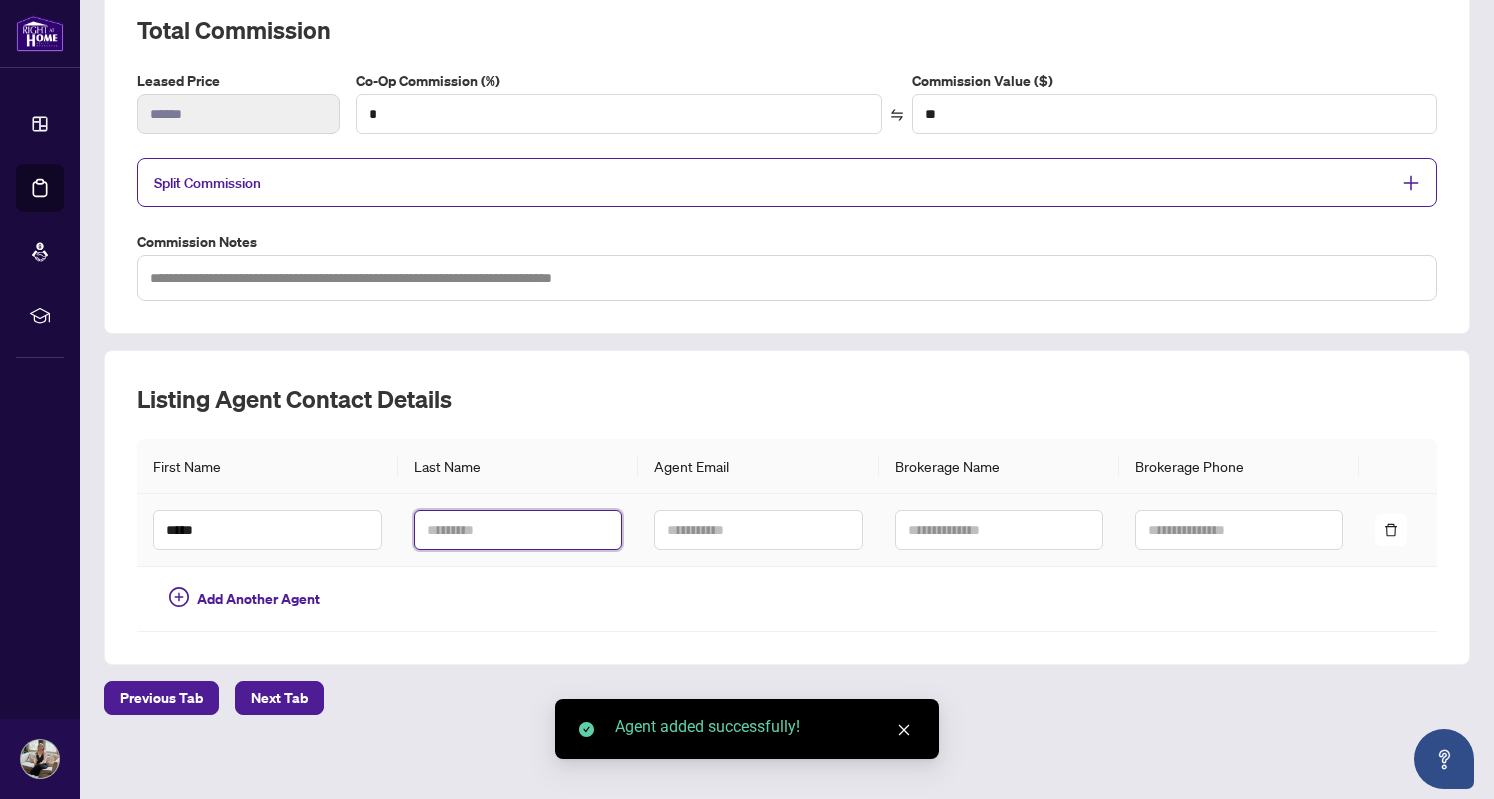 click at bounding box center [518, 530] 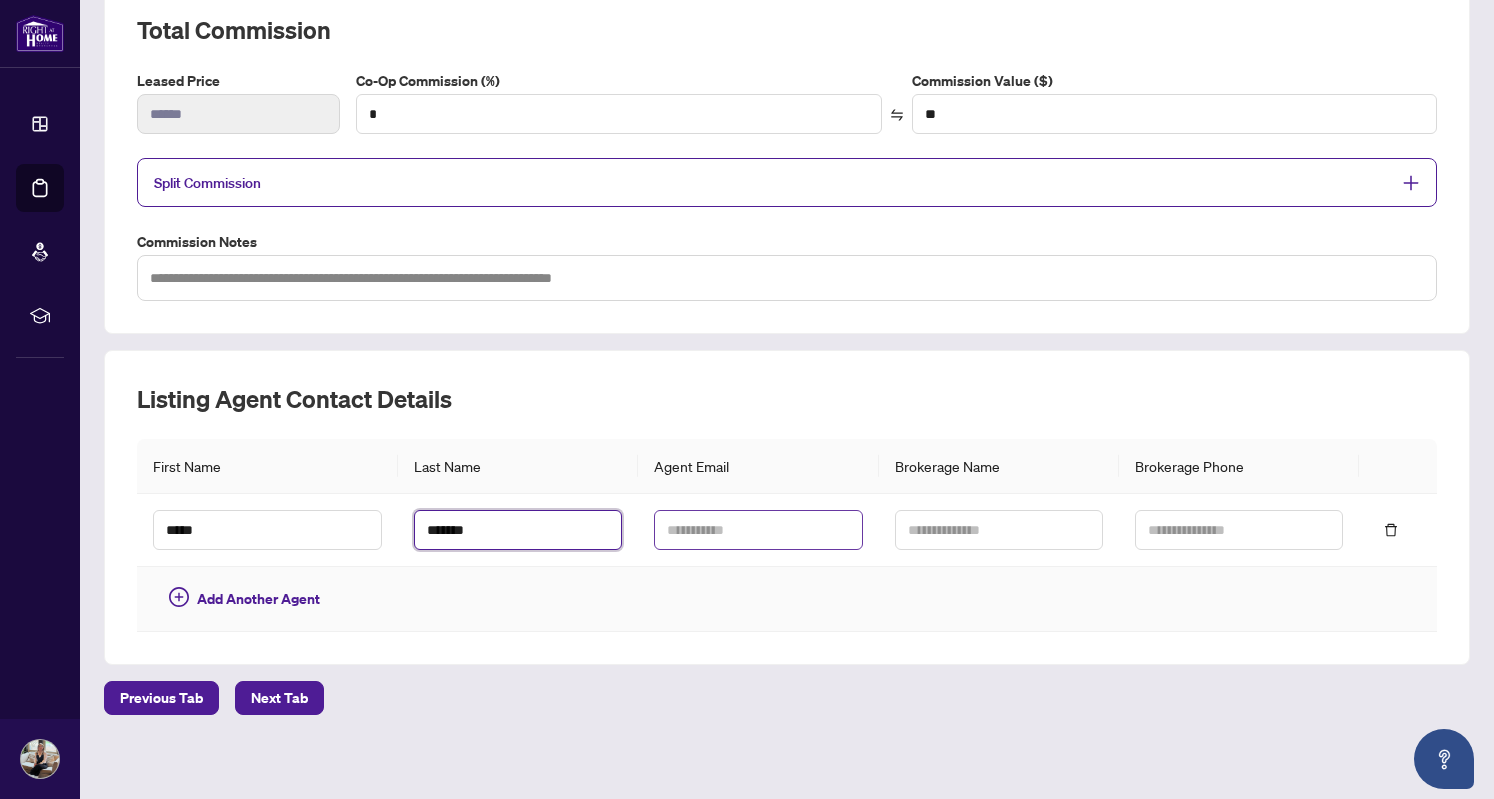 type on "*******" 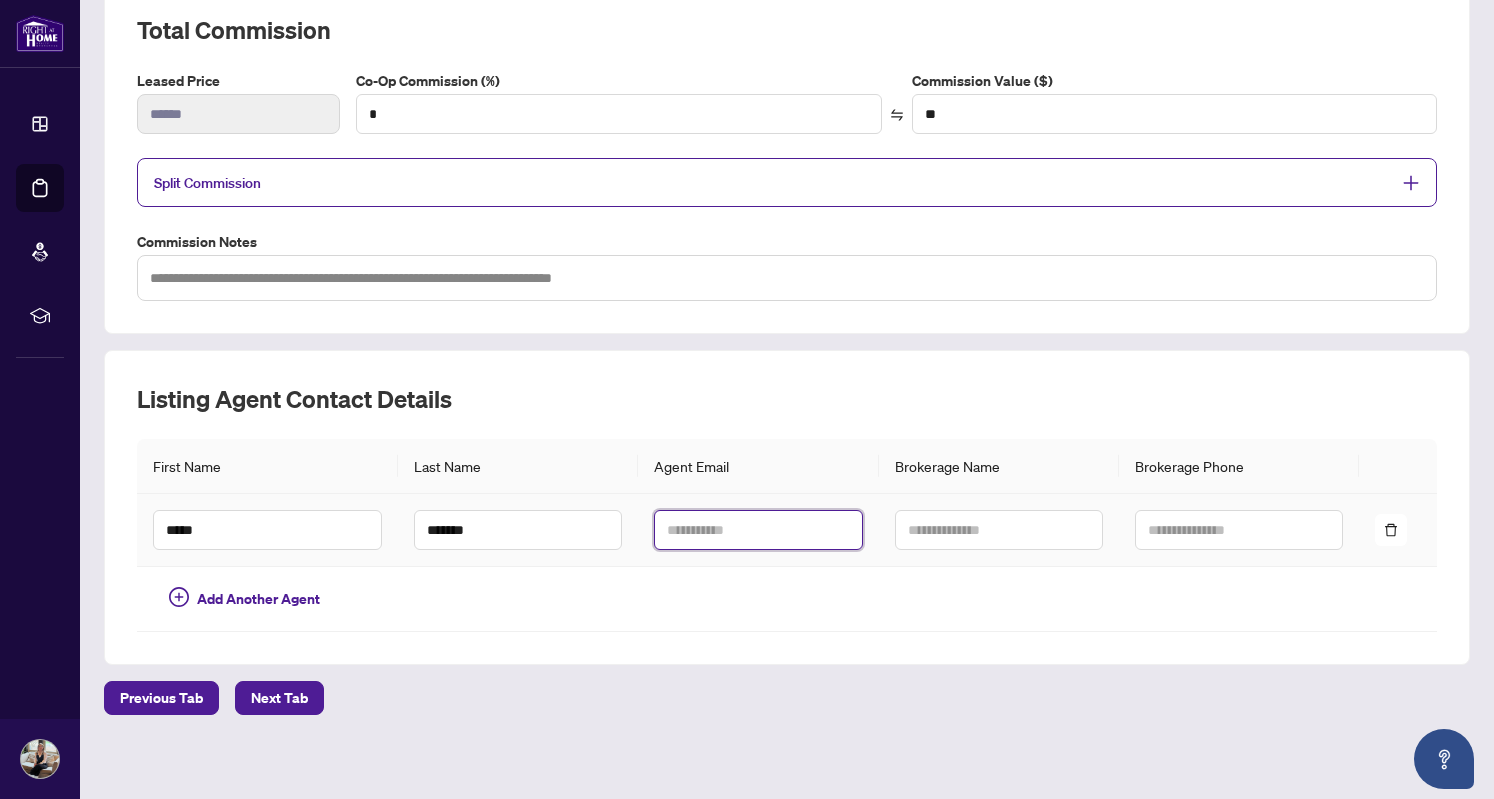 click at bounding box center (758, 530) 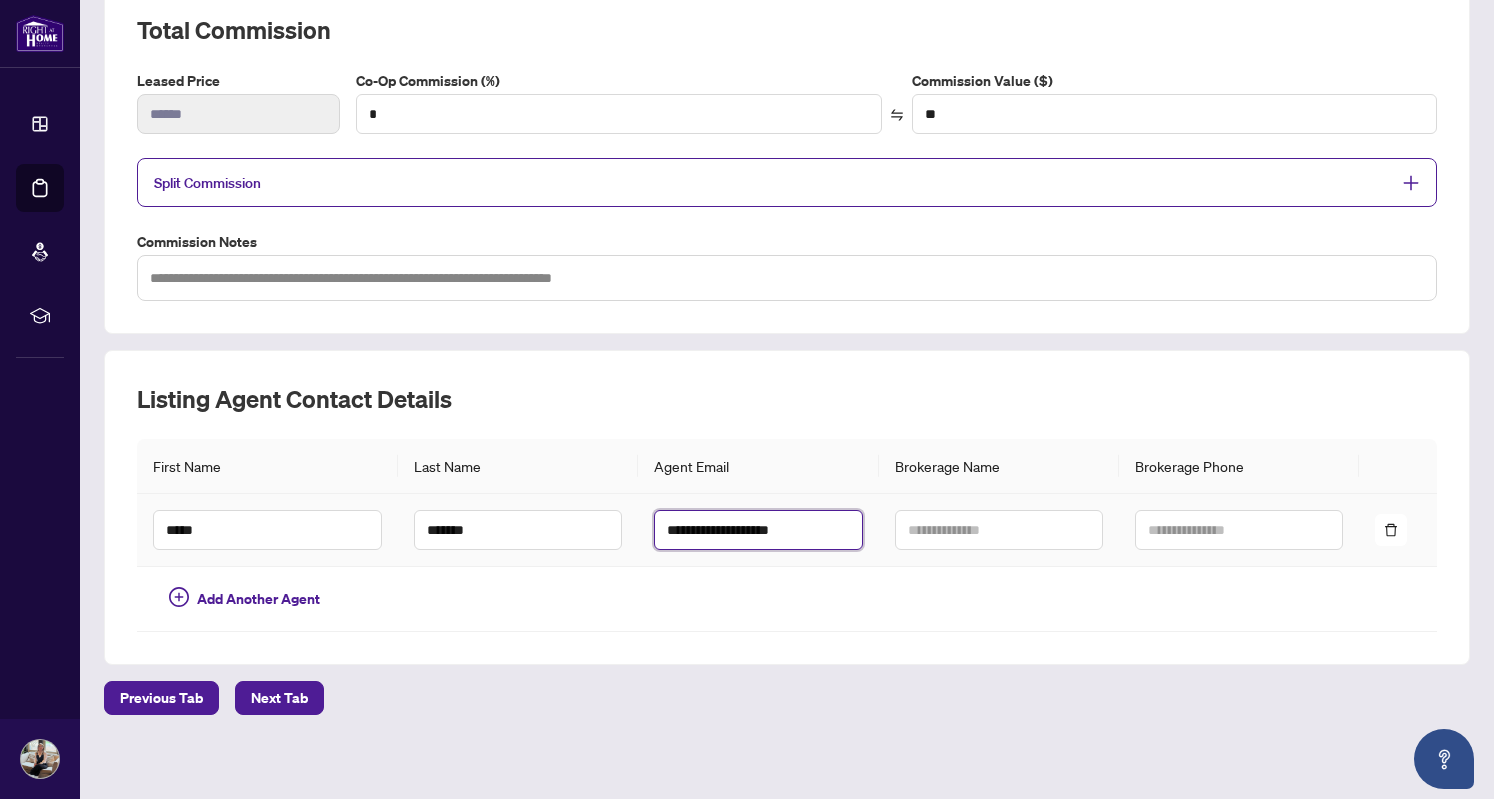 type on "**********" 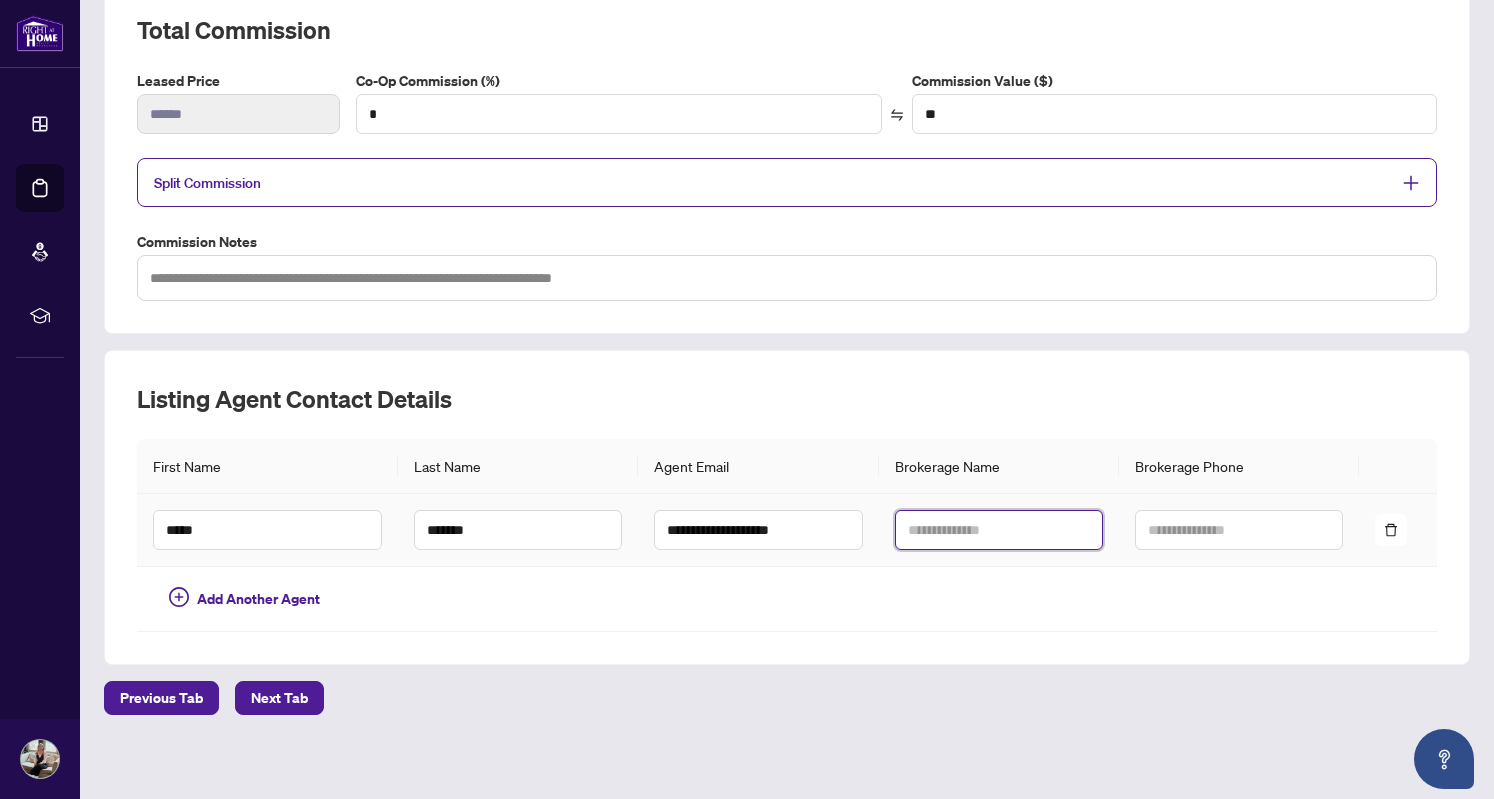 click at bounding box center [999, 530] 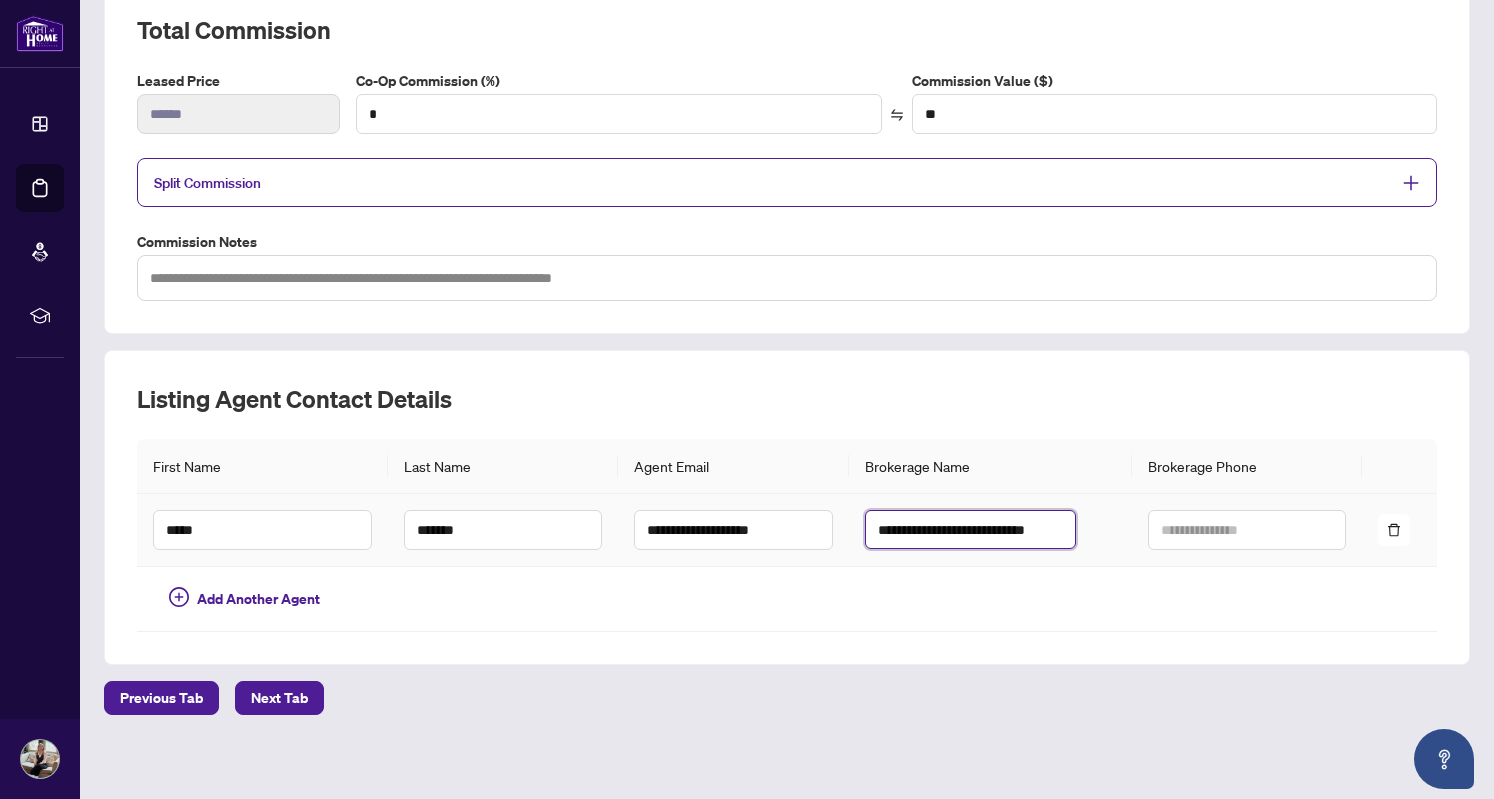 scroll, scrollTop: 0, scrollLeft: 4, axis: horizontal 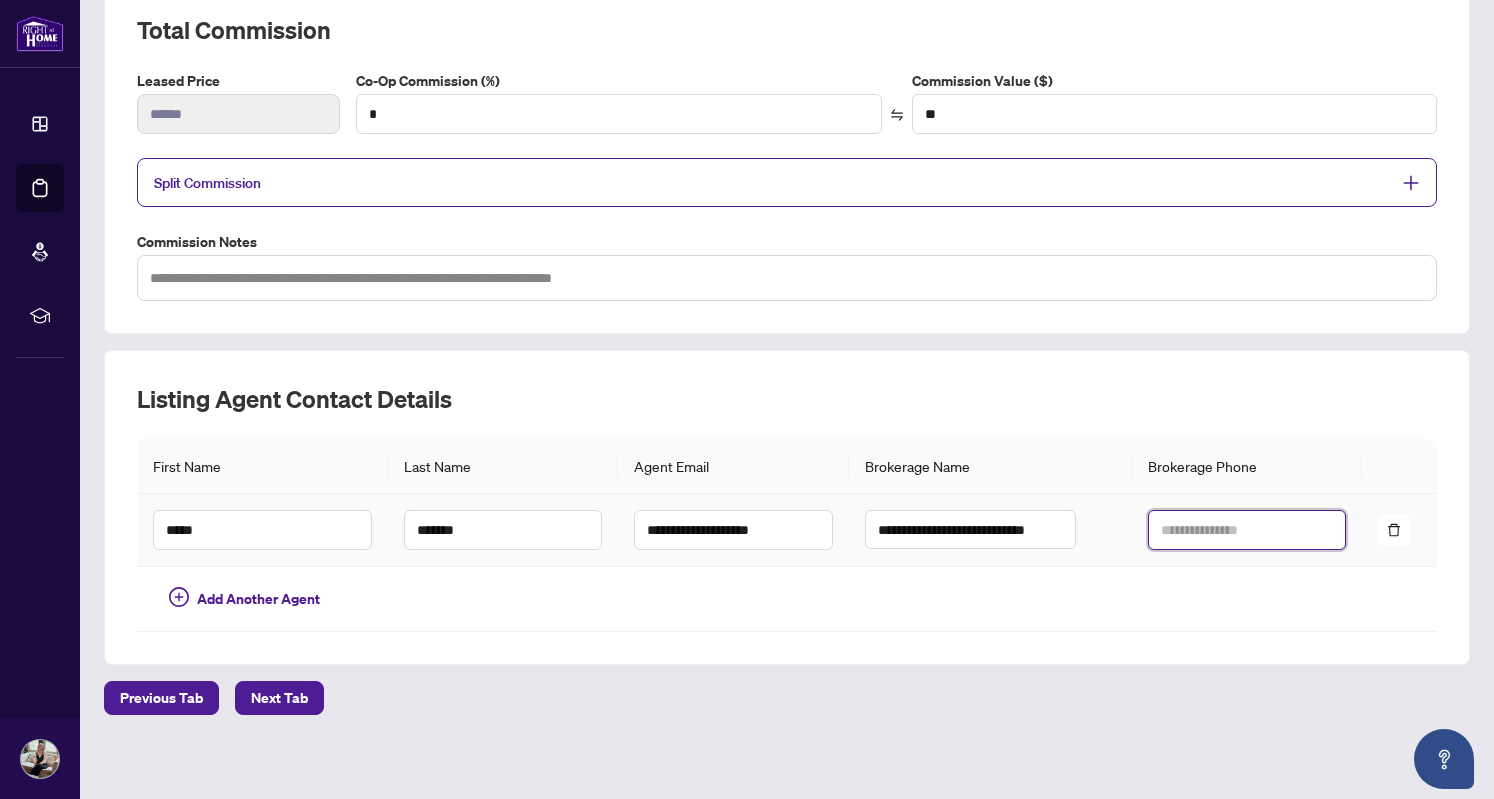 click at bounding box center (1247, 530) 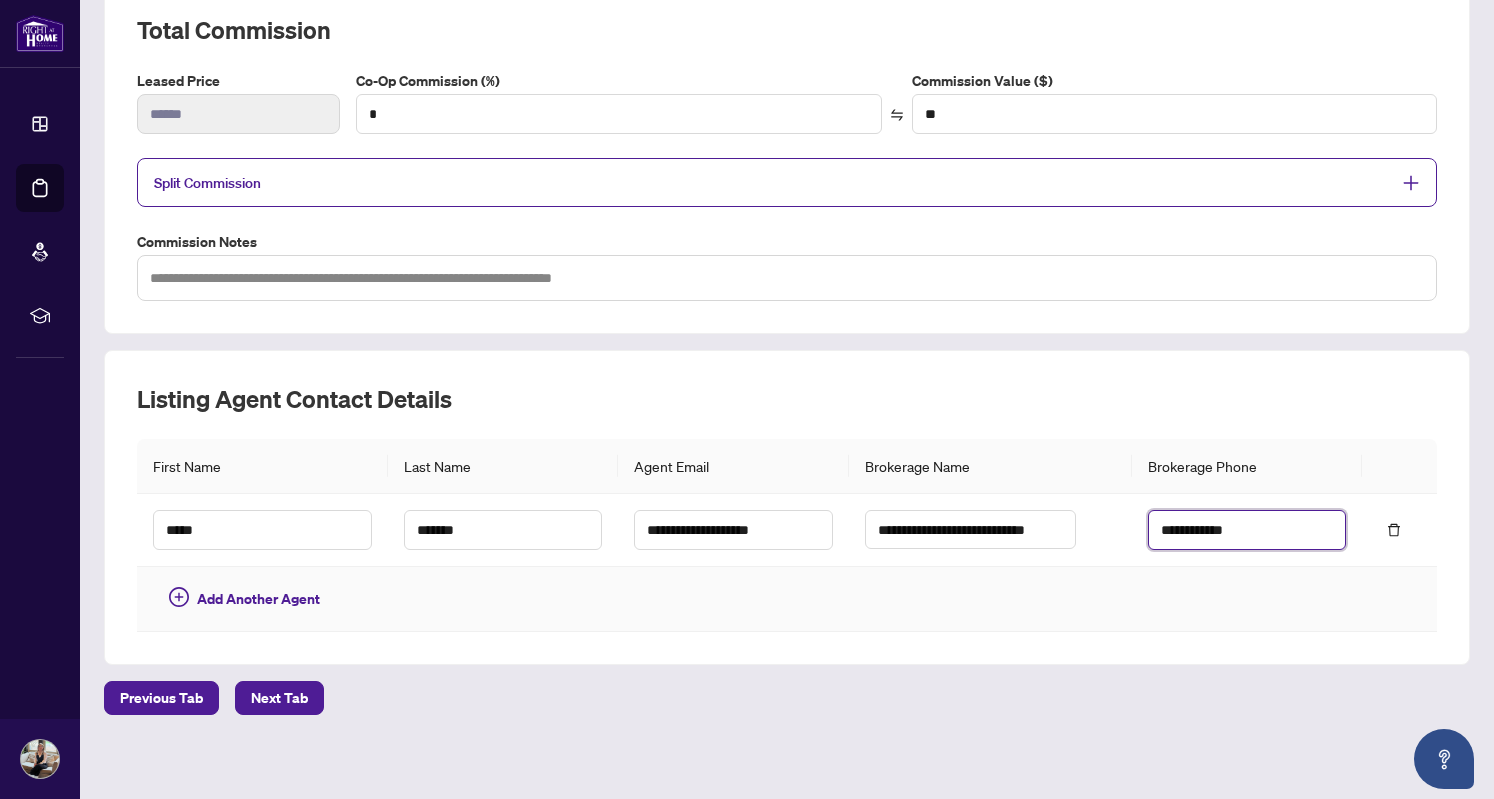 type on "**********" 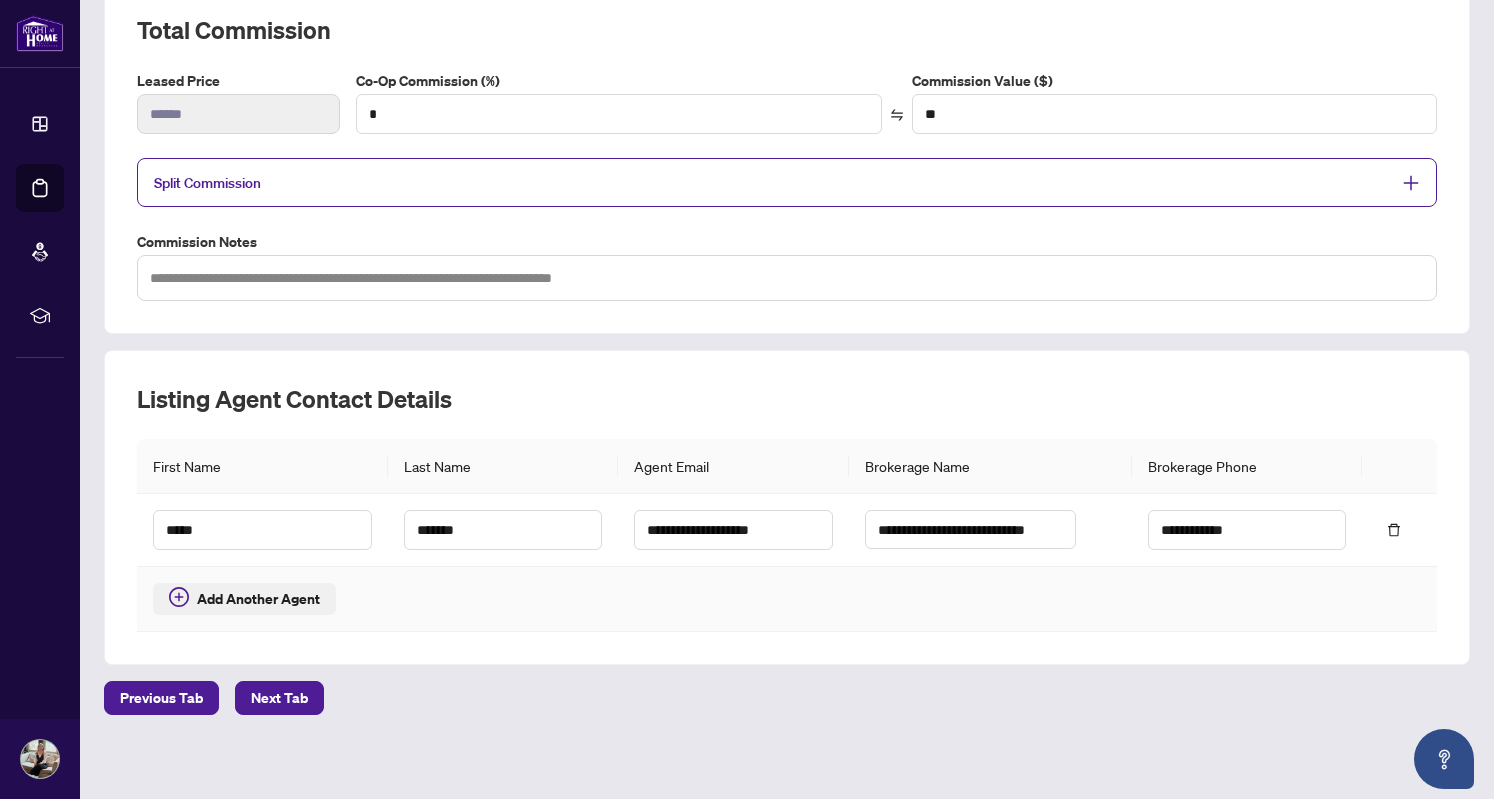 click on "Add Another Agent" at bounding box center (258, 599) 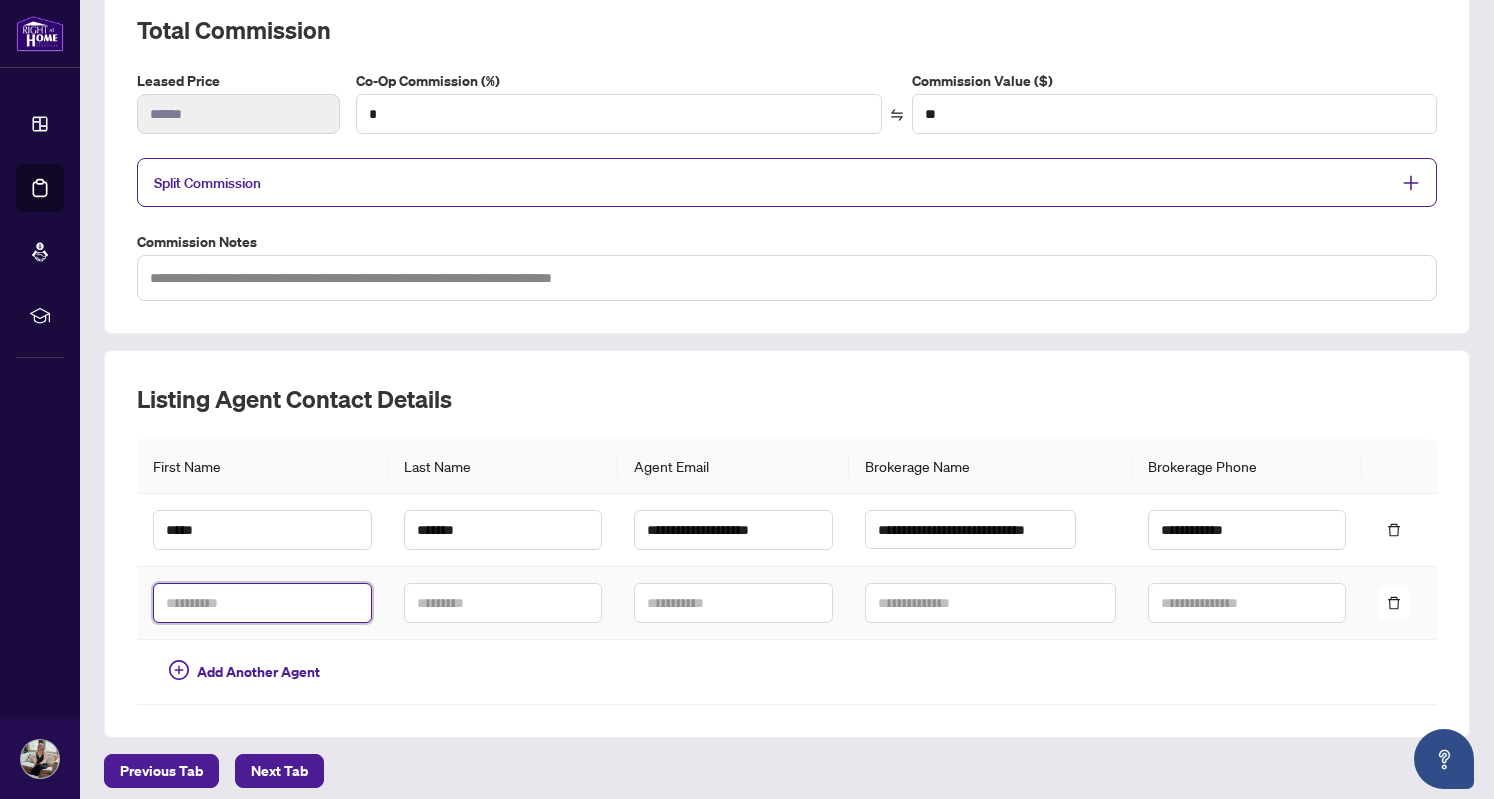 click at bounding box center (262, 603) 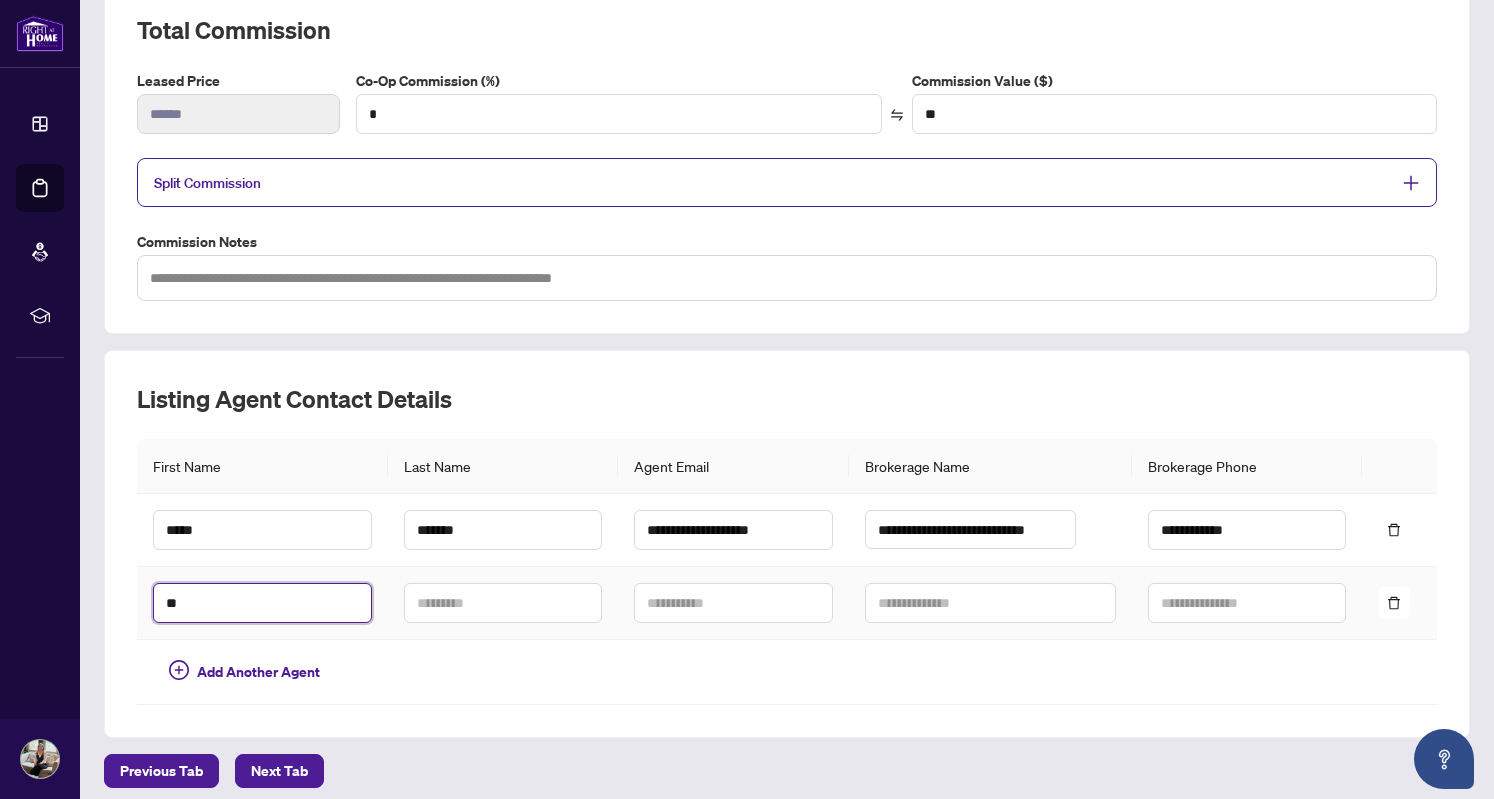 type on "**" 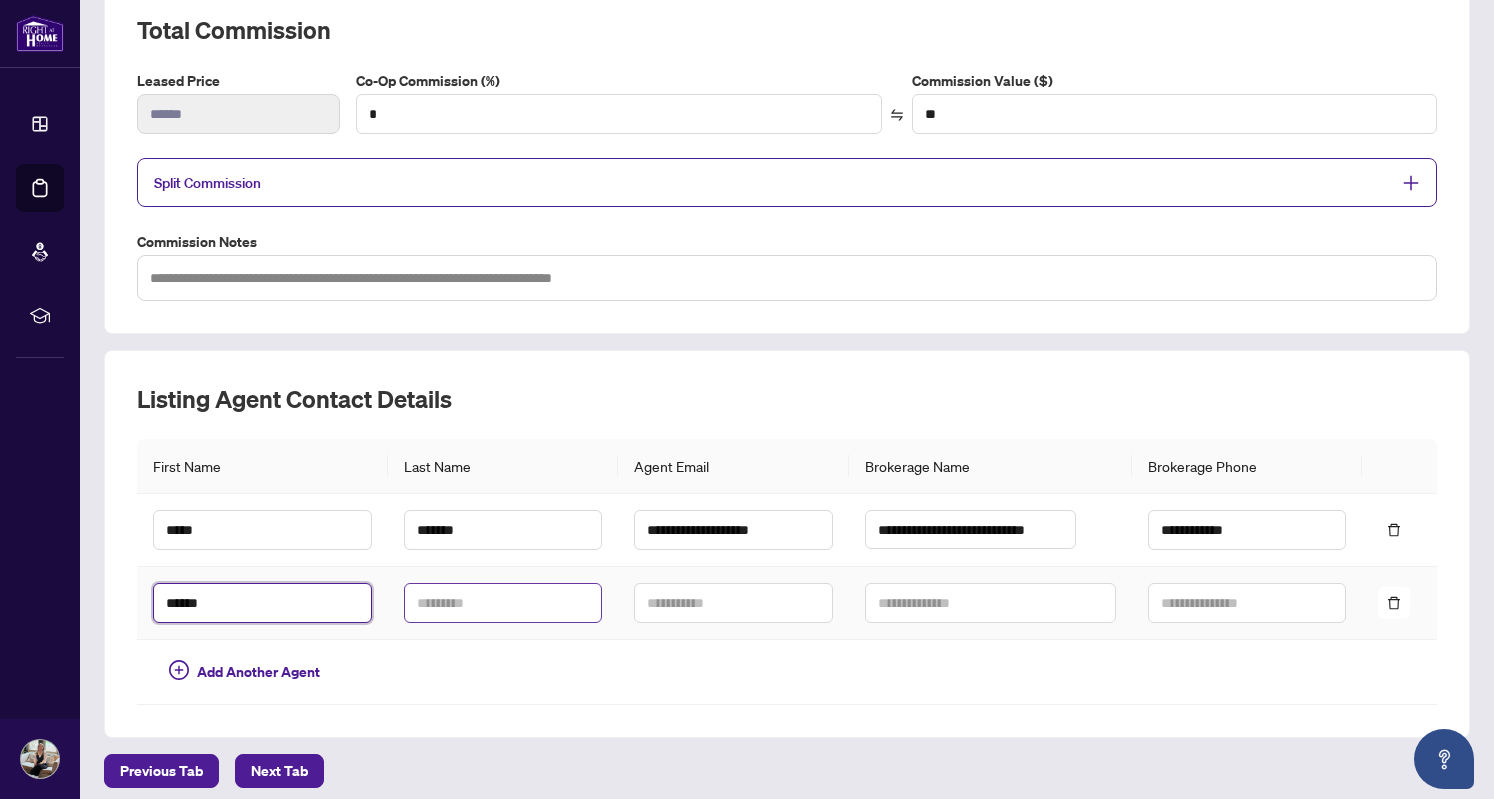 type on "******" 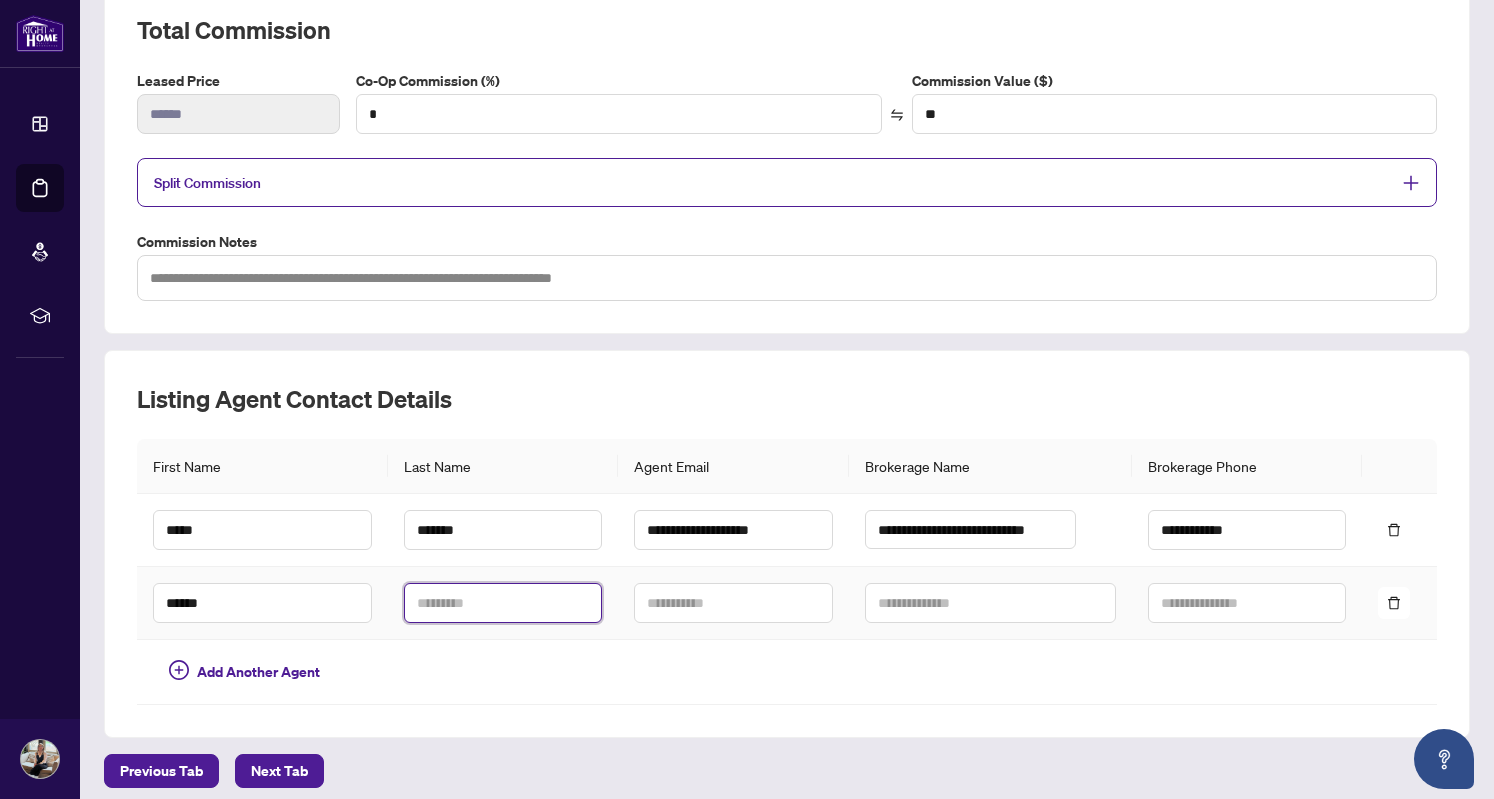 click at bounding box center (503, 603) 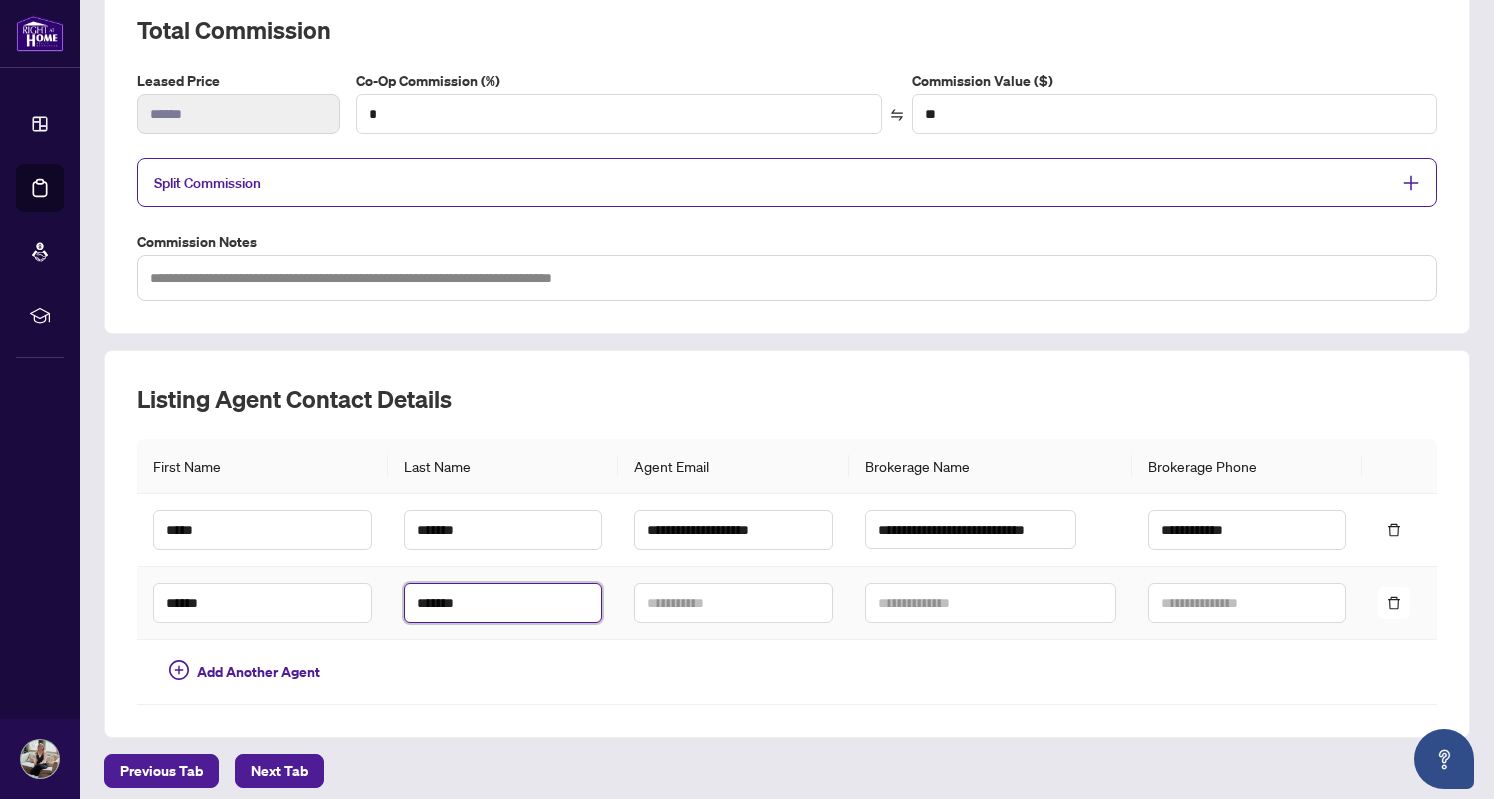 type on "*******" 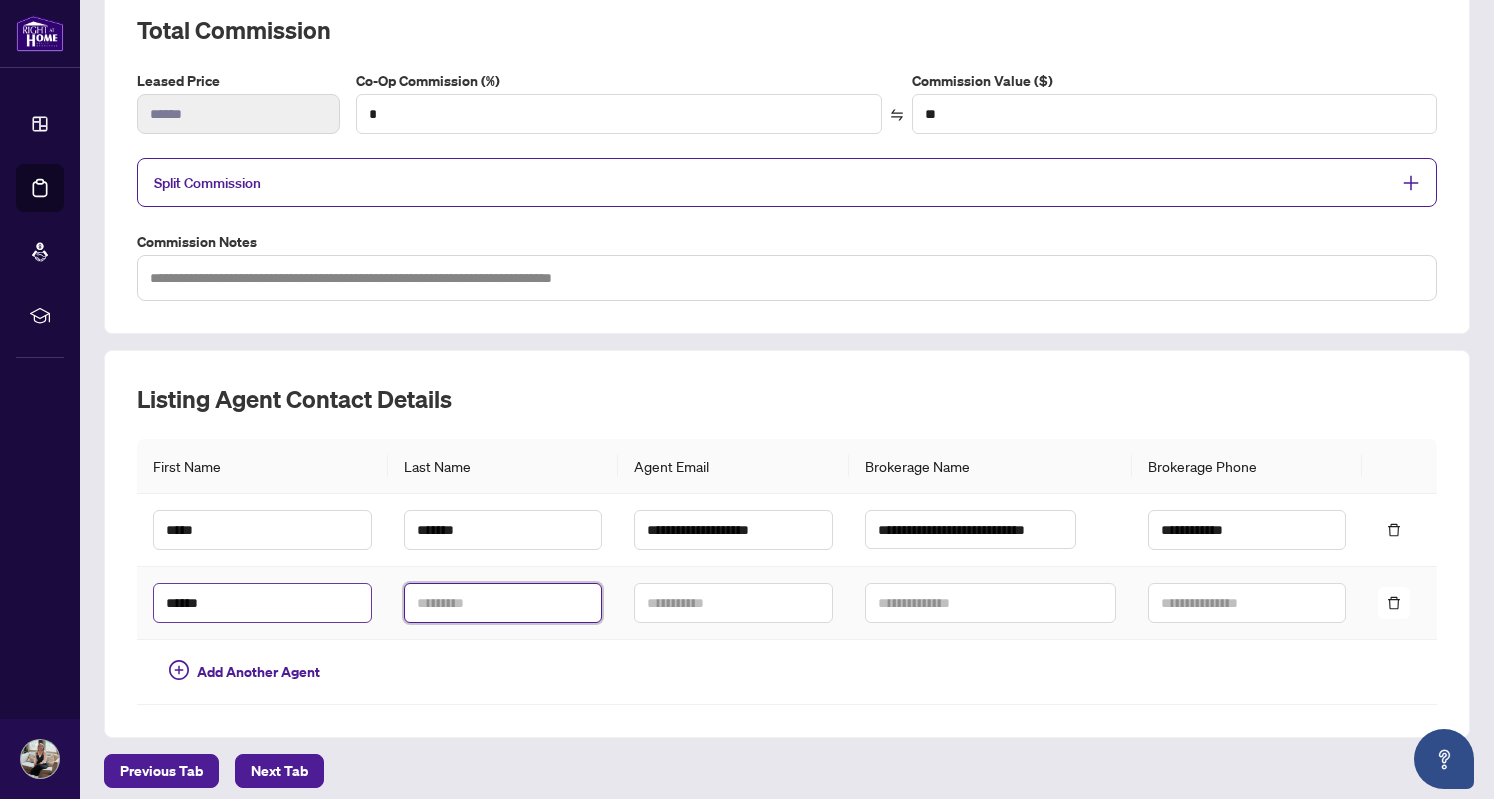 type 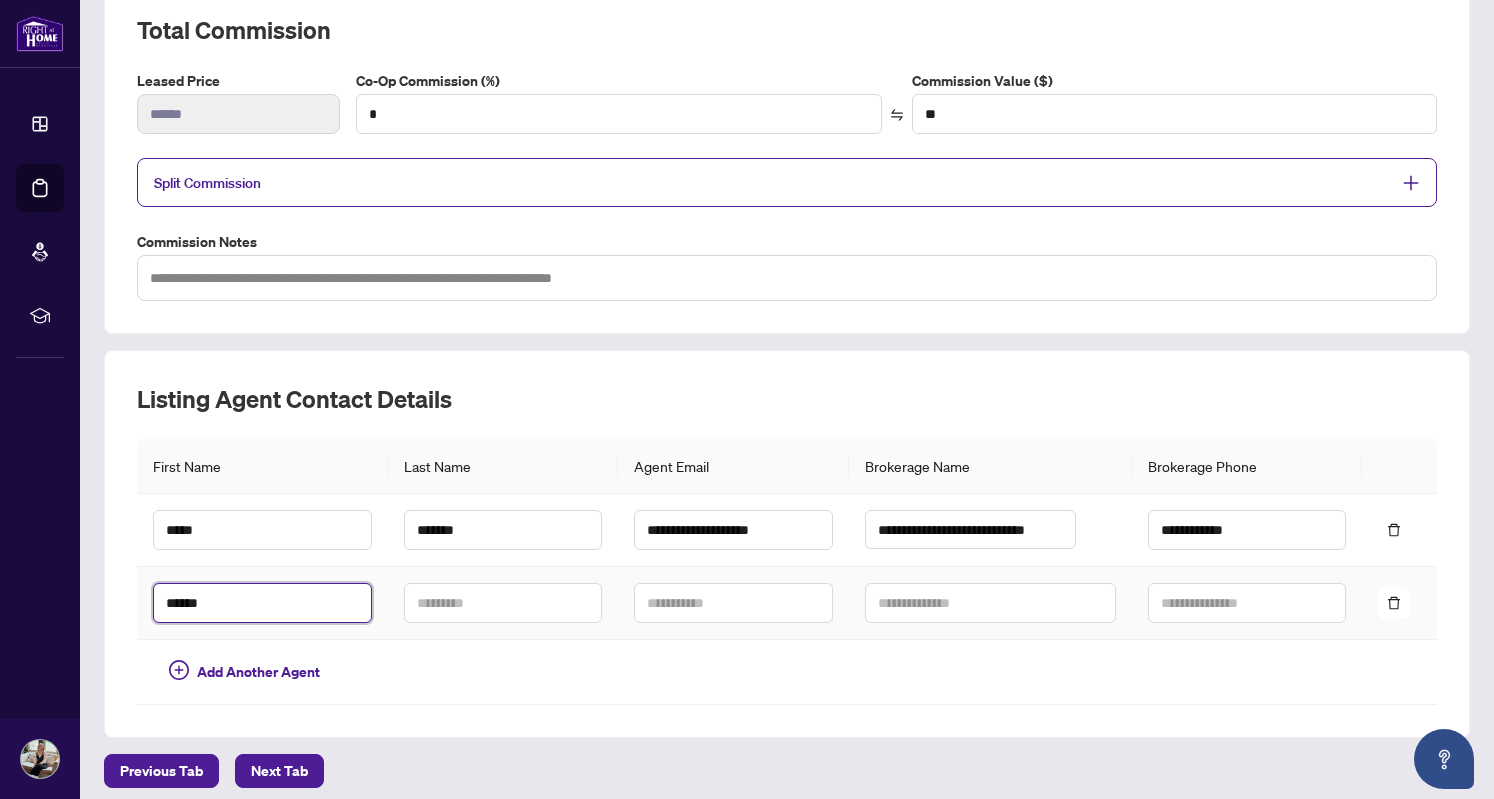 click on "******" at bounding box center [262, 603] 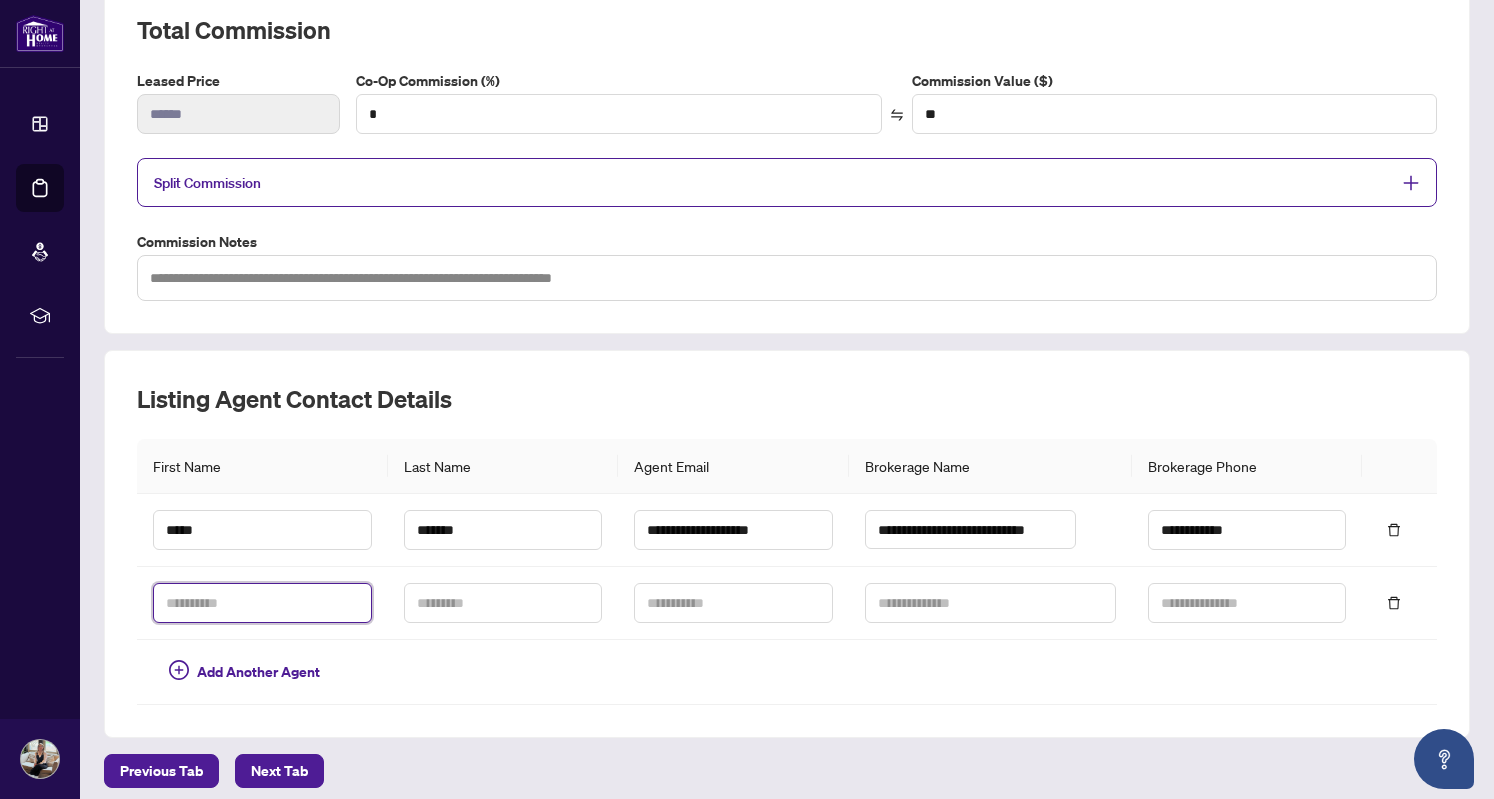 type 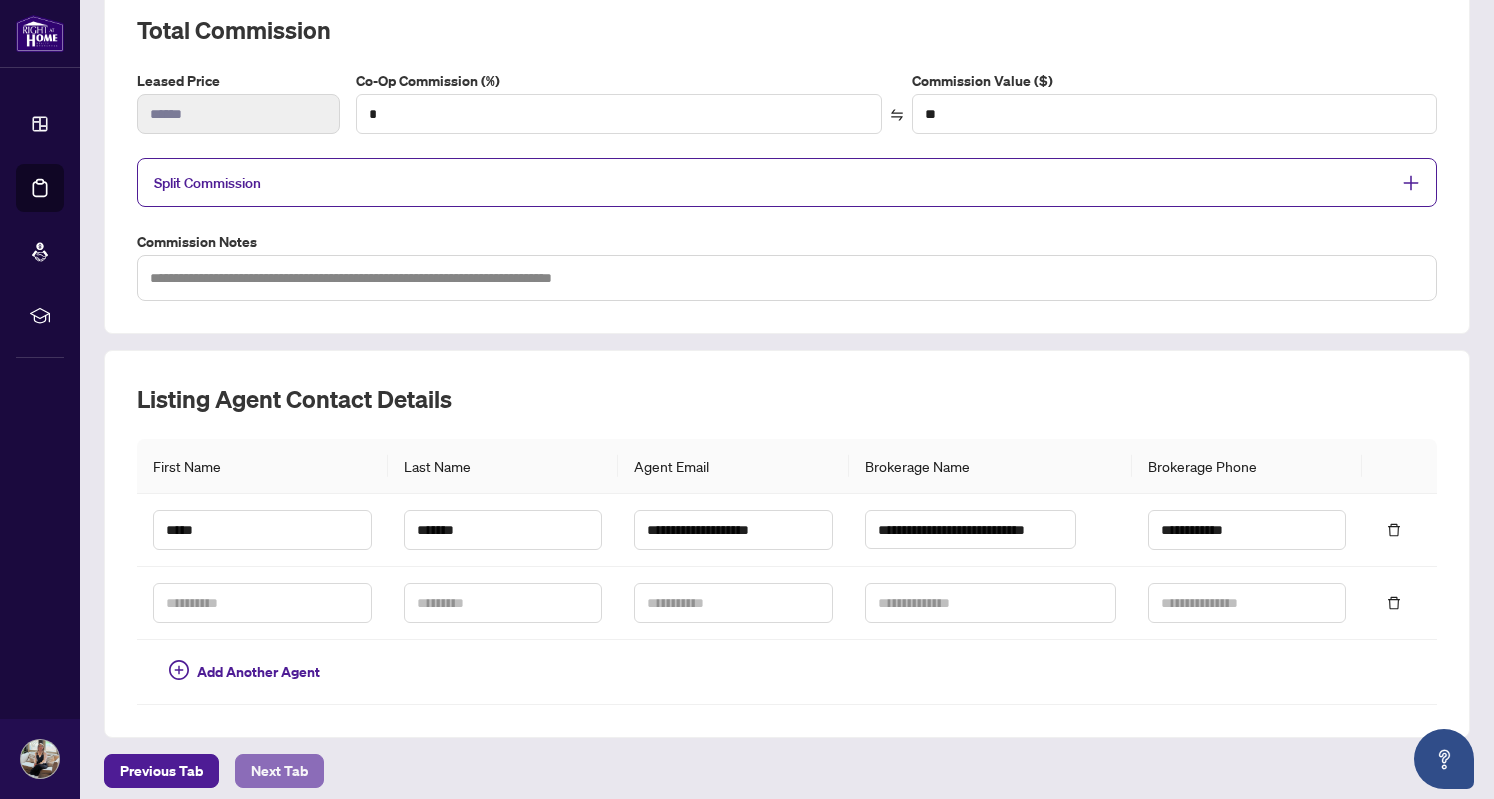 click on "Next Tab" at bounding box center (279, 771) 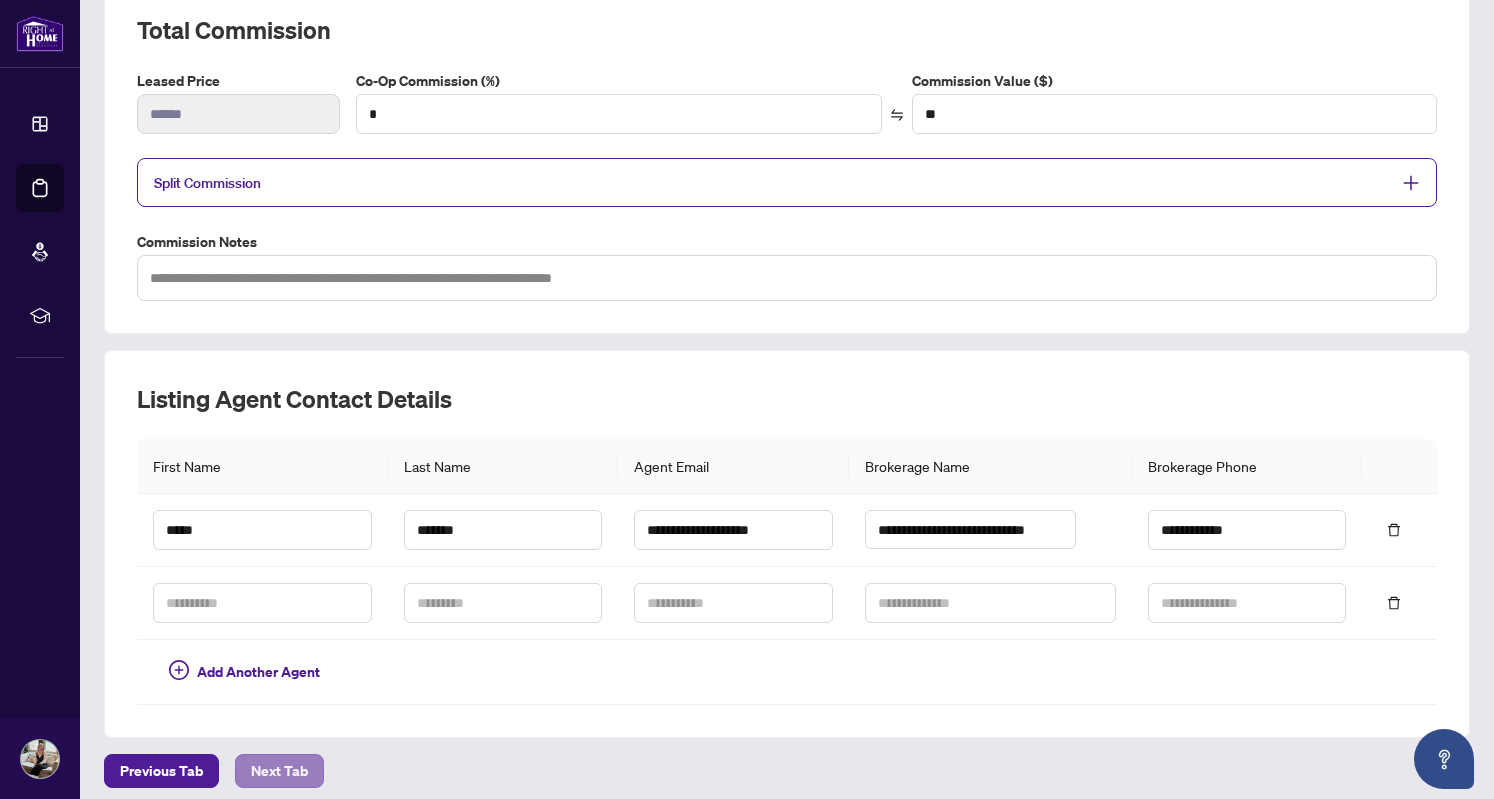 scroll, scrollTop: 0, scrollLeft: 0, axis: both 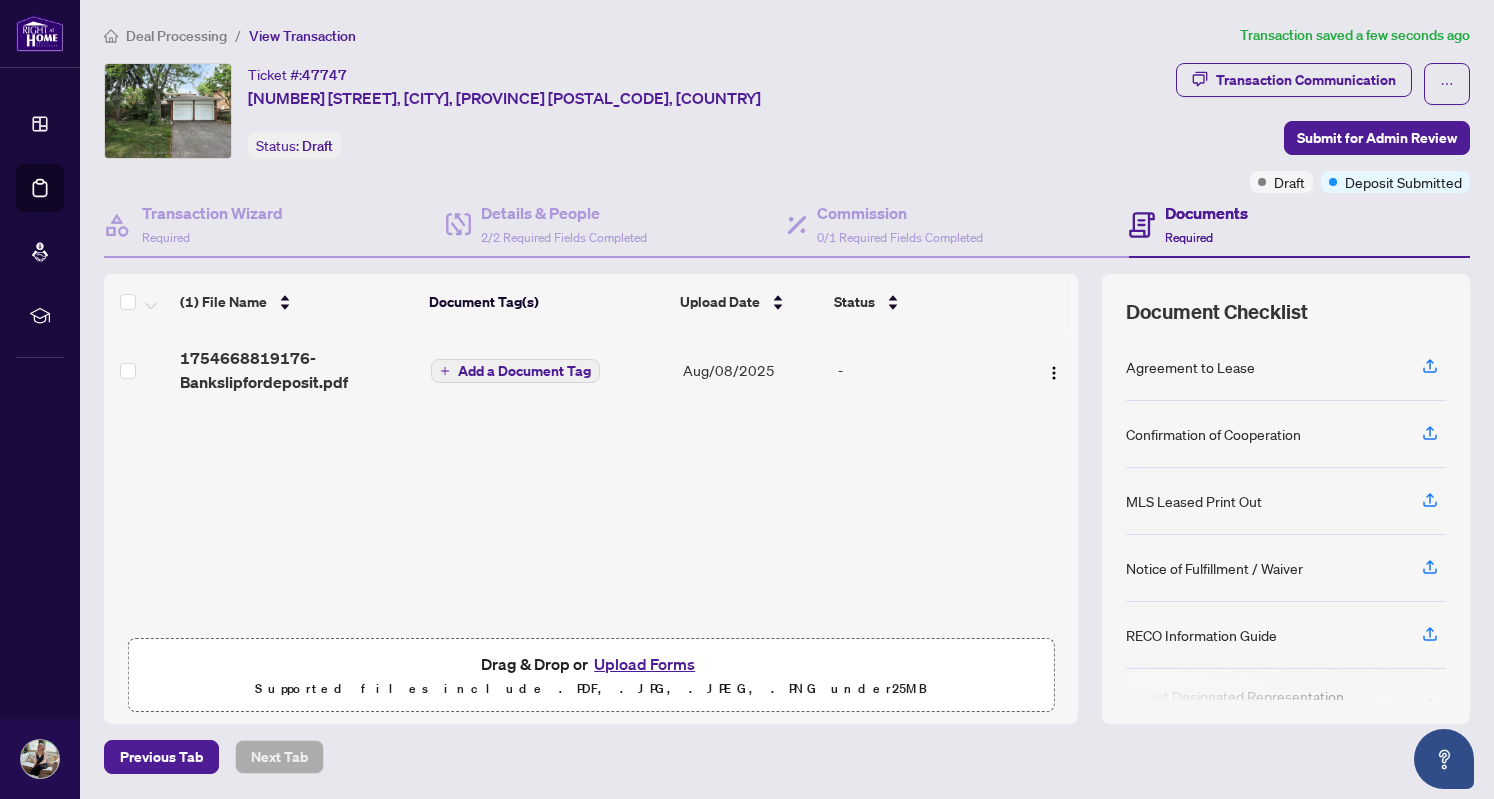 click on "Upload Forms" at bounding box center (644, 664) 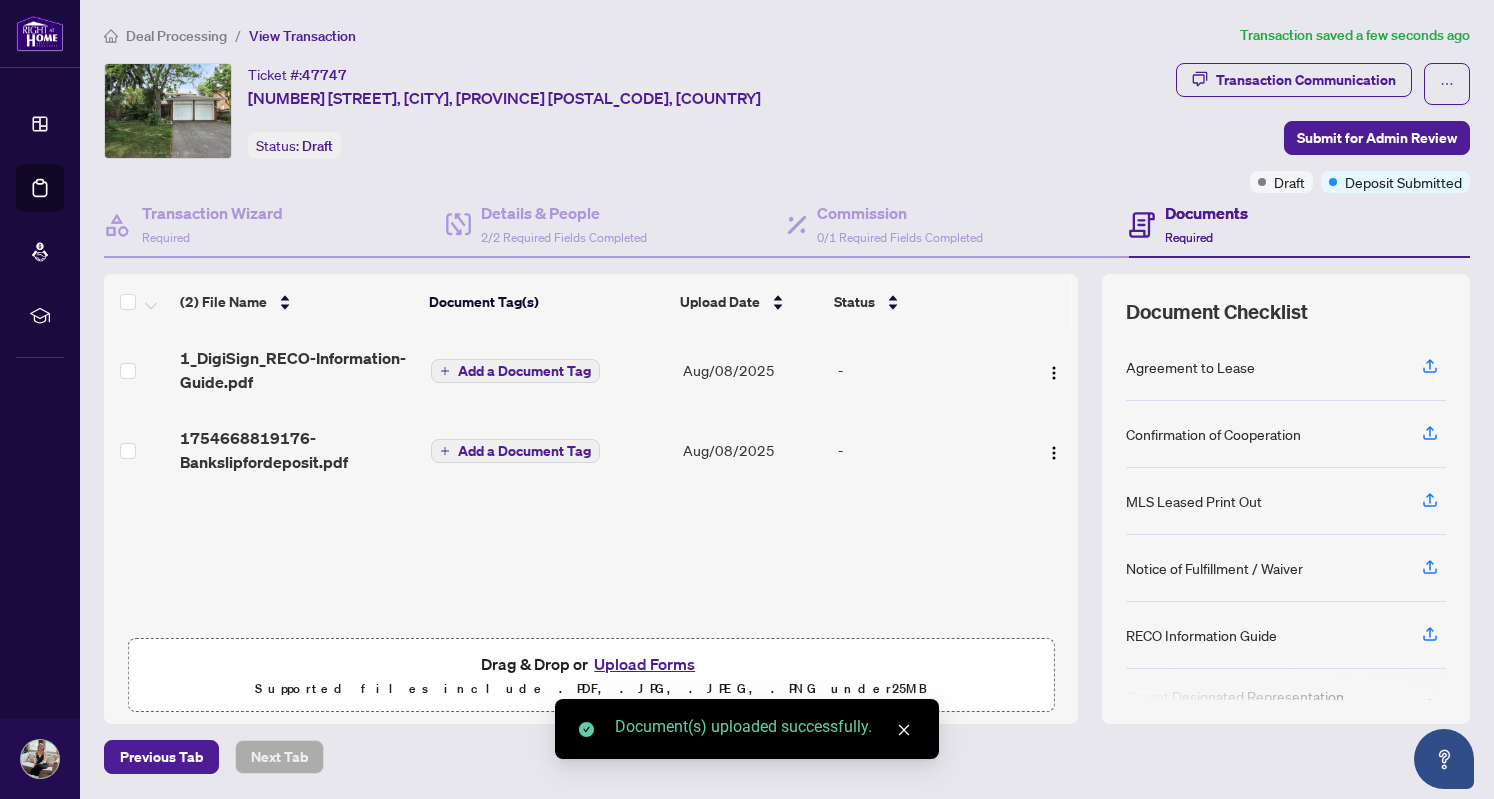 click on "Add a Document Tag" at bounding box center (524, 451) 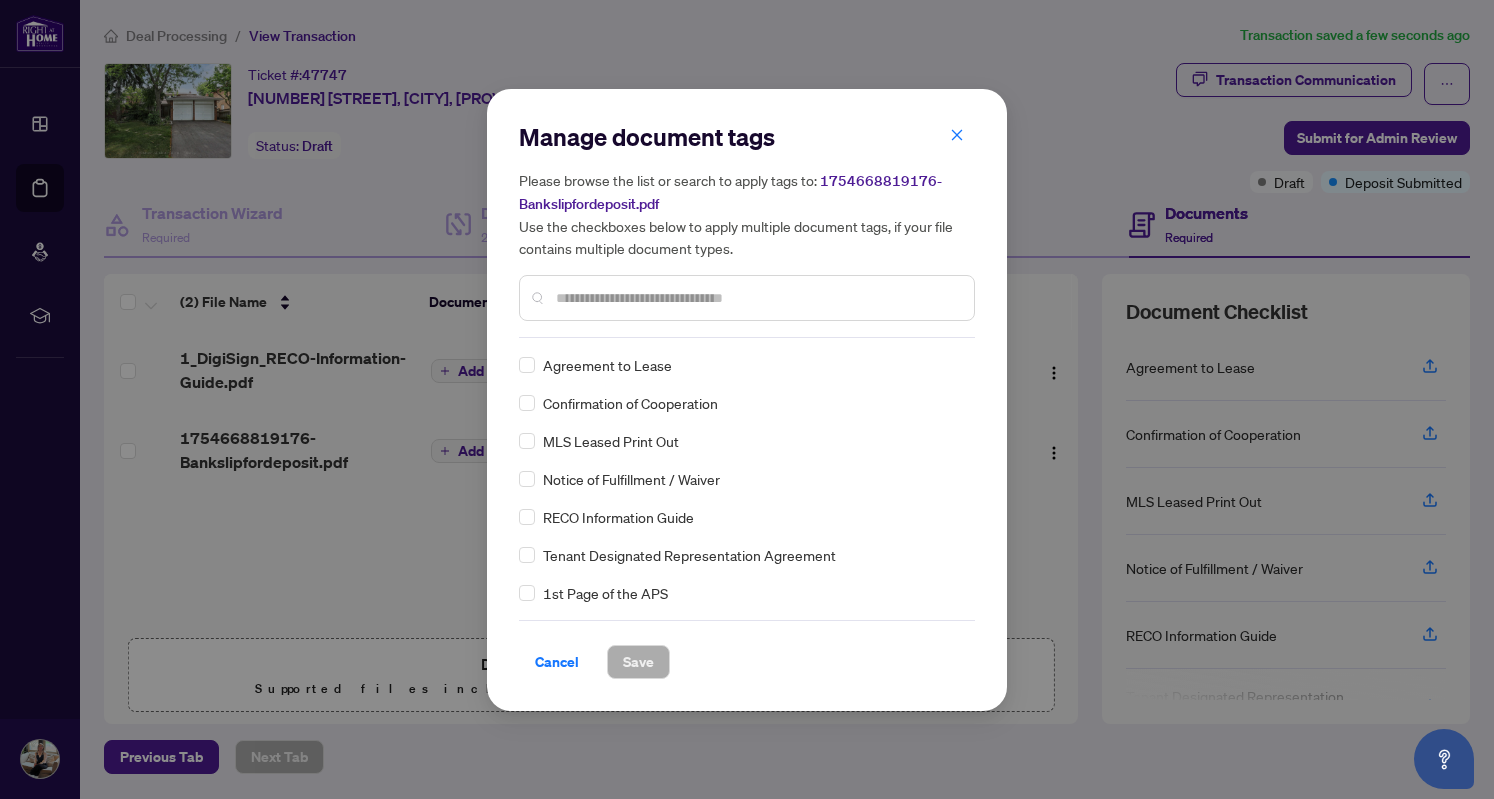 click at bounding box center [757, 298] 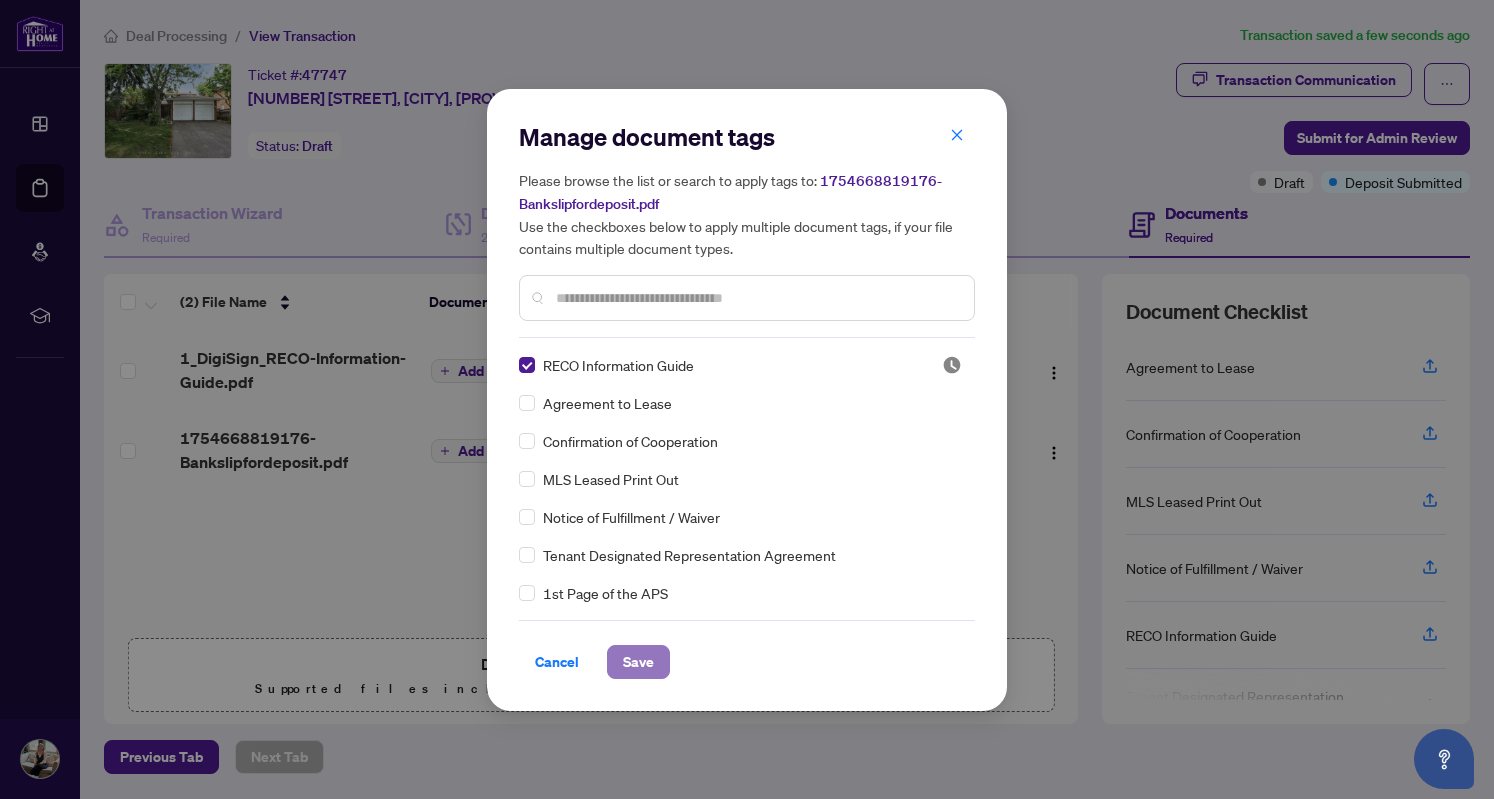 click on "Save" at bounding box center (638, 662) 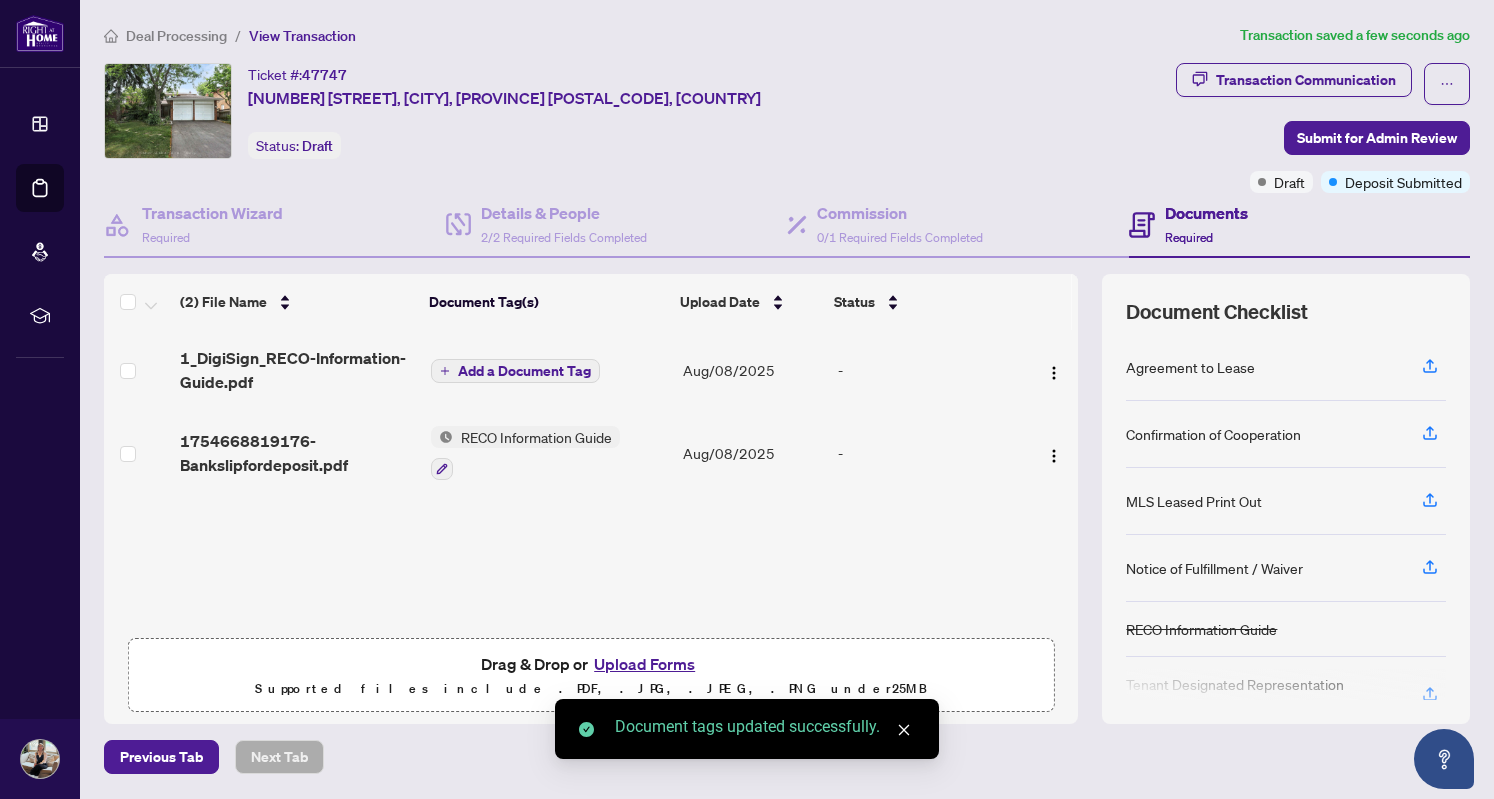 click on "Upload Forms" at bounding box center [644, 664] 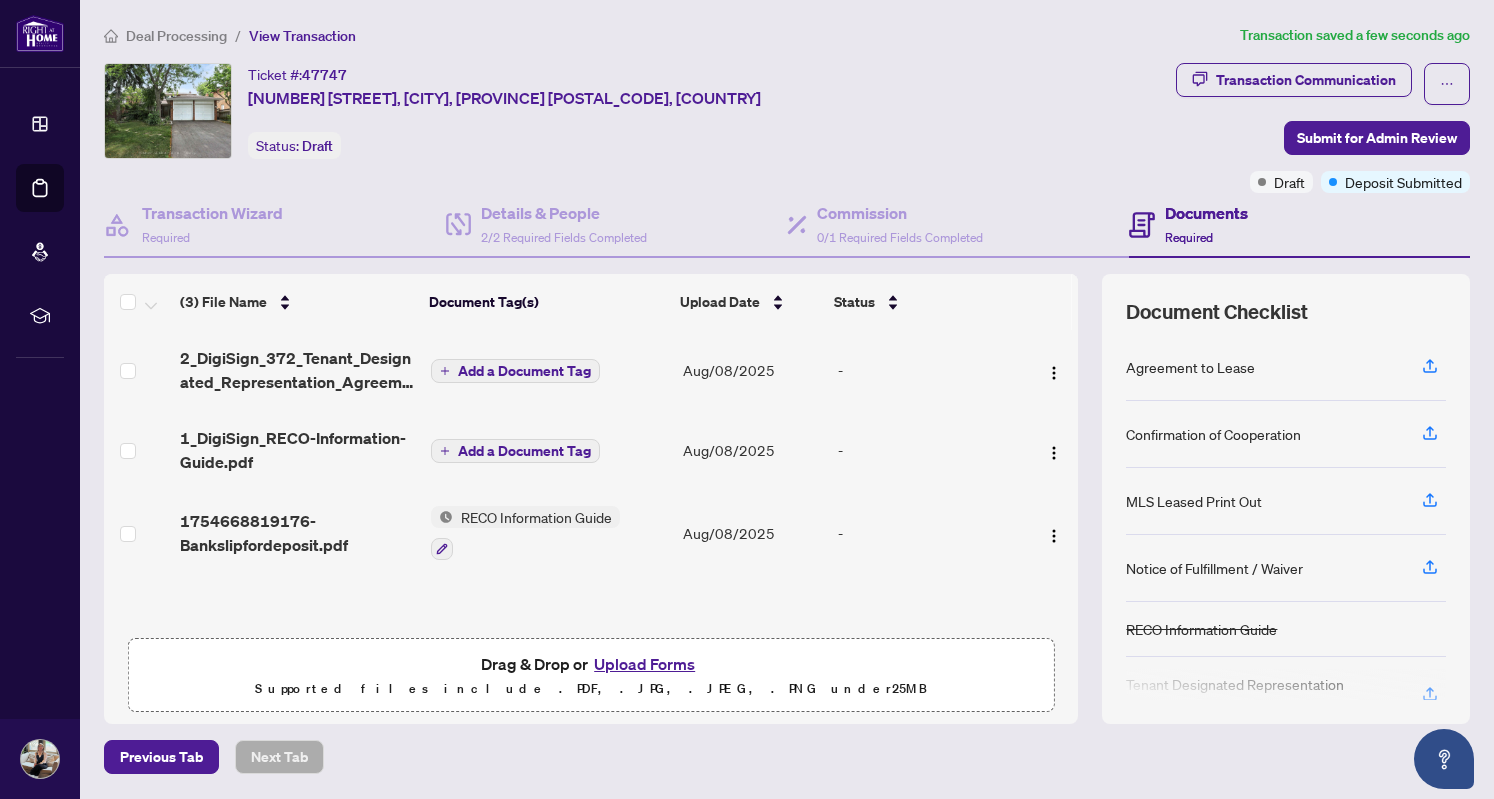 click on "Add a Document Tag" at bounding box center [524, 371] 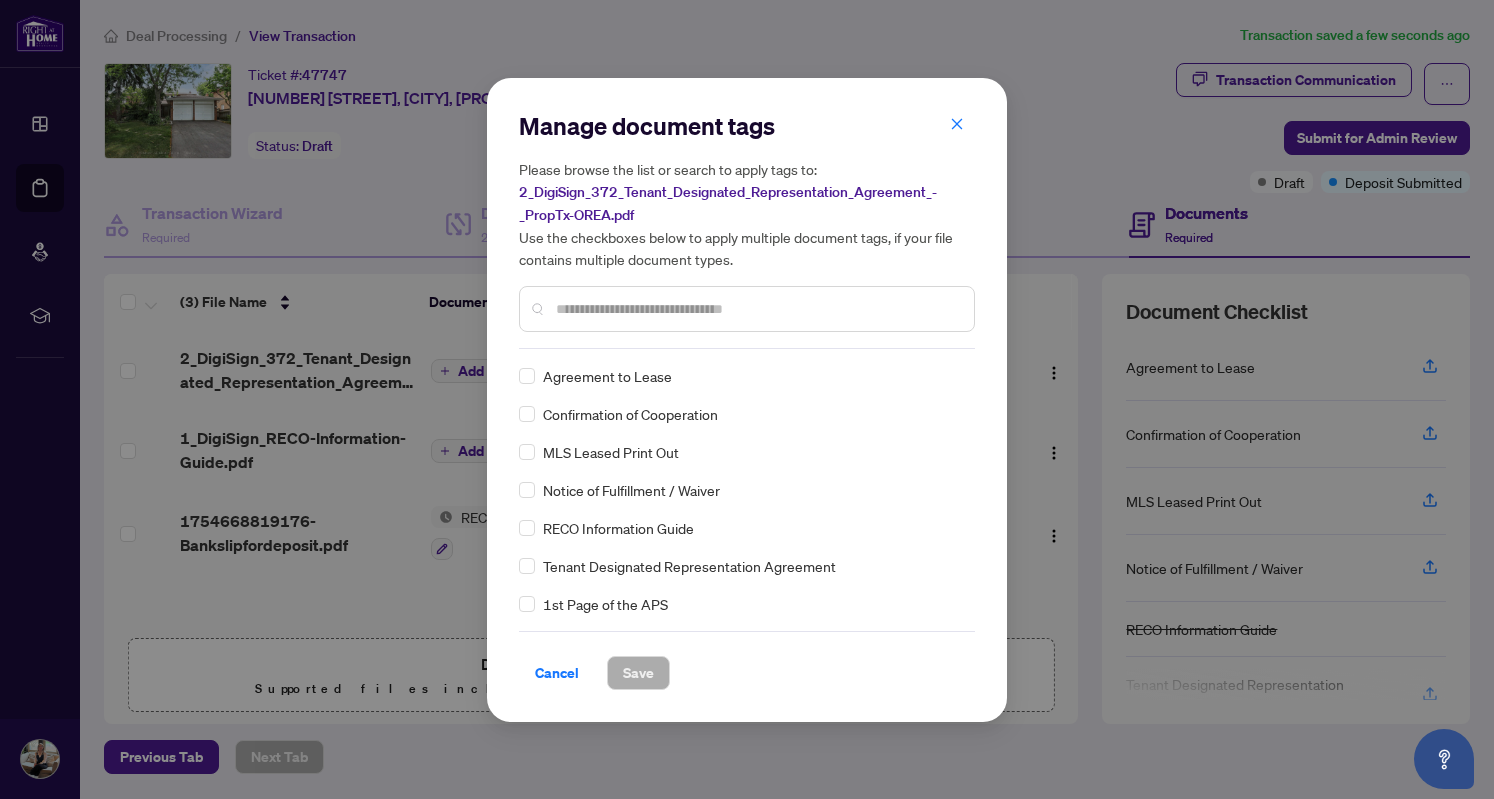 click at bounding box center (757, 309) 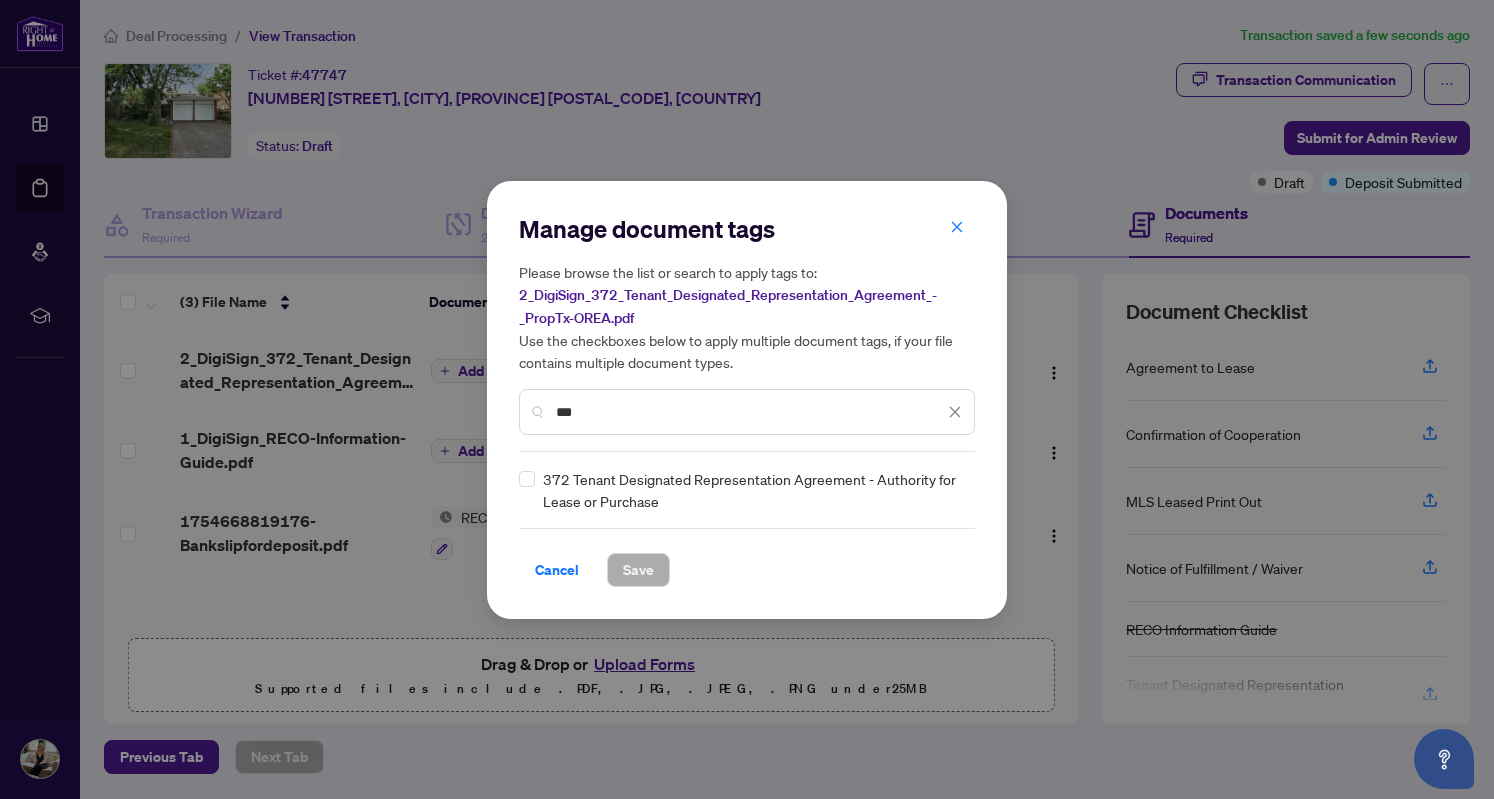 type on "***" 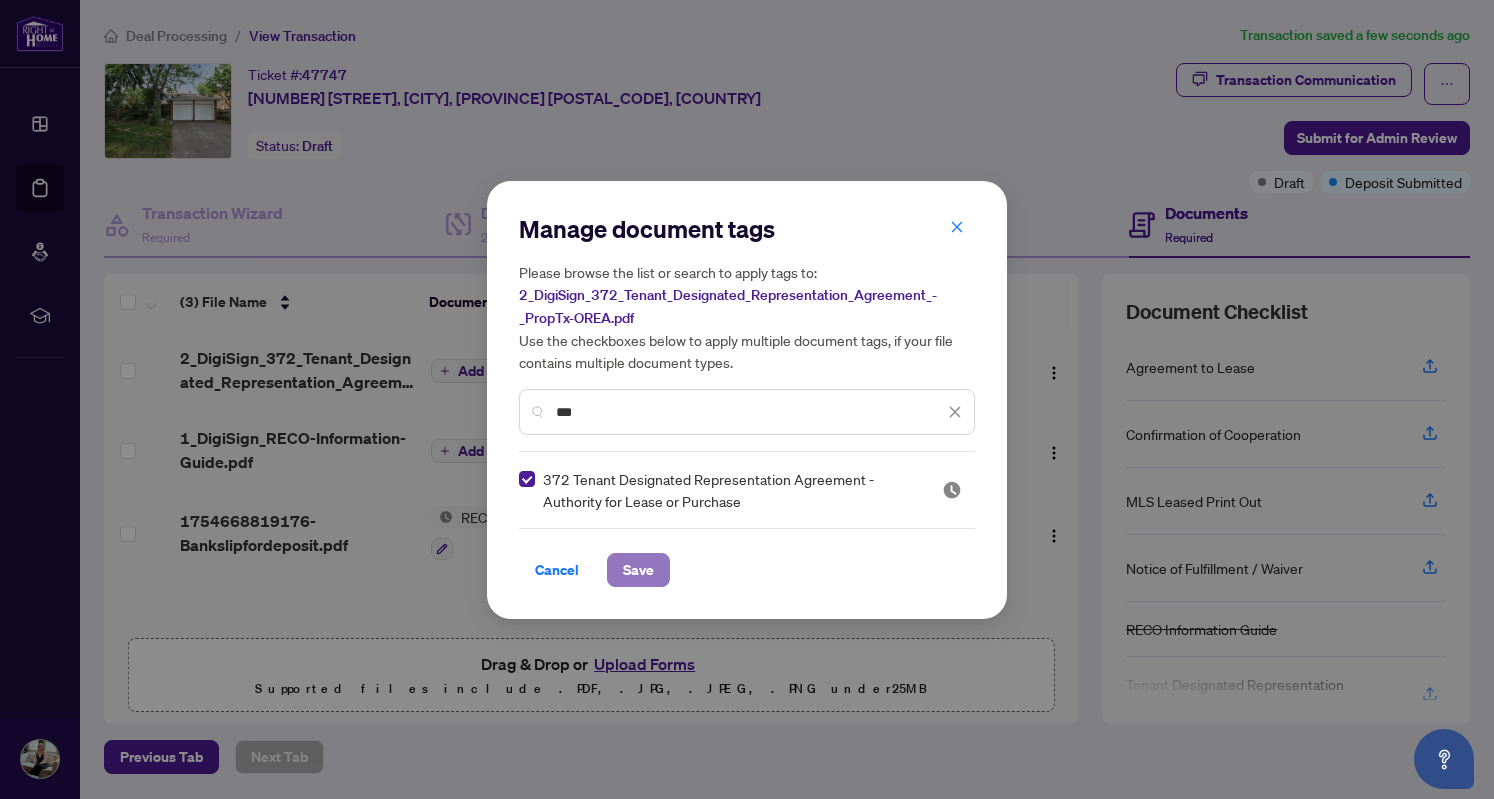 click on "Save" at bounding box center [638, 570] 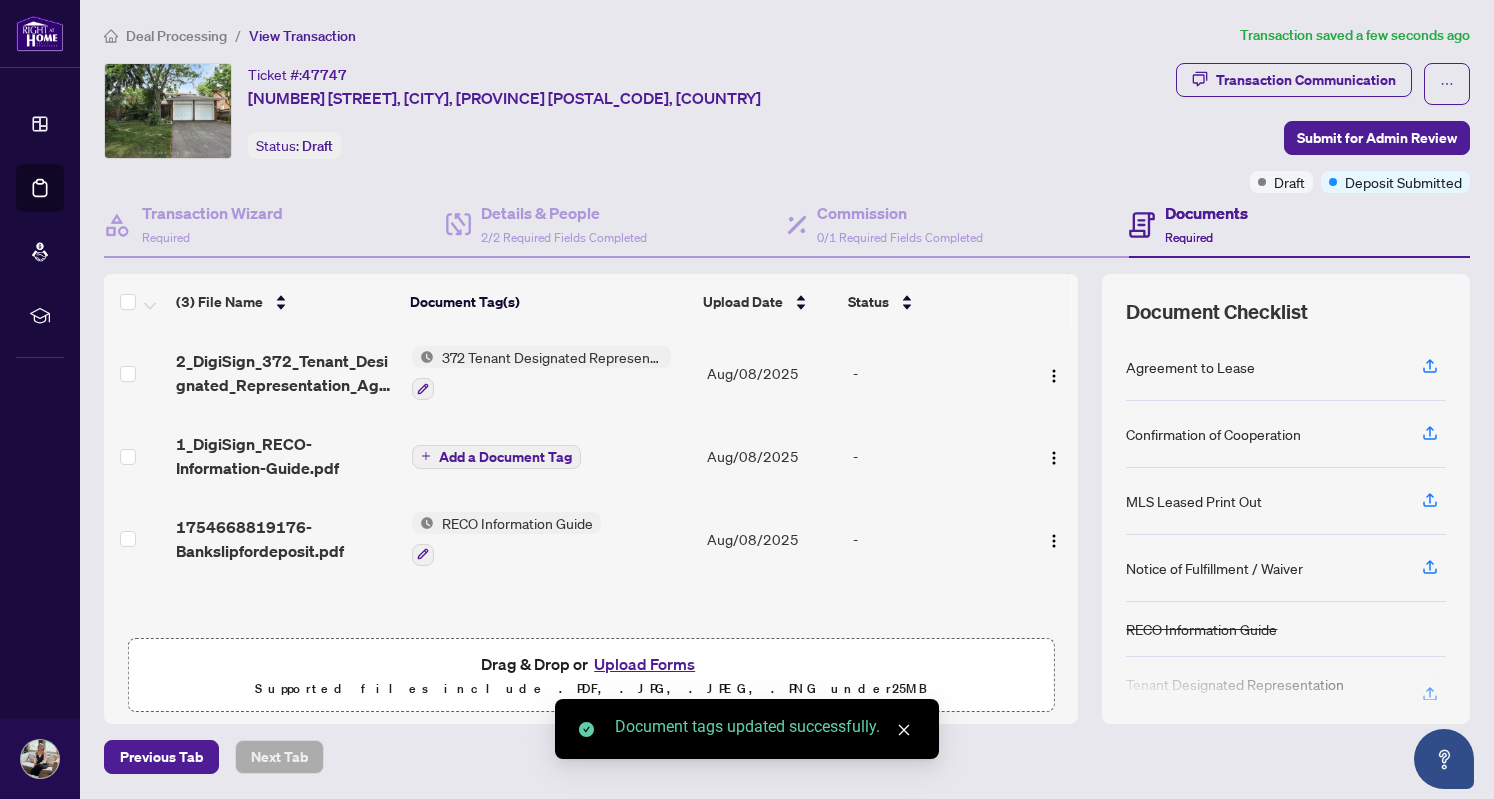 click on "Add a Document Tag" at bounding box center [505, 457] 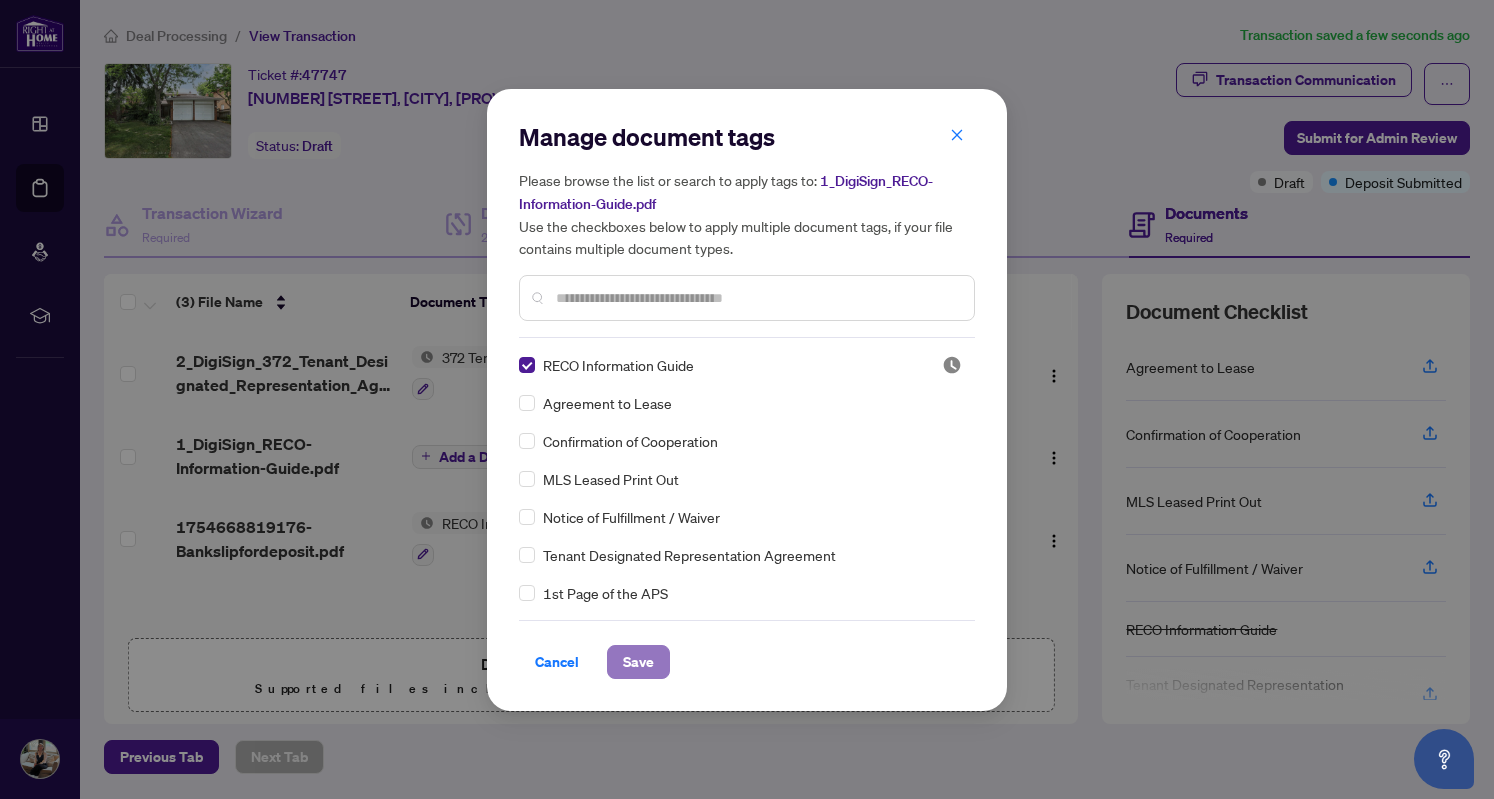 click on "Save" at bounding box center (638, 662) 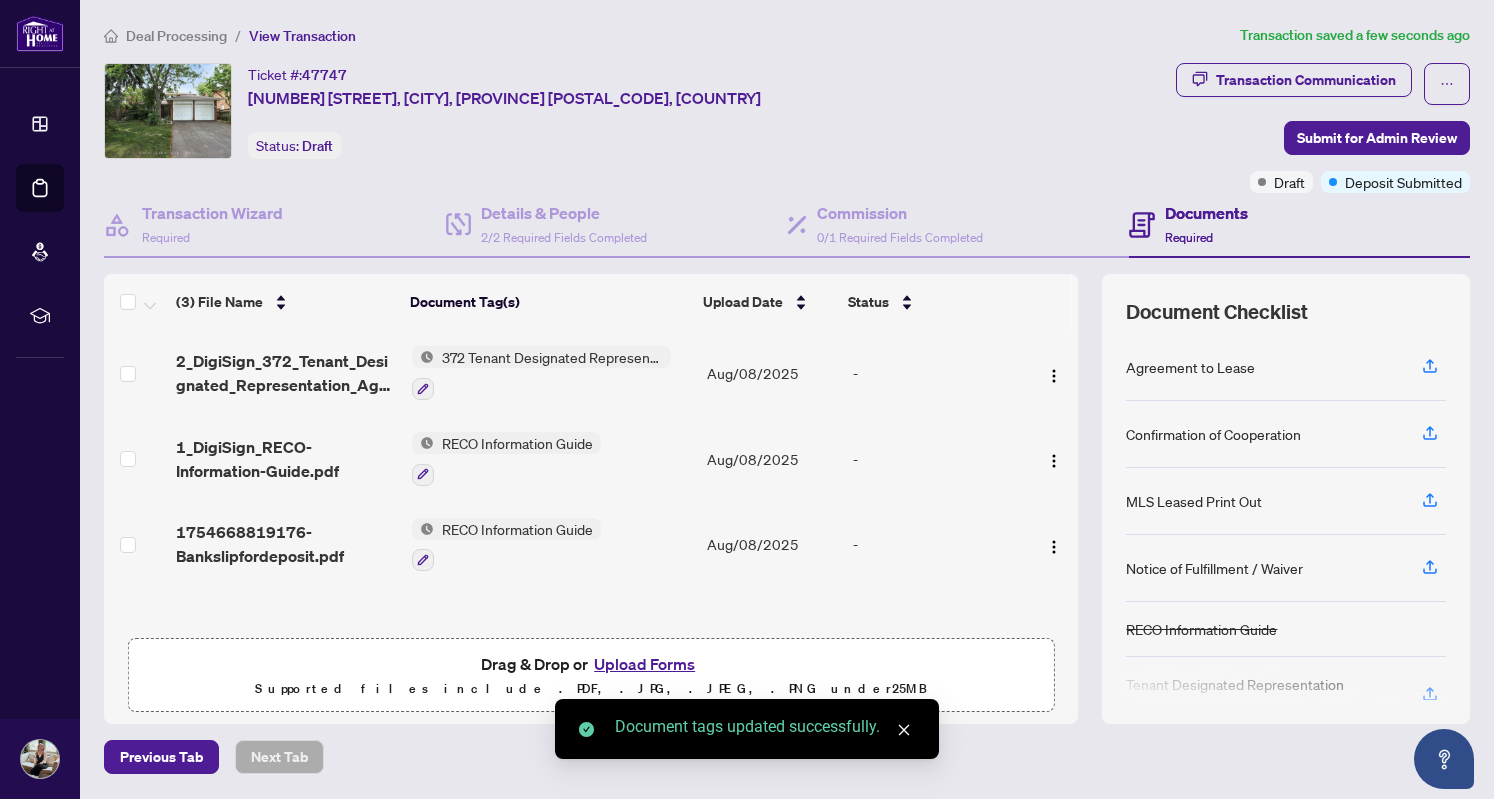 click on "RECO Information Guide" at bounding box center (517, 529) 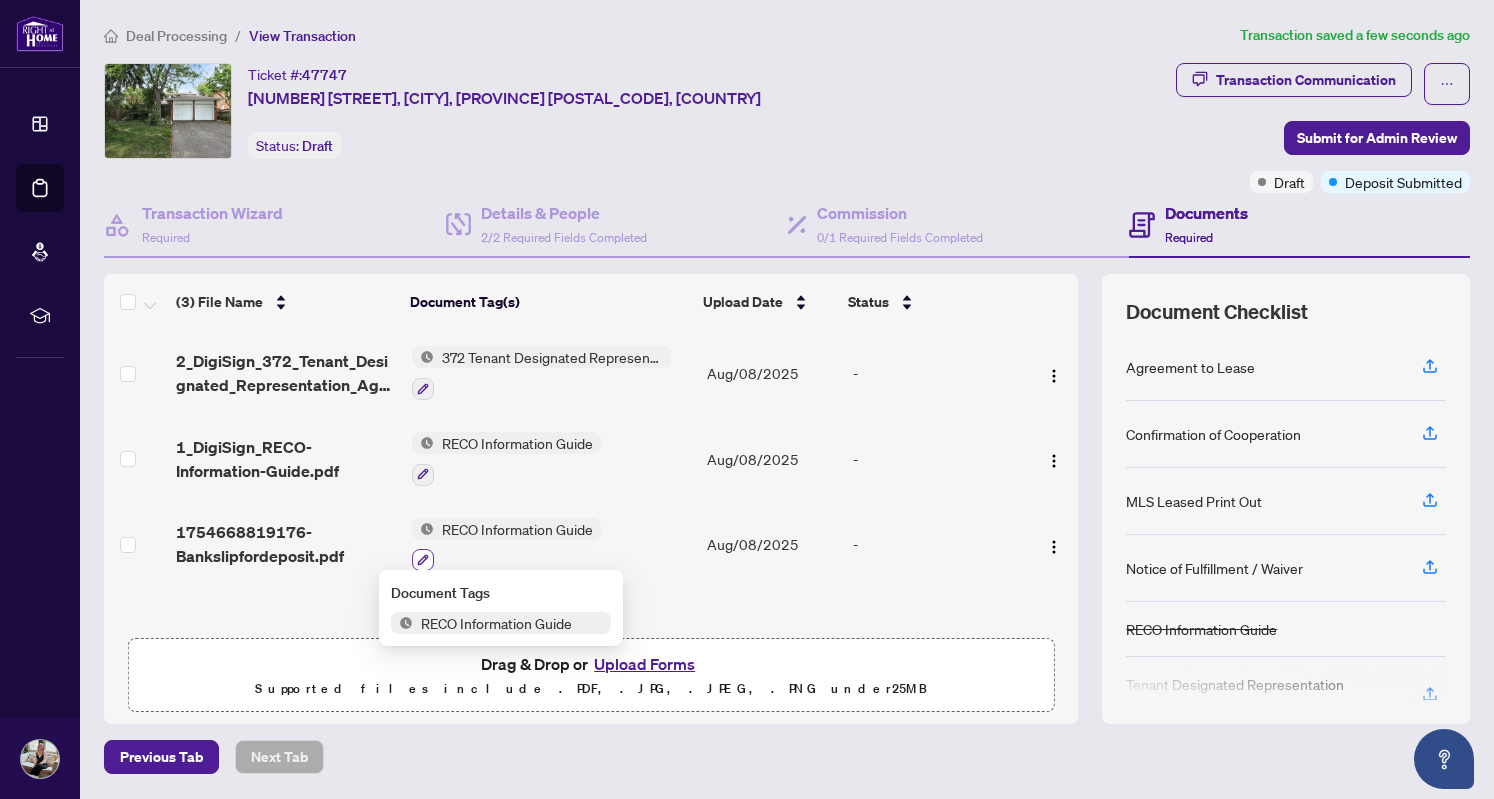 click 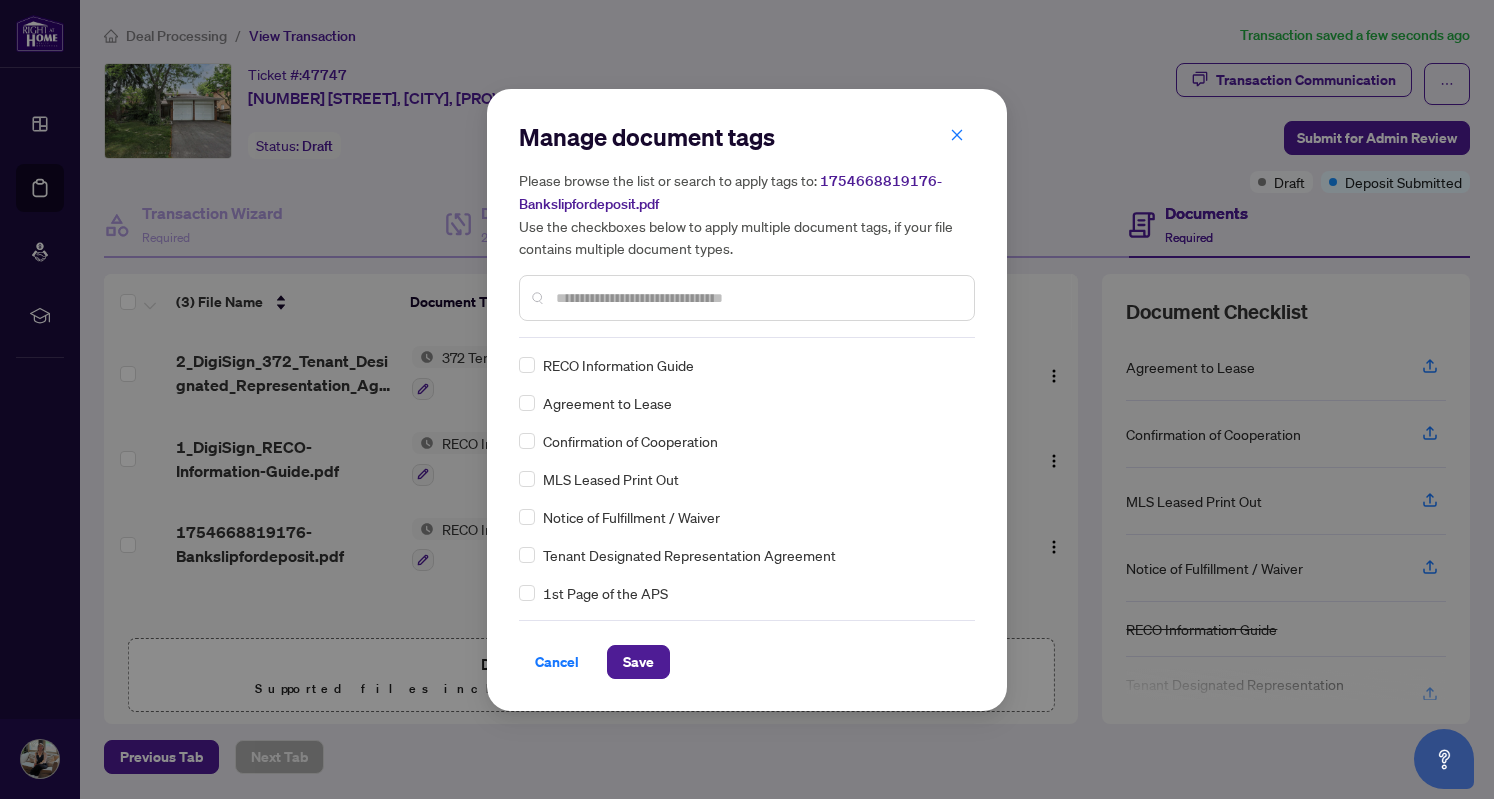 click at bounding box center [757, 298] 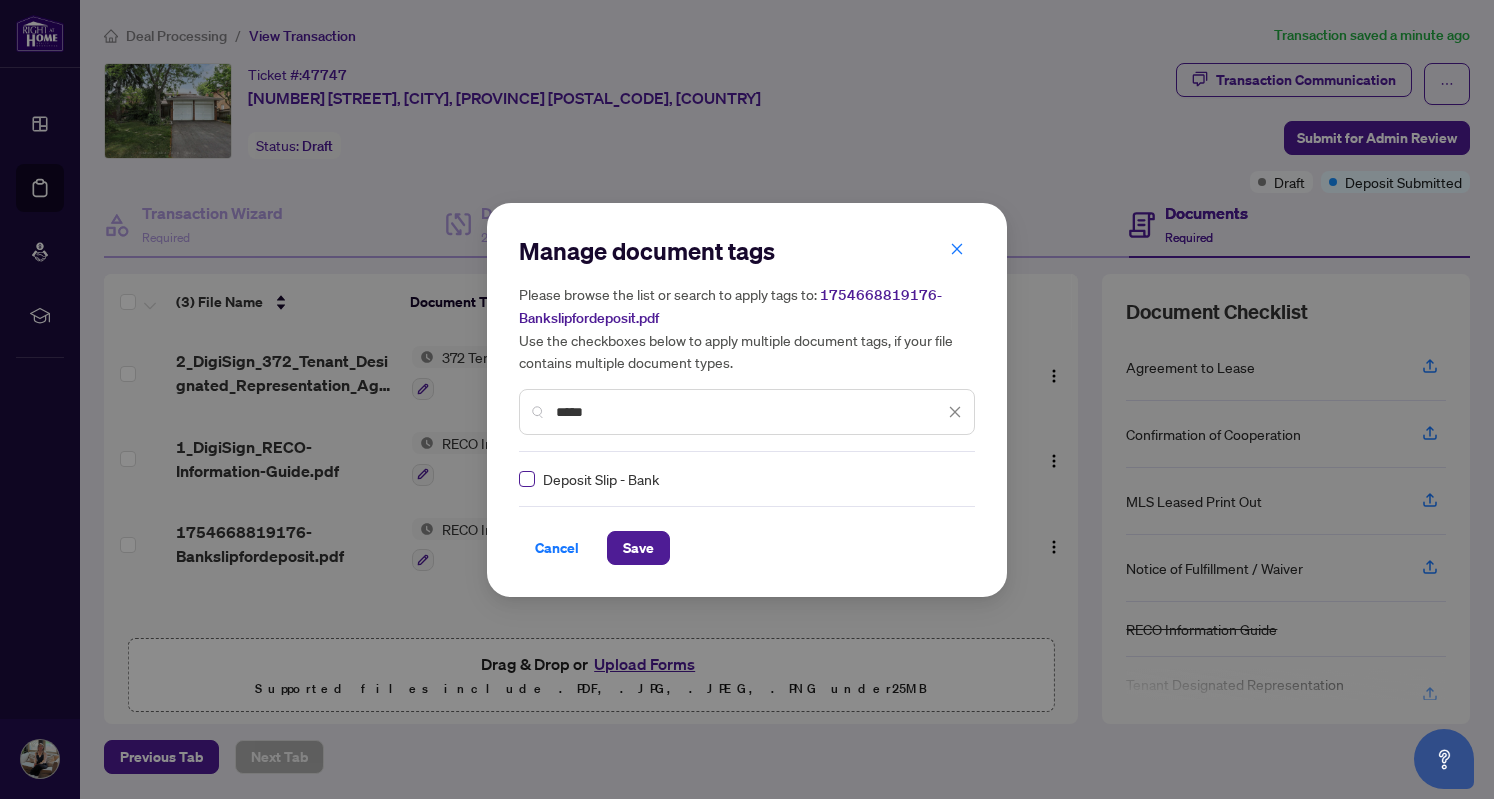 type on "****" 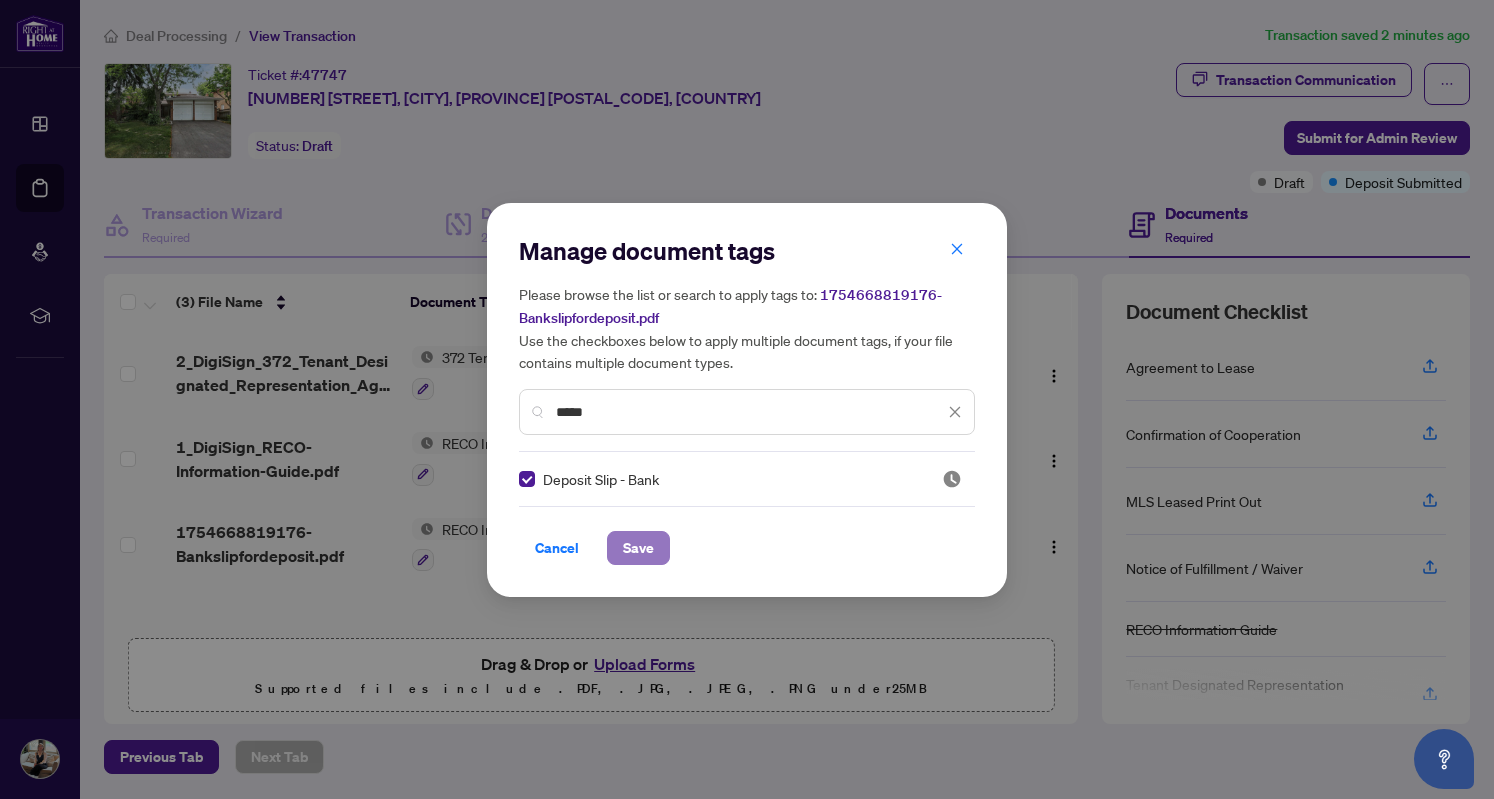 click on "Save" at bounding box center (638, 548) 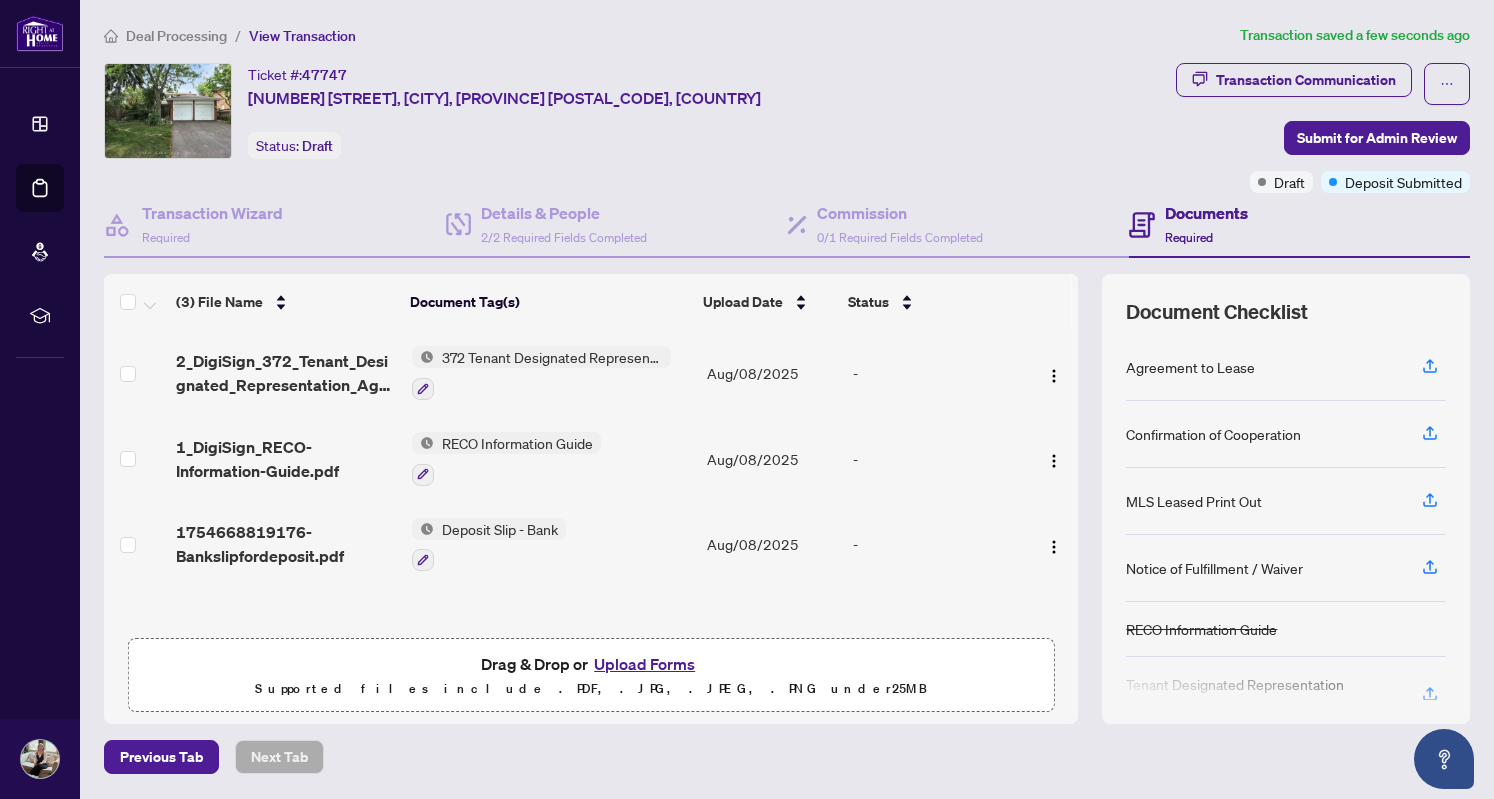 click on "Upload Forms" at bounding box center (644, 664) 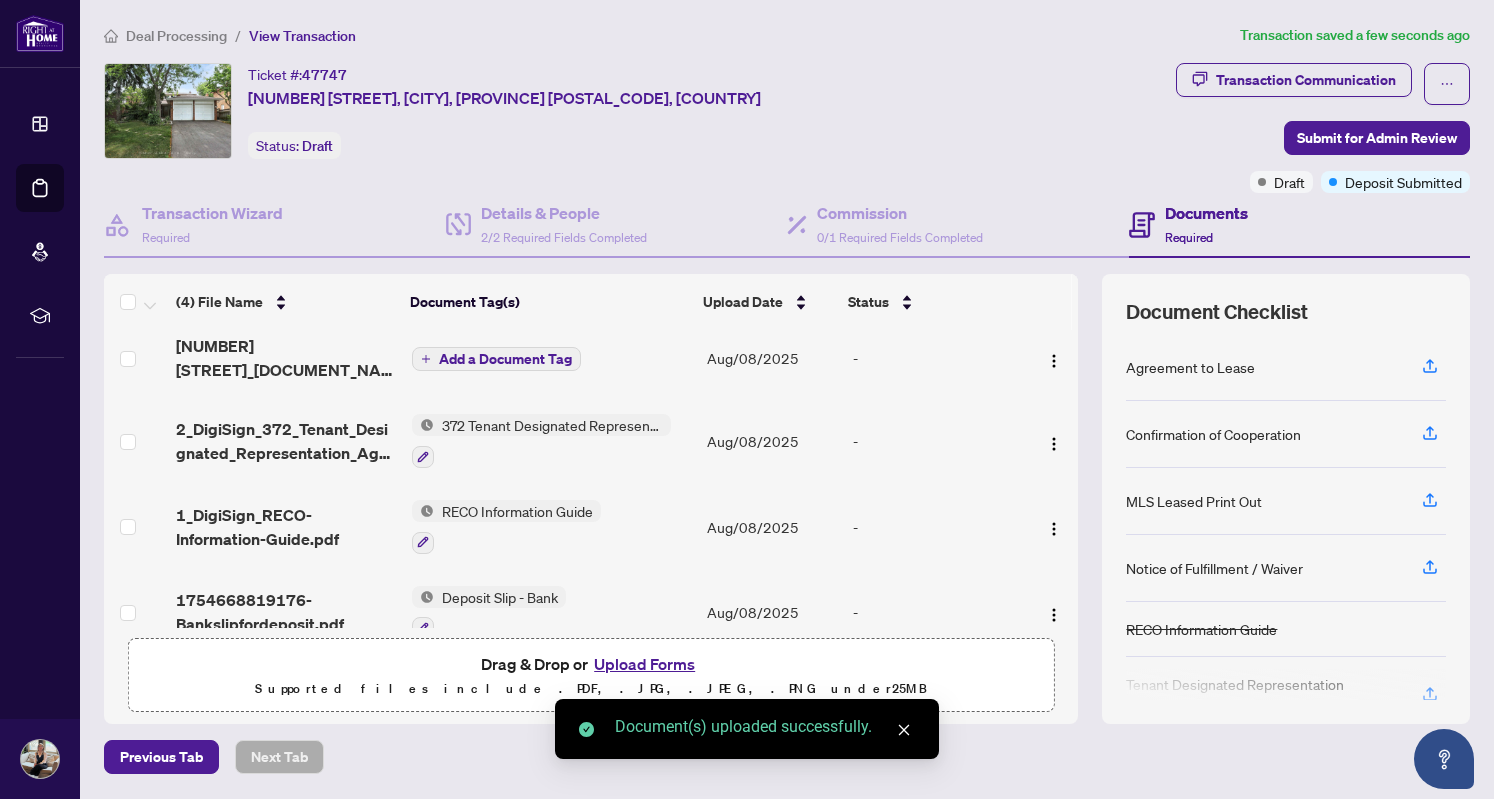 scroll, scrollTop: 0, scrollLeft: 0, axis: both 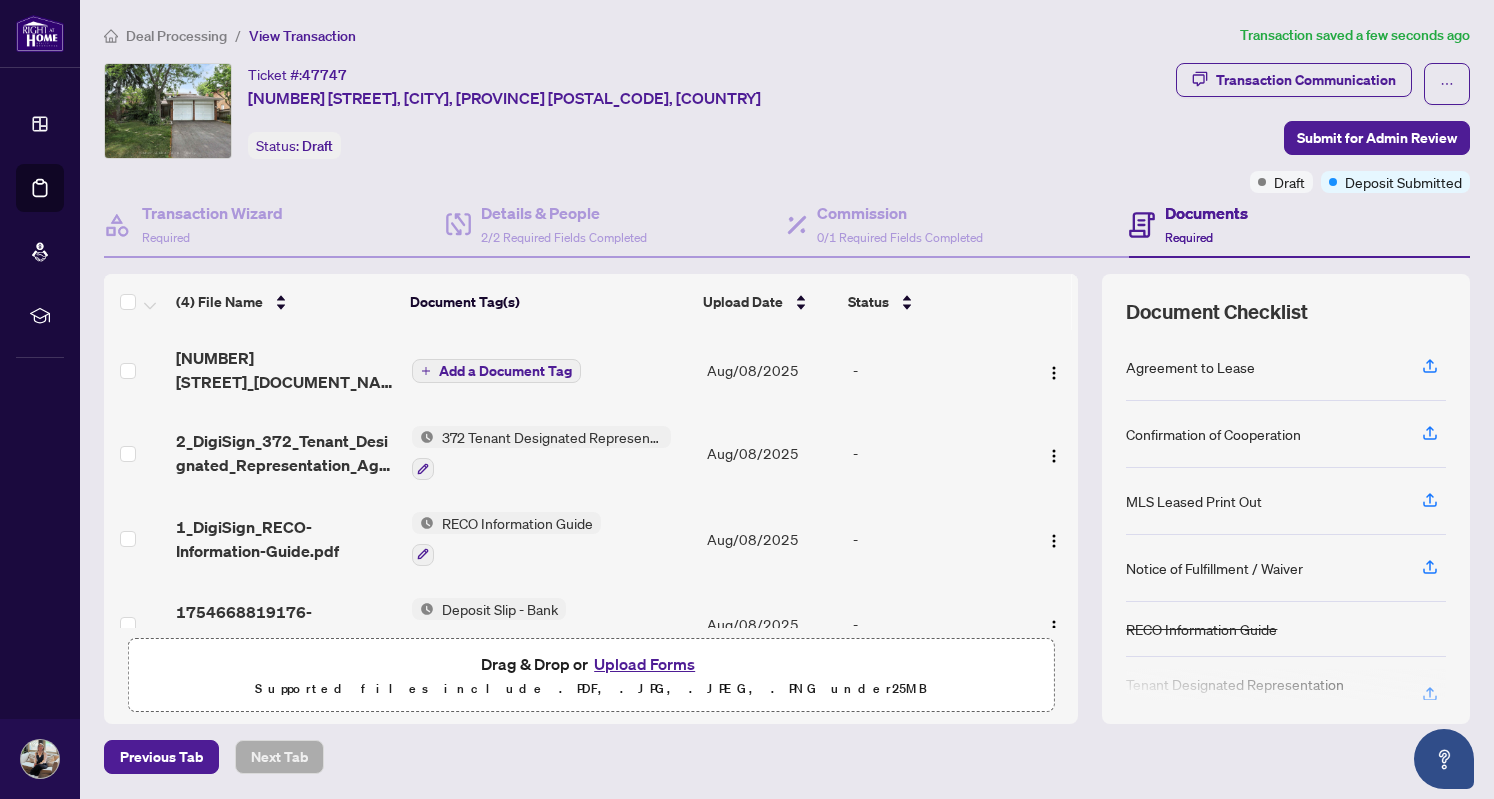 click on "Add a Document Tag" at bounding box center (505, 371) 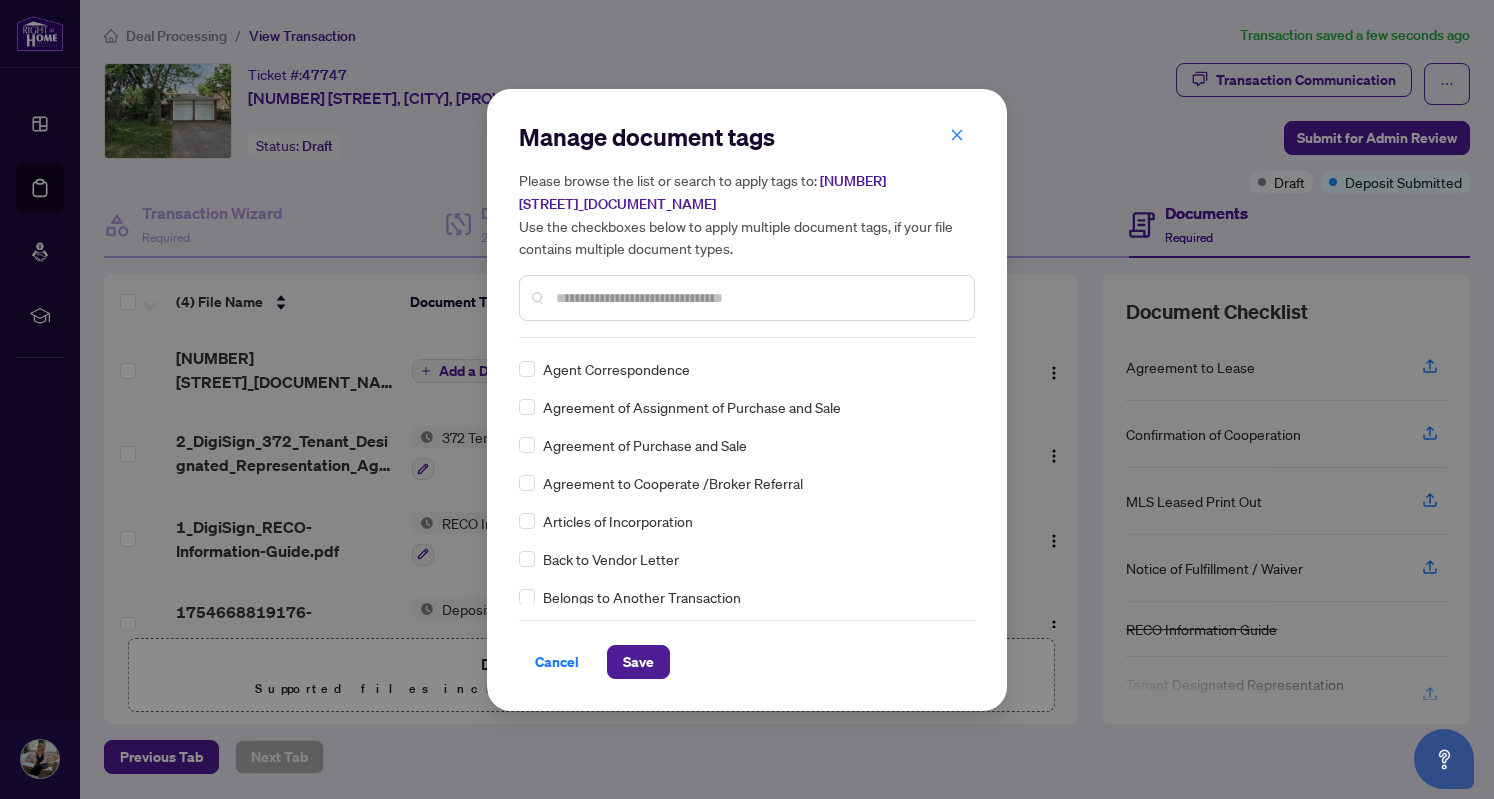 scroll, scrollTop: 0, scrollLeft: 0, axis: both 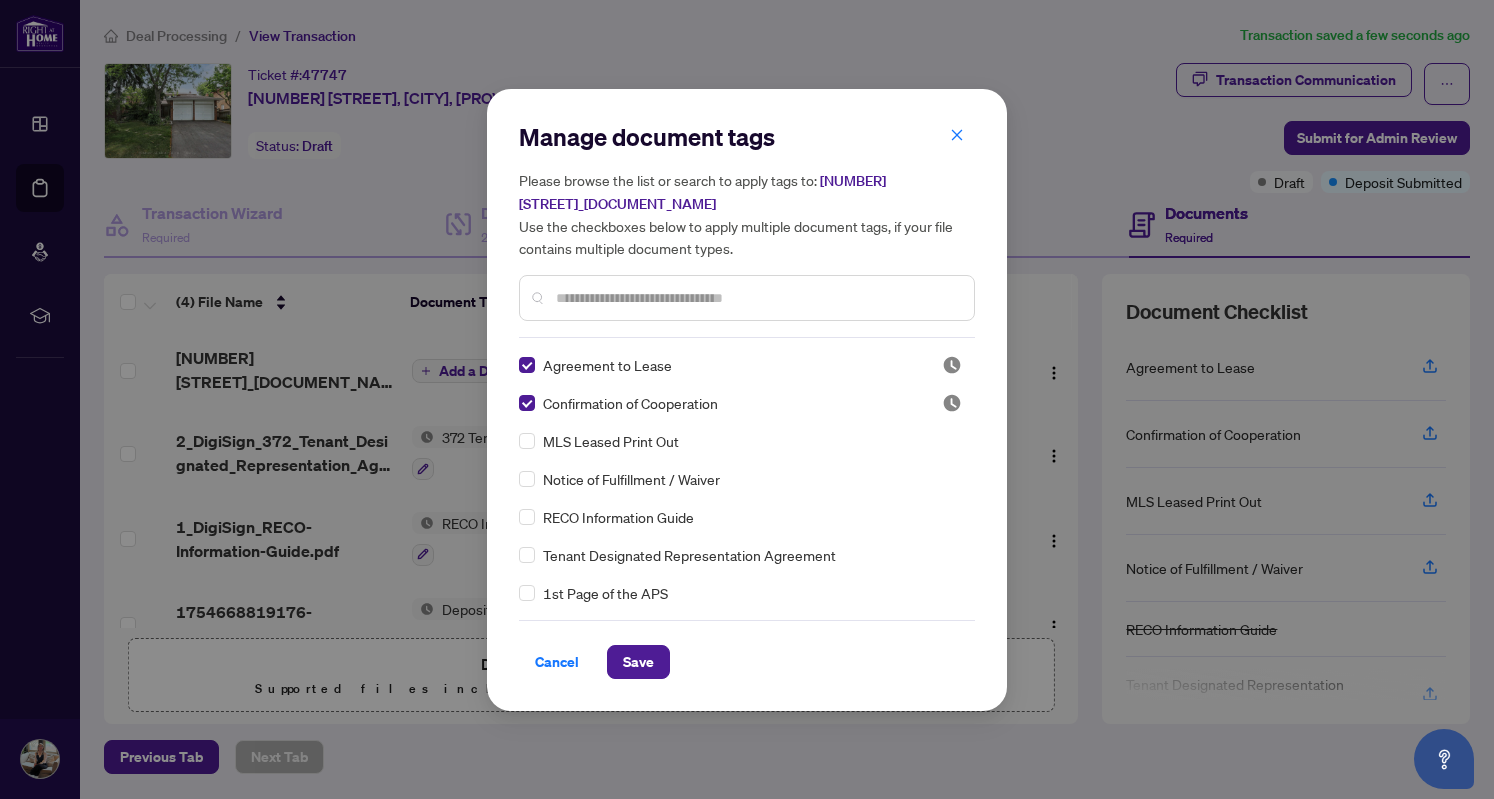 click at bounding box center [757, 298] 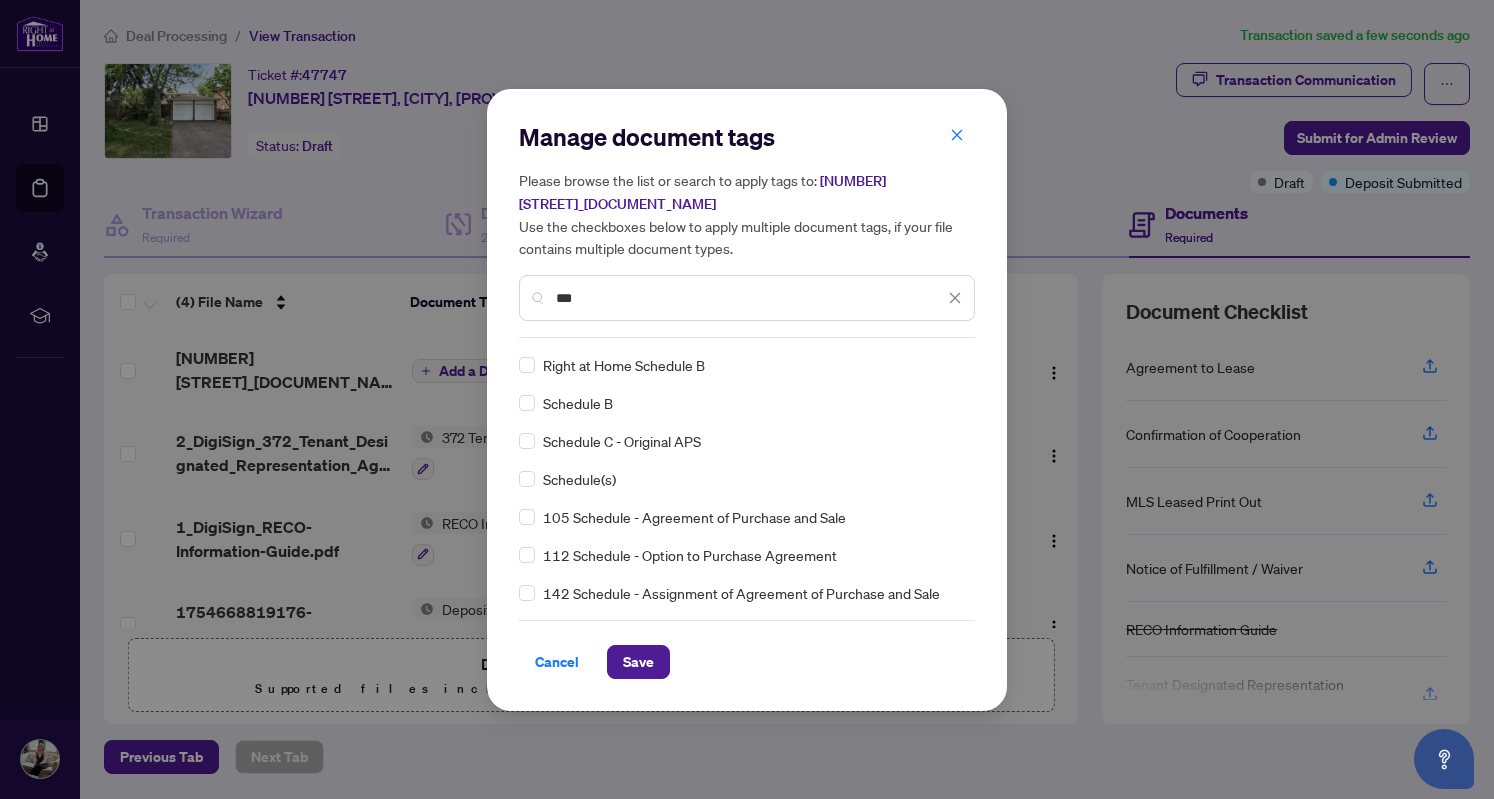 type on "***" 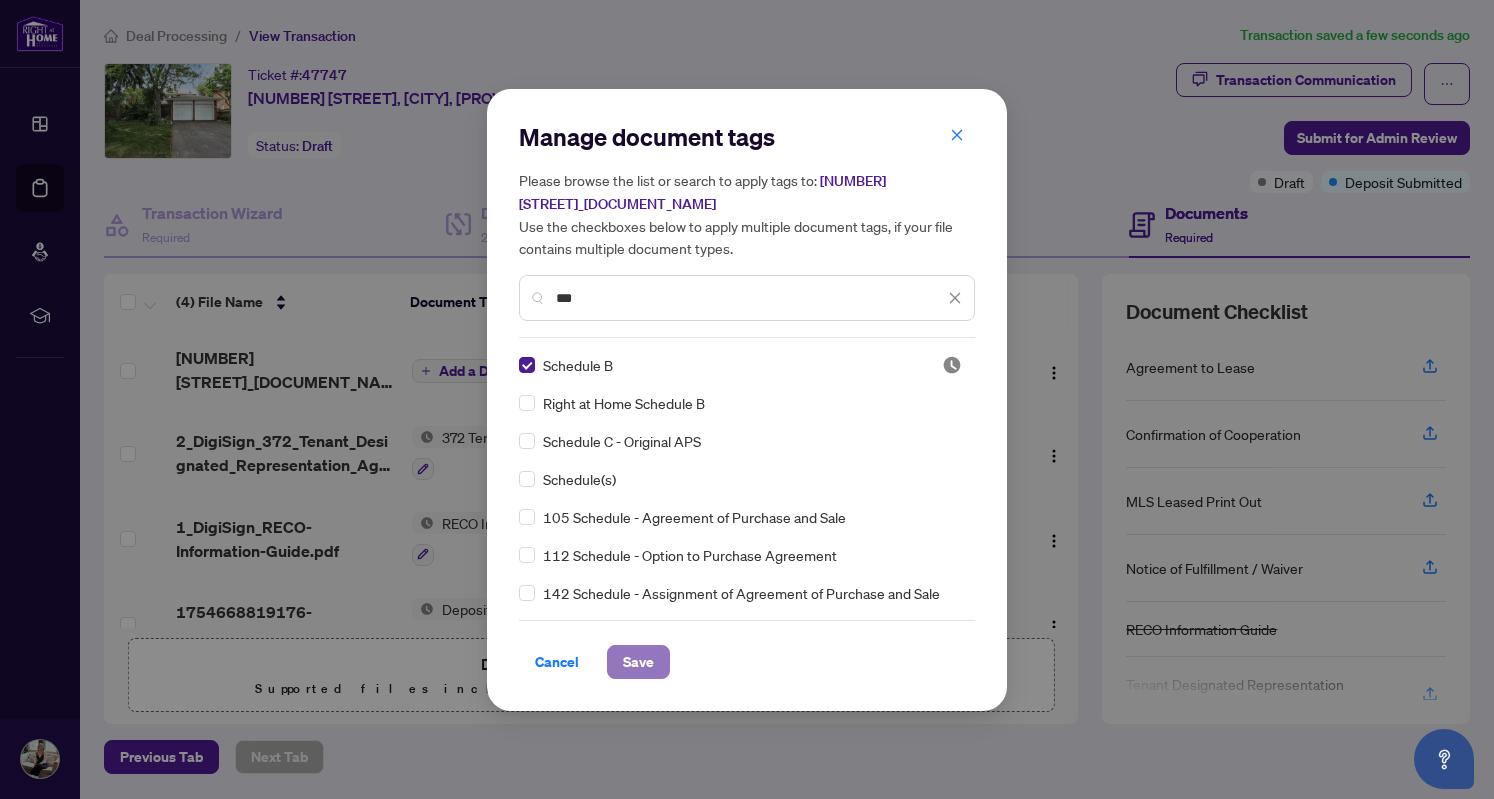 click on "Save" at bounding box center (638, 662) 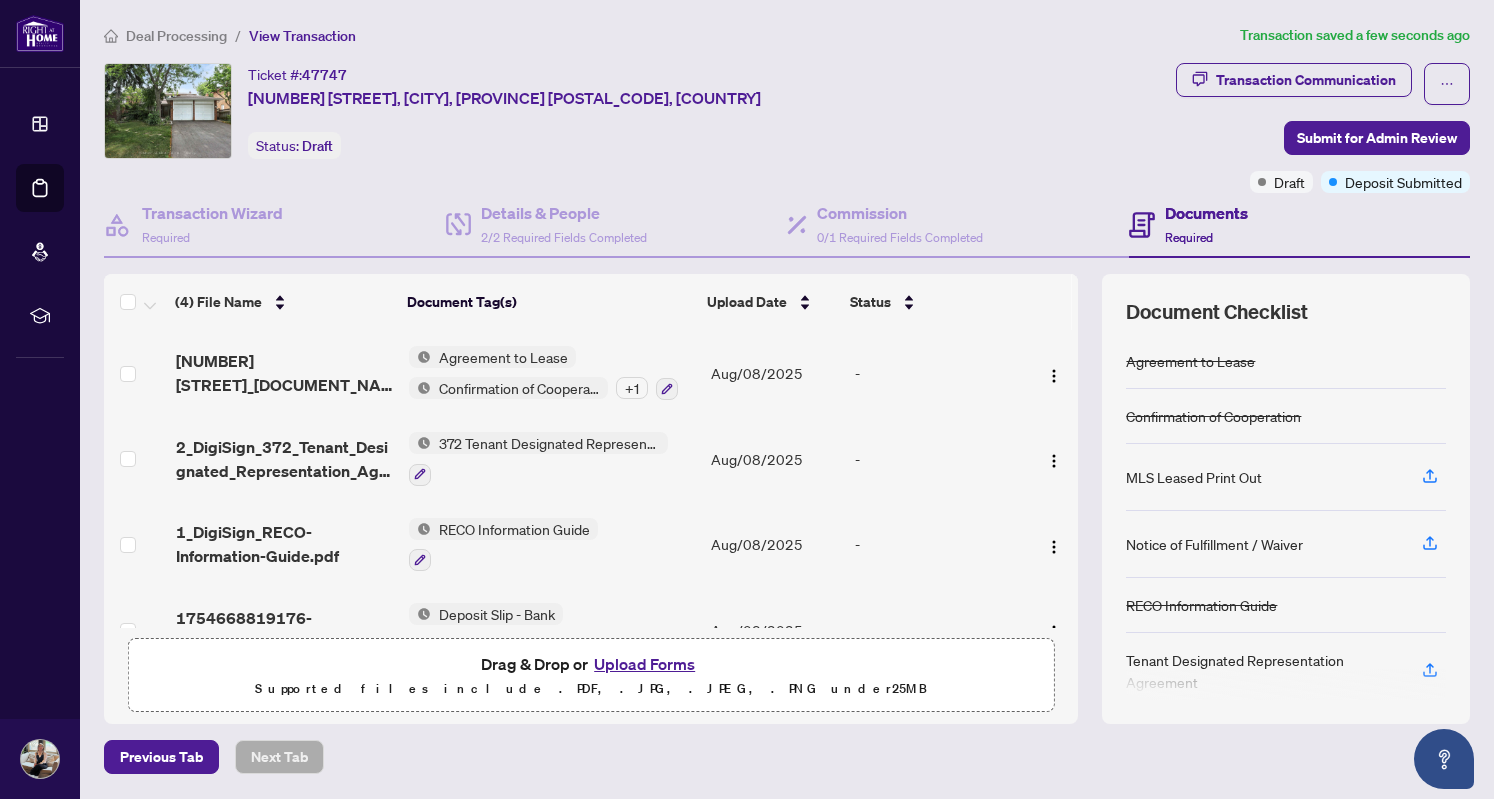 click on "+ 1" at bounding box center (632, 388) 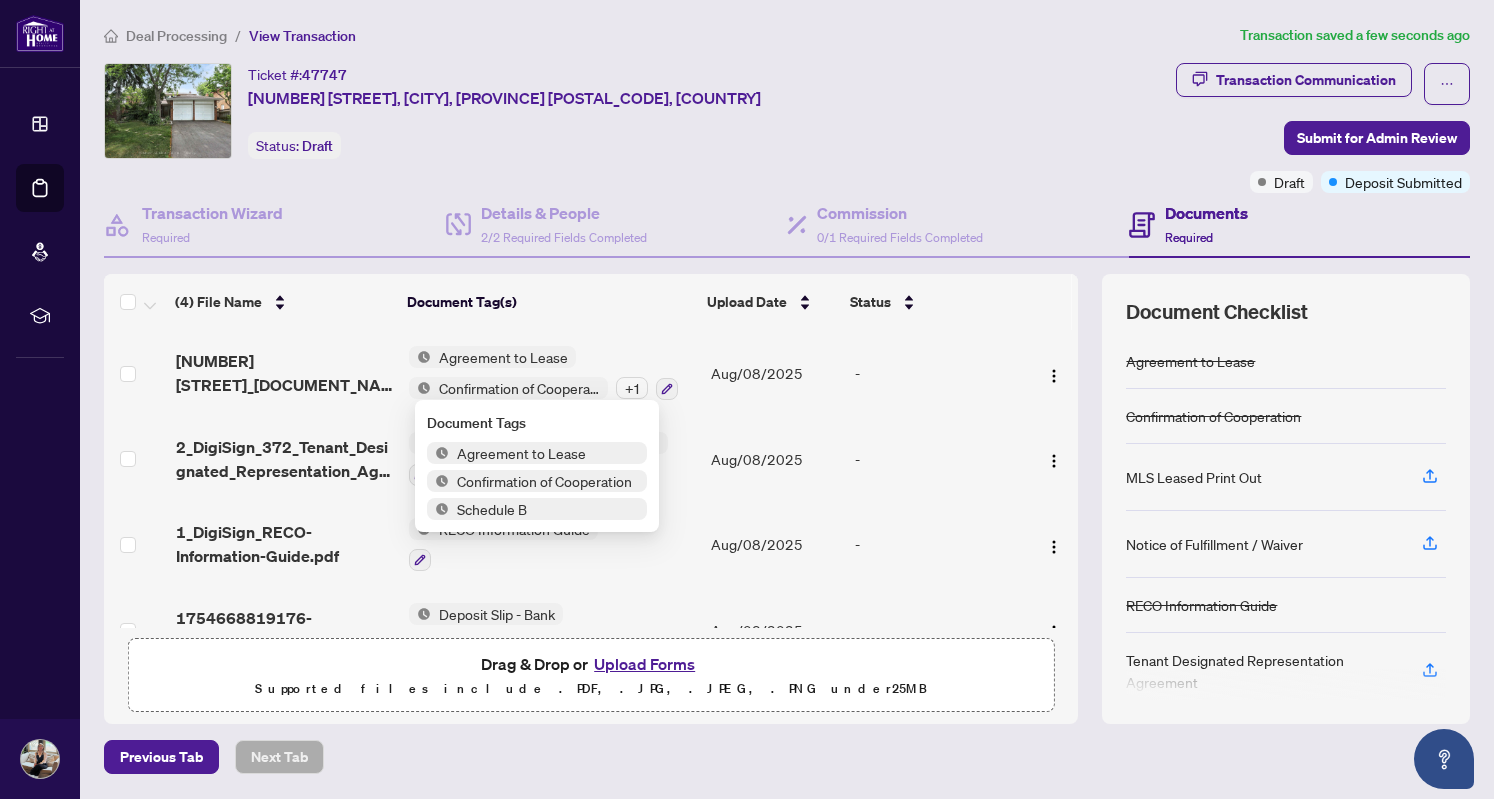 click on "+ 1" at bounding box center [632, 388] 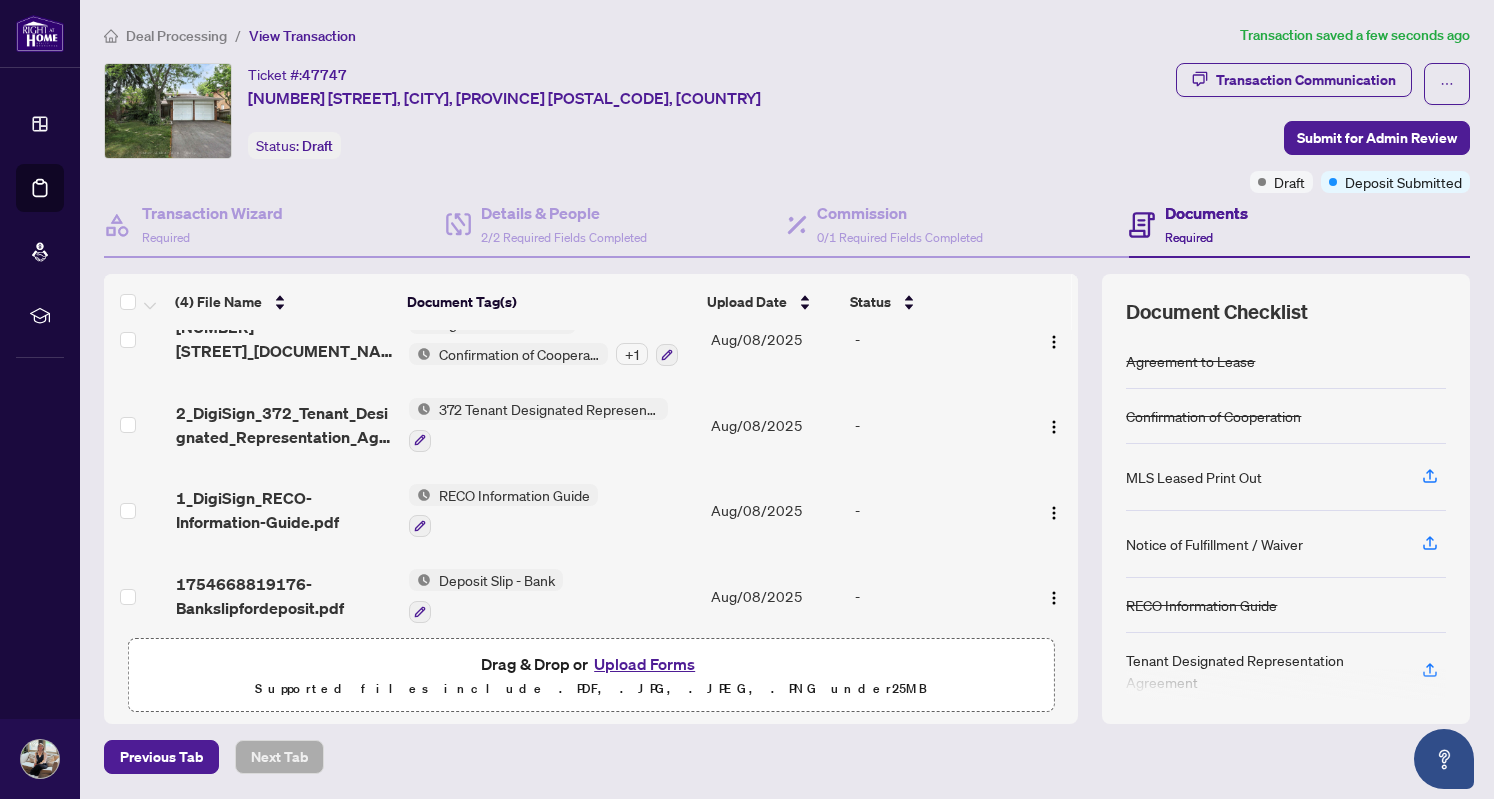 scroll, scrollTop: 48, scrollLeft: 0, axis: vertical 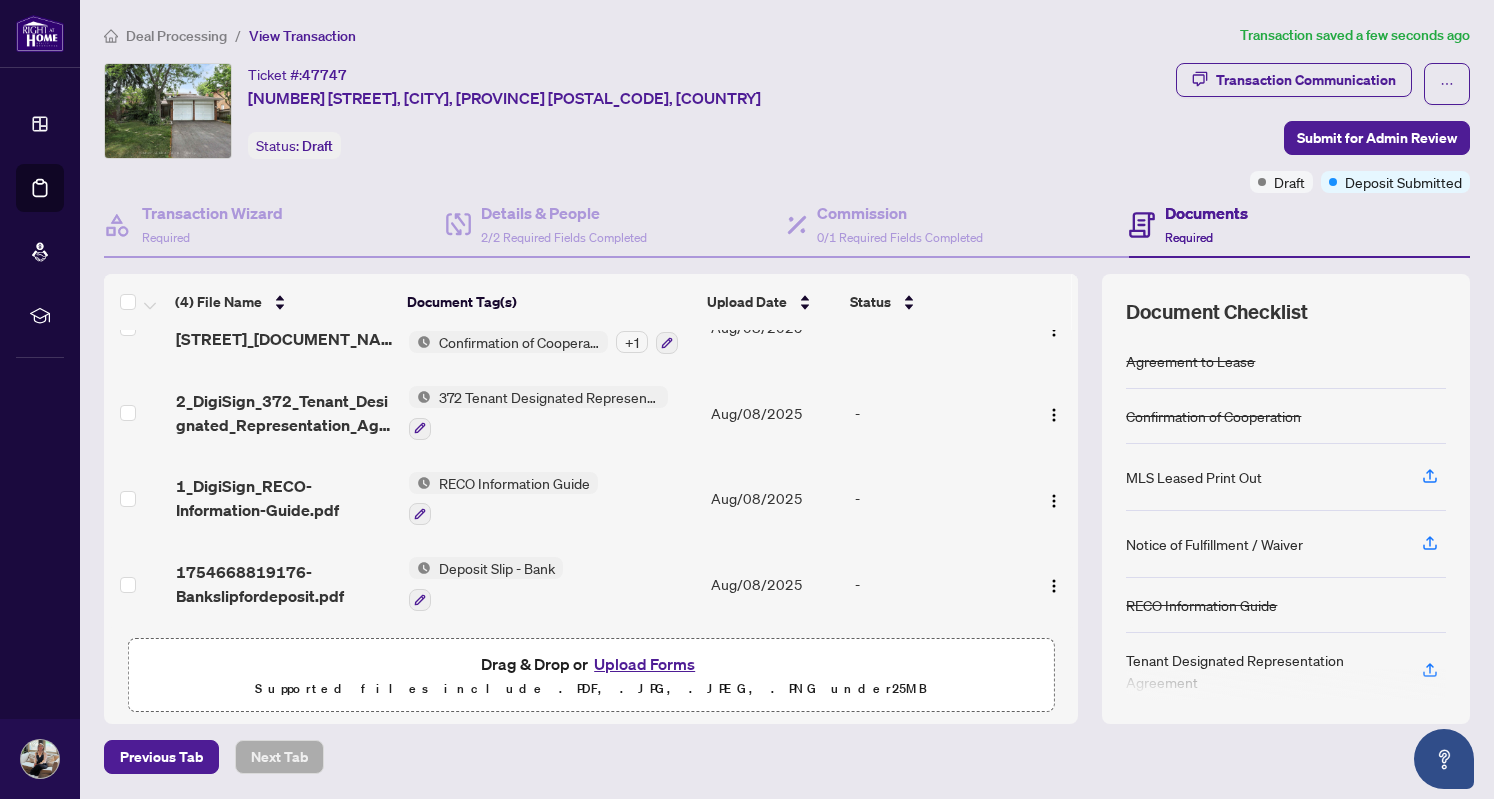click on "Upload Forms" at bounding box center [644, 664] 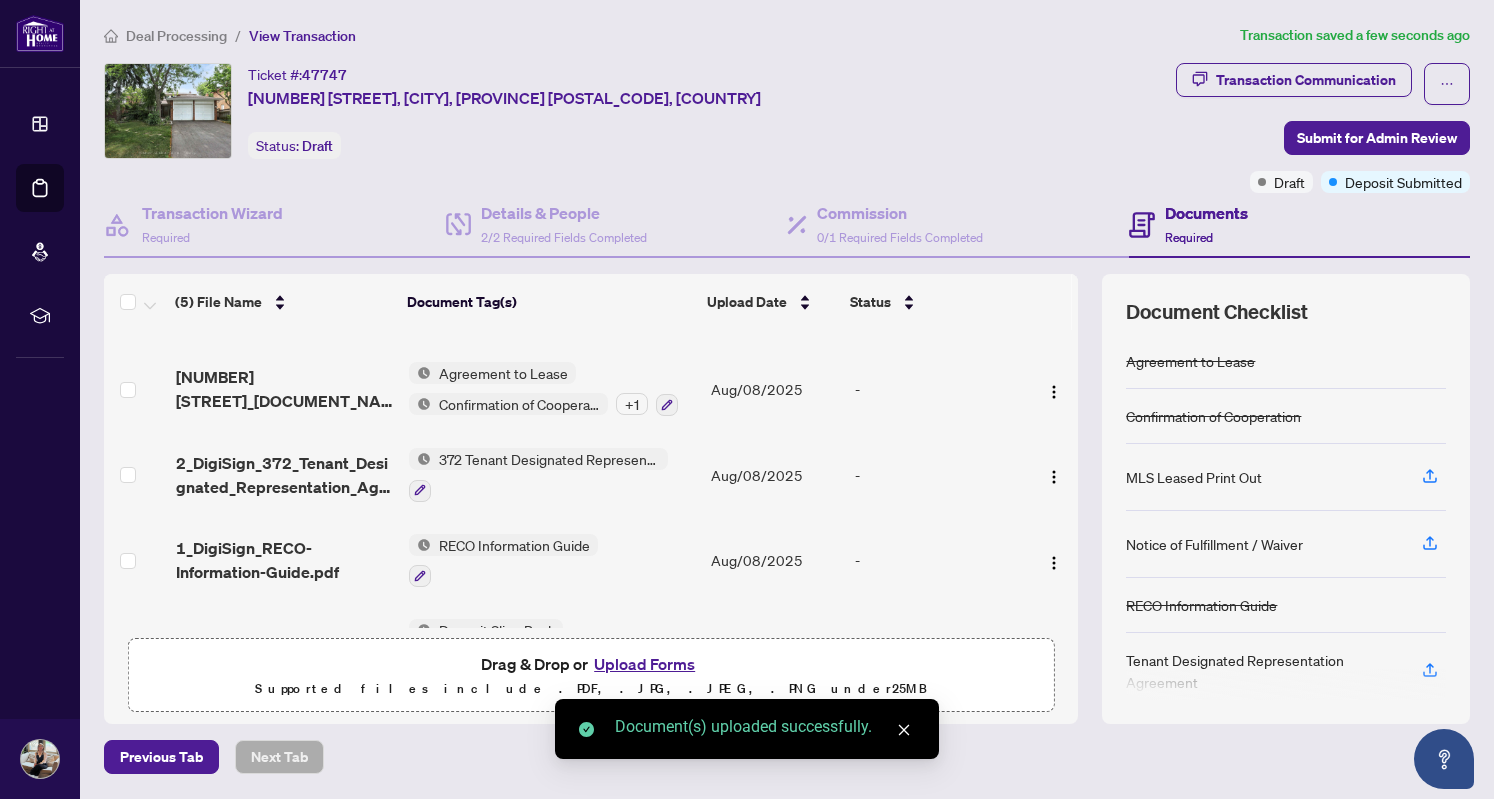 scroll, scrollTop: 0, scrollLeft: 0, axis: both 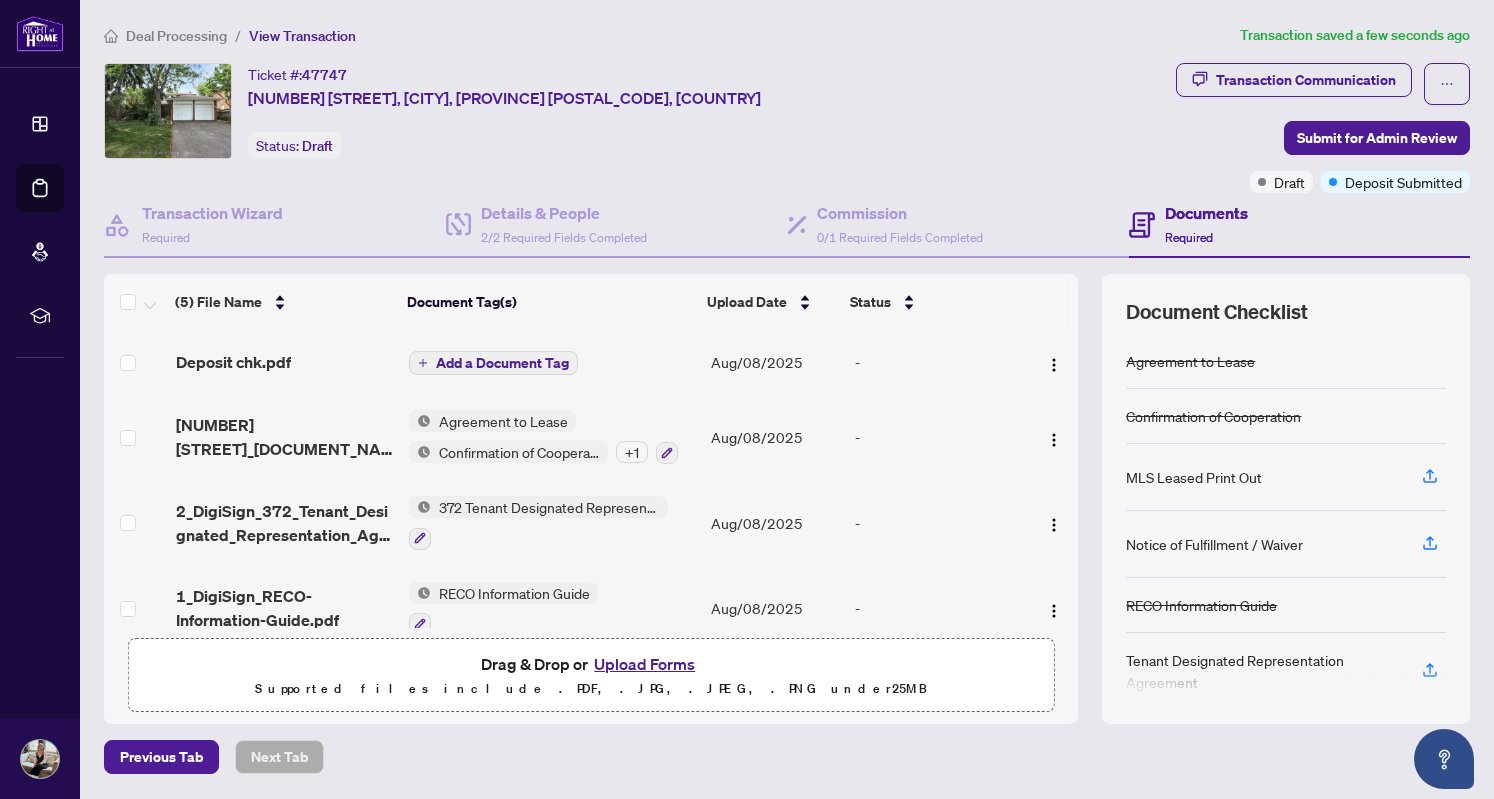 click on "Add a Document Tag" at bounding box center [502, 363] 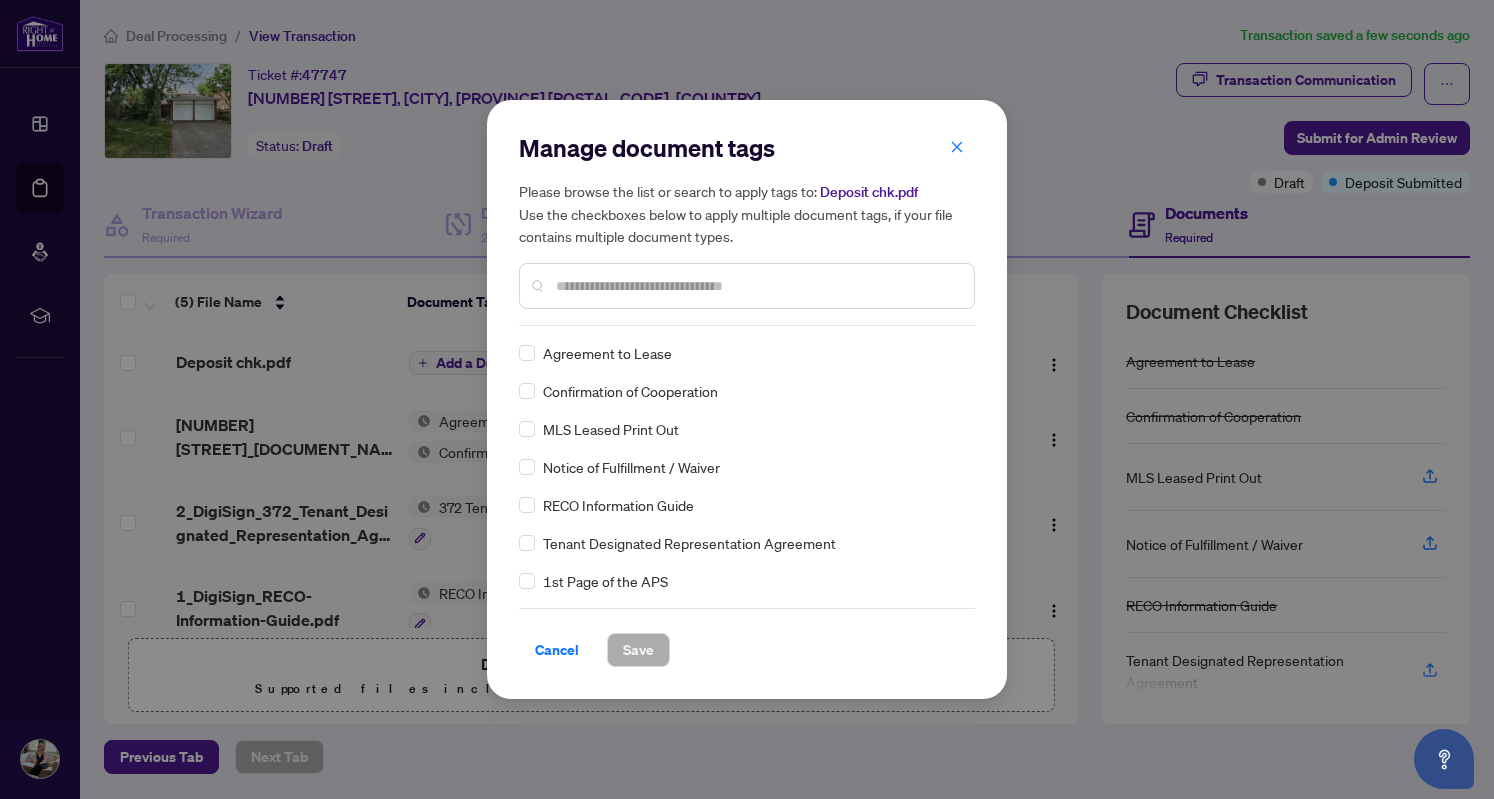click on "Manage document tags Please browse the list or search to apply tags to:   Deposit chk.pdf   Use the checkboxes below to apply multiple document tags, if your file contains multiple document types." at bounding box center [747, 229] 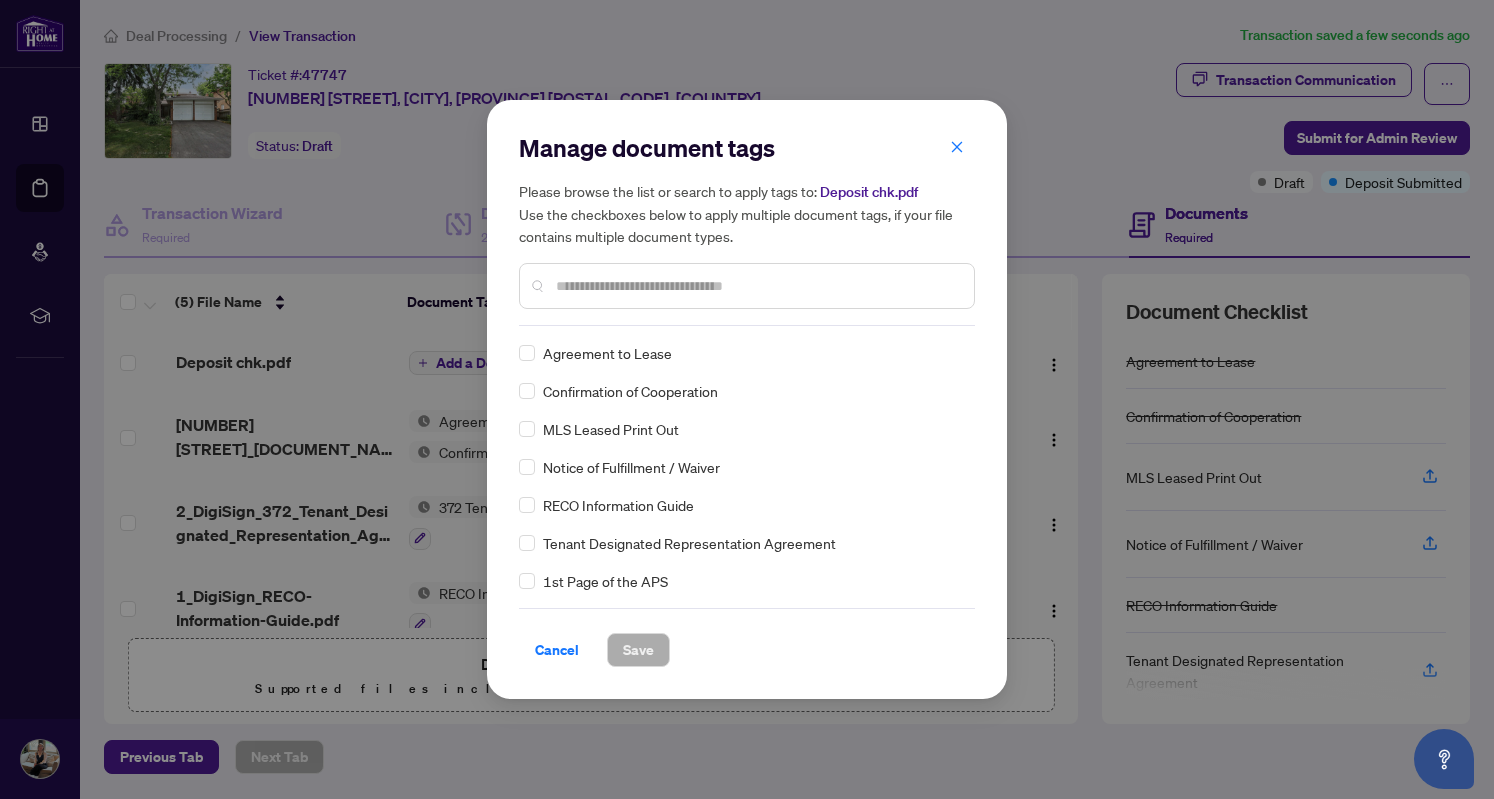 click at bounding box center [757, 286] 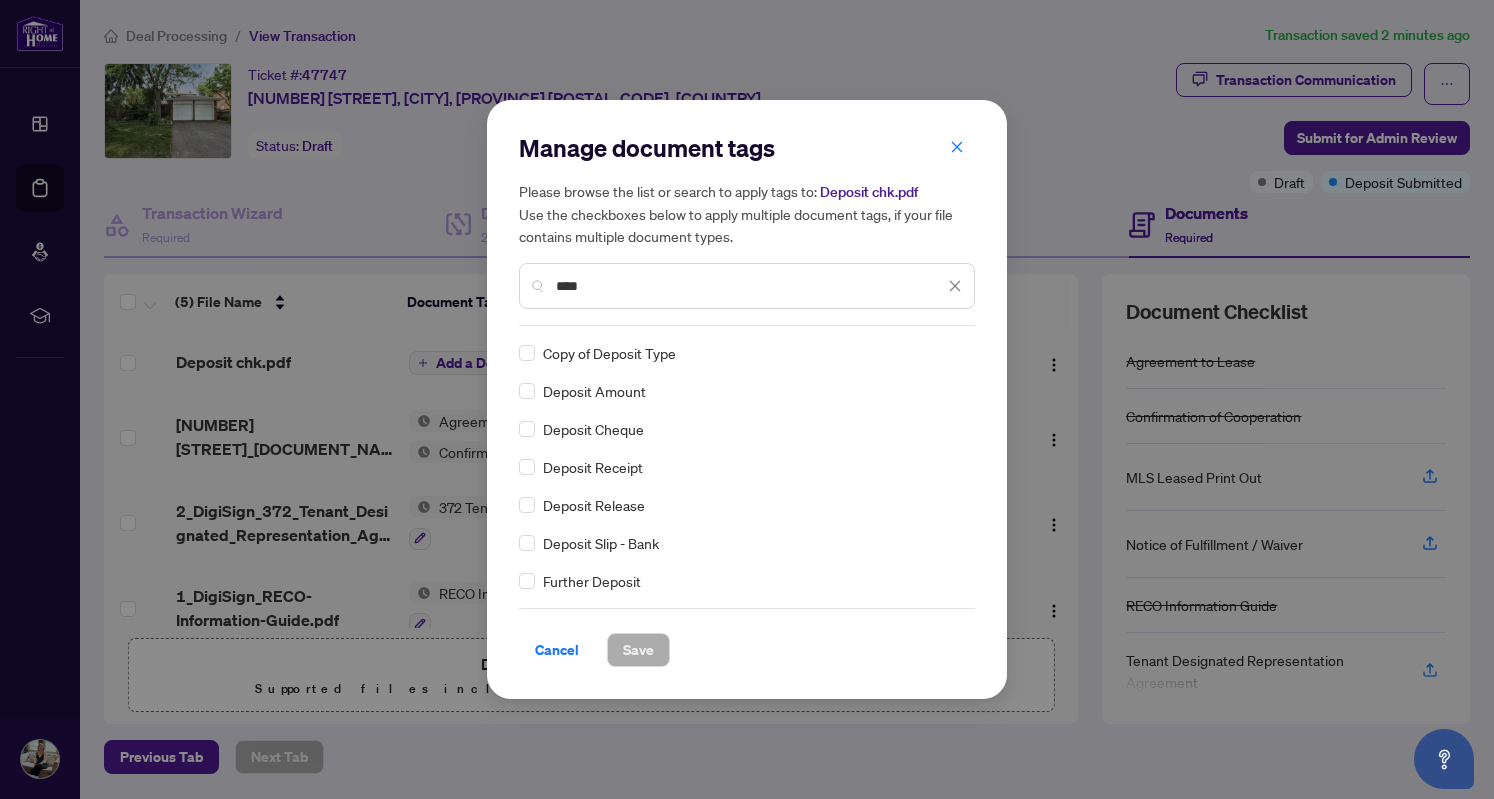 type on "****" 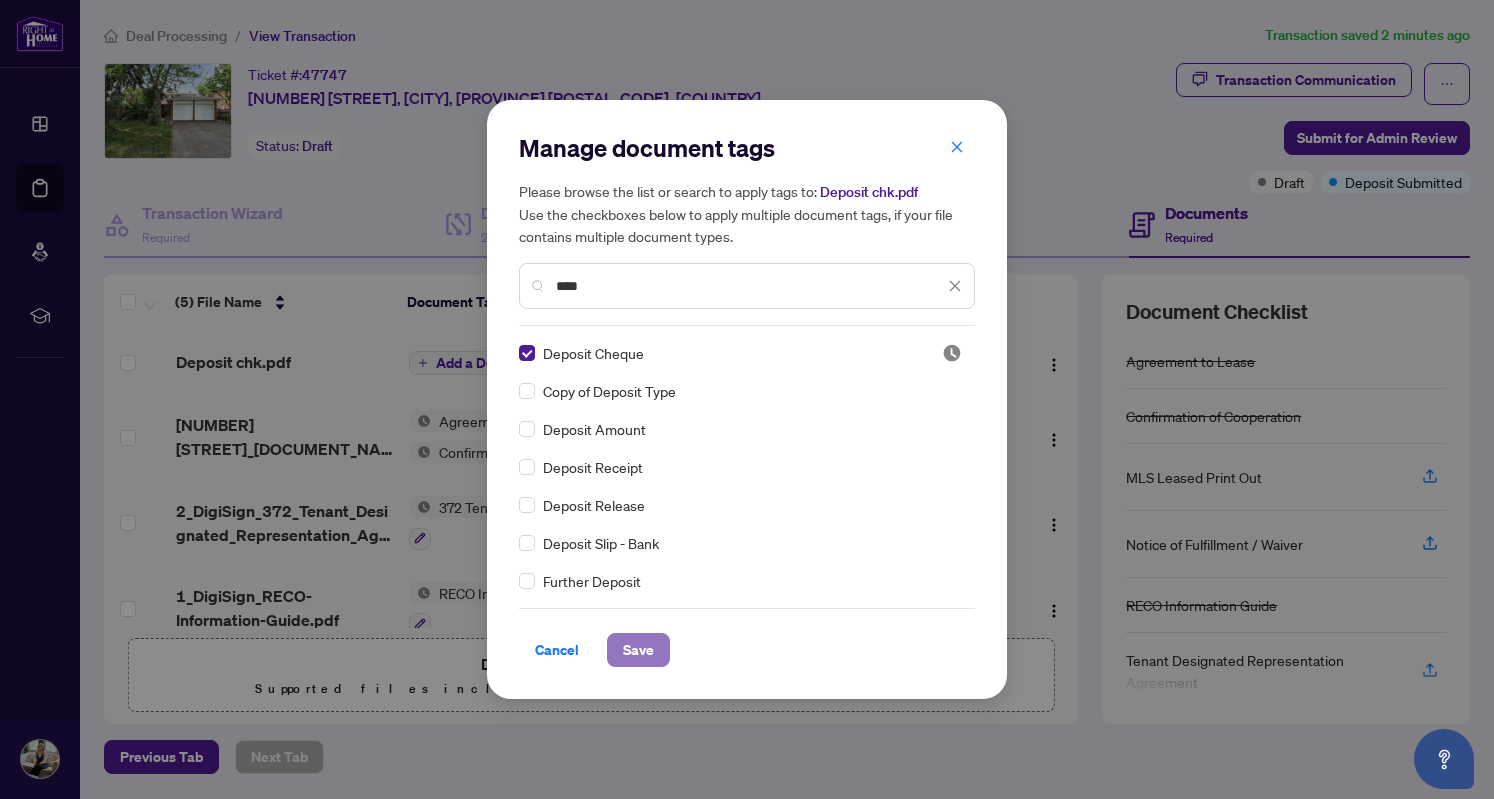click on "Save" at bounding box center (638, 650) 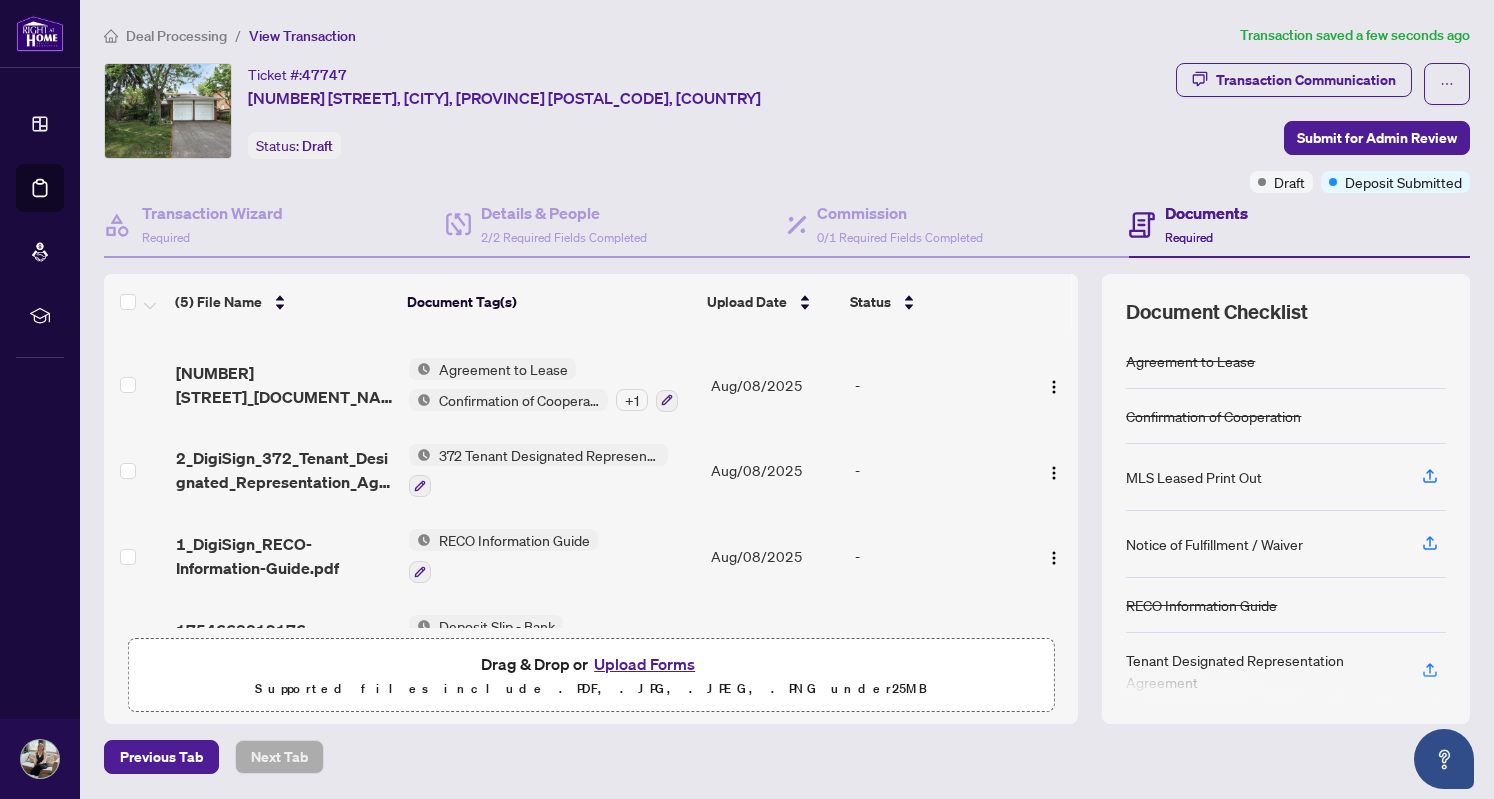 scroll, scrollTop: 134, scrollLeft: 0, axis: vertical 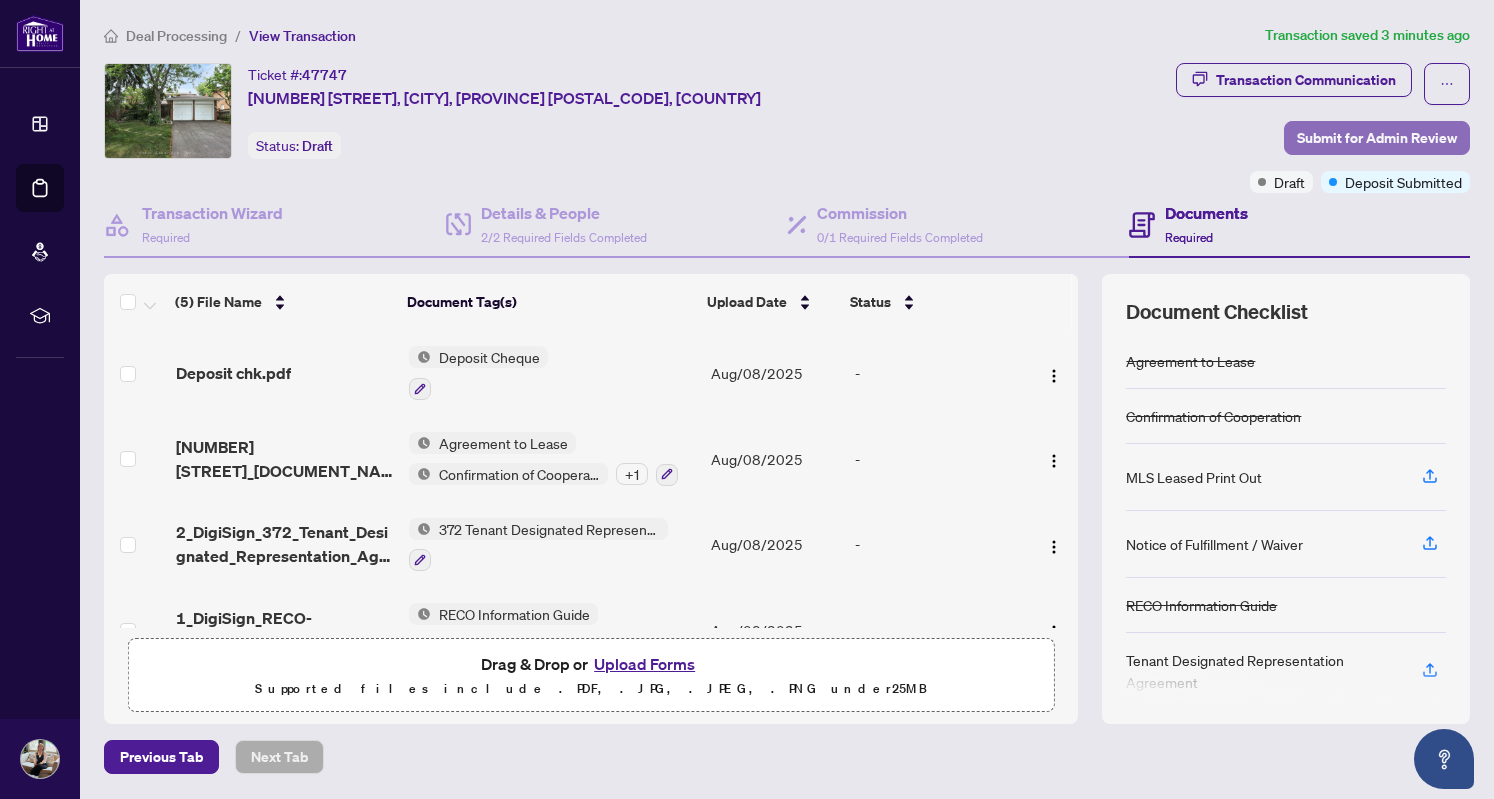 click on "Submit for Admin Review" at bounding box center (1377, 138) 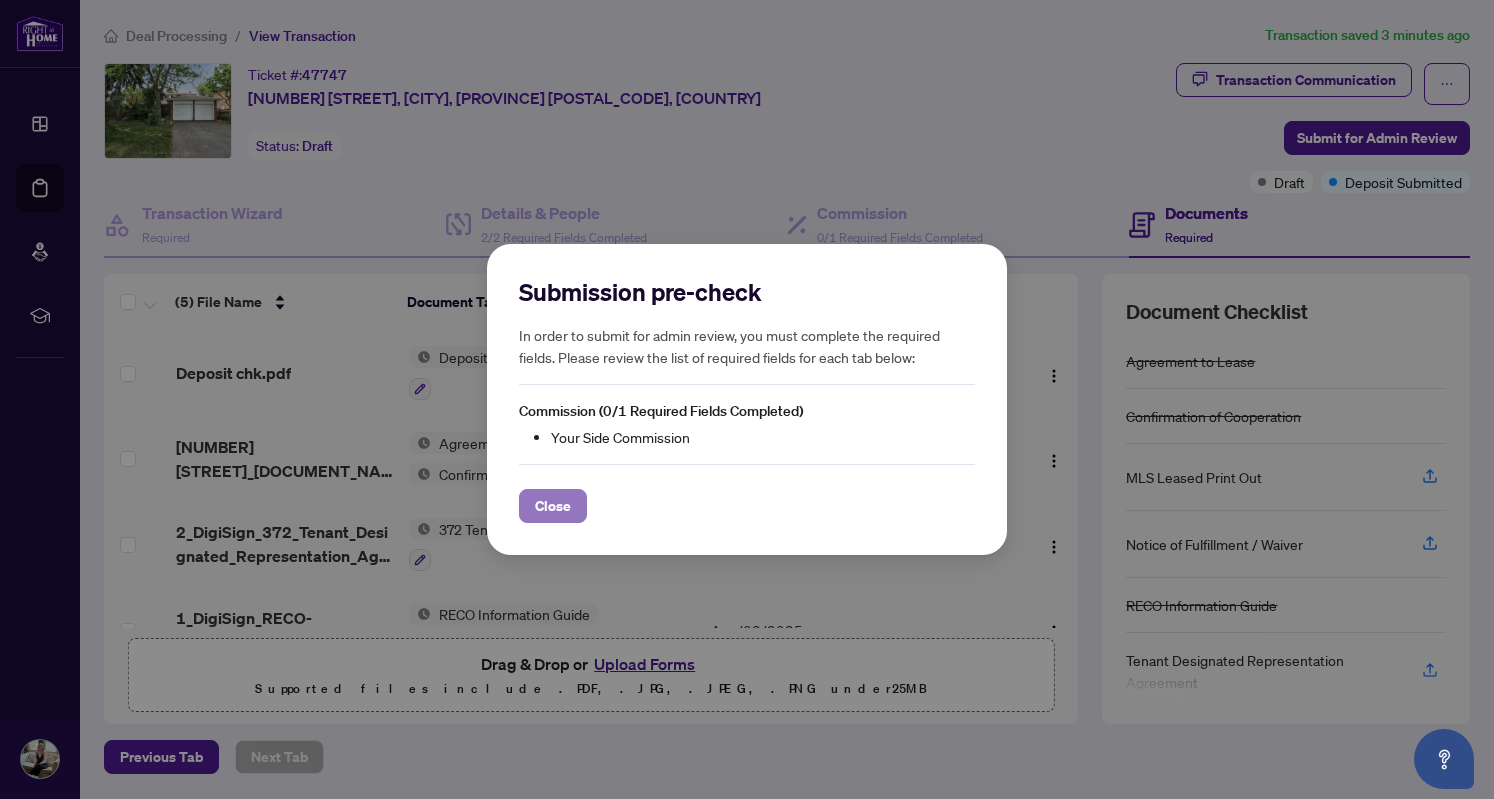 click on "Close" at bounding box center (553, 506) 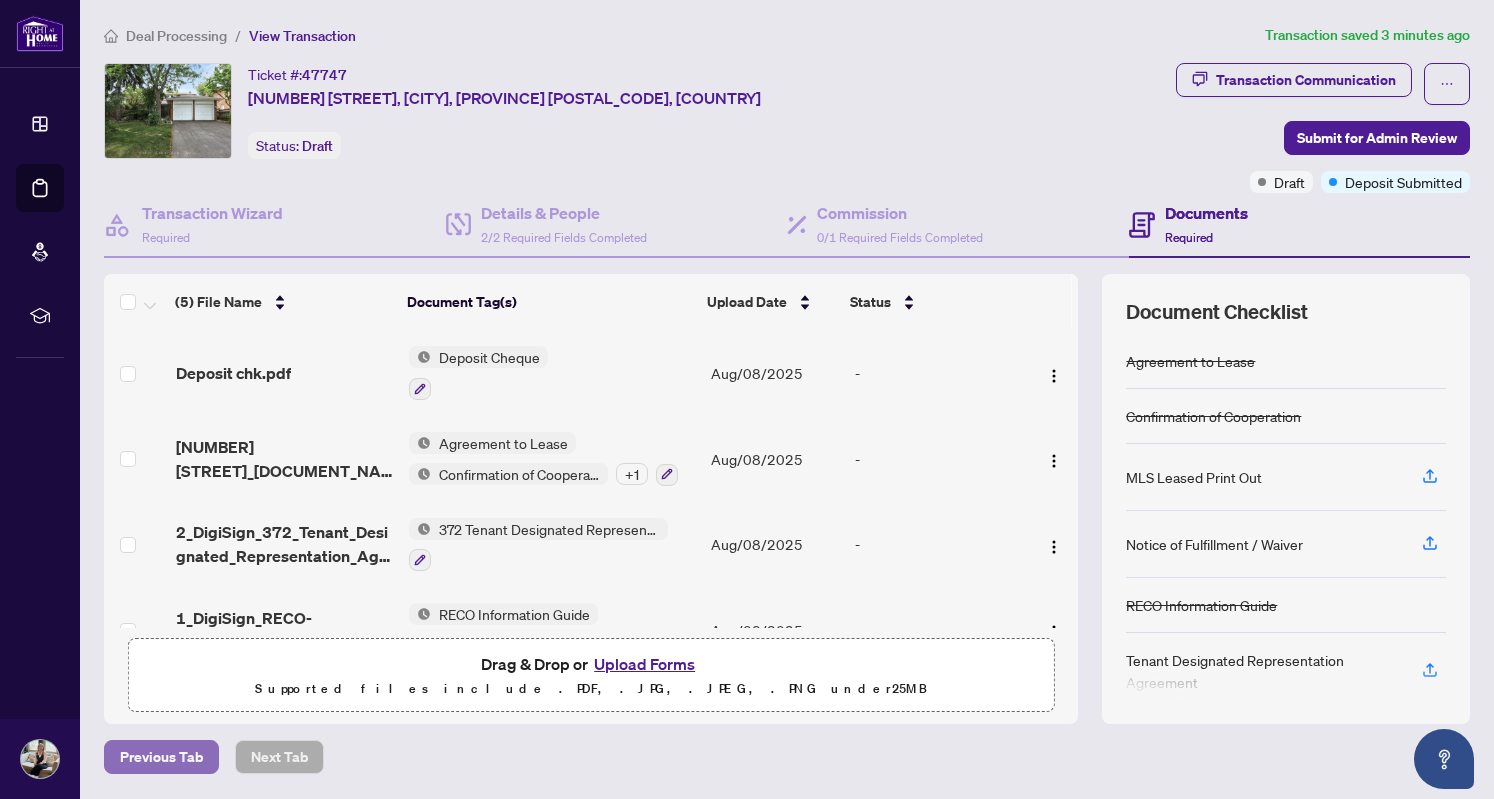 click on "Previous Tab" at bounding box center (161, 757) 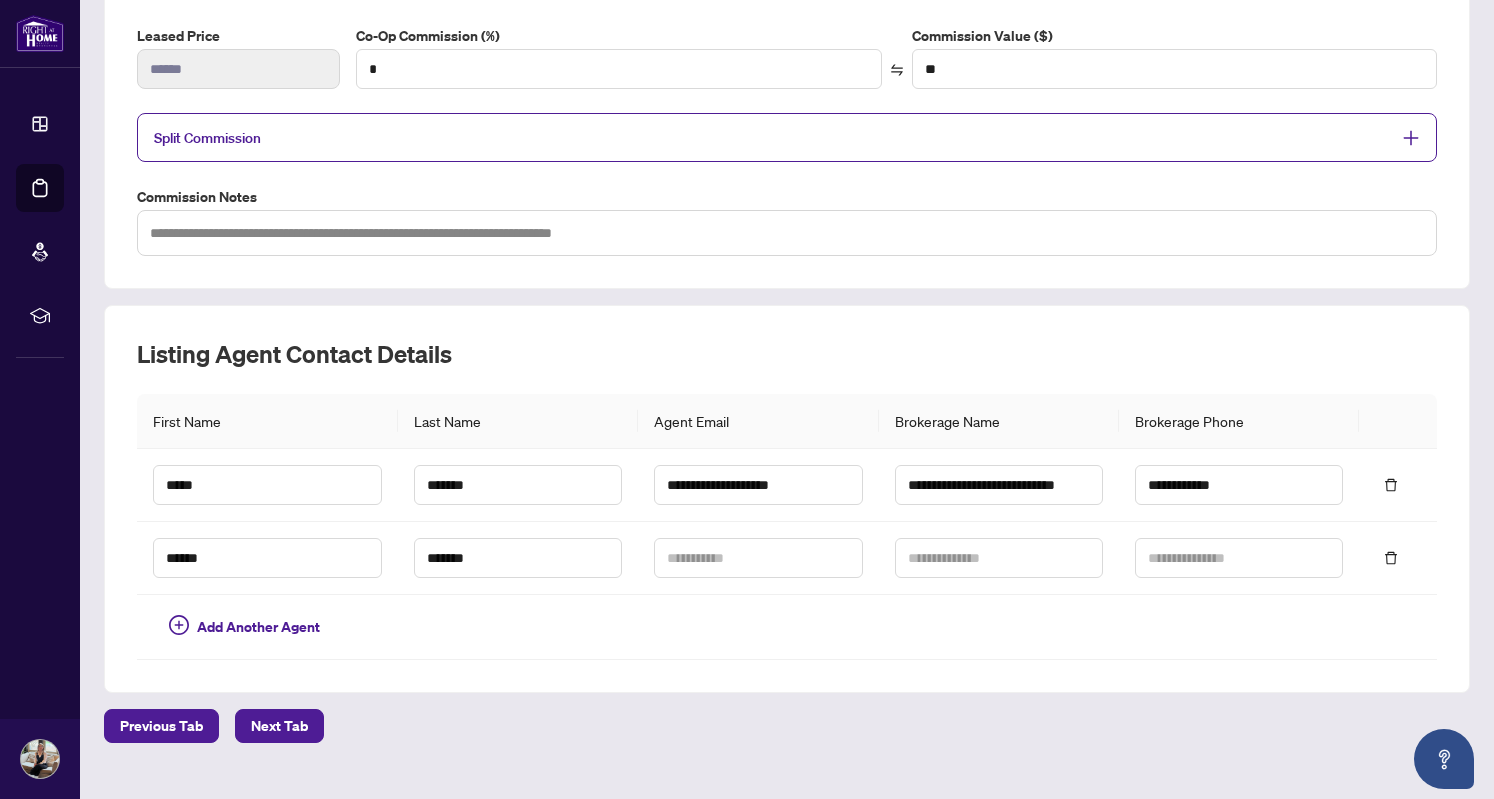 scroll, scrollTop: 365, scrollLeft: 0, axis: vertical 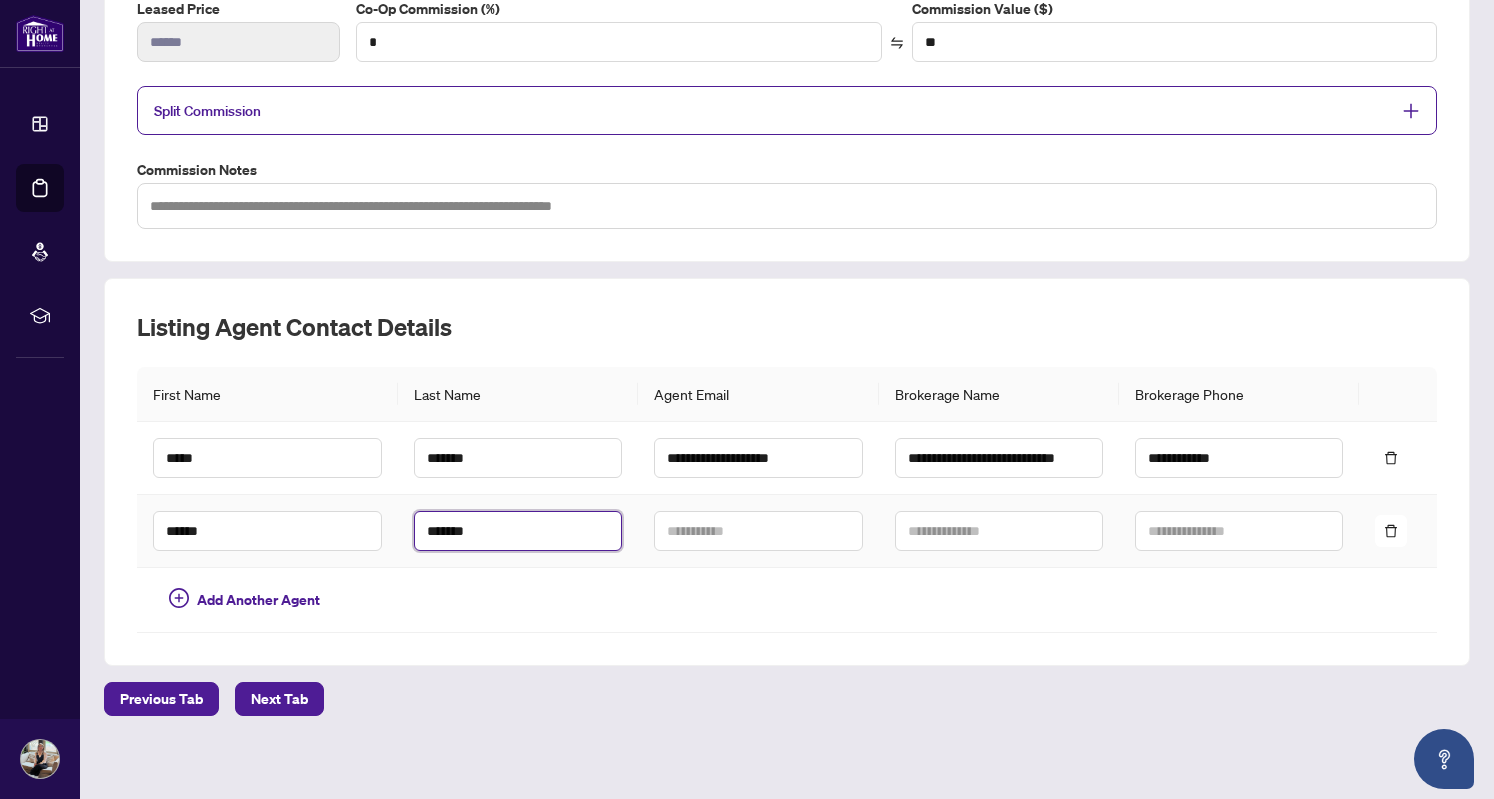 click on "*******" at bounding box center [518, 531] 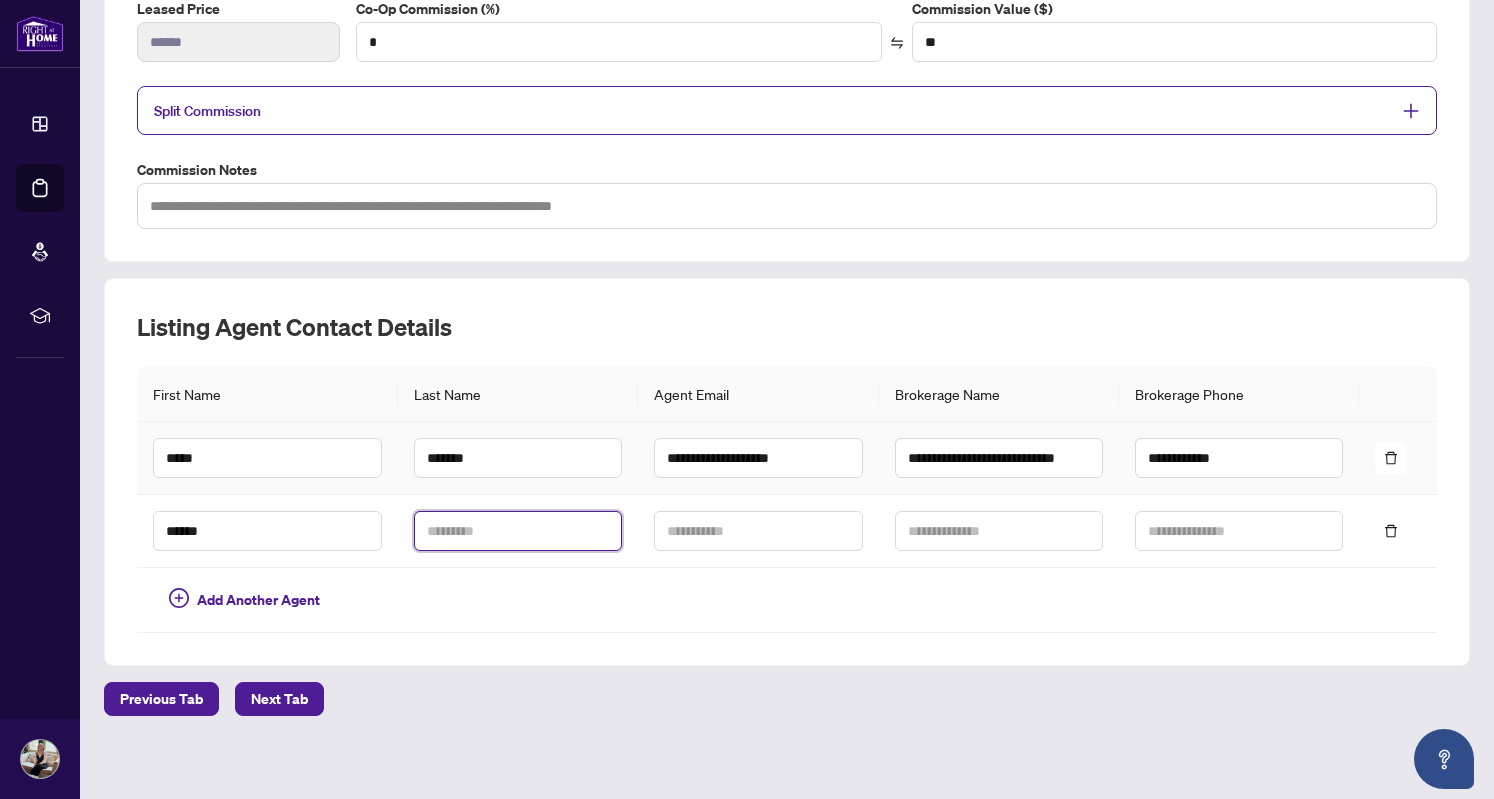type 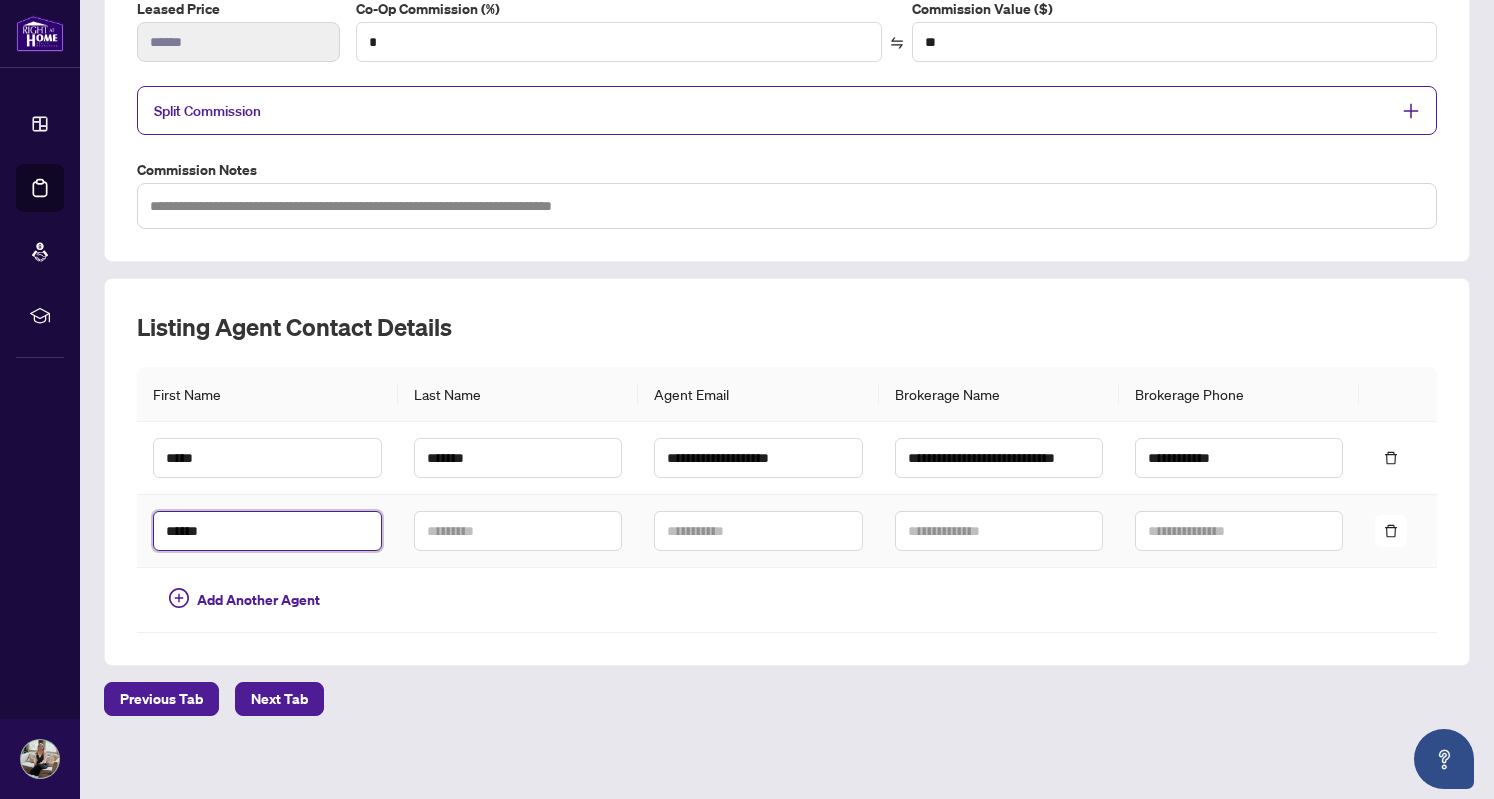 click on "******" at bounding box center [267, 531] 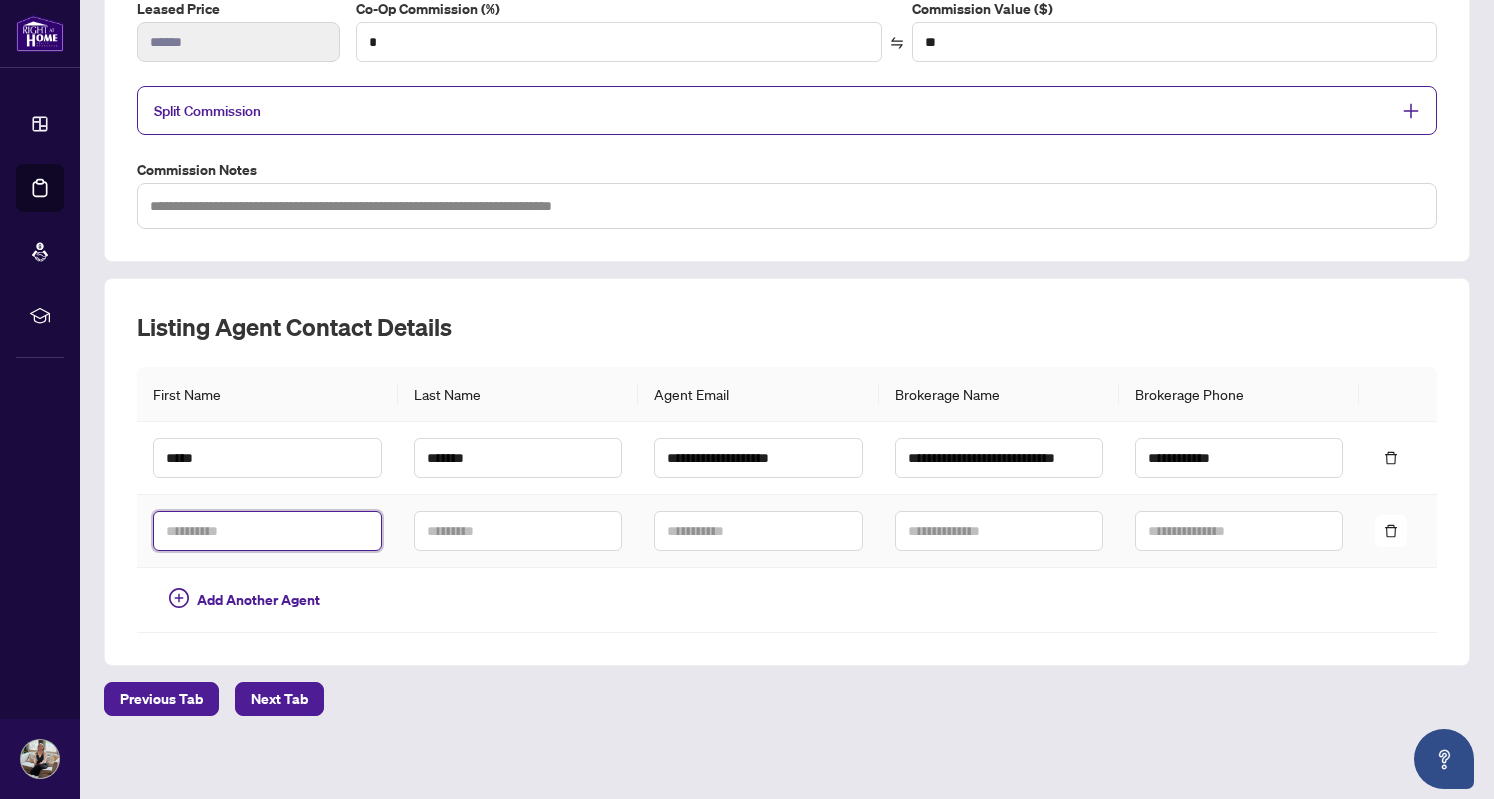 type 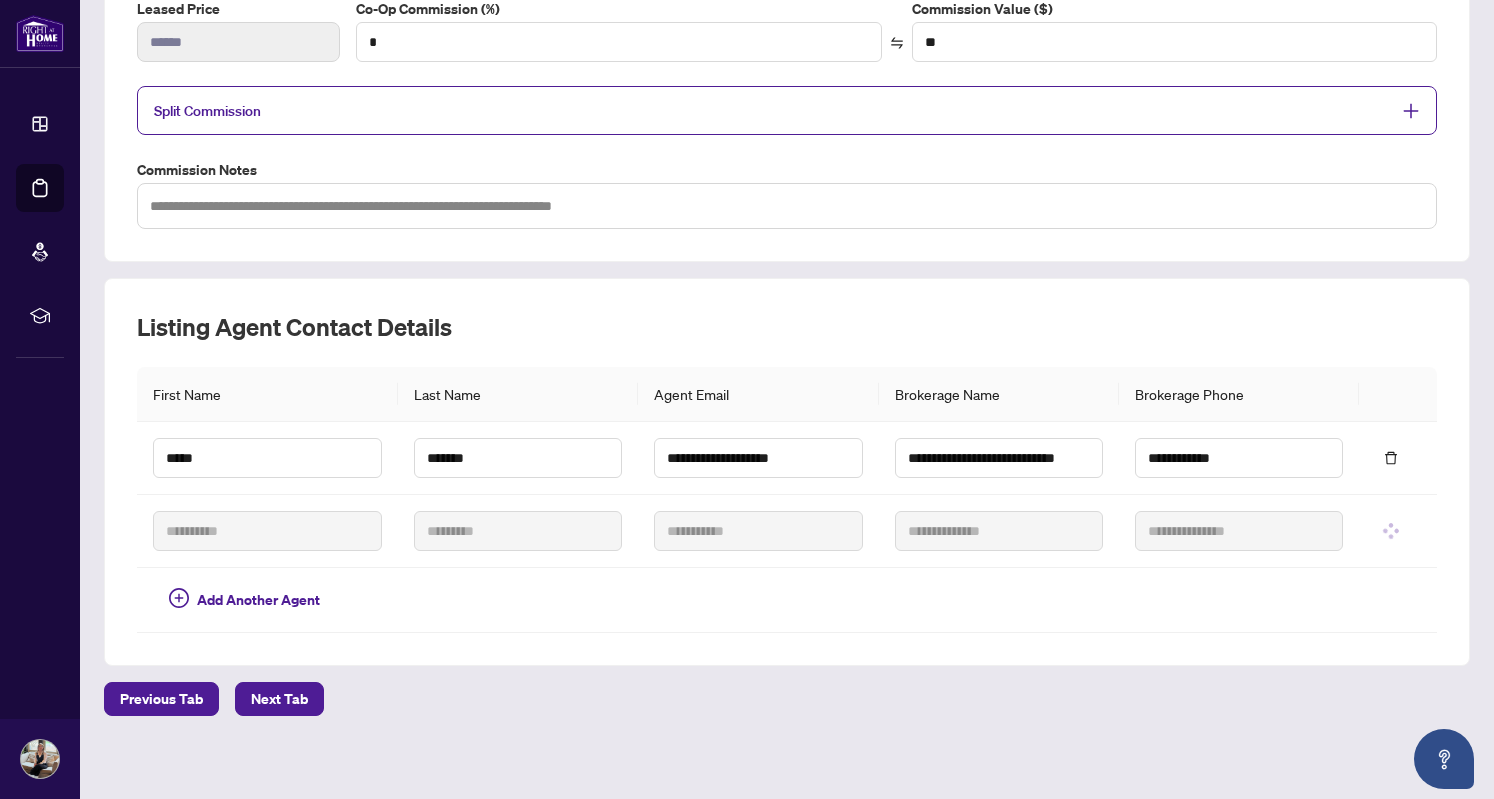 click on "**********" at bounding box center (787, 399) 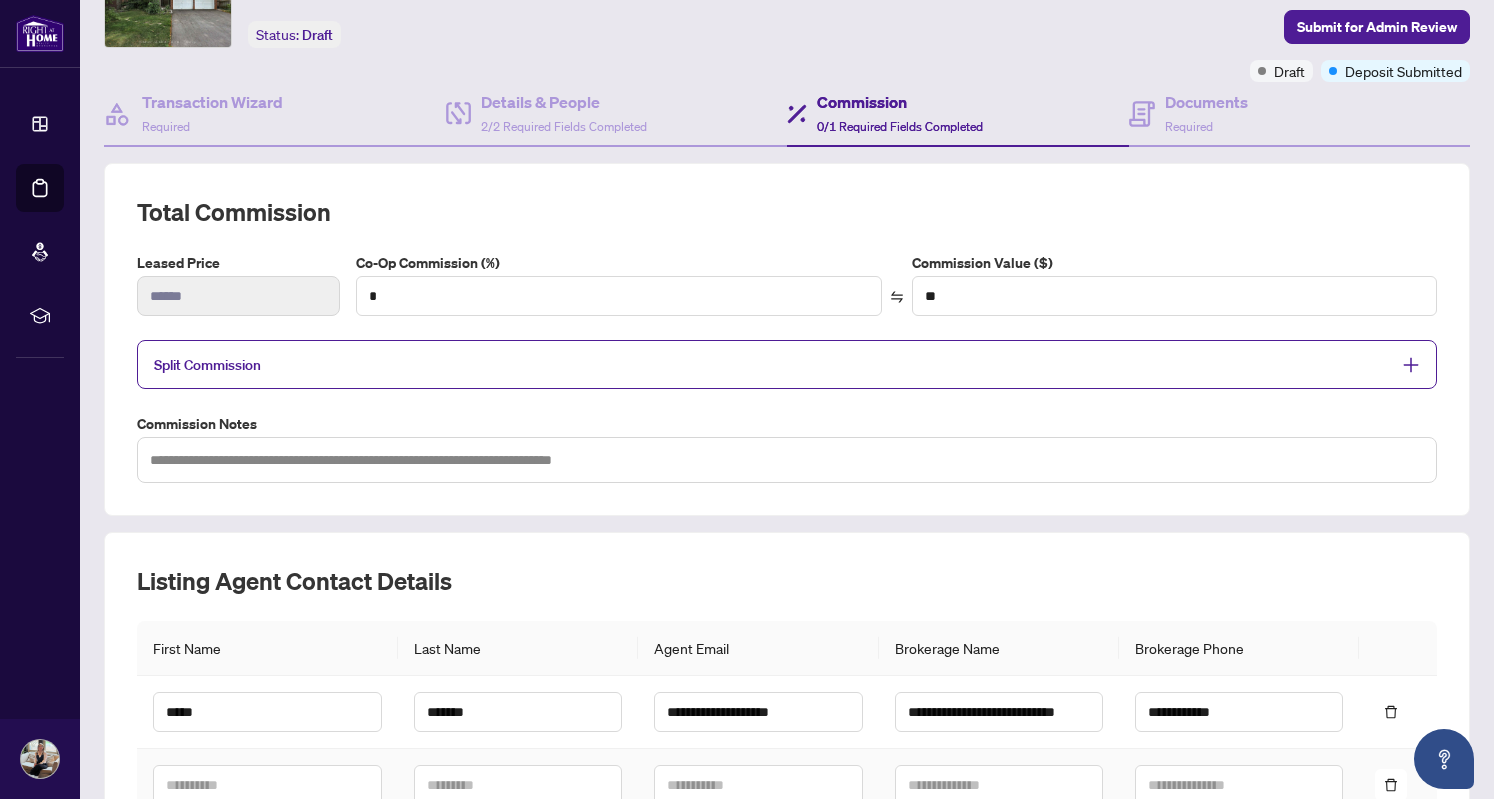 scroll, scrollTop: 0, scrollLeft: 0, axis: both 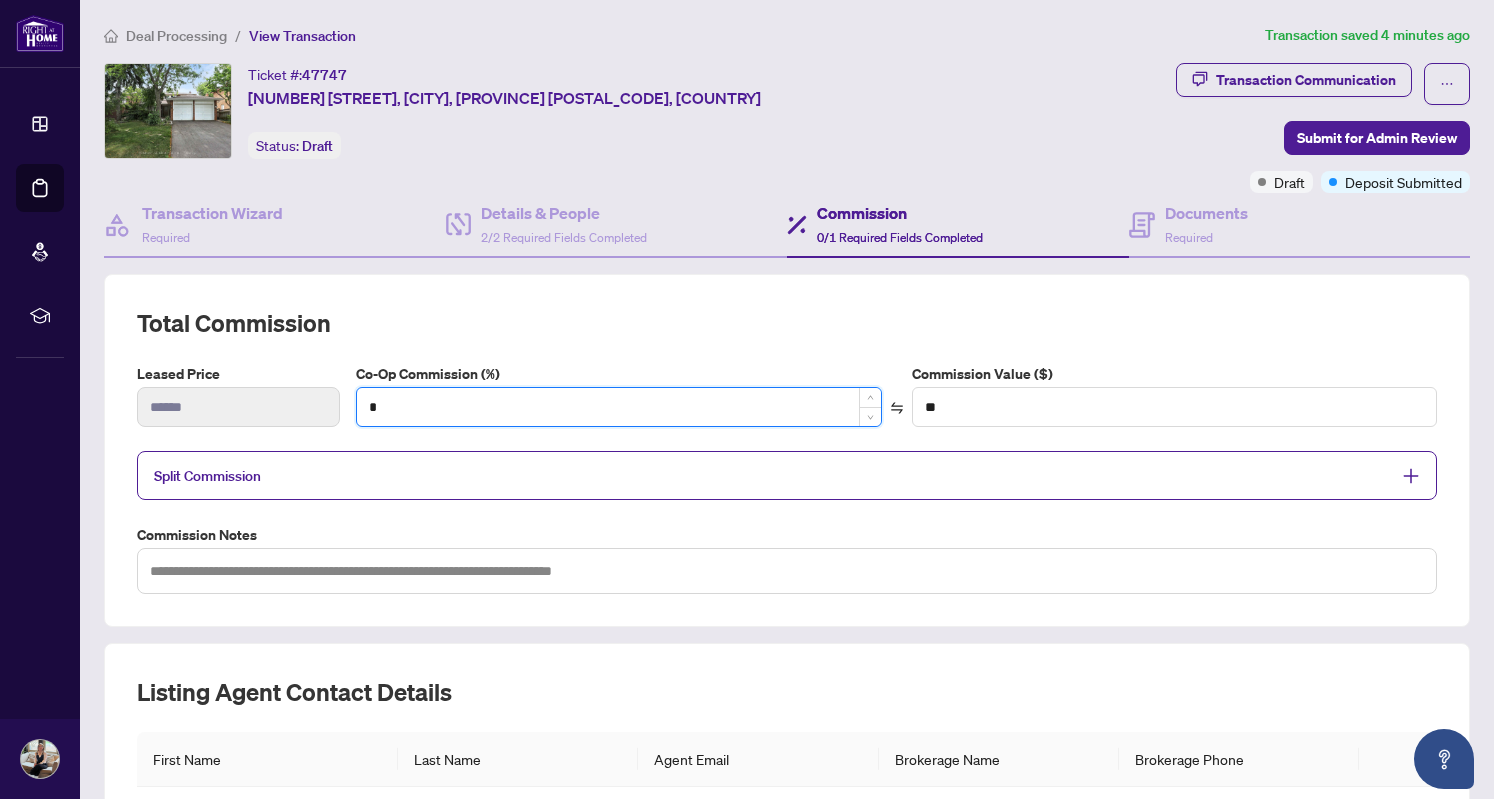 click on "*" at bounding box center [618, 407] 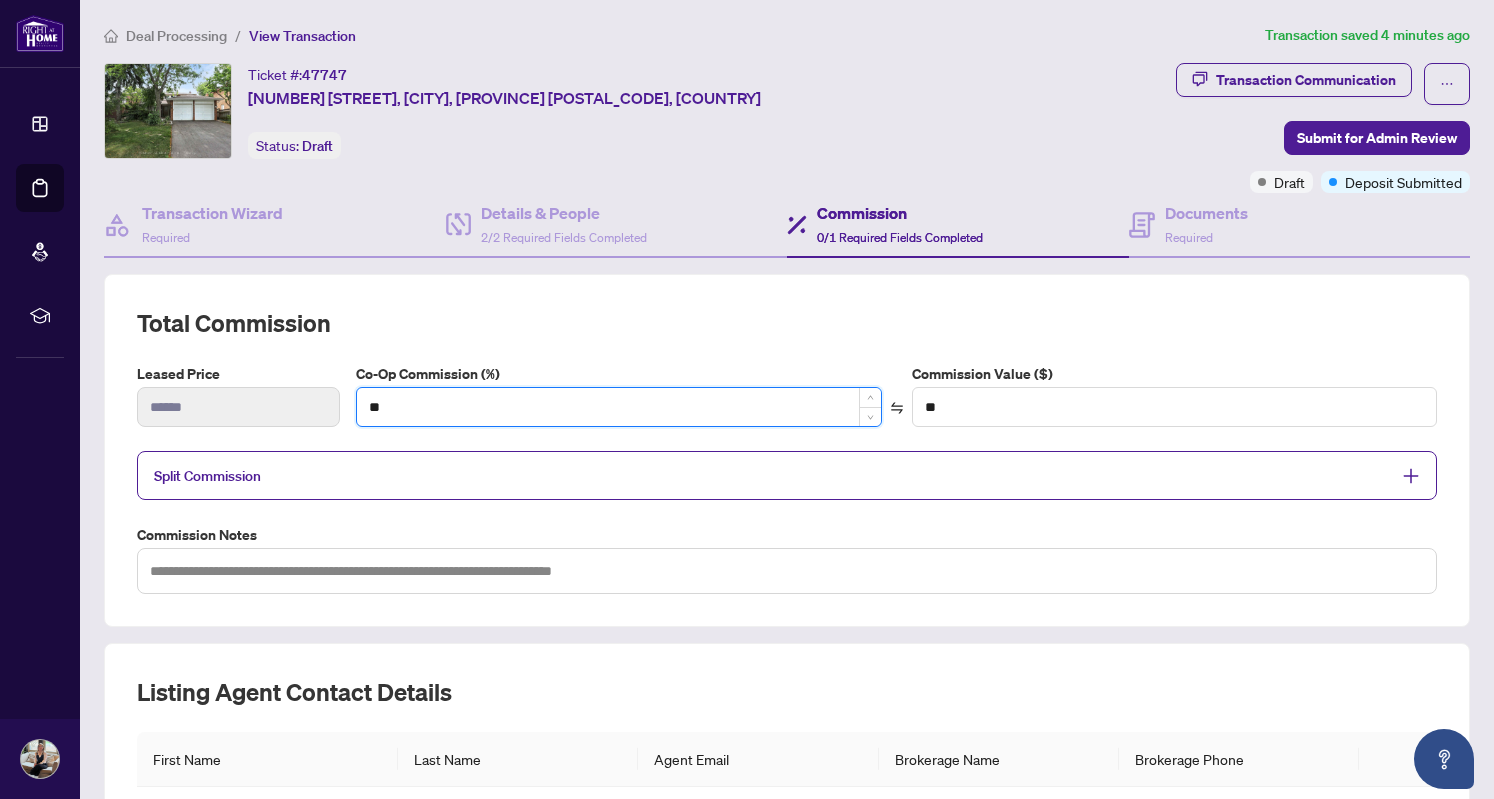 type on "*" 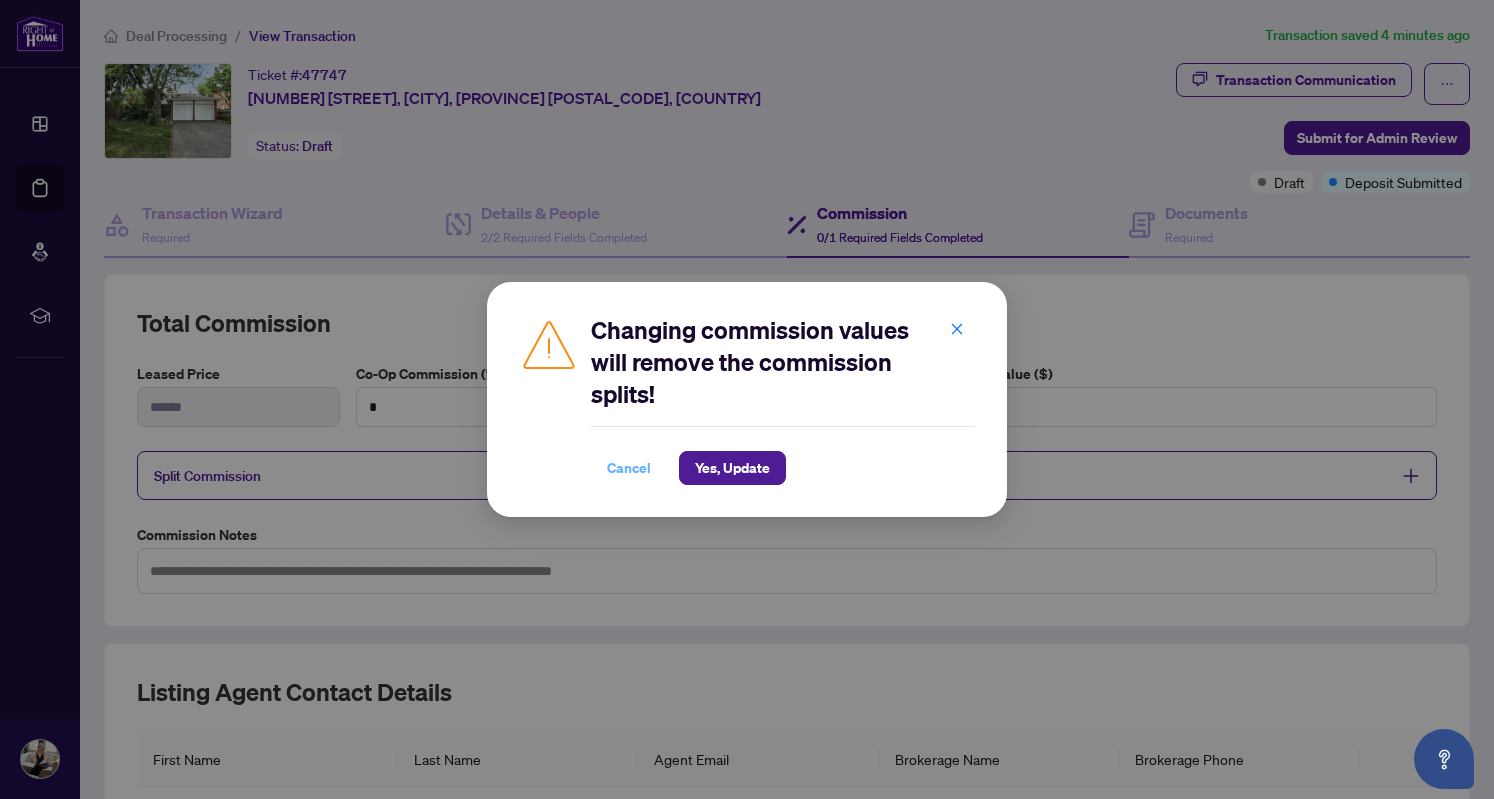 click on "Cancel" at bounding box center (629, 468) 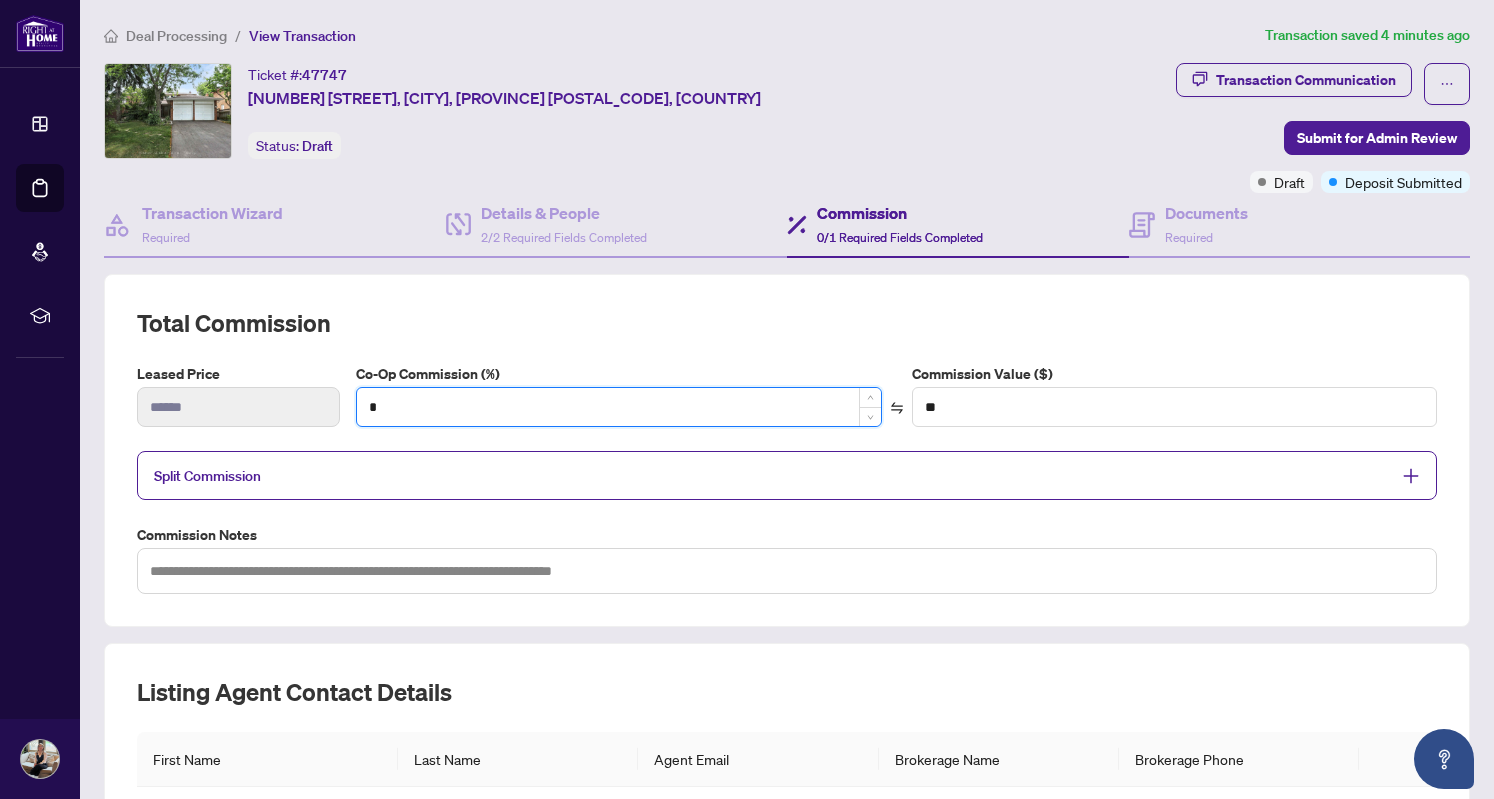 click on "*" at bounding box center (618, 407) 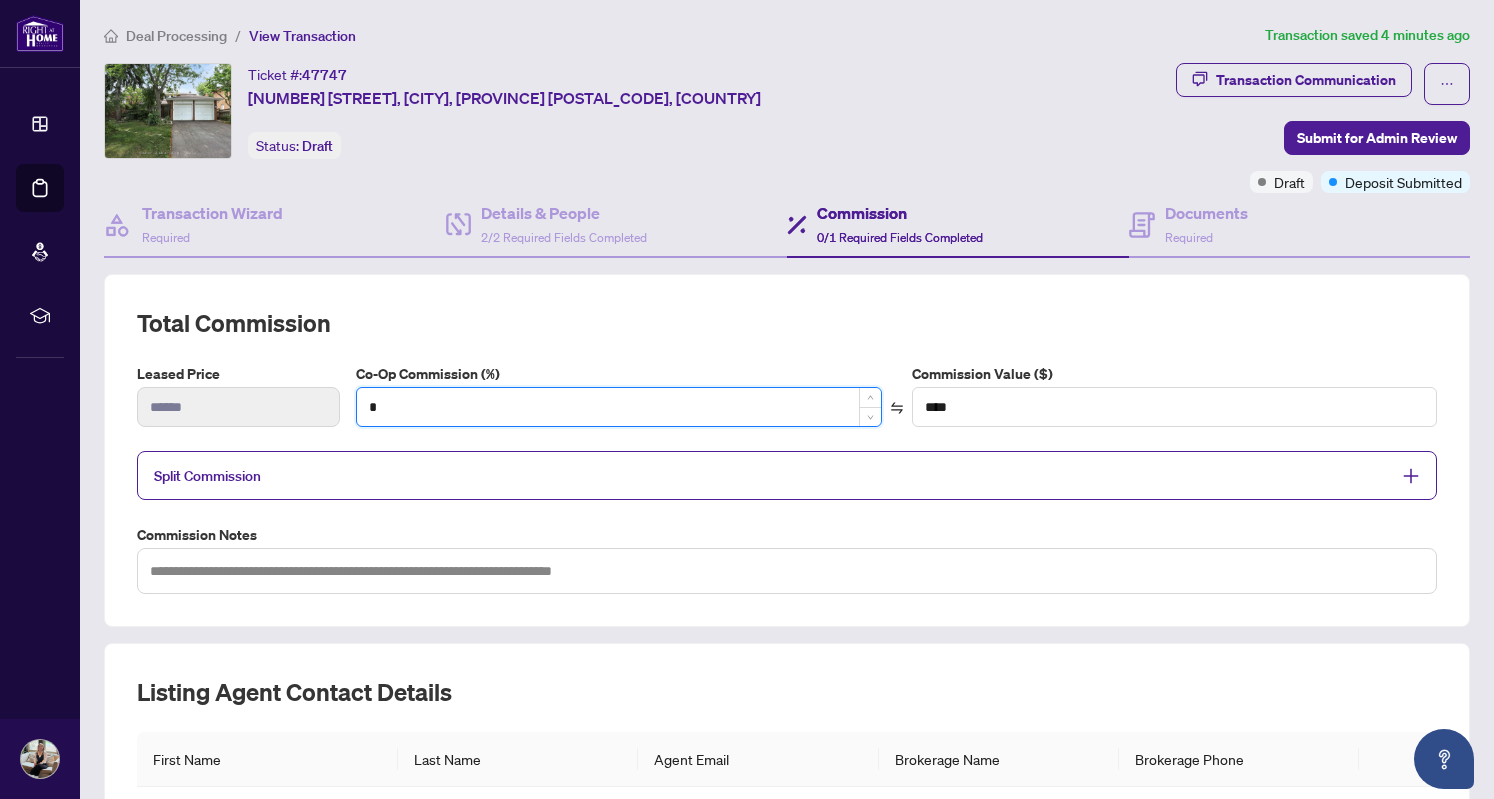 type on "**" 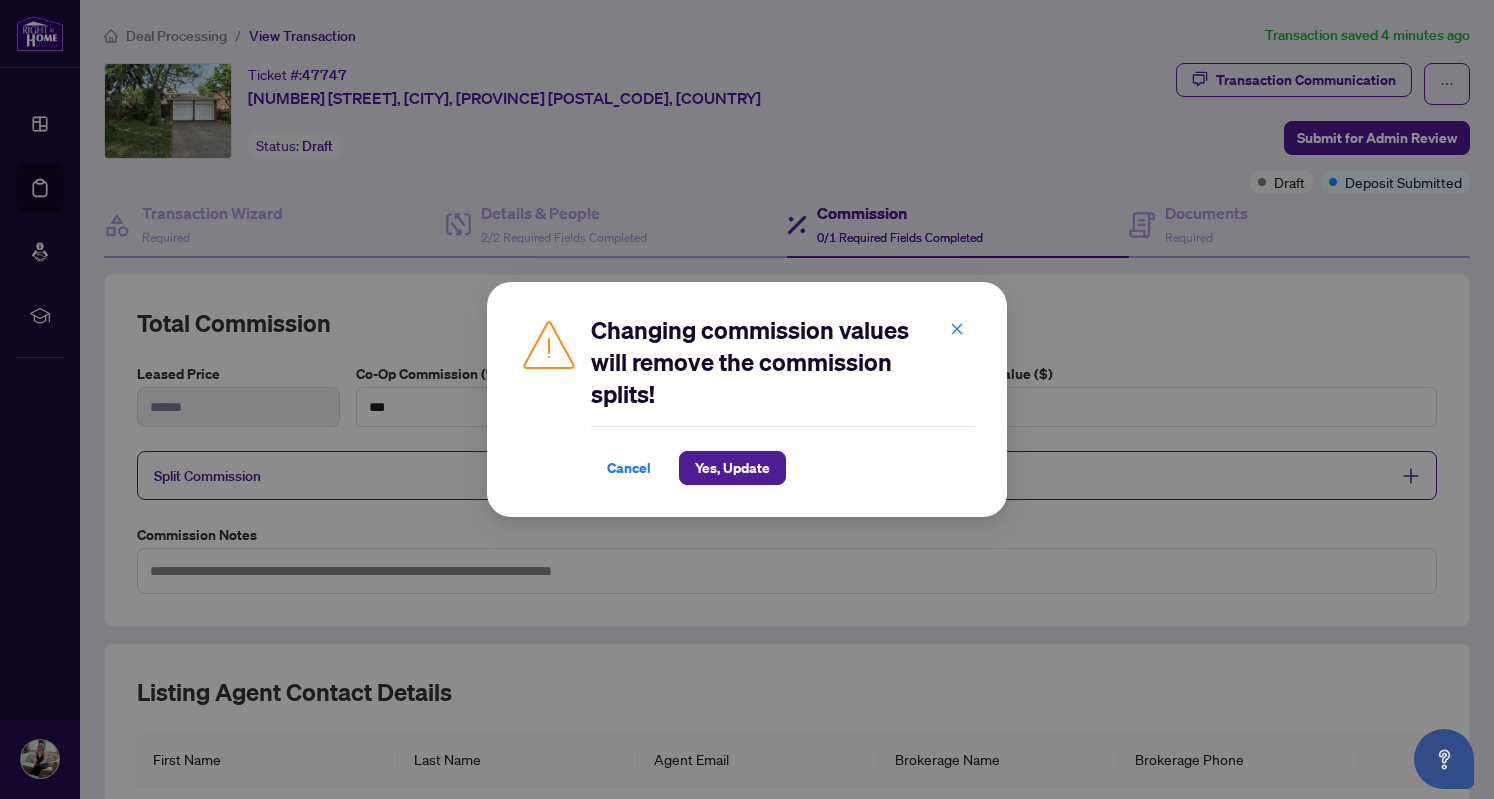 type on "**" 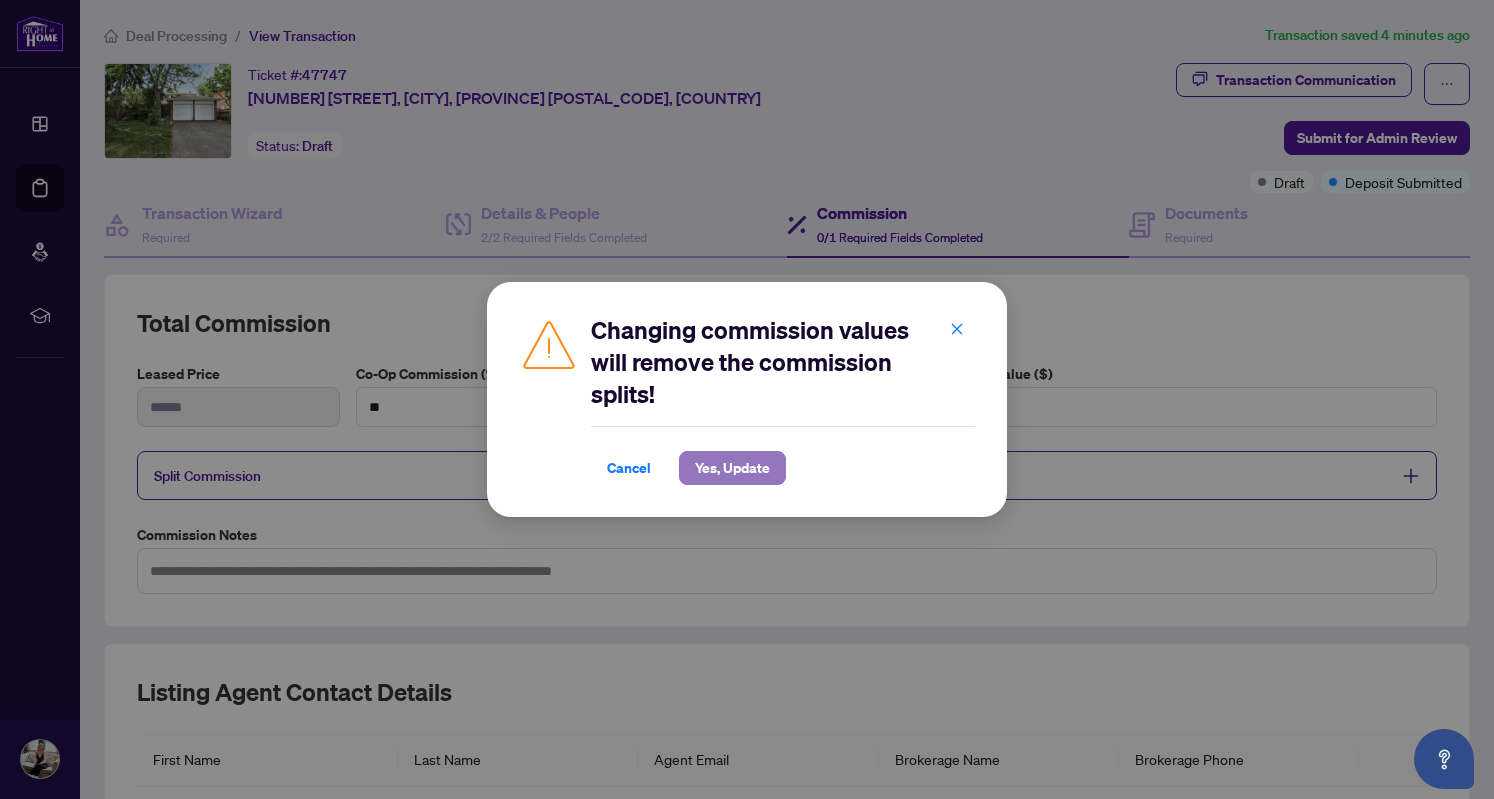 click on "Yes, Update" at bounding box center [732, 468] 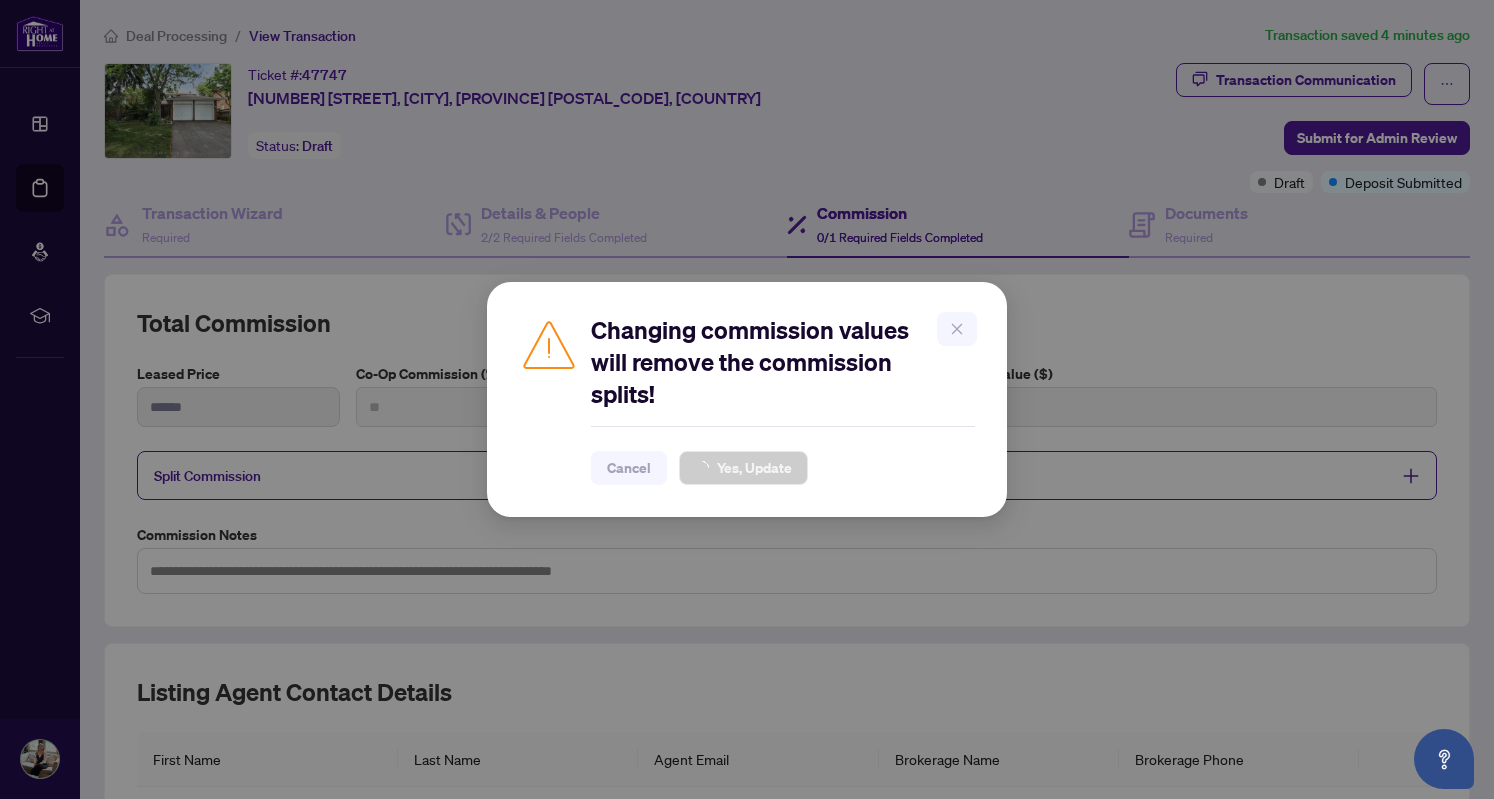 type on "******" 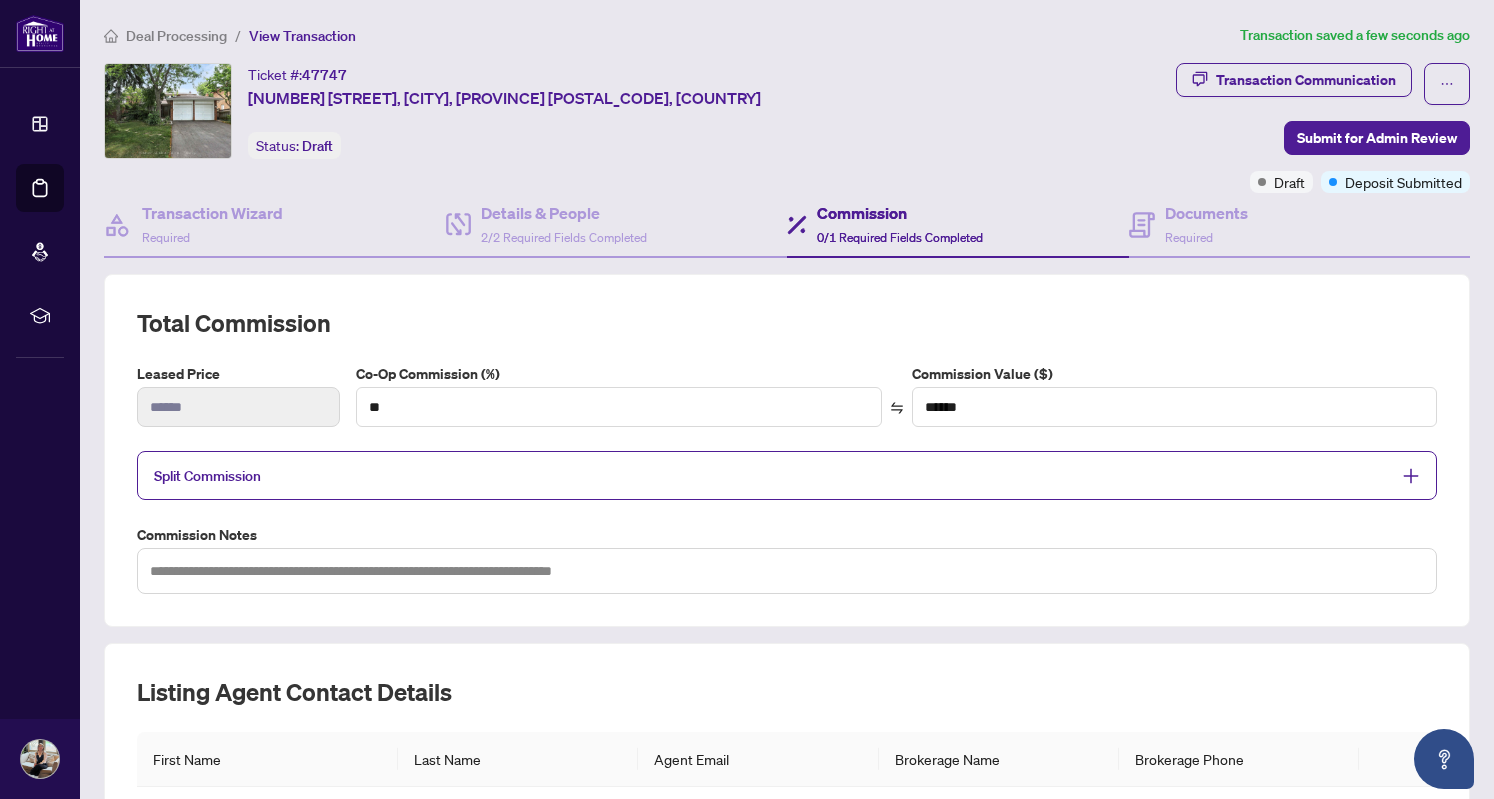 click 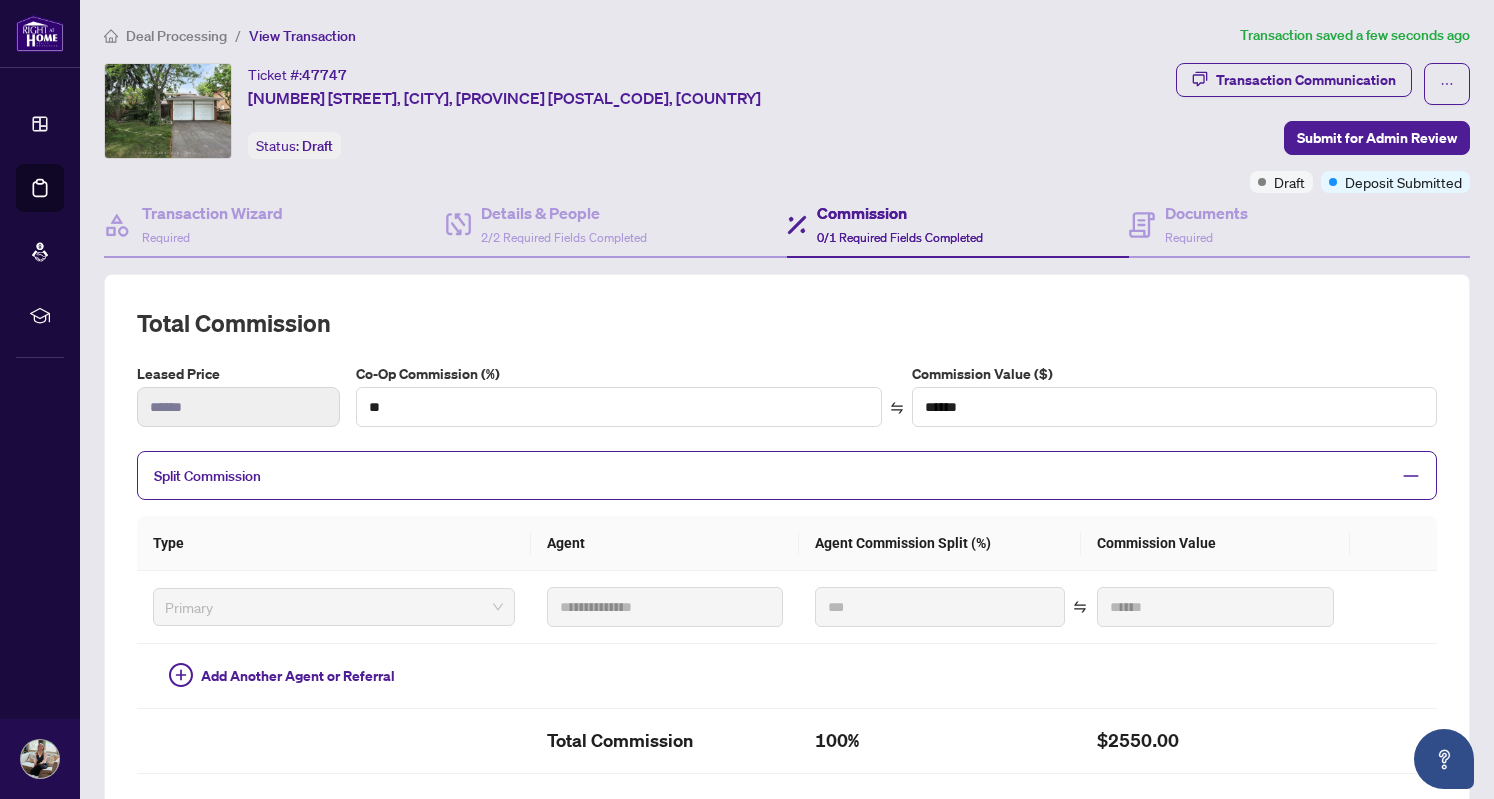 click 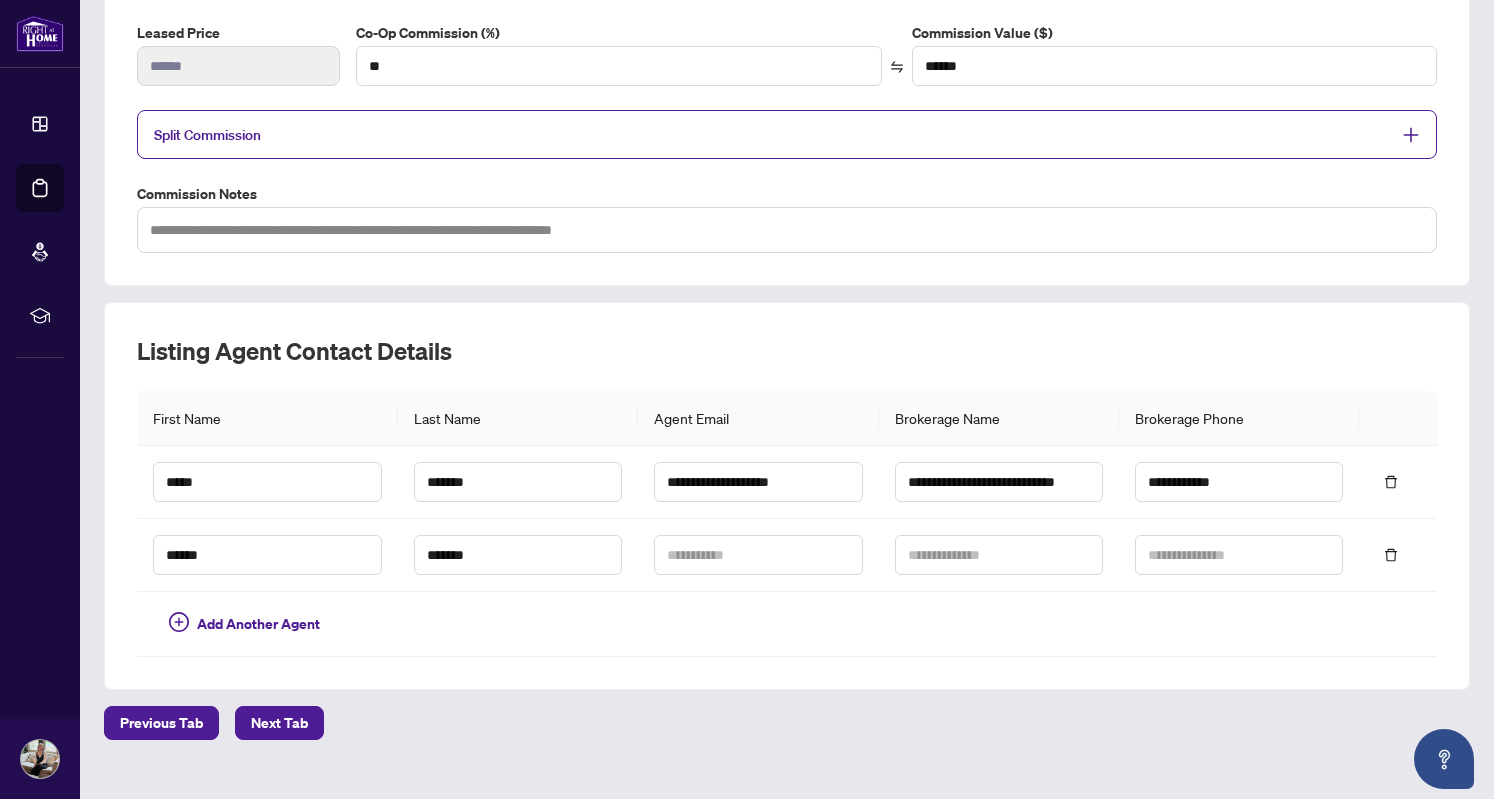 scroll, scrollTop: 365, scrollLeft: 0, axis: vertical 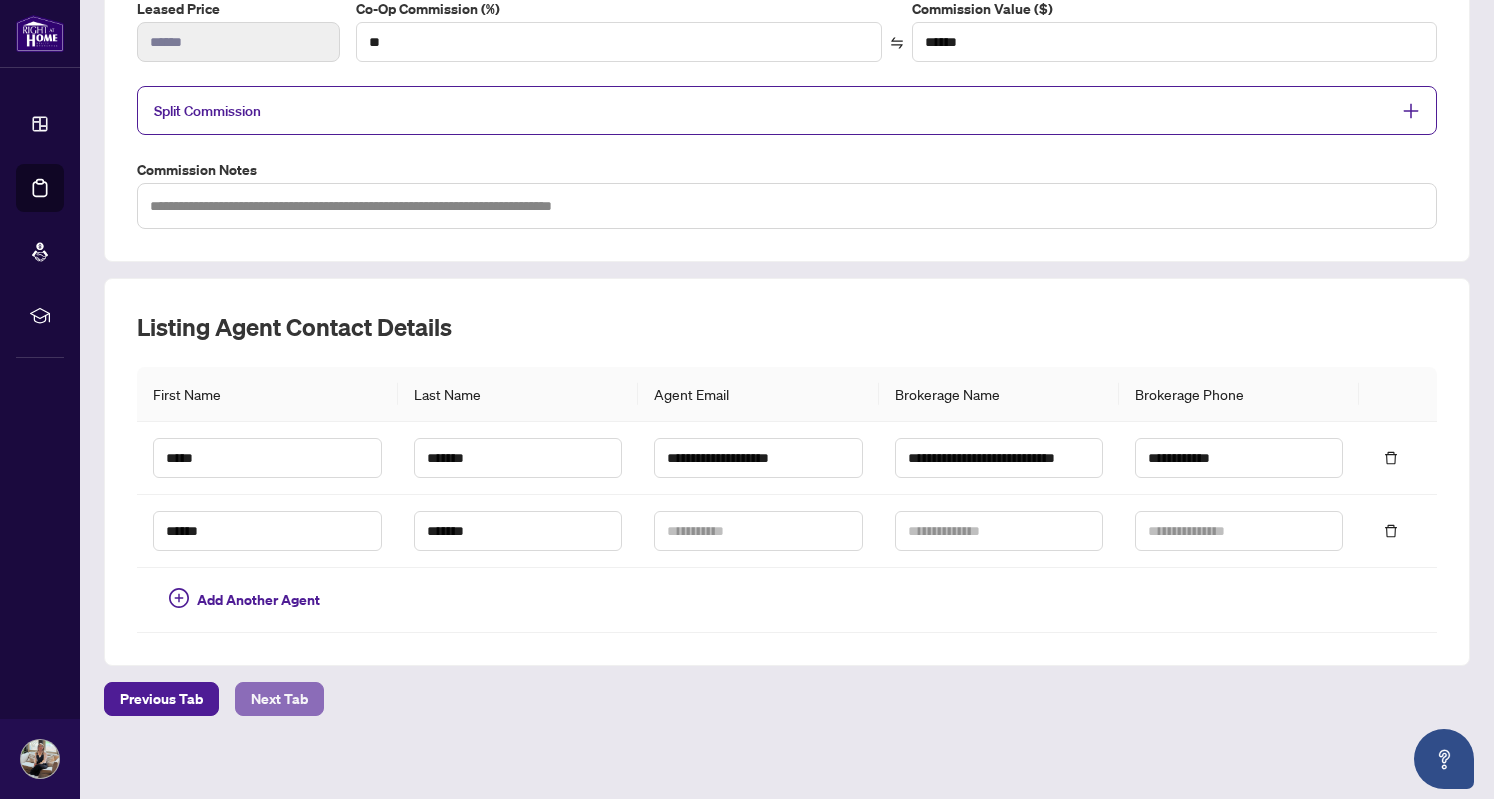 click on "Next Tab" at bounding box center (279, 699) 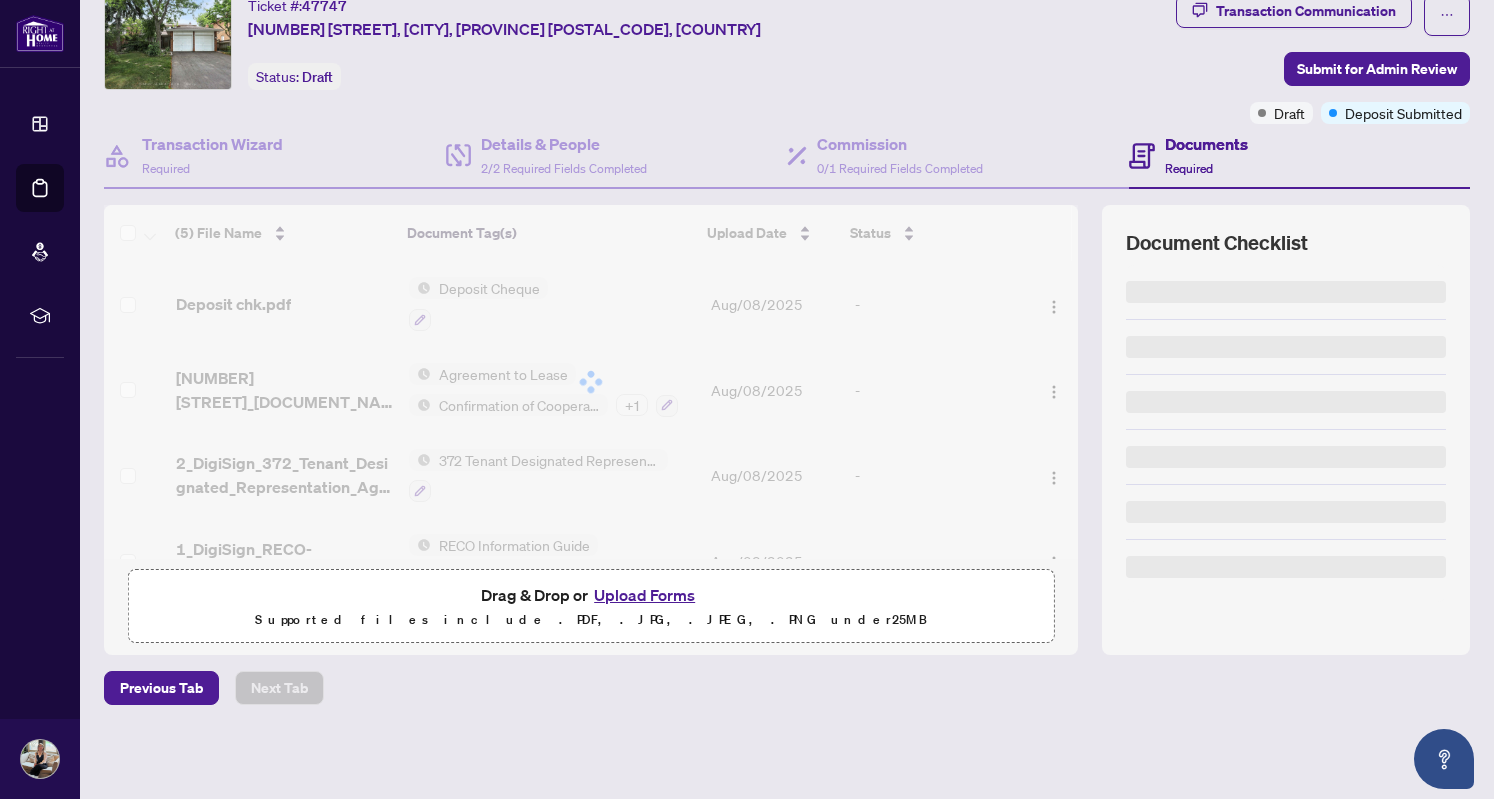 scroll, scrollTop: 0, scrollLeft: 0, axis: both 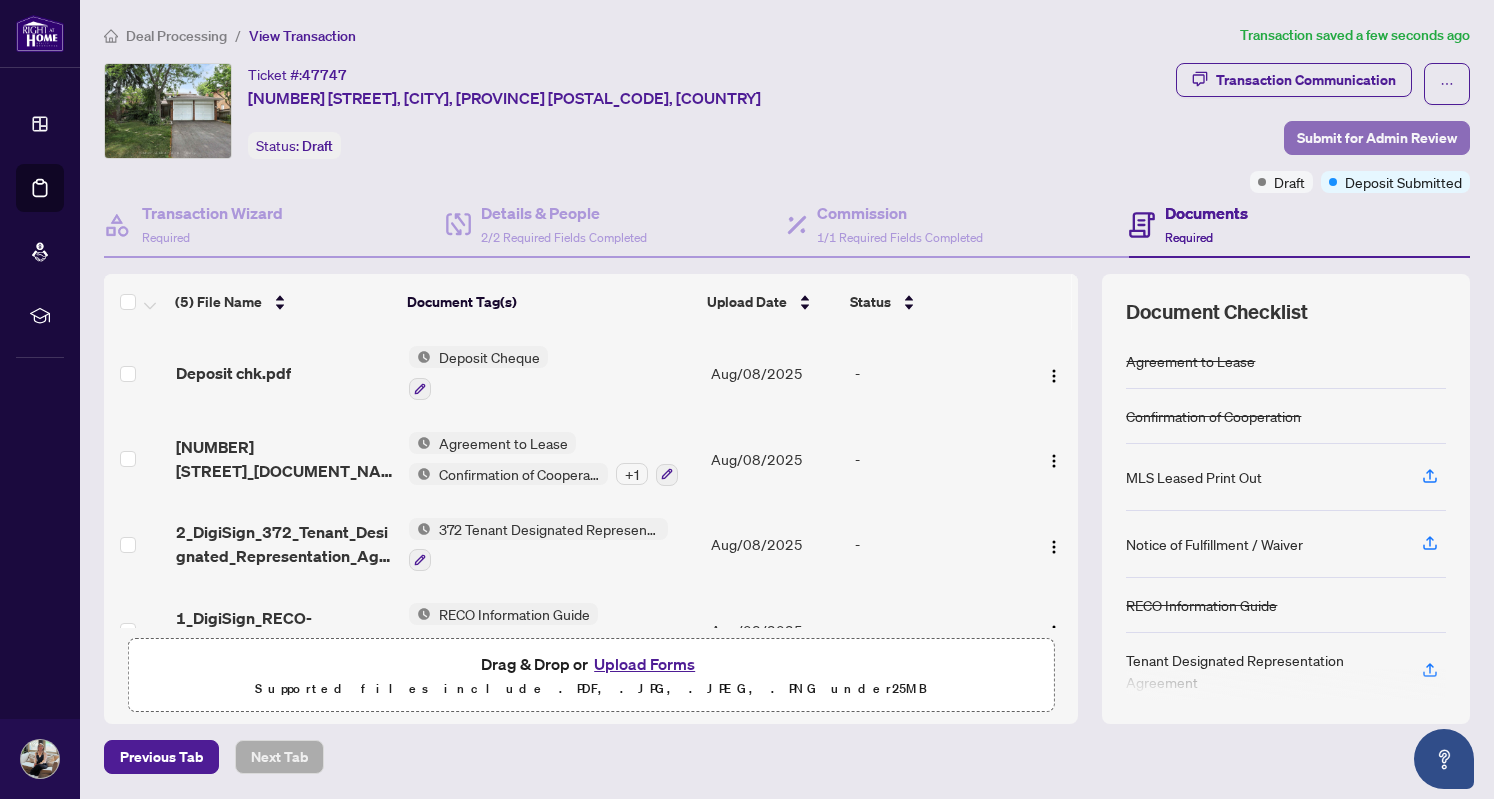 click on "Submit for Admin Review" at bounding box center (1377, 138) 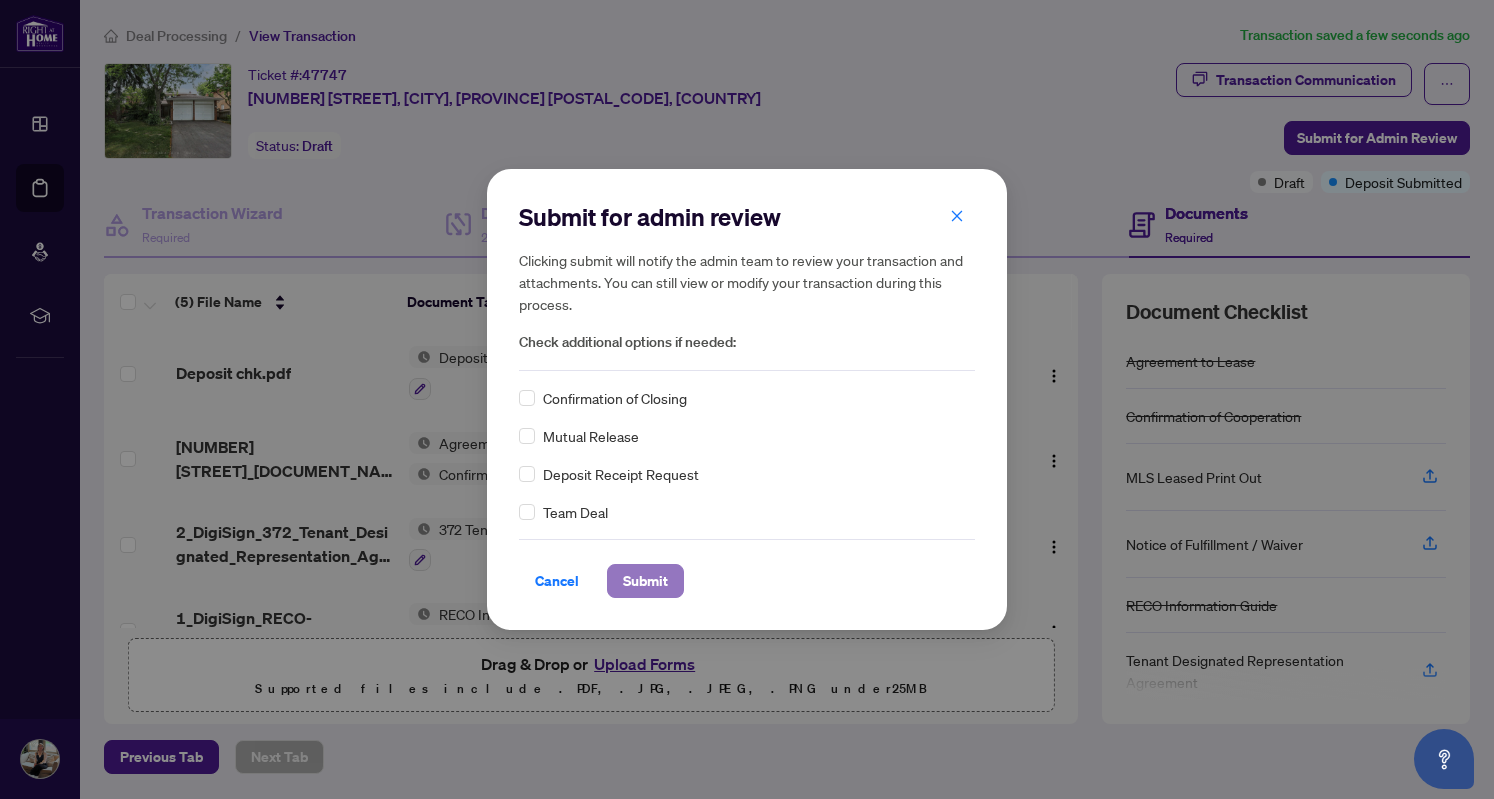 click on "Submit" at bounding box center [645, 581] 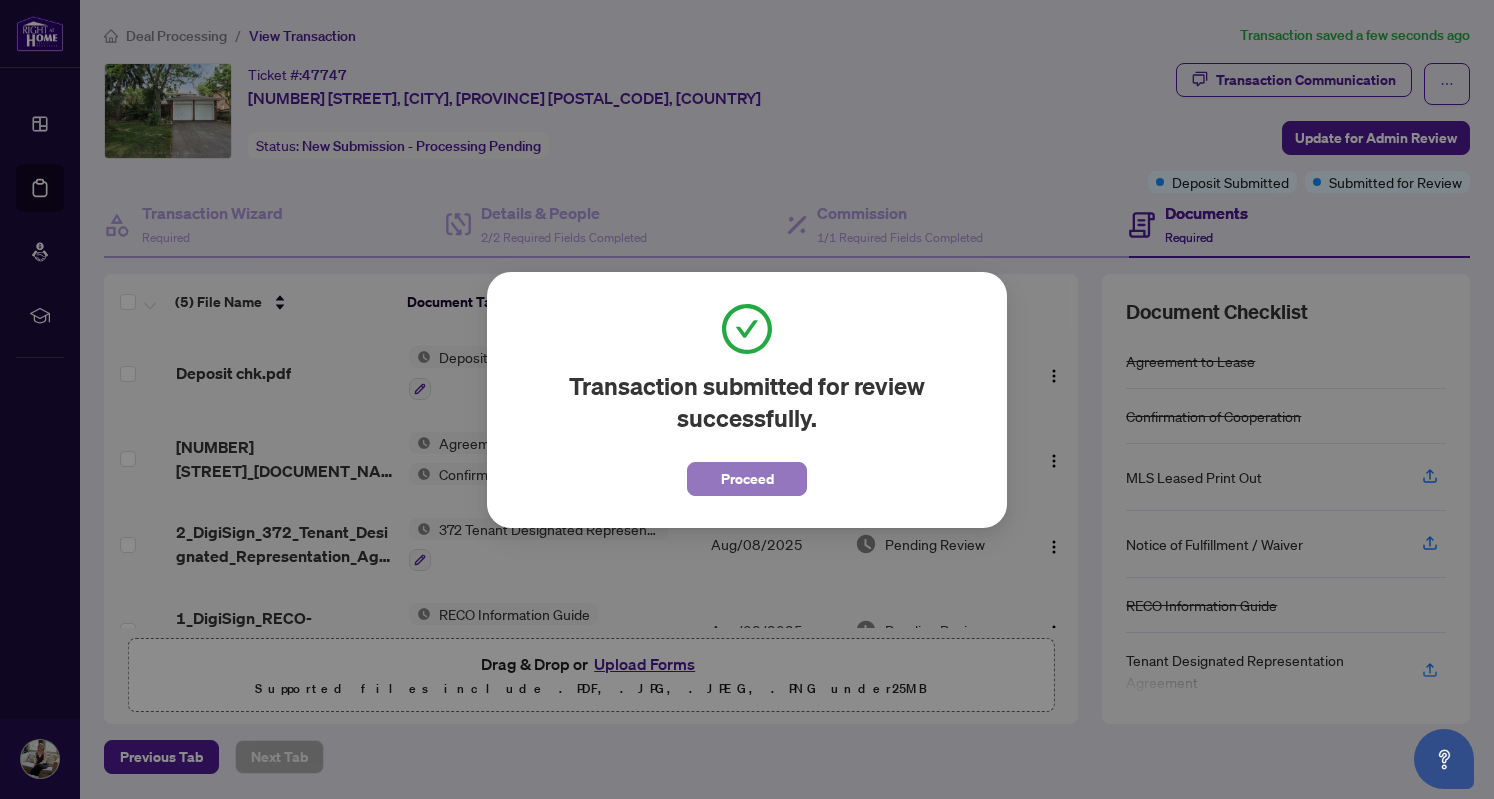 click on "Proceed" at bounding box center [747, 479] 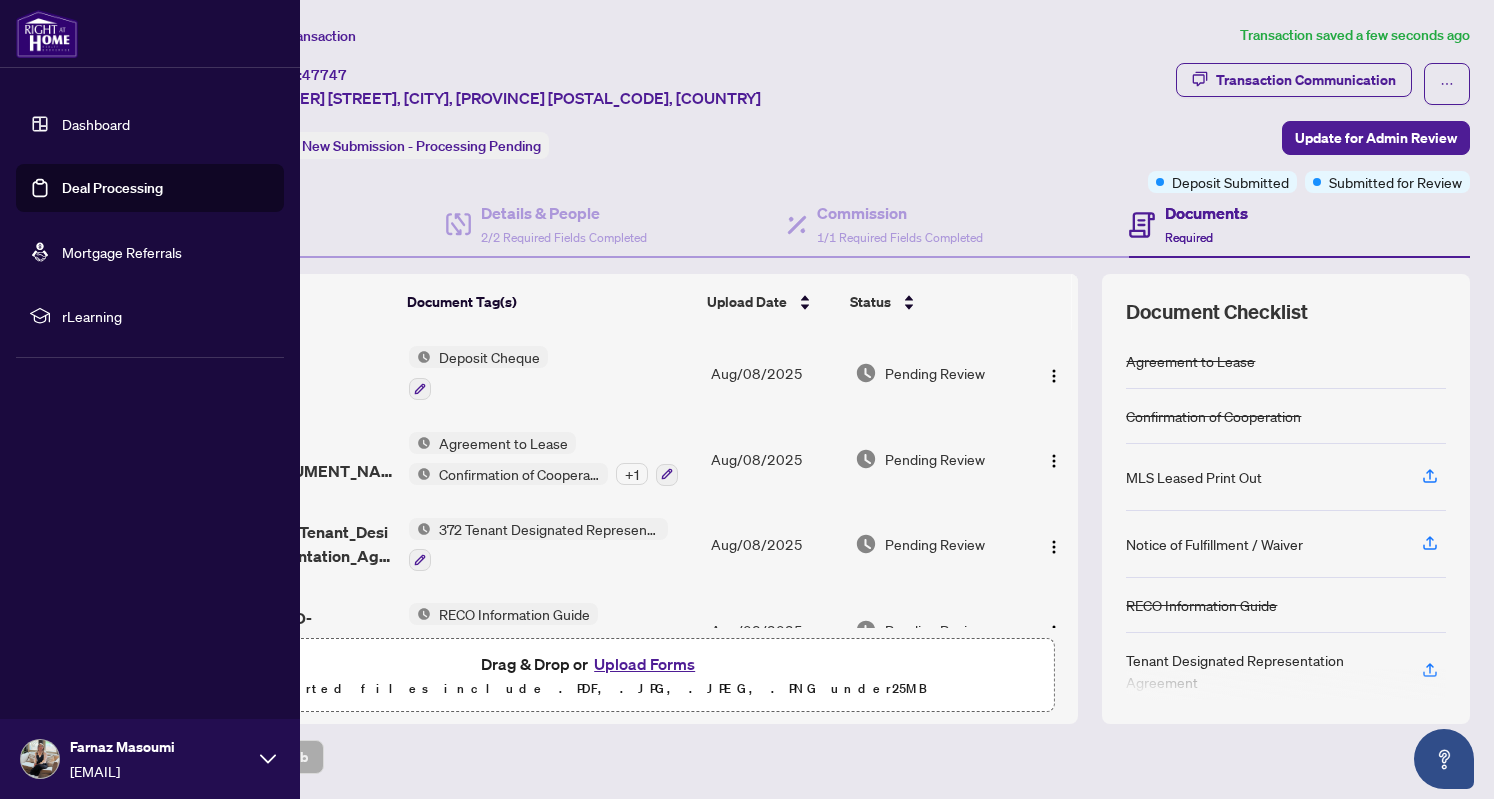 click on "Deal Processing" at bounding box center (112, 188) 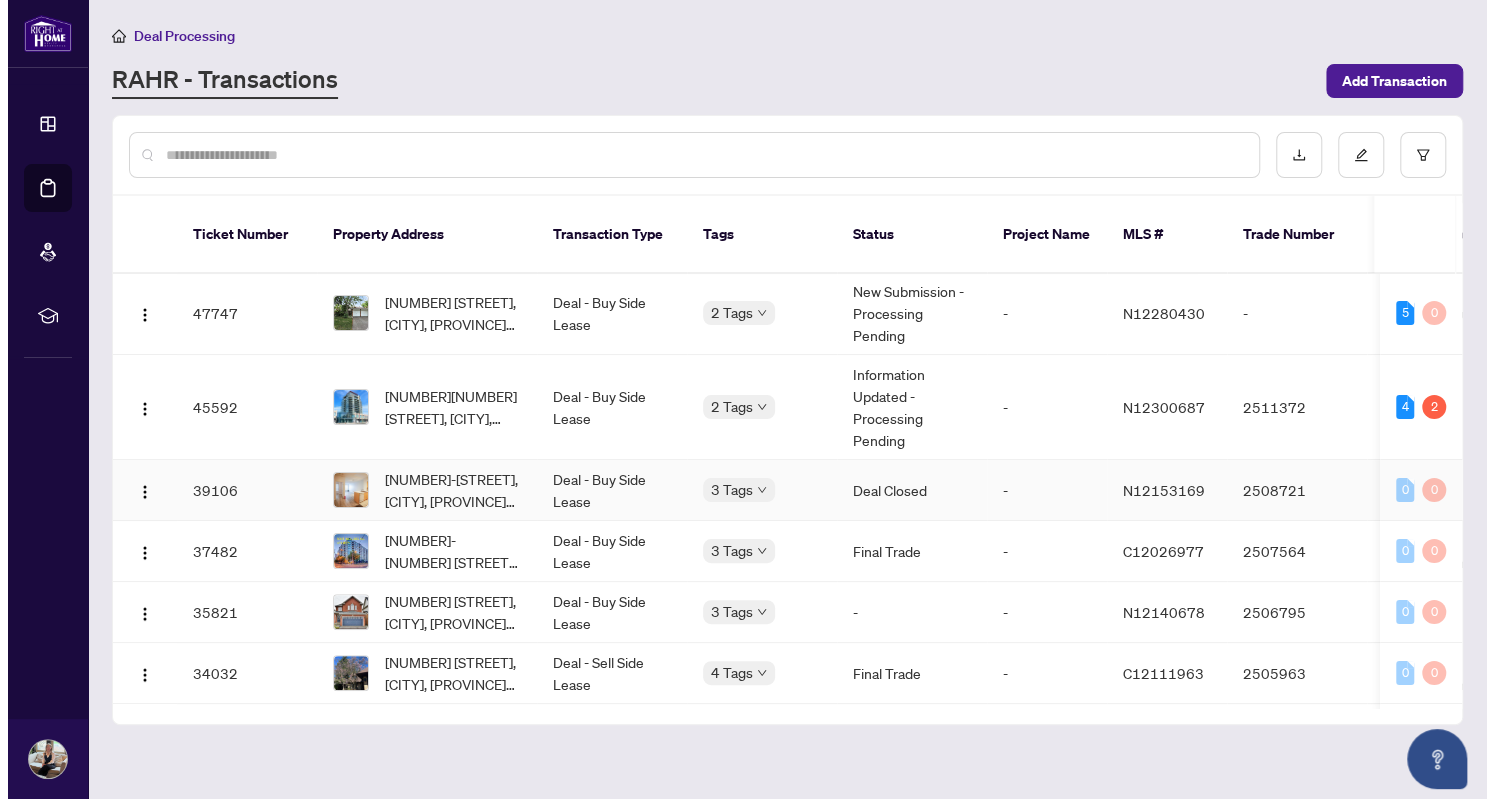 scroll, scrollTop: 0, scrollLeft: 0, axis: both 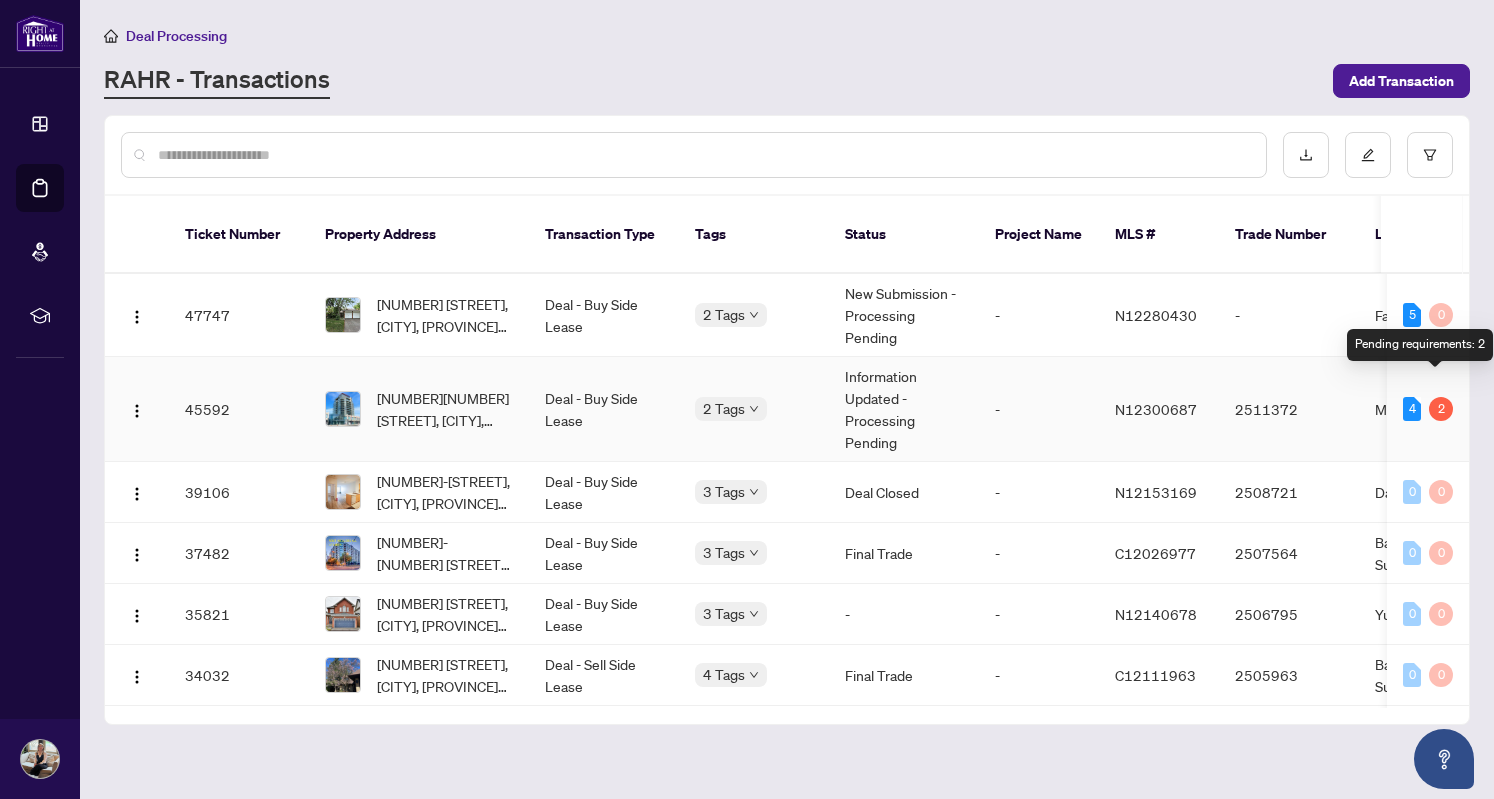 click on "2" at bounding box center [1441, 409] 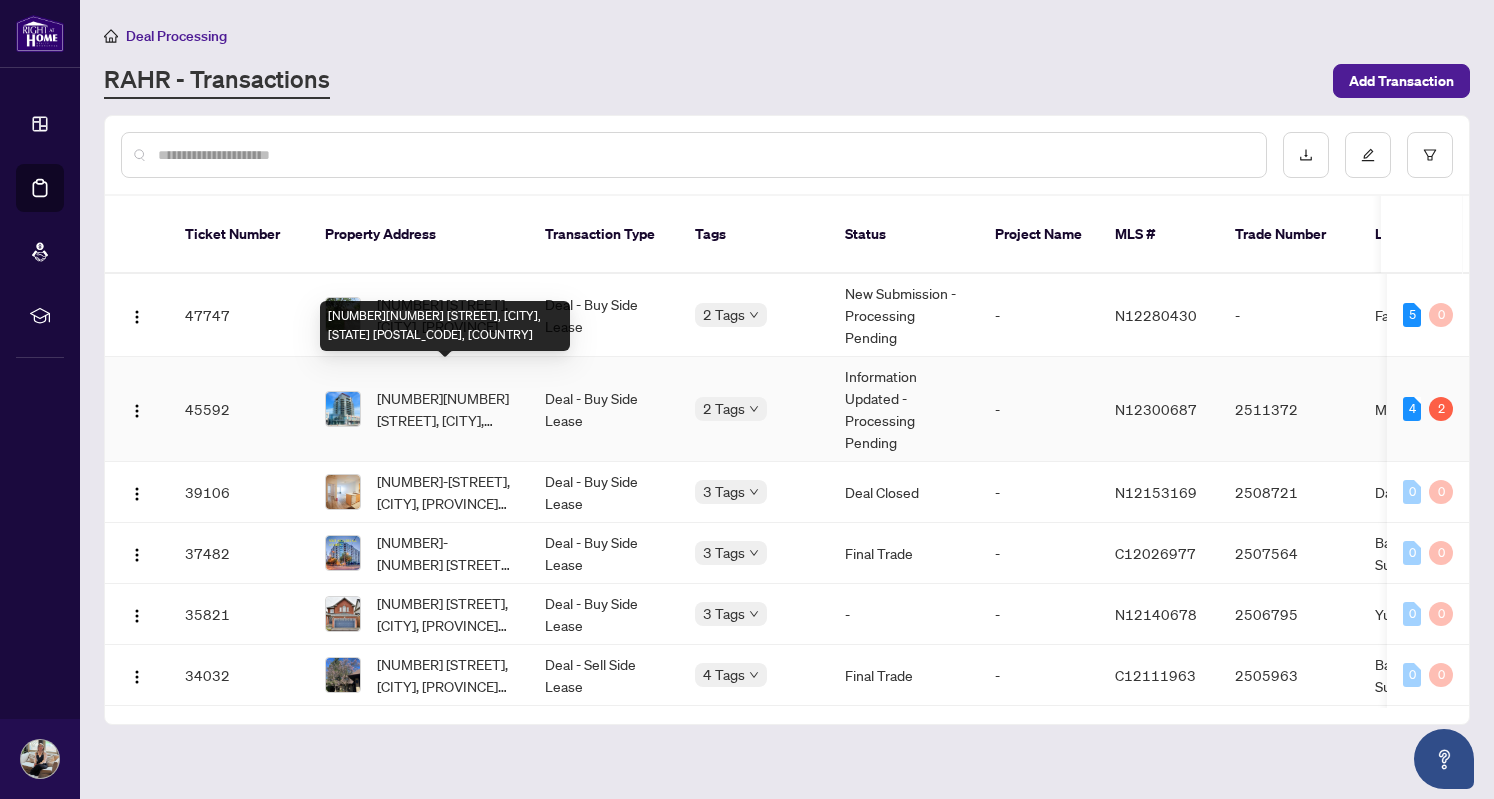 click on "[NUMBER][NUMBER] [STREET], [CITY], [STATE] [POSTAL_CODE], [COUNTRY]" at bounding box center (445, 409) 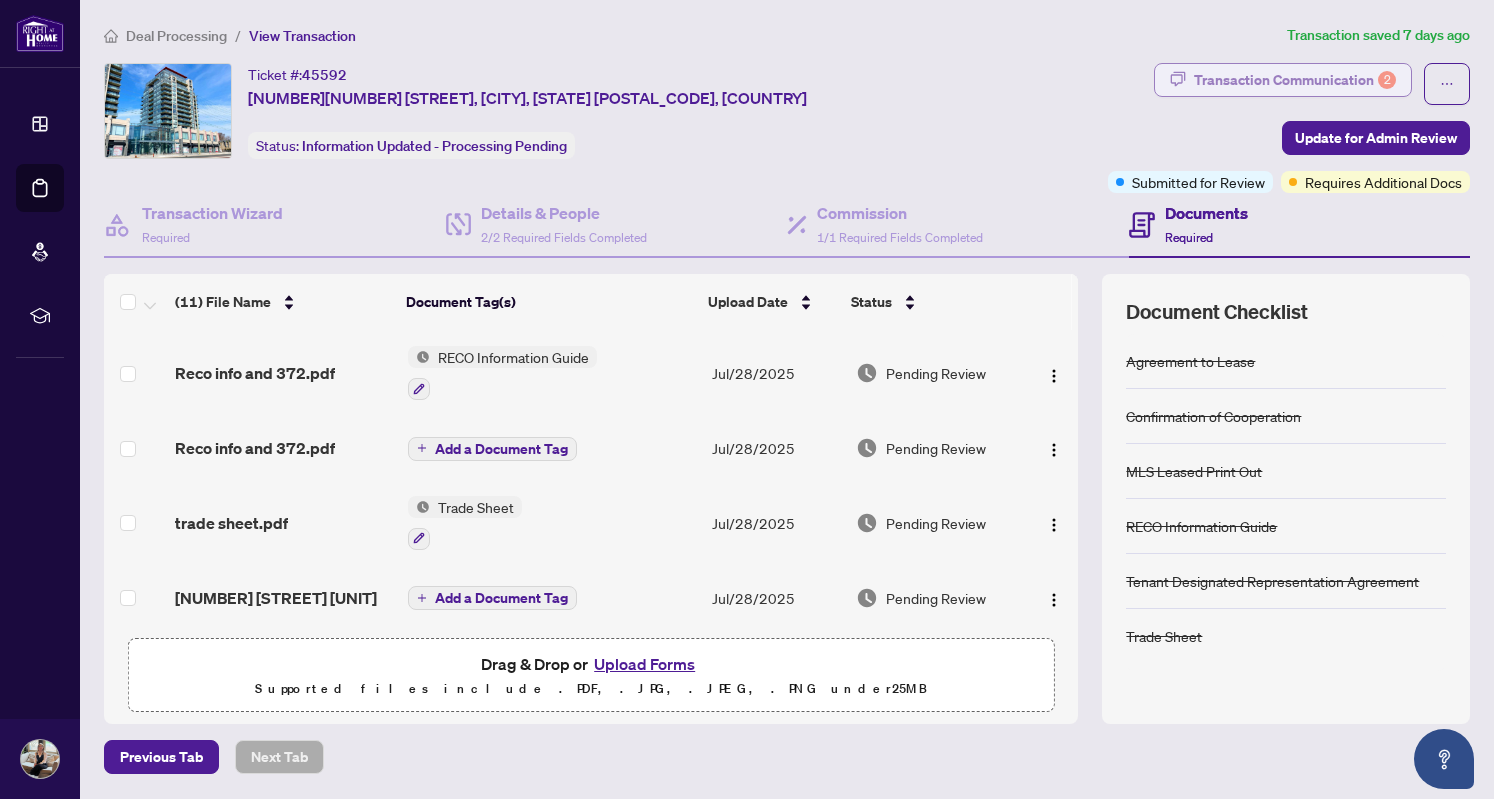 click on "Transaction Communication 2" at bounding box center (1295, 80) 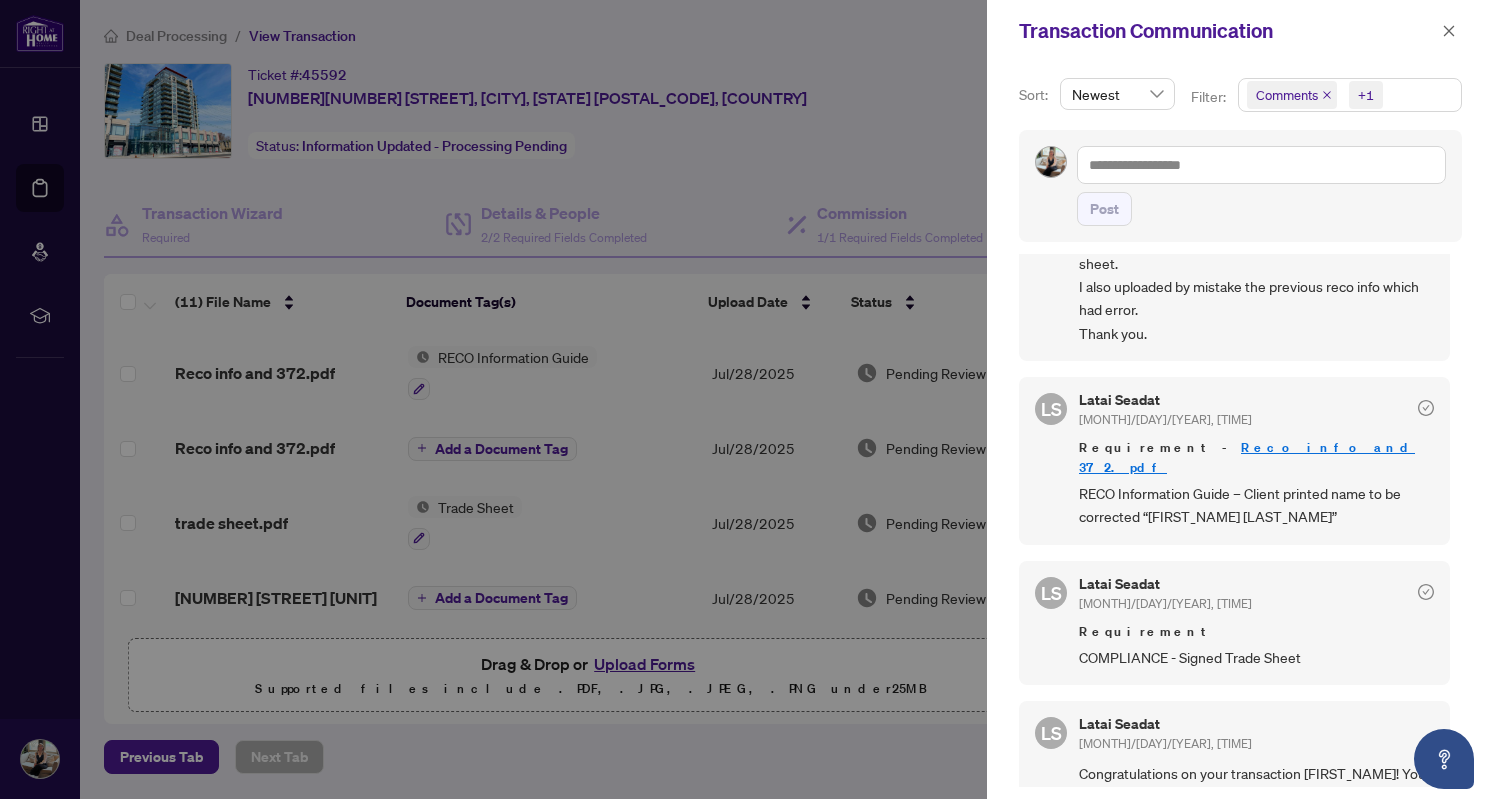 scroll, scrollTop: 322, scrollLeft: 0, axis: vertical 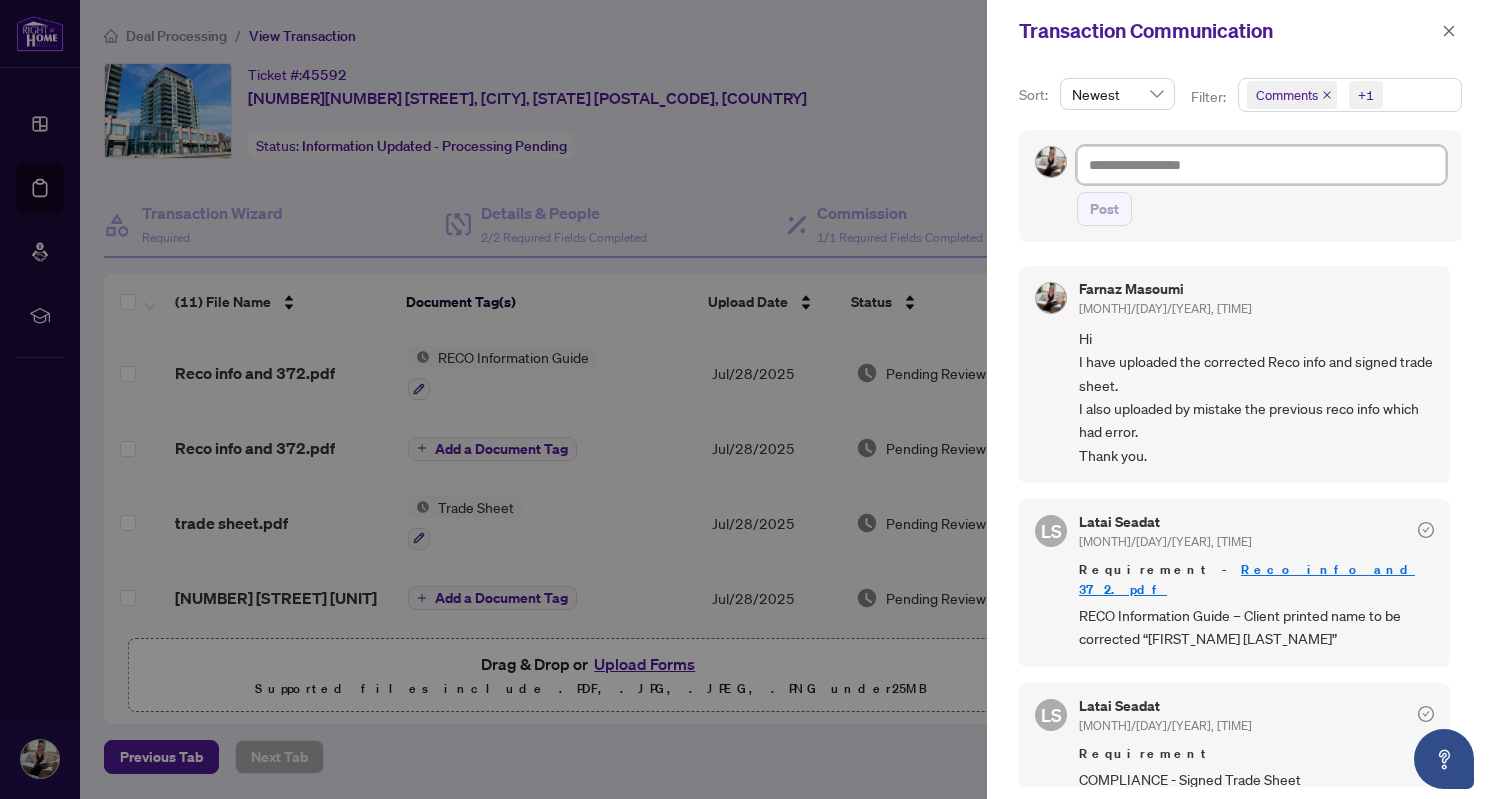 click at bounding box center [1261, 164] 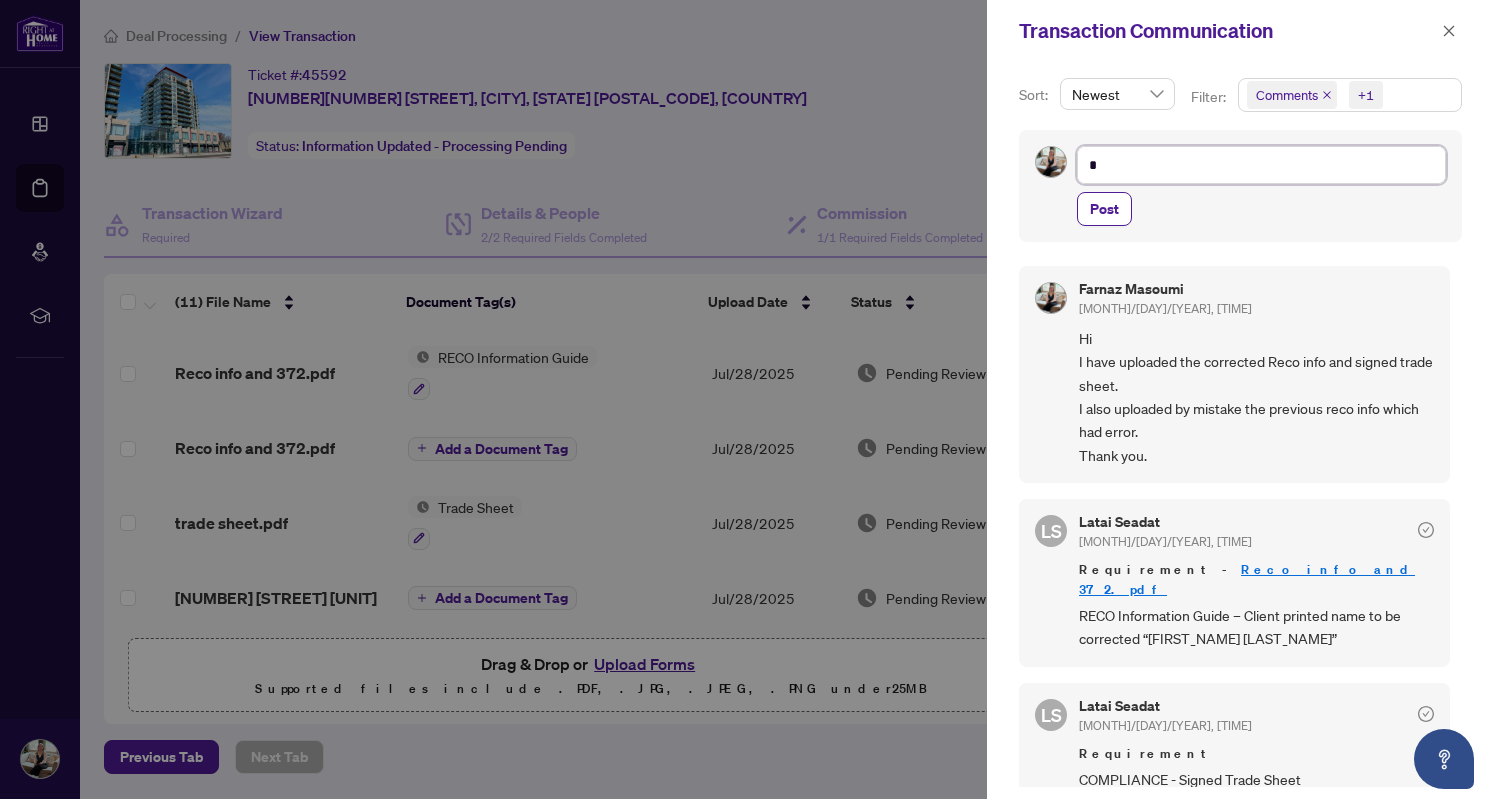 type on "**" 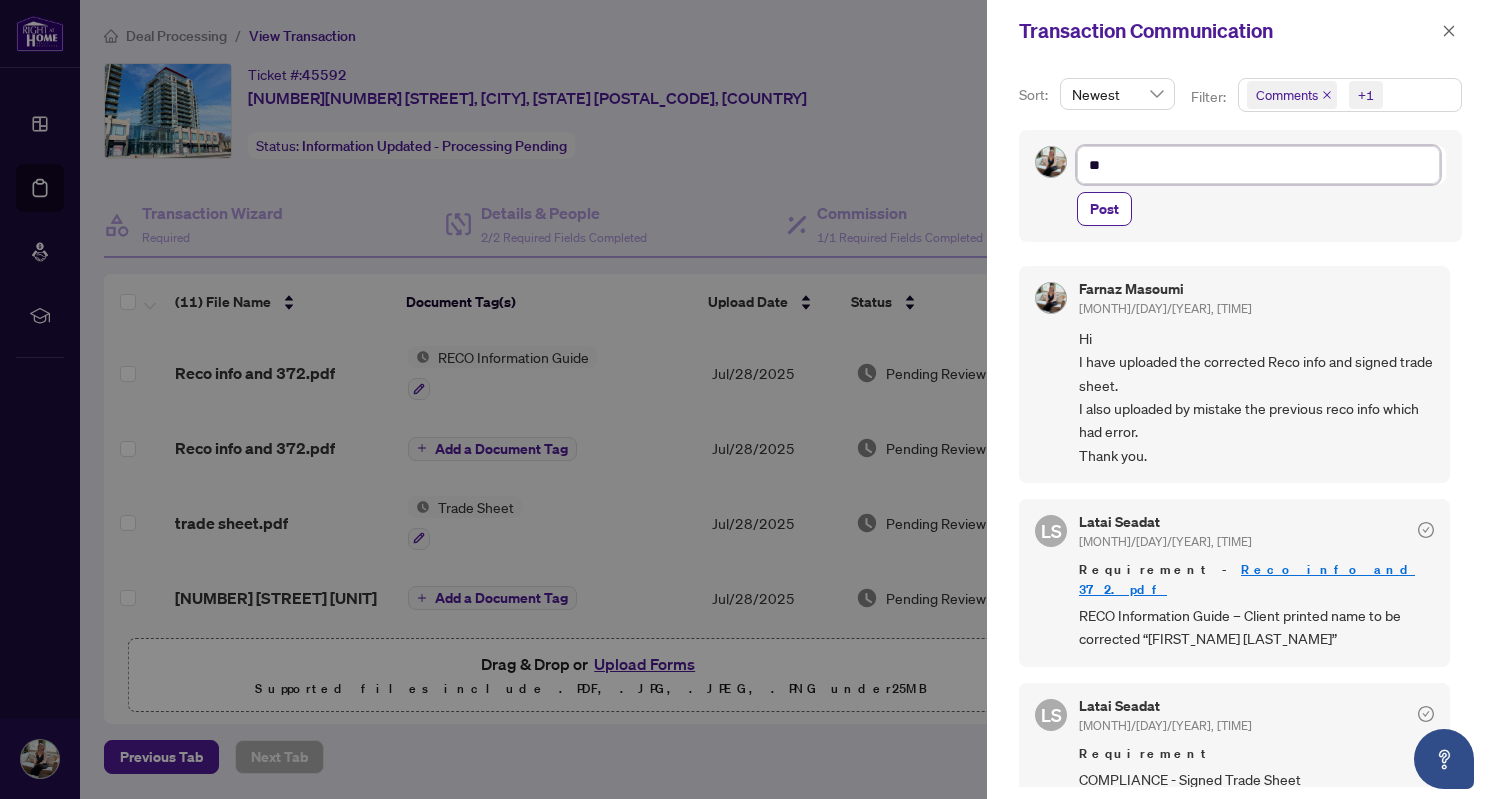 type on "**" 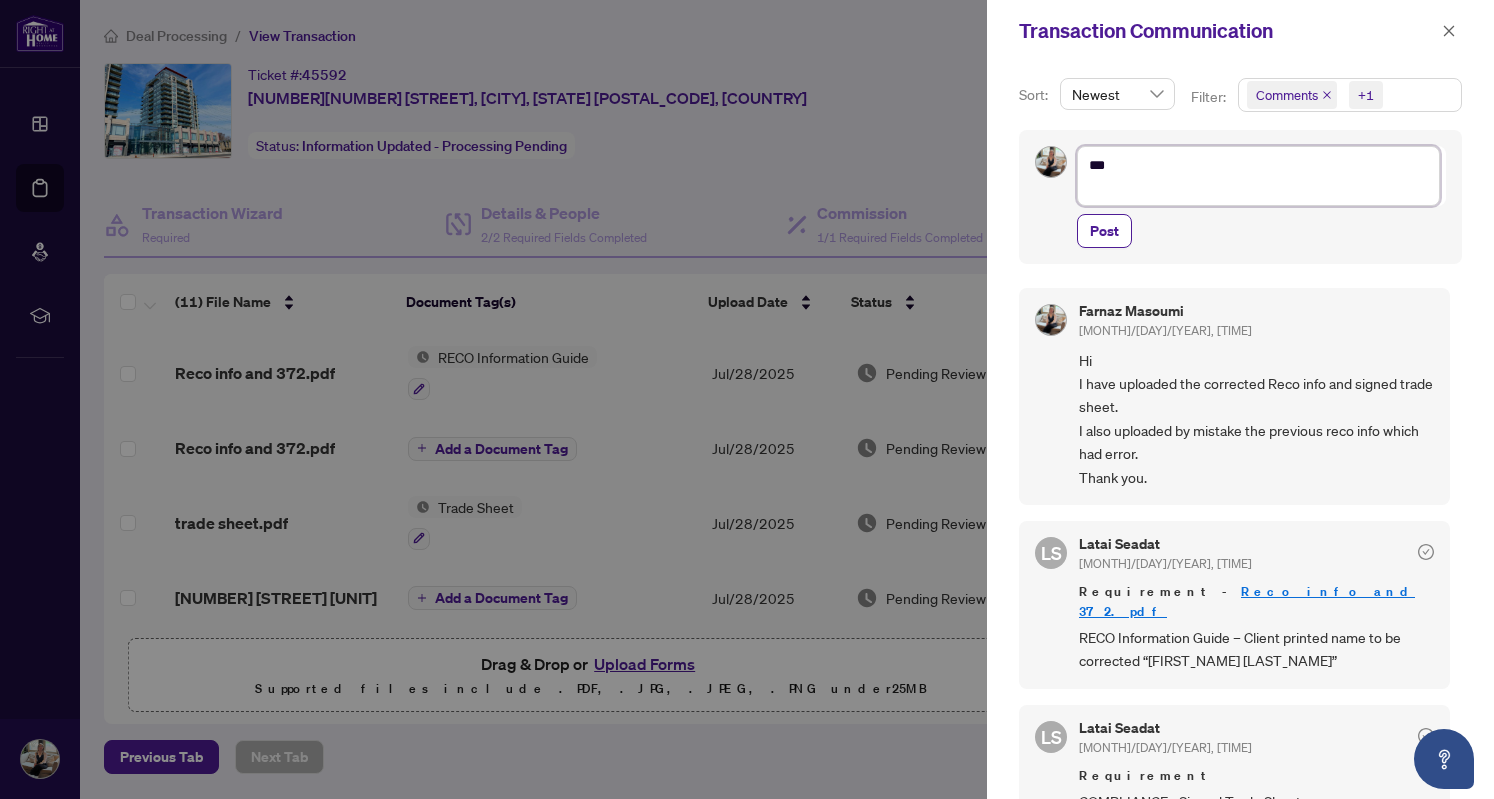 scroll, scrollTop: 0, scrollLeft: 0, axis: both 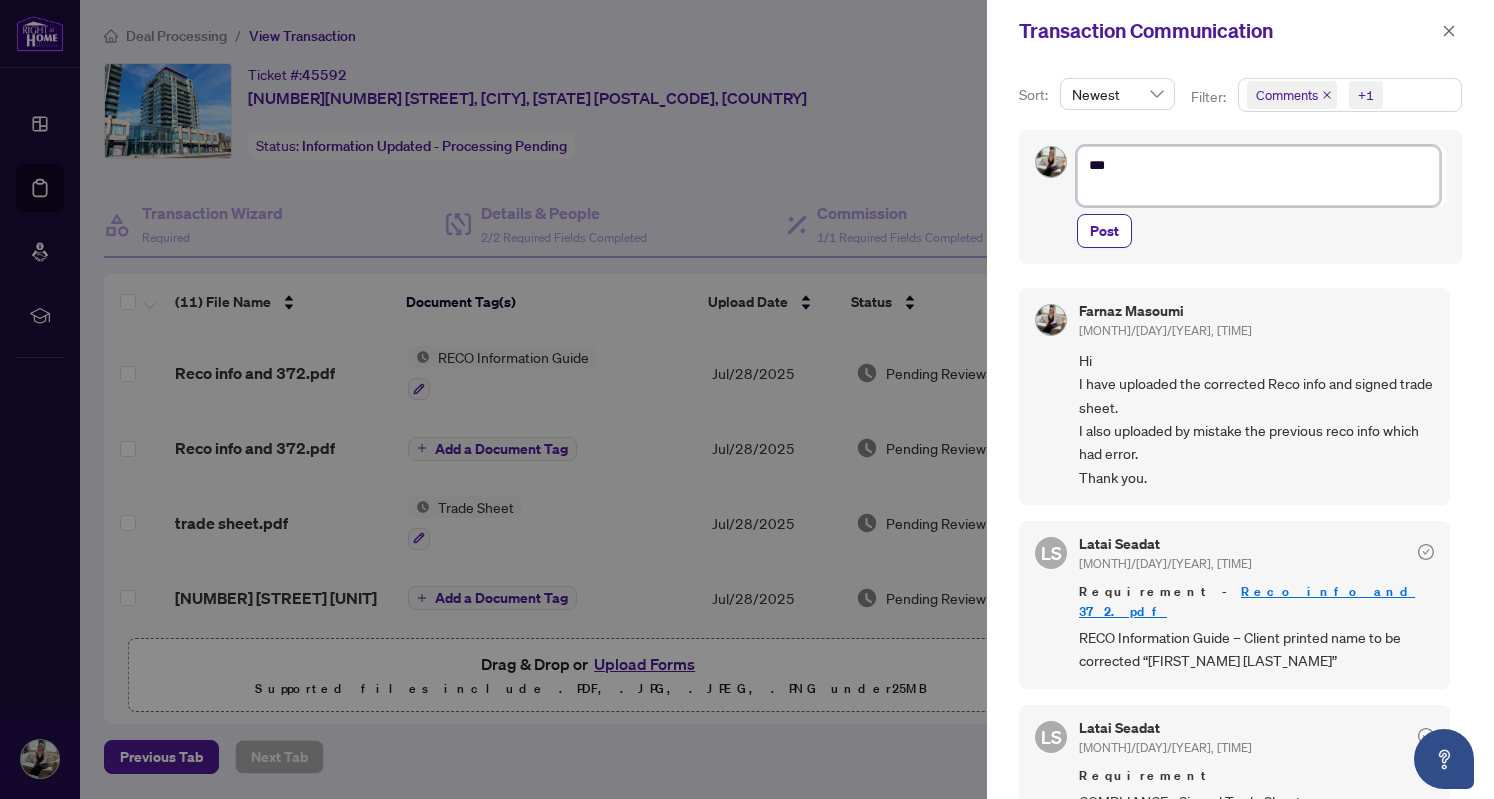 type on "**
*" 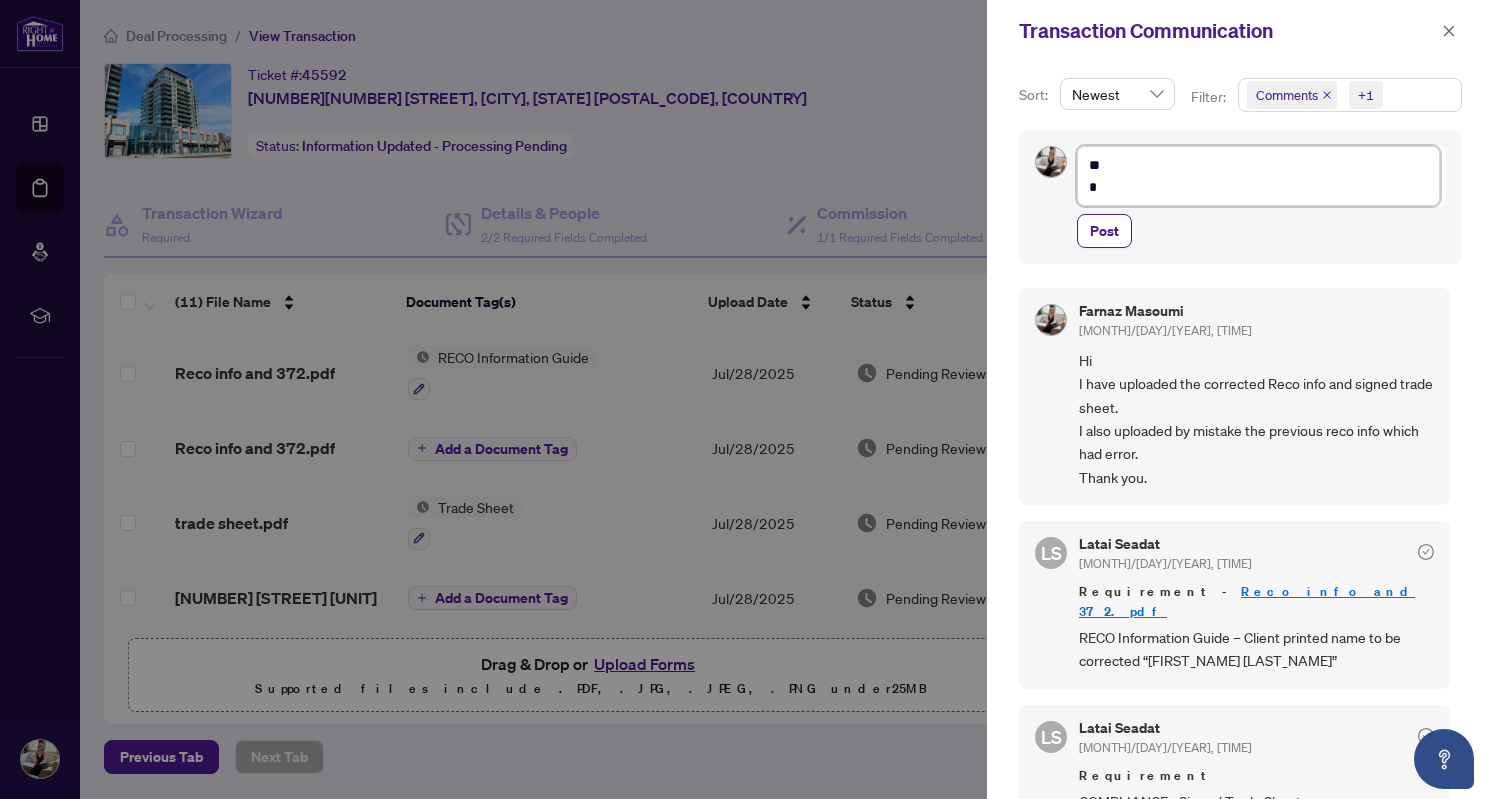 type on "**
**" 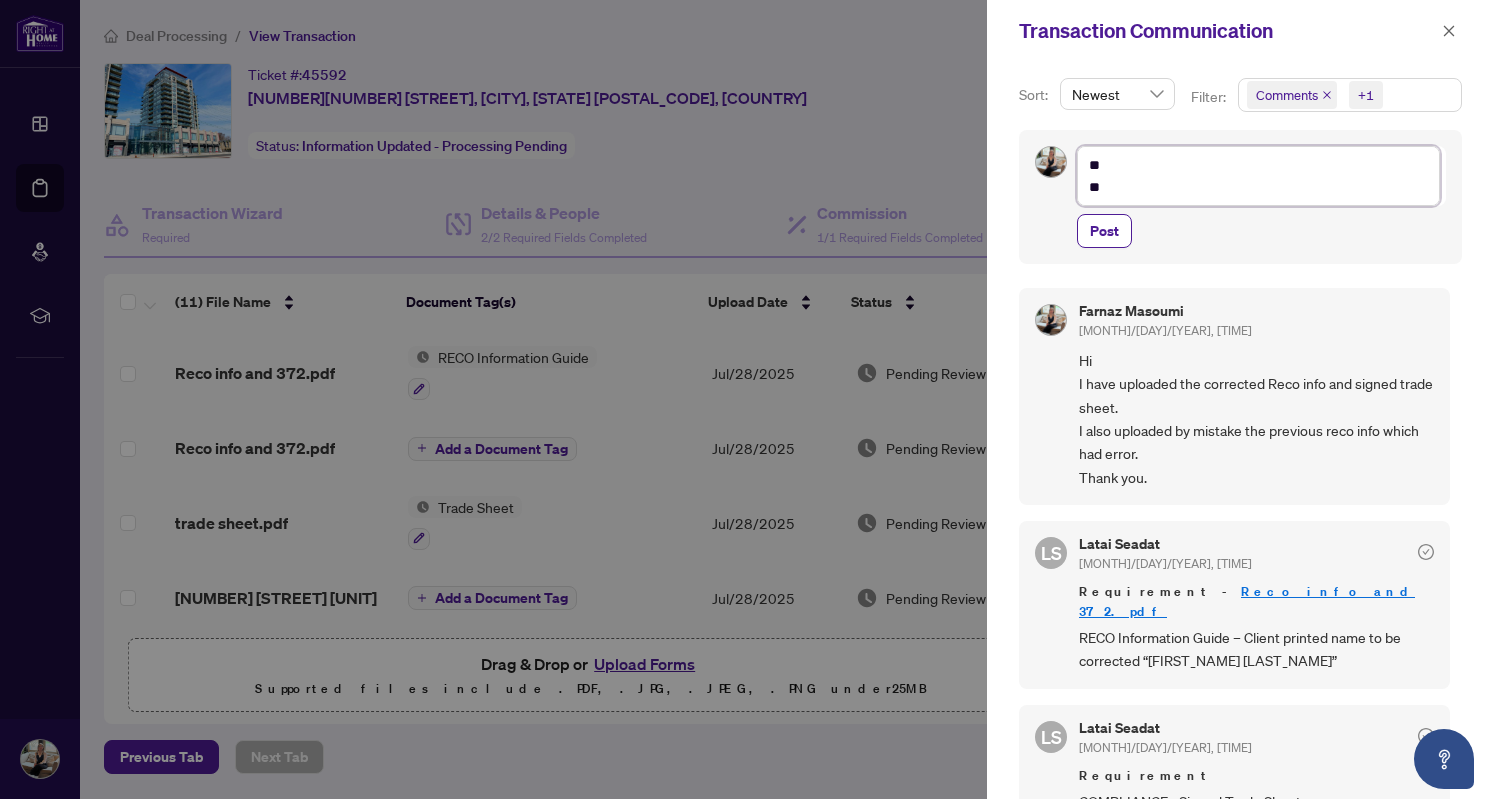 type on "**
***" 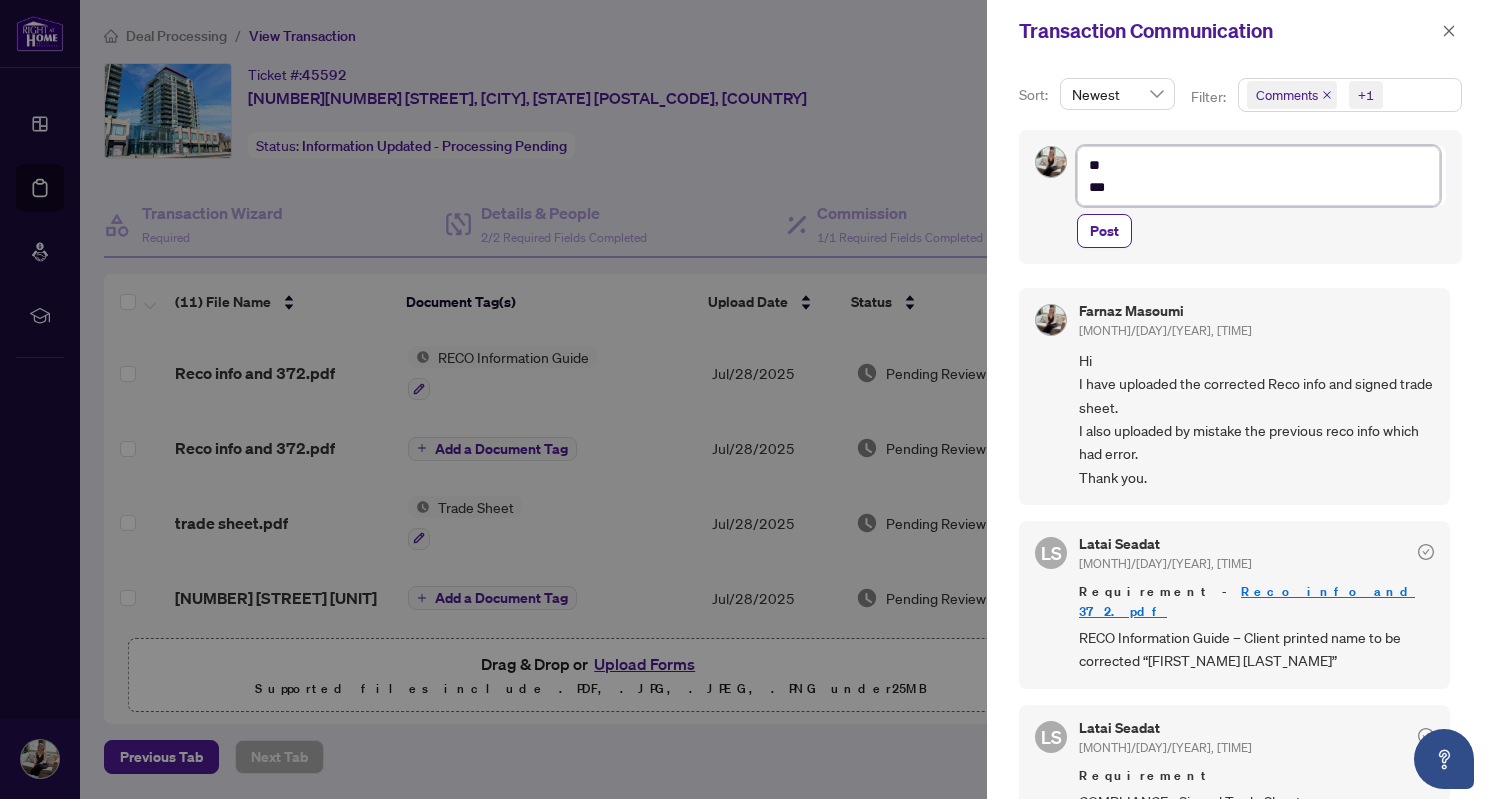 type on "**
****" 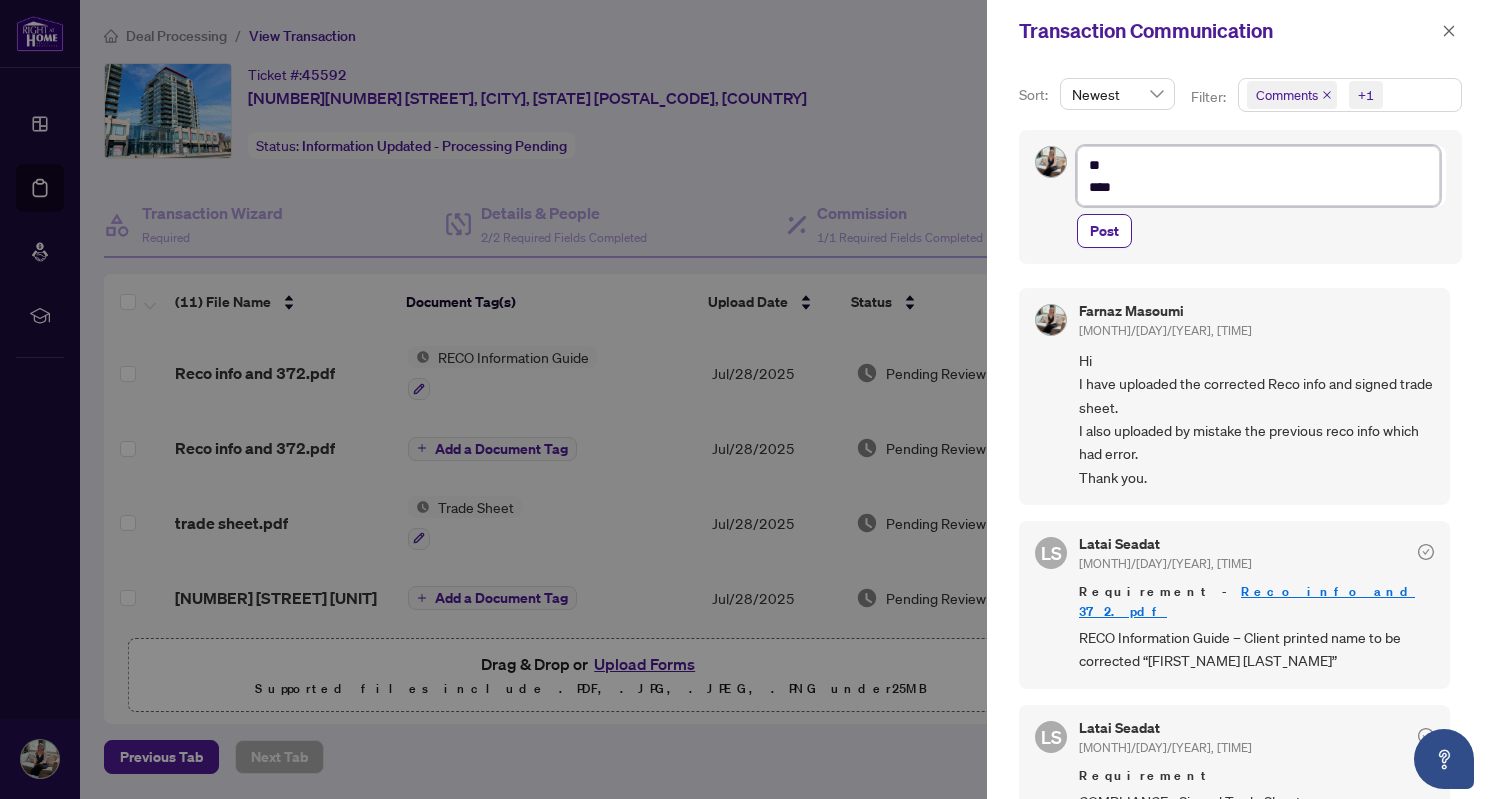 type on "**
*****" 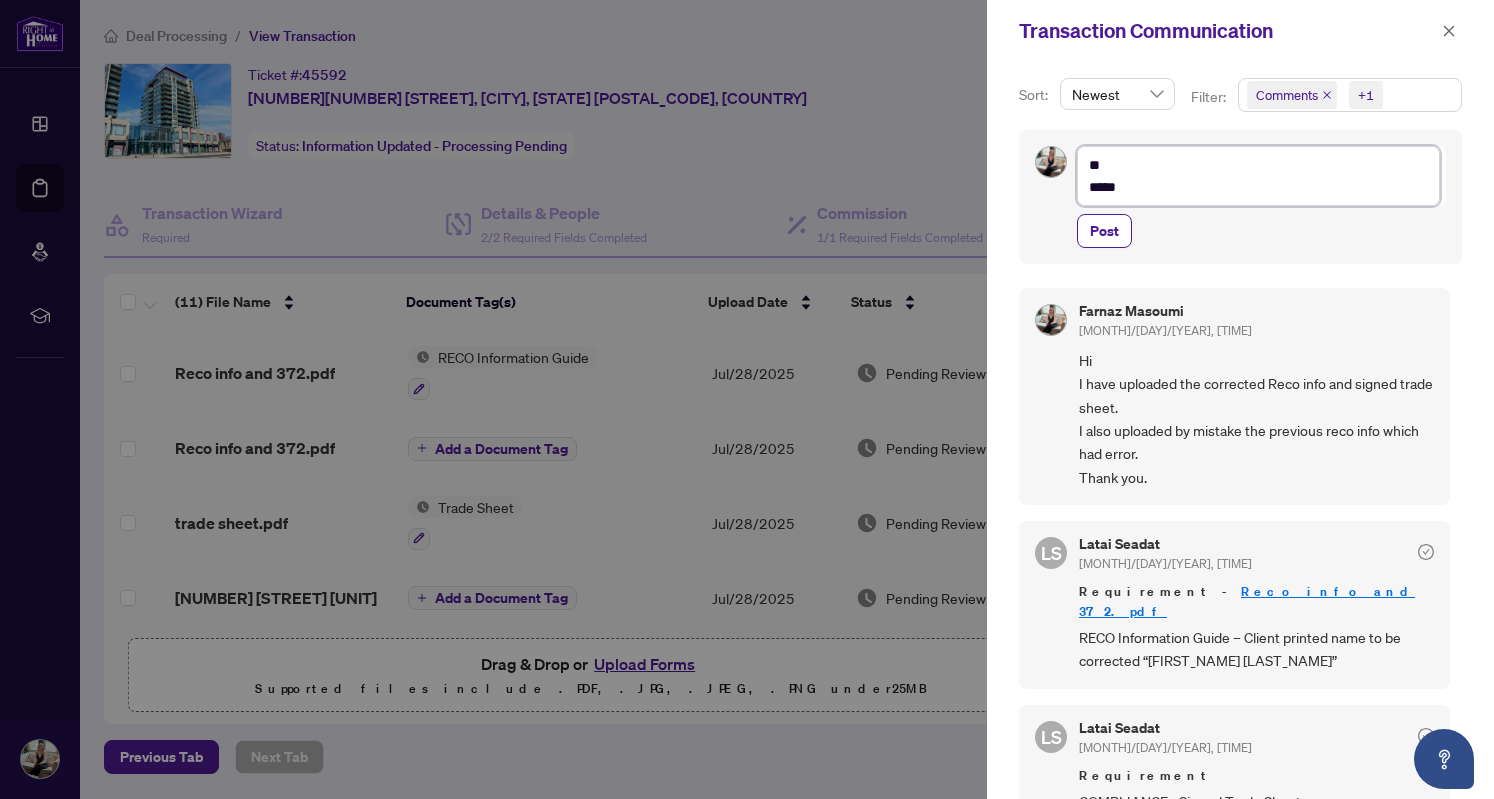 type on "**
*****" 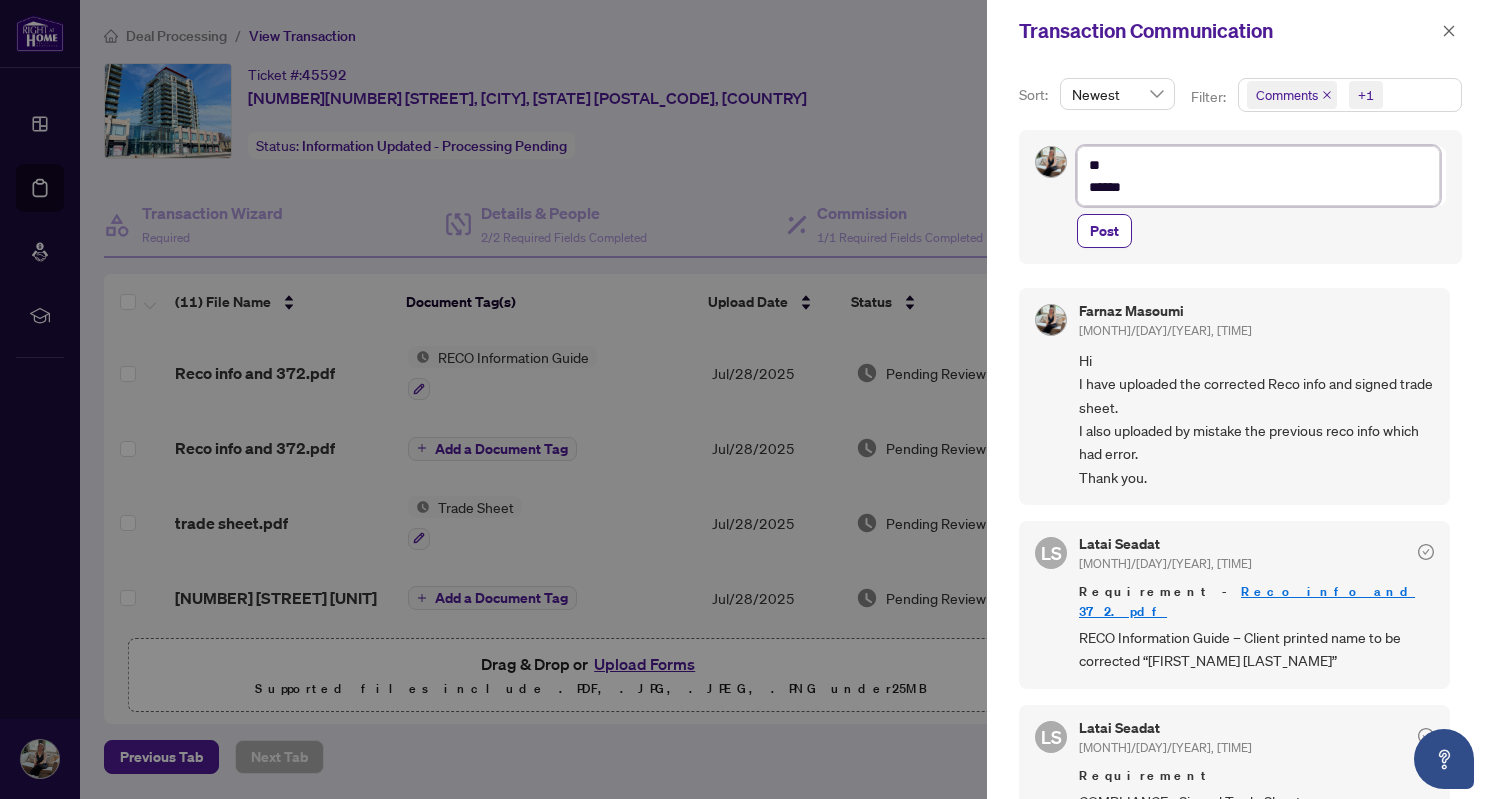 type on "**
*******" 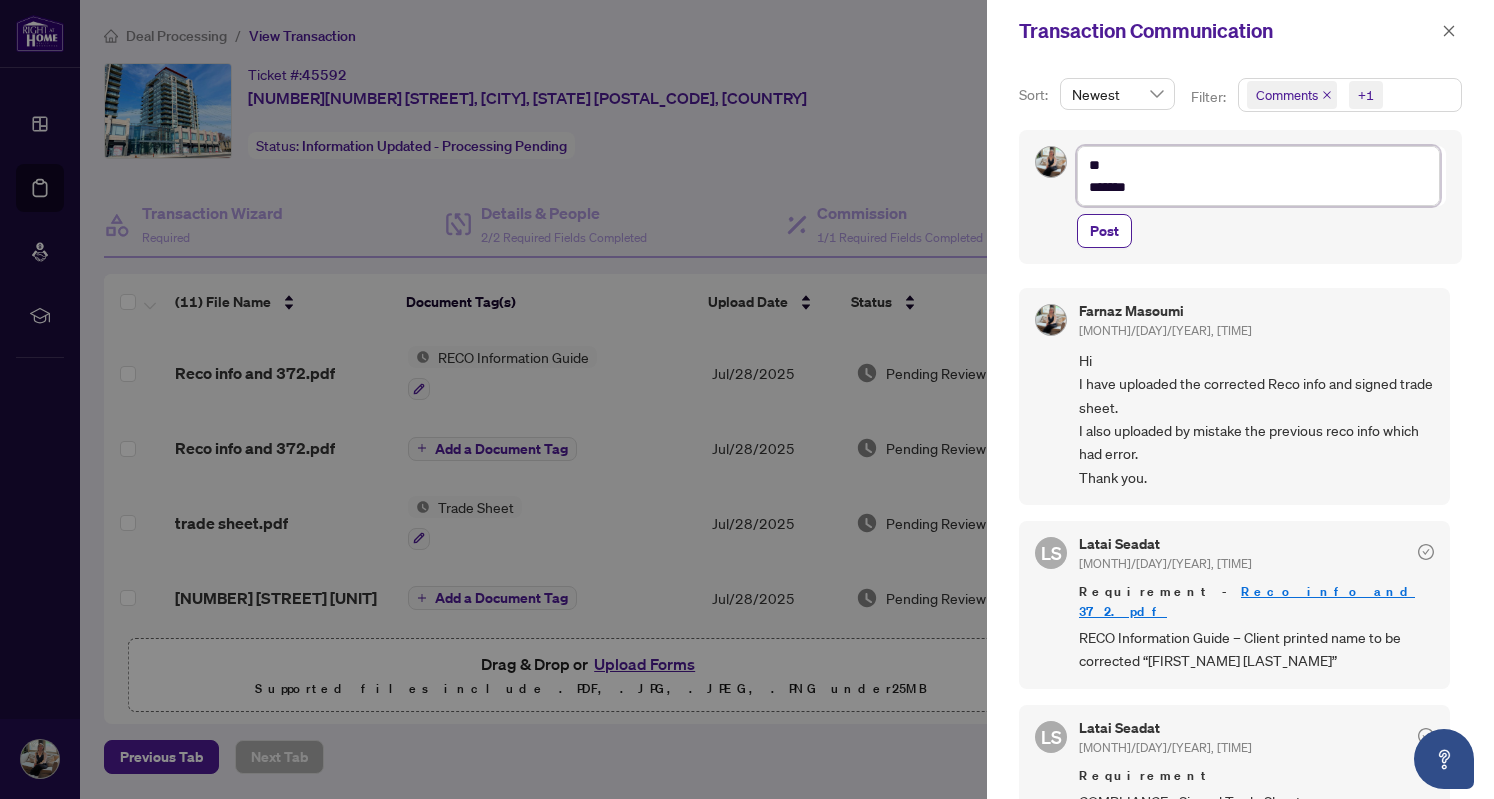 type on "**
********" 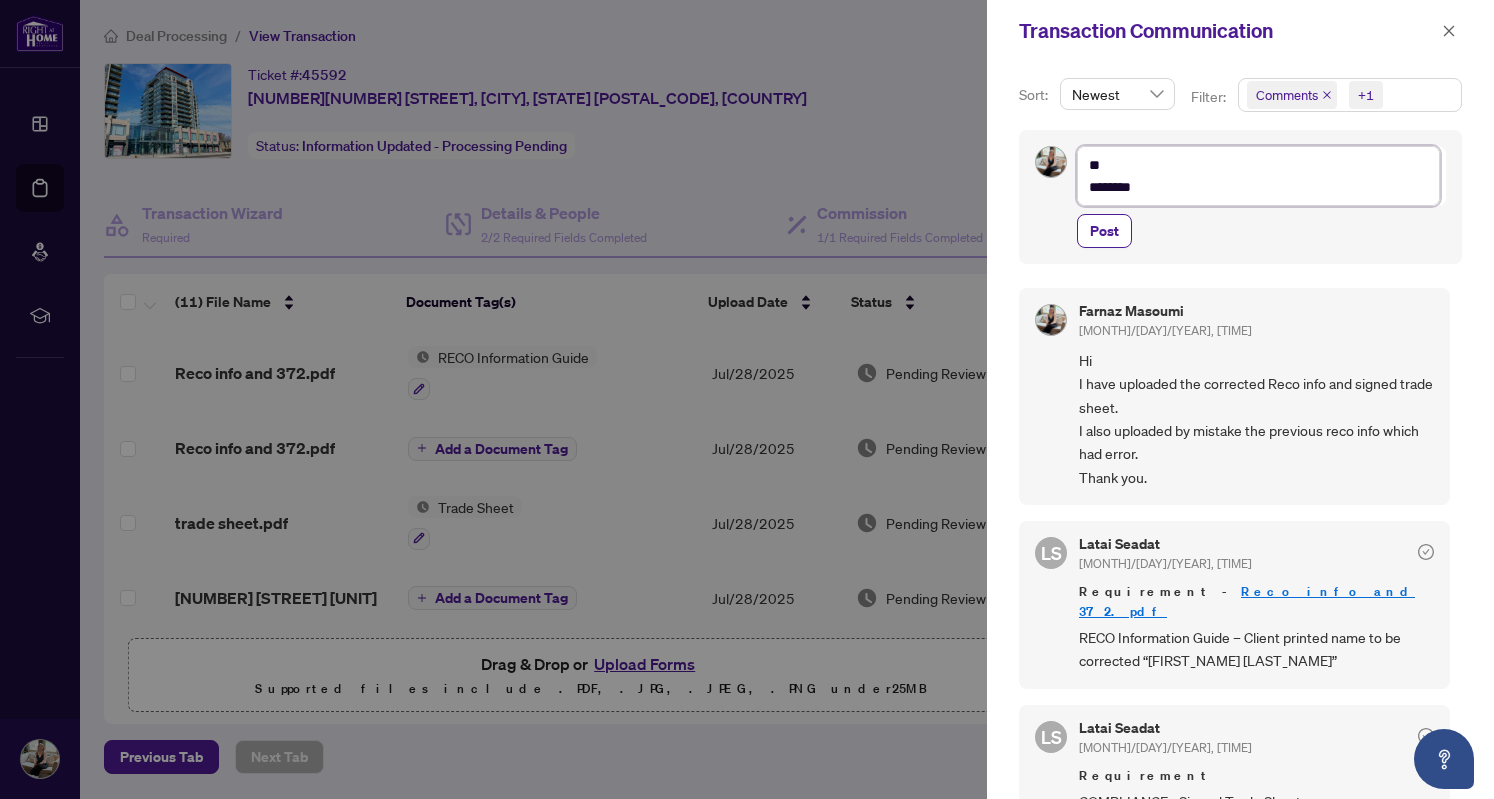 type on "**
*********" 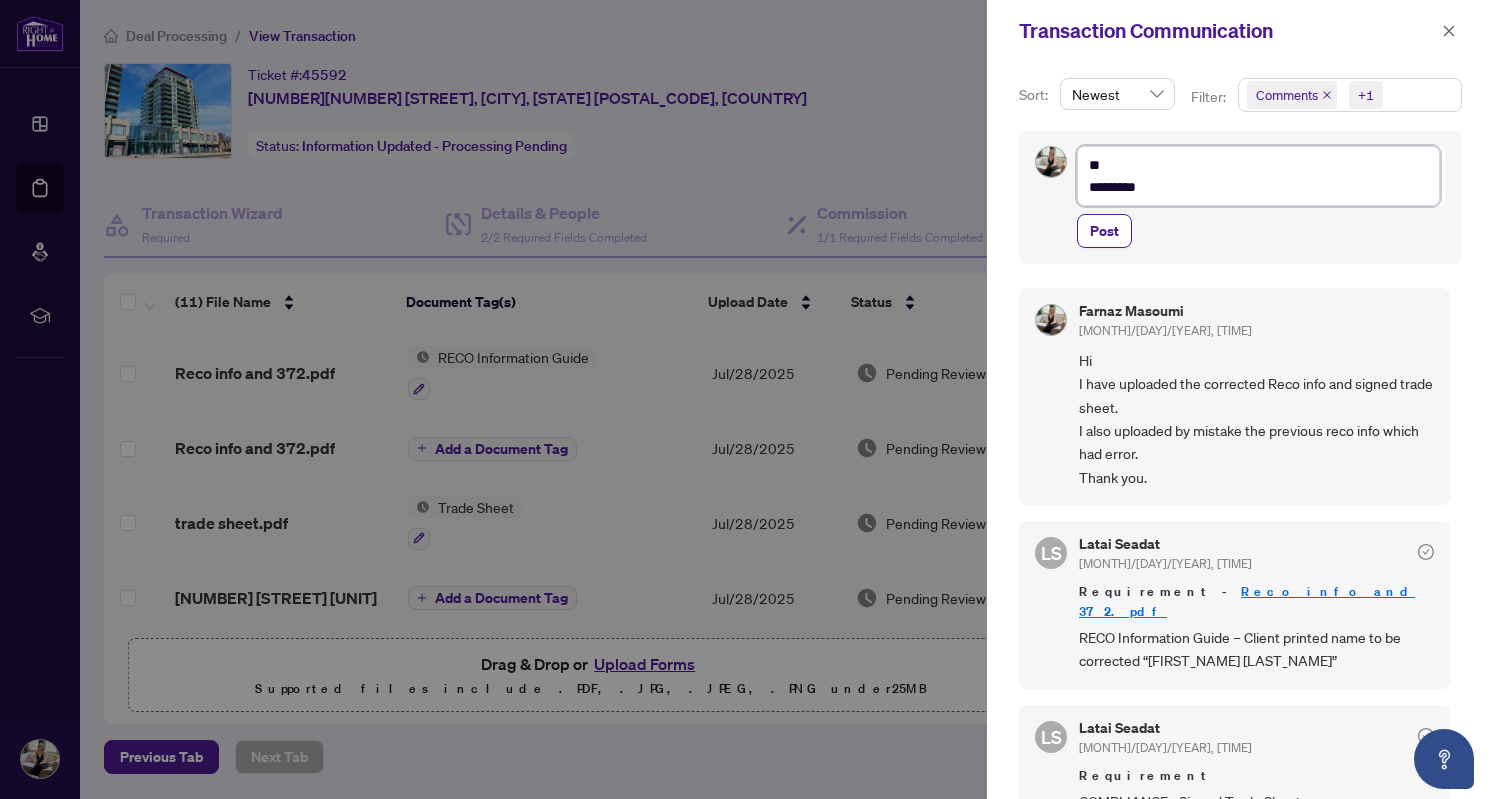 type on "**
*********" 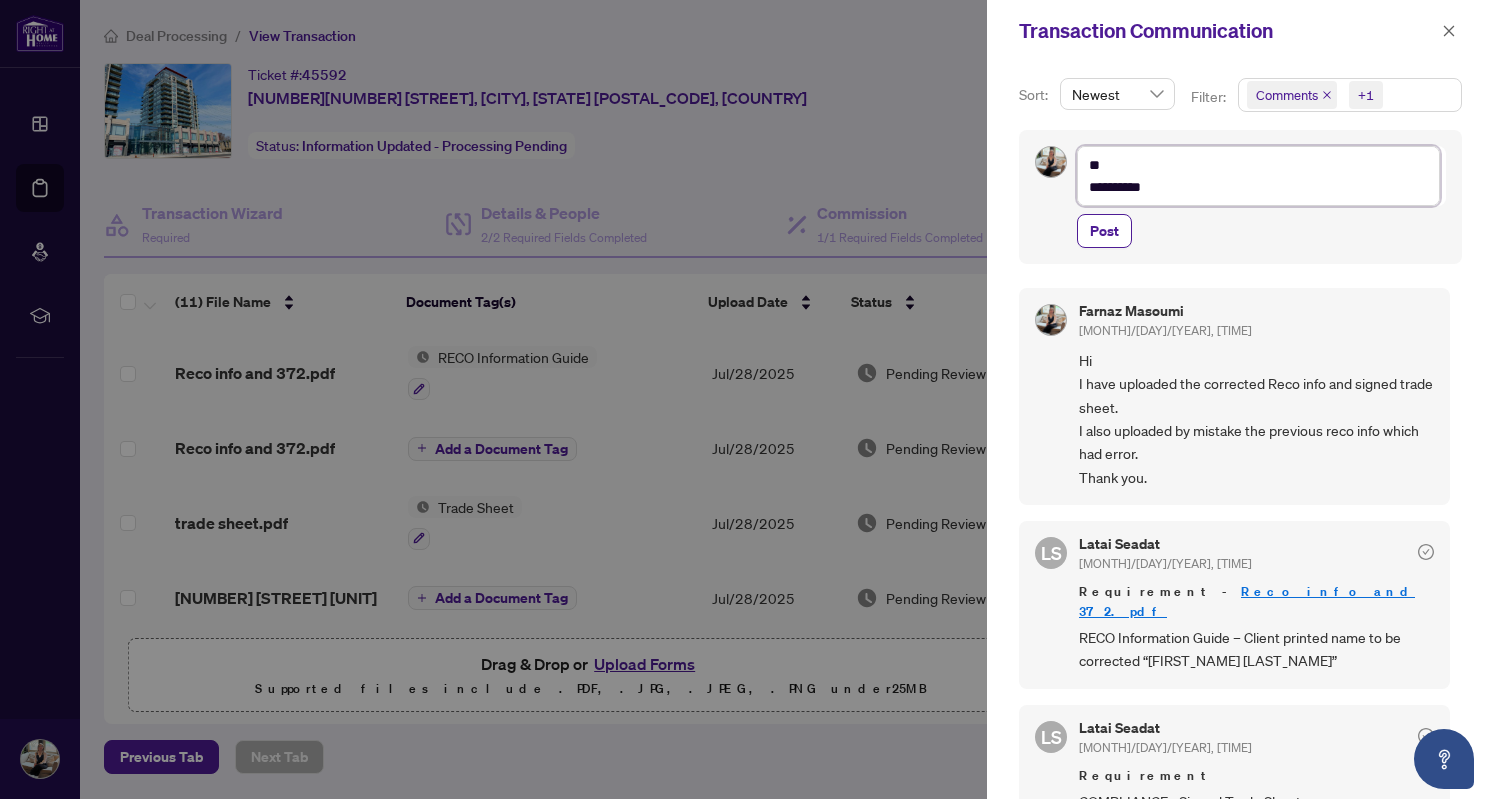 type on "**********" 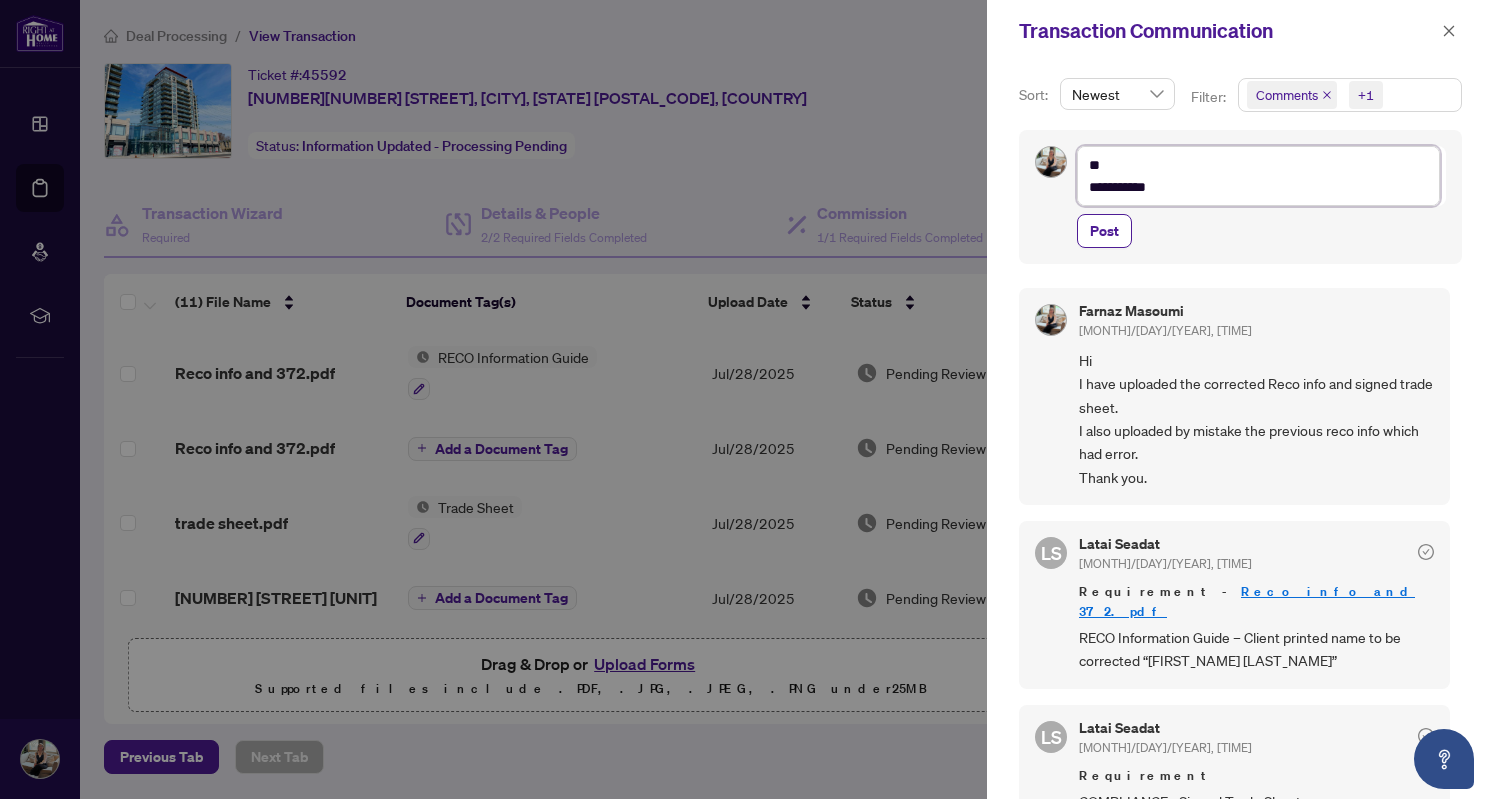 type on "**********" 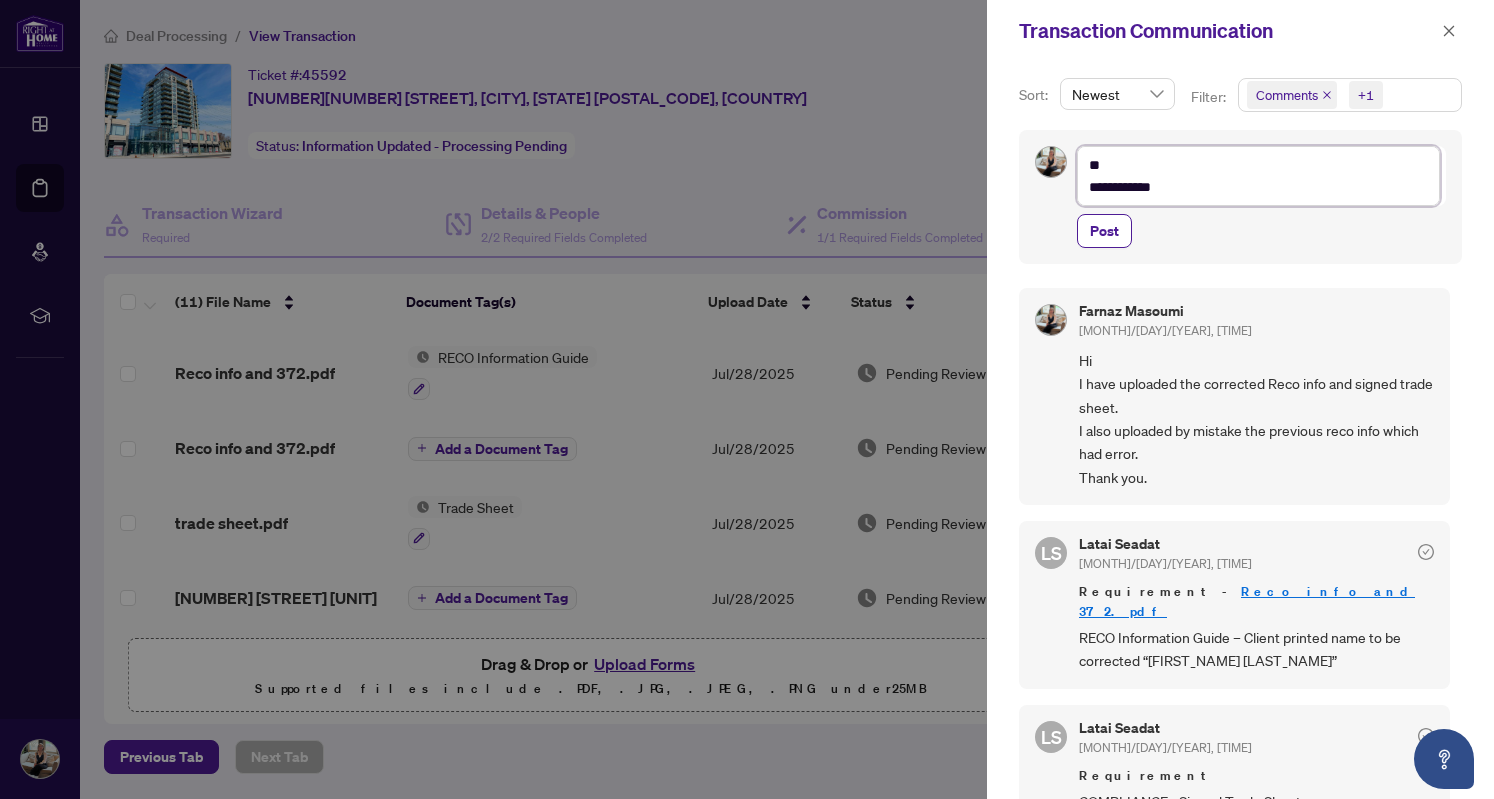 type on "**********" 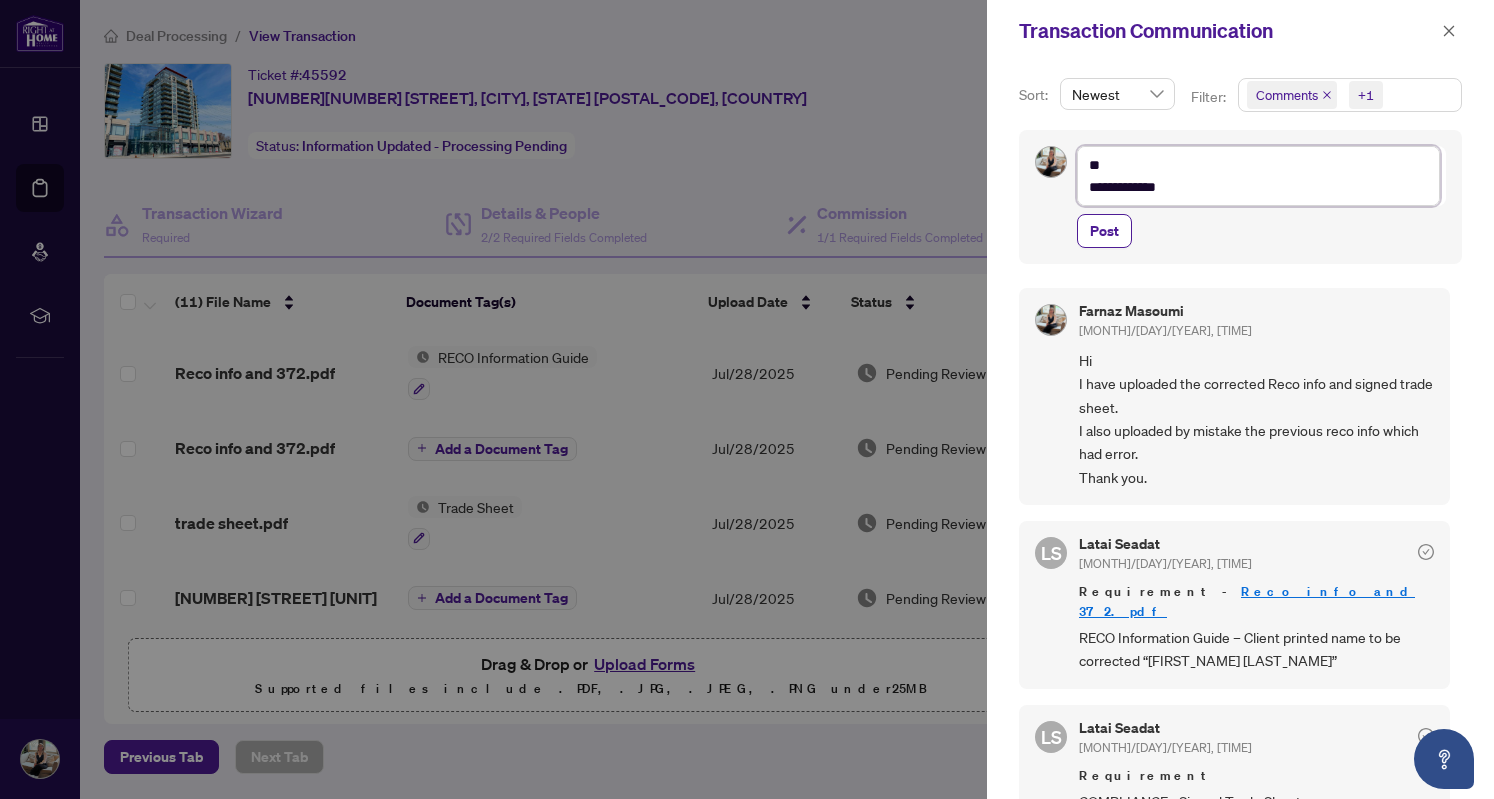 type on "**********" 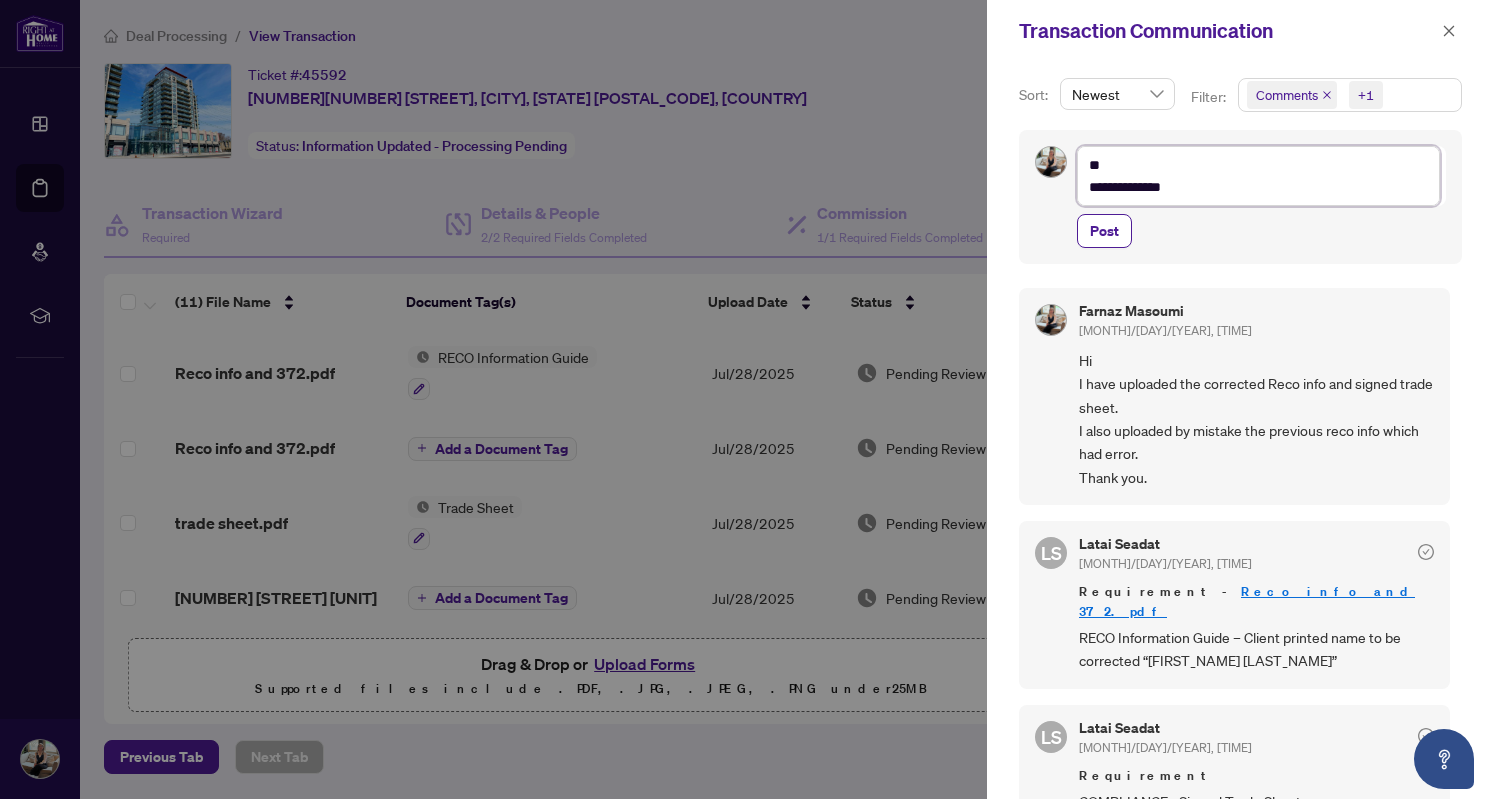 type on "**********" 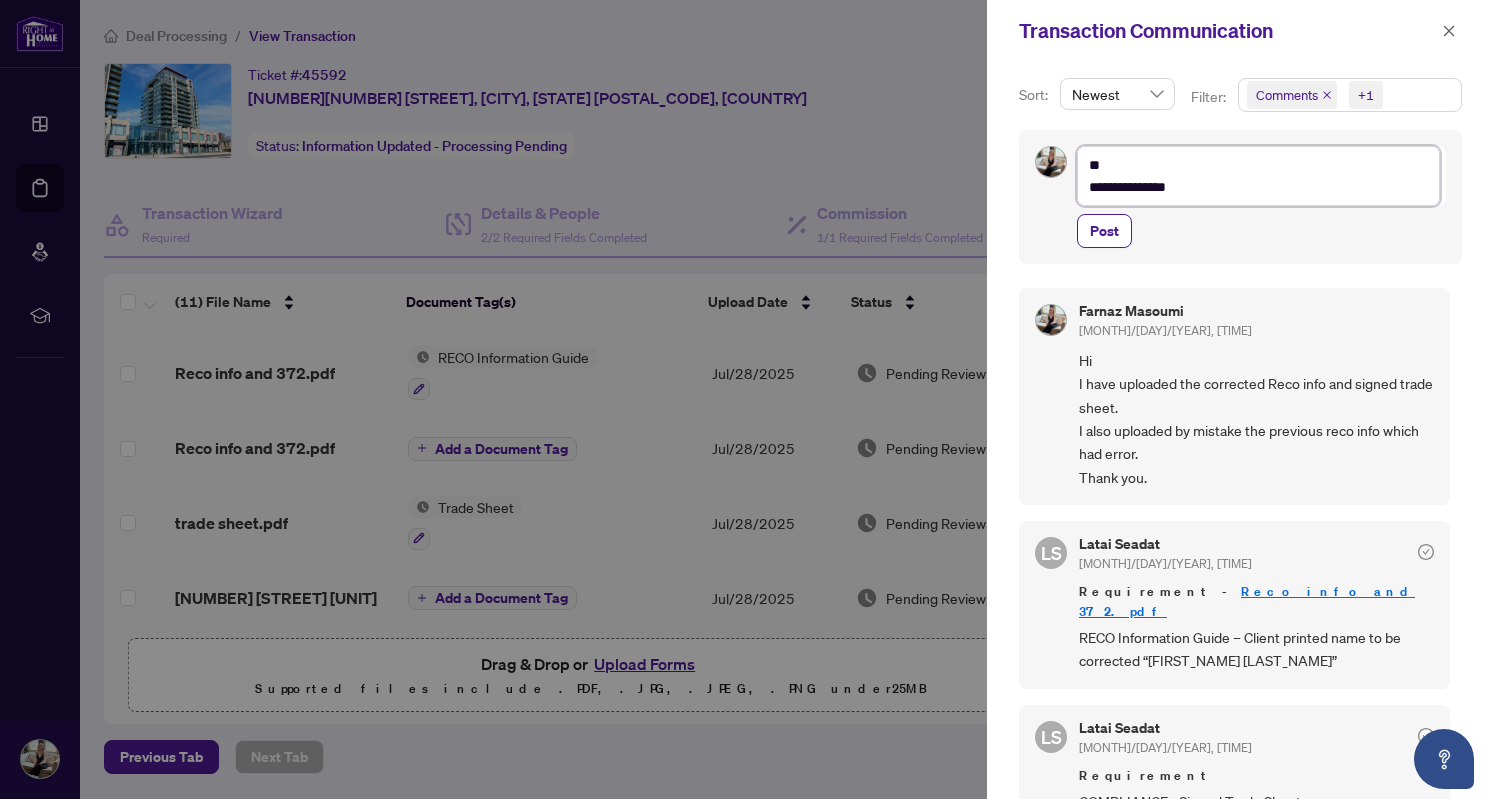 type on "**********" 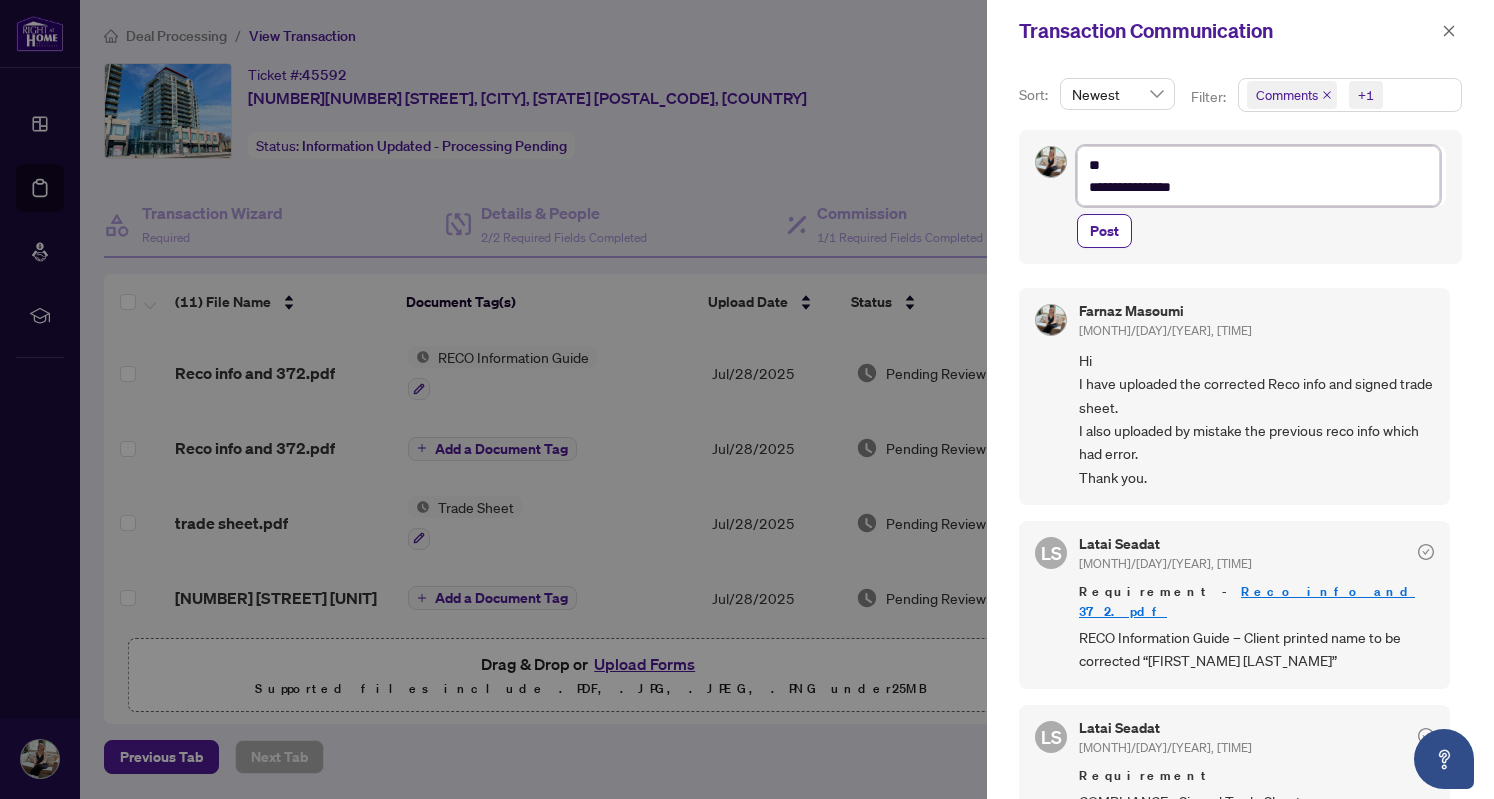 type on "**********" 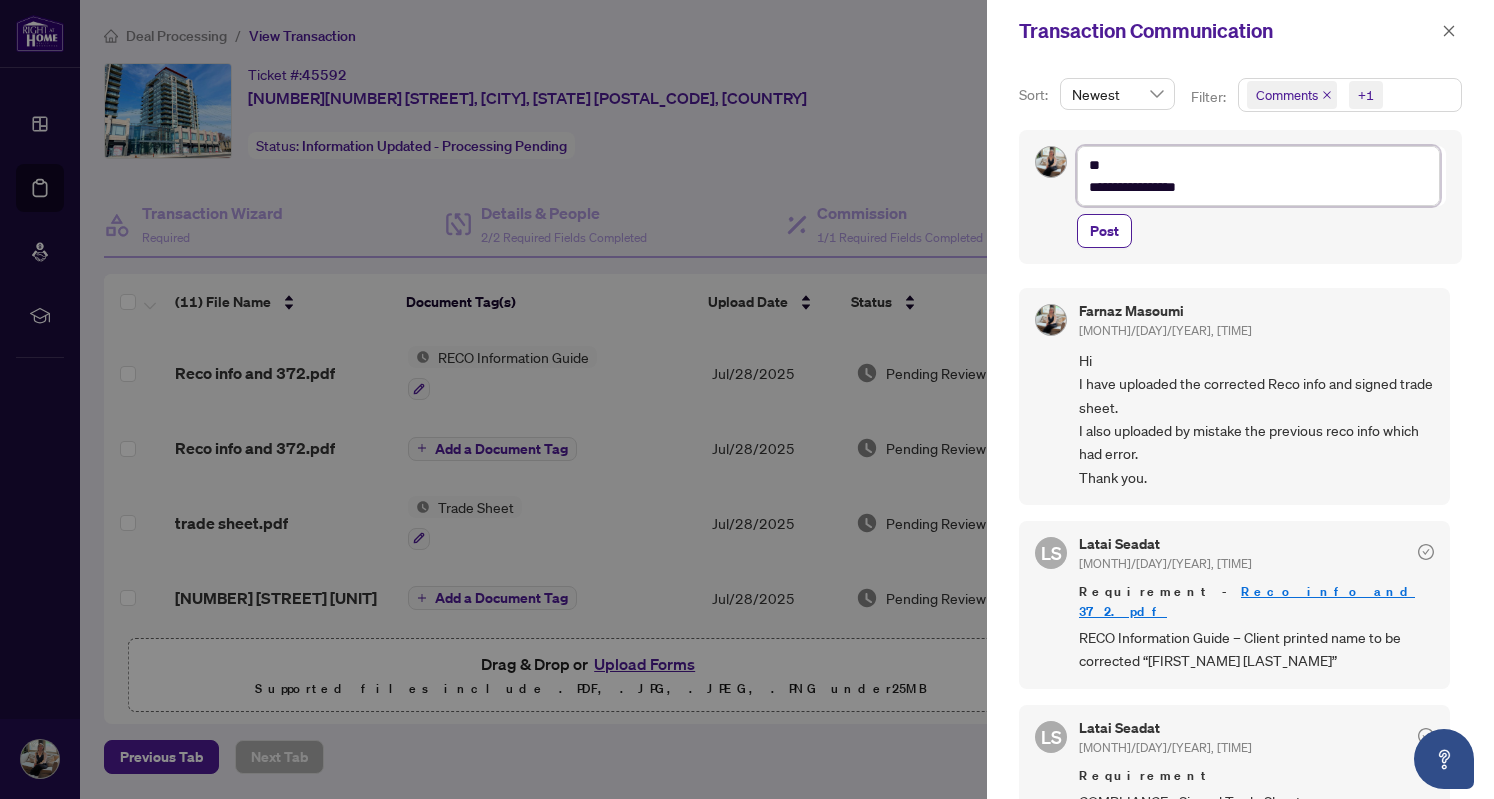 type on "**********" 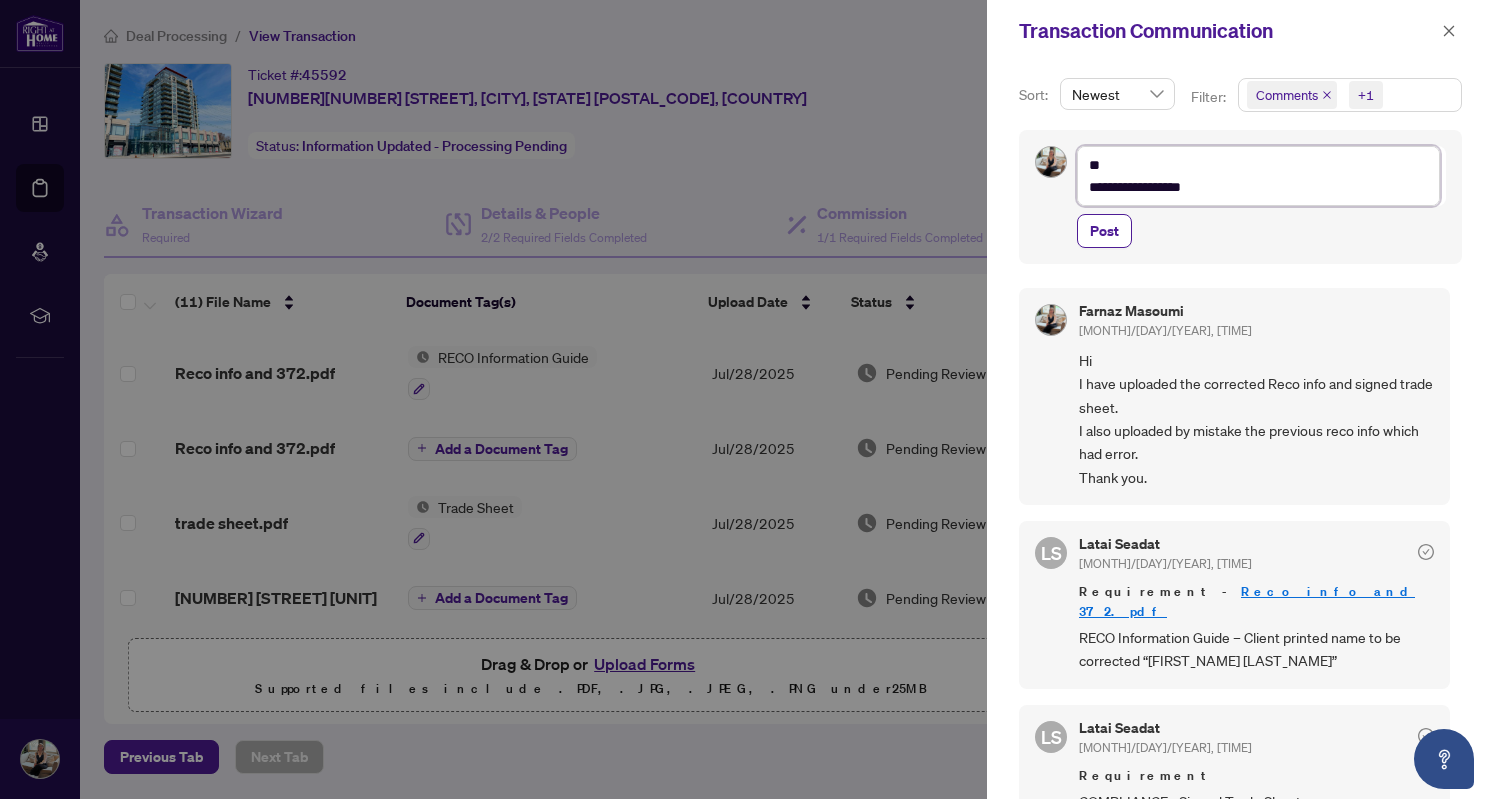 type on "**********" 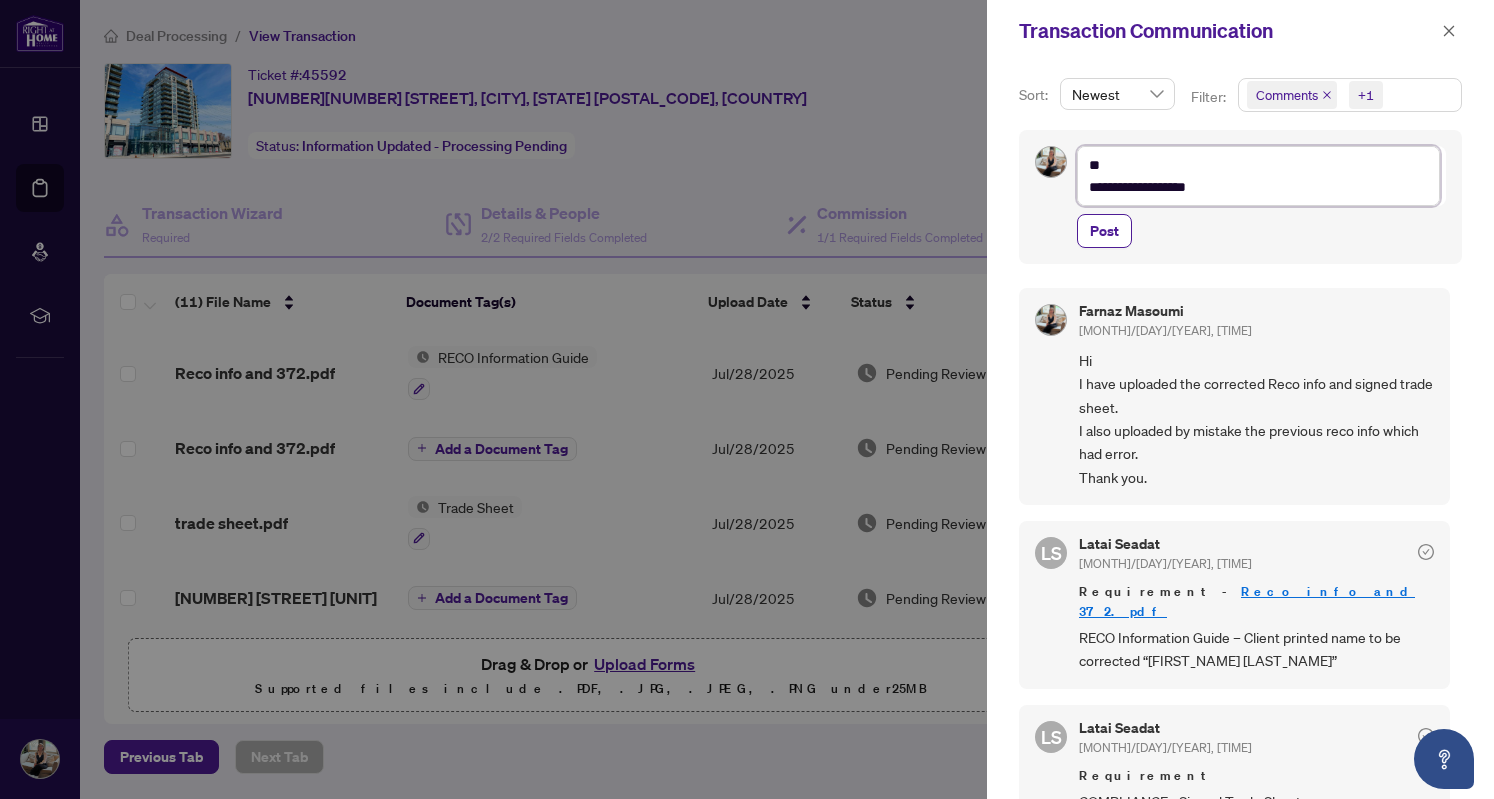 type on "**********" 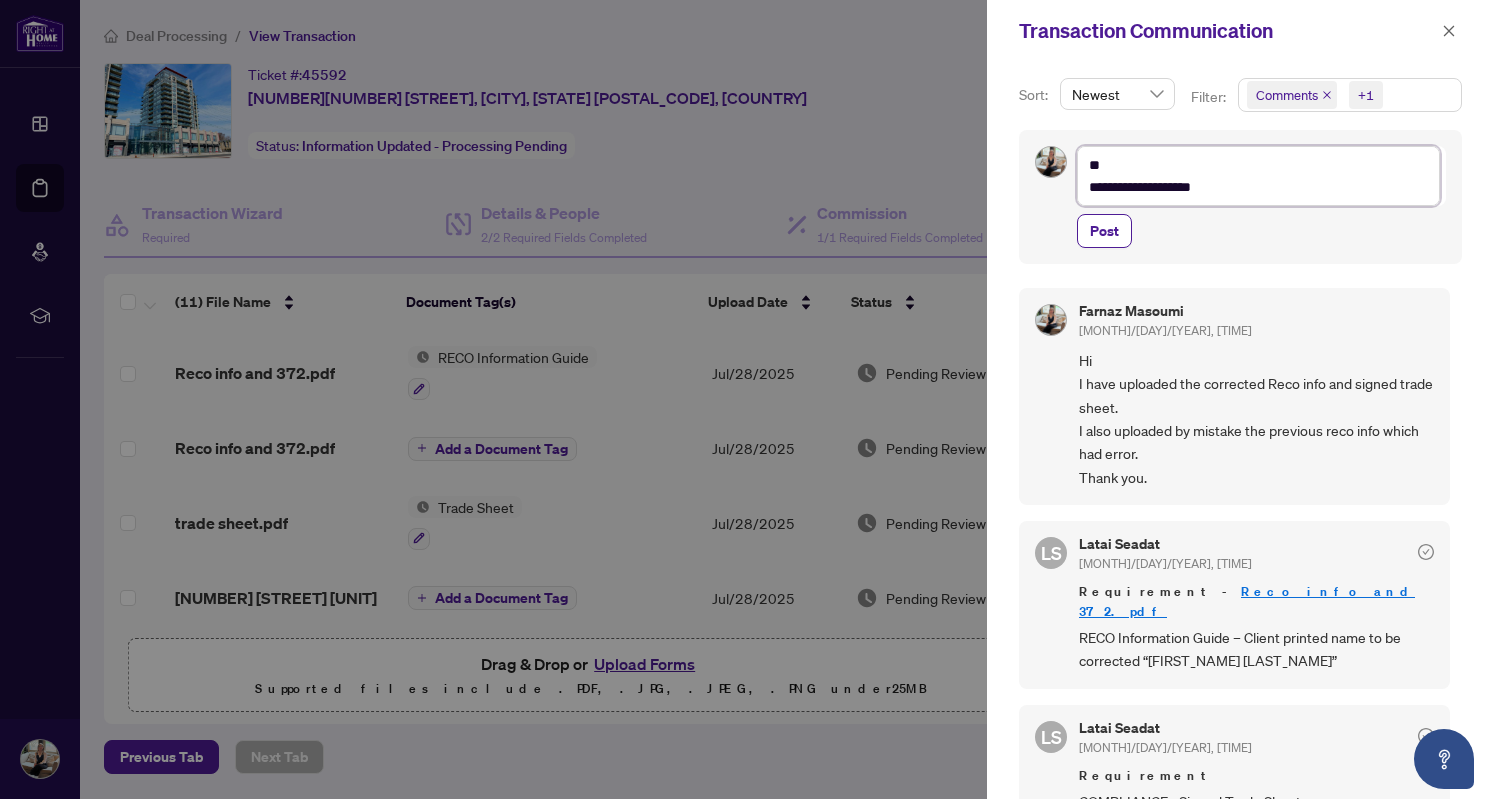 type on "**********" 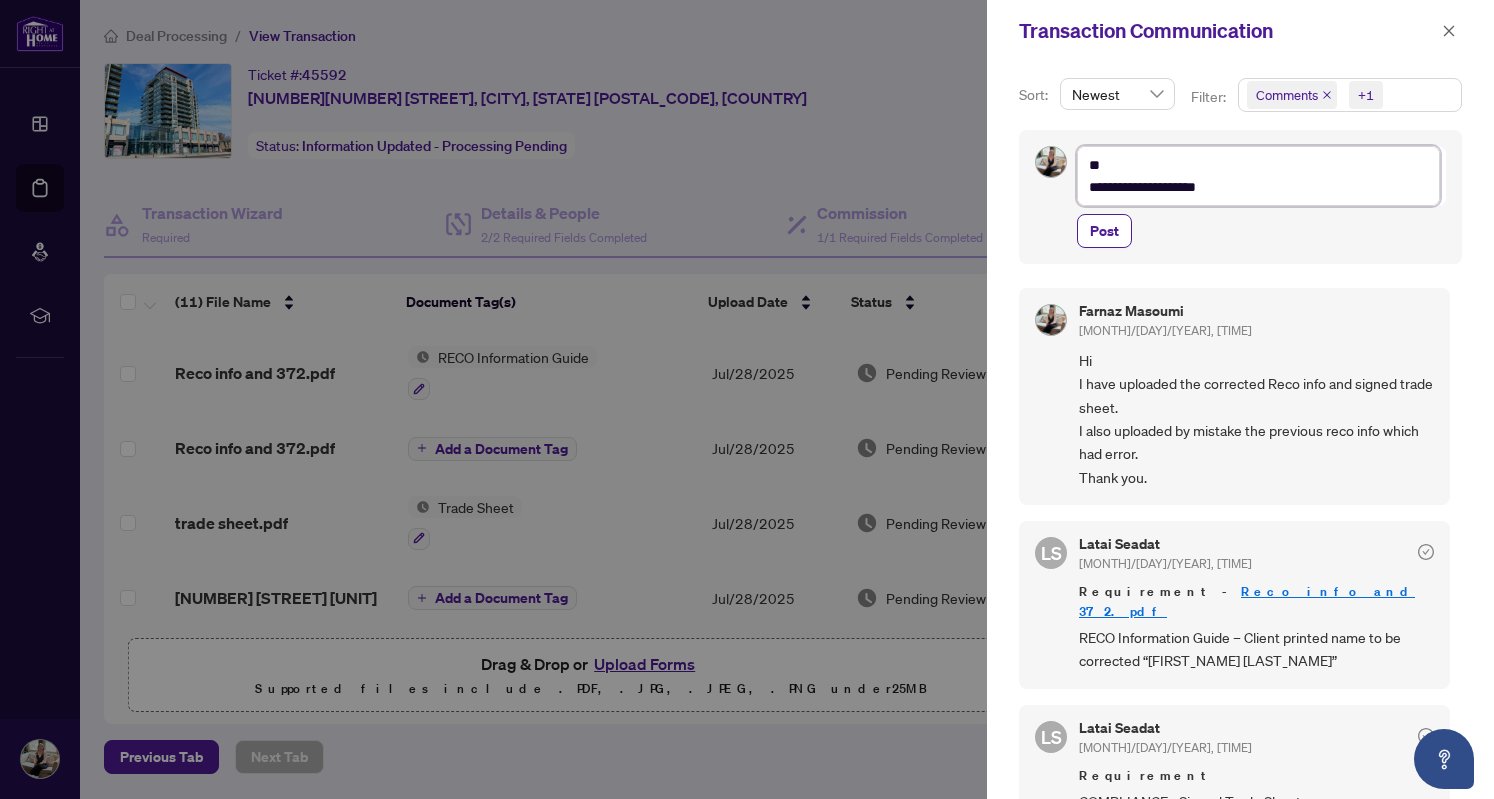 type on "**********" 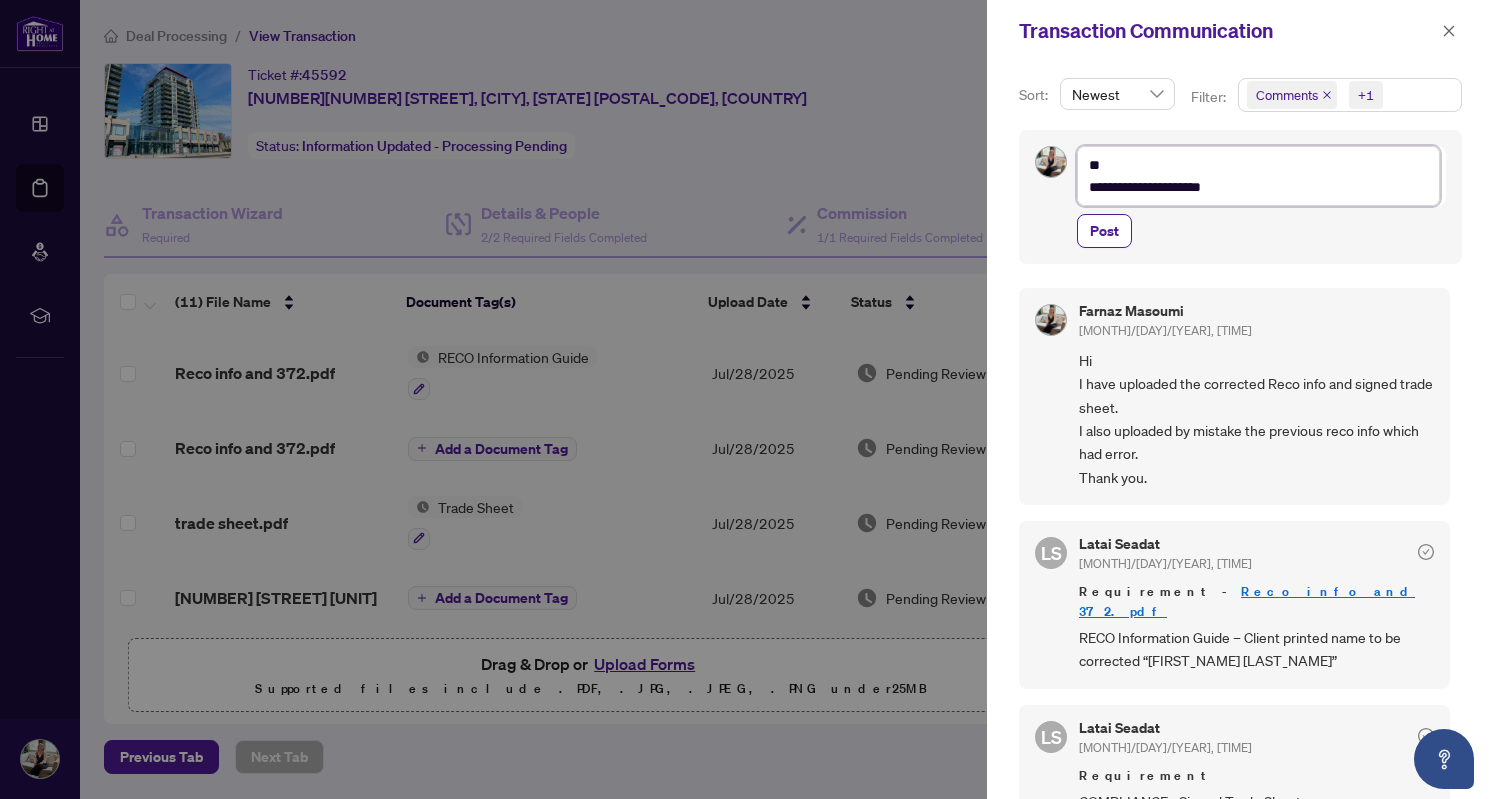 type on "**********" 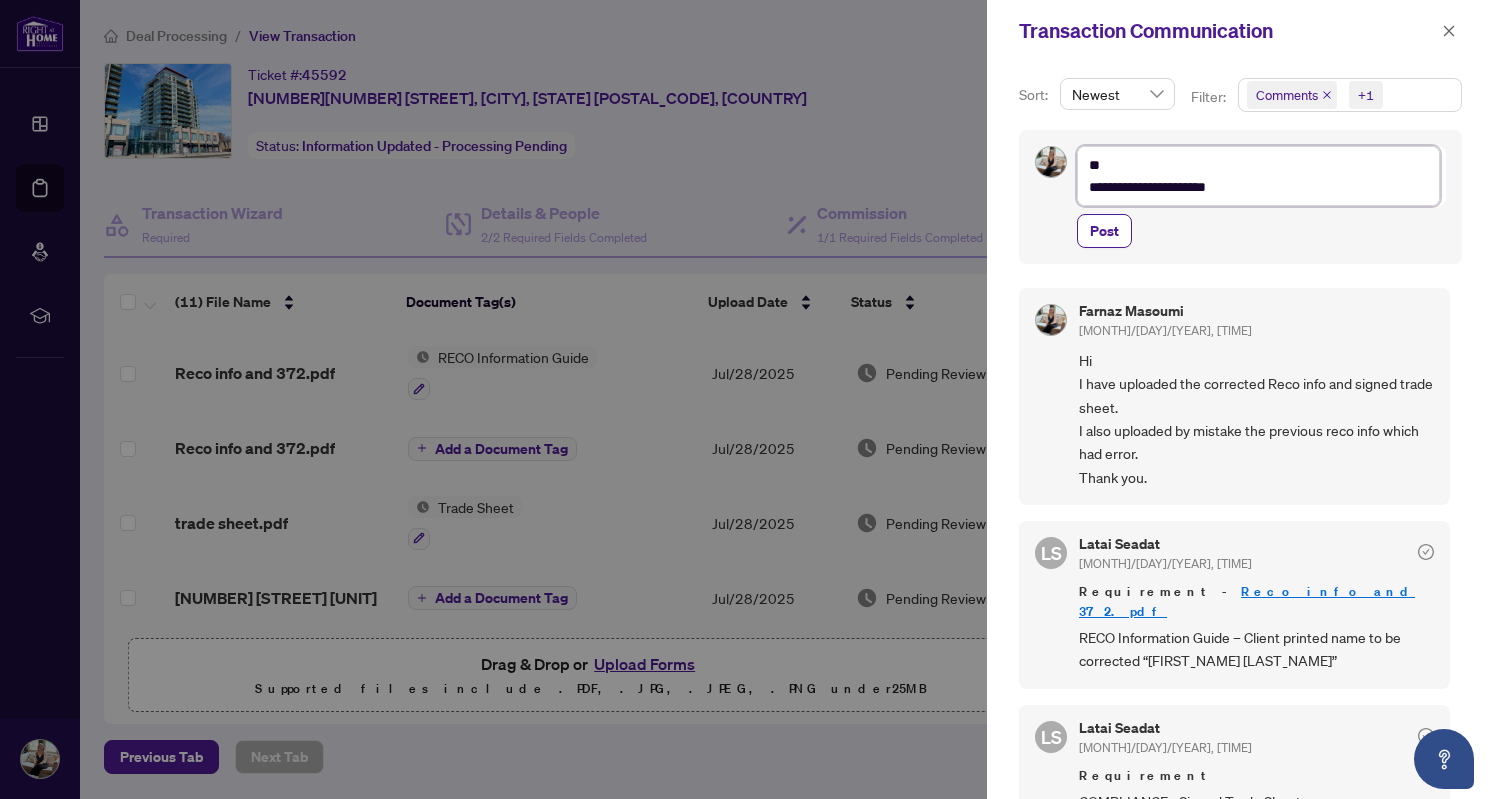 type on "**********" 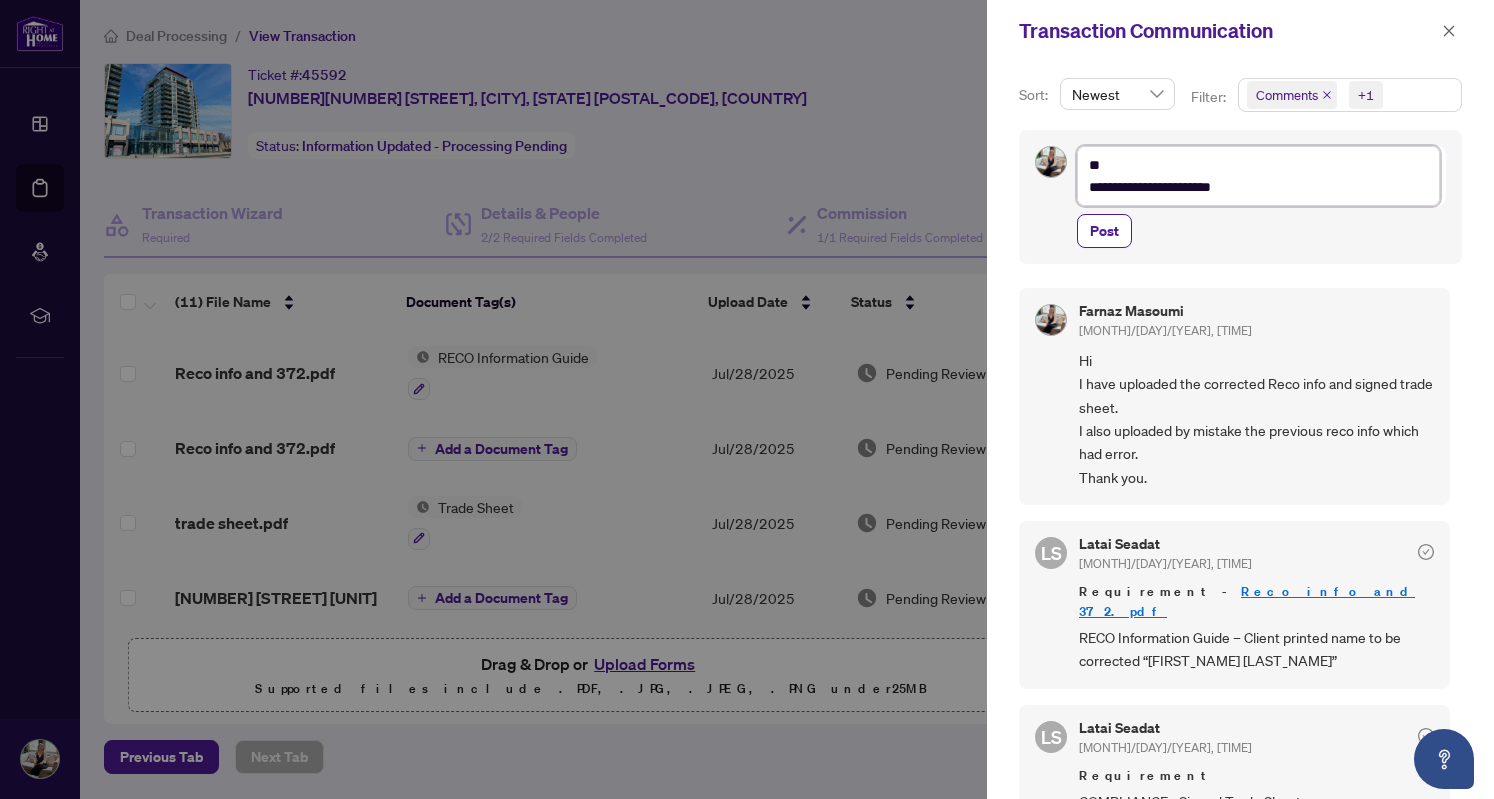 type on "**********" 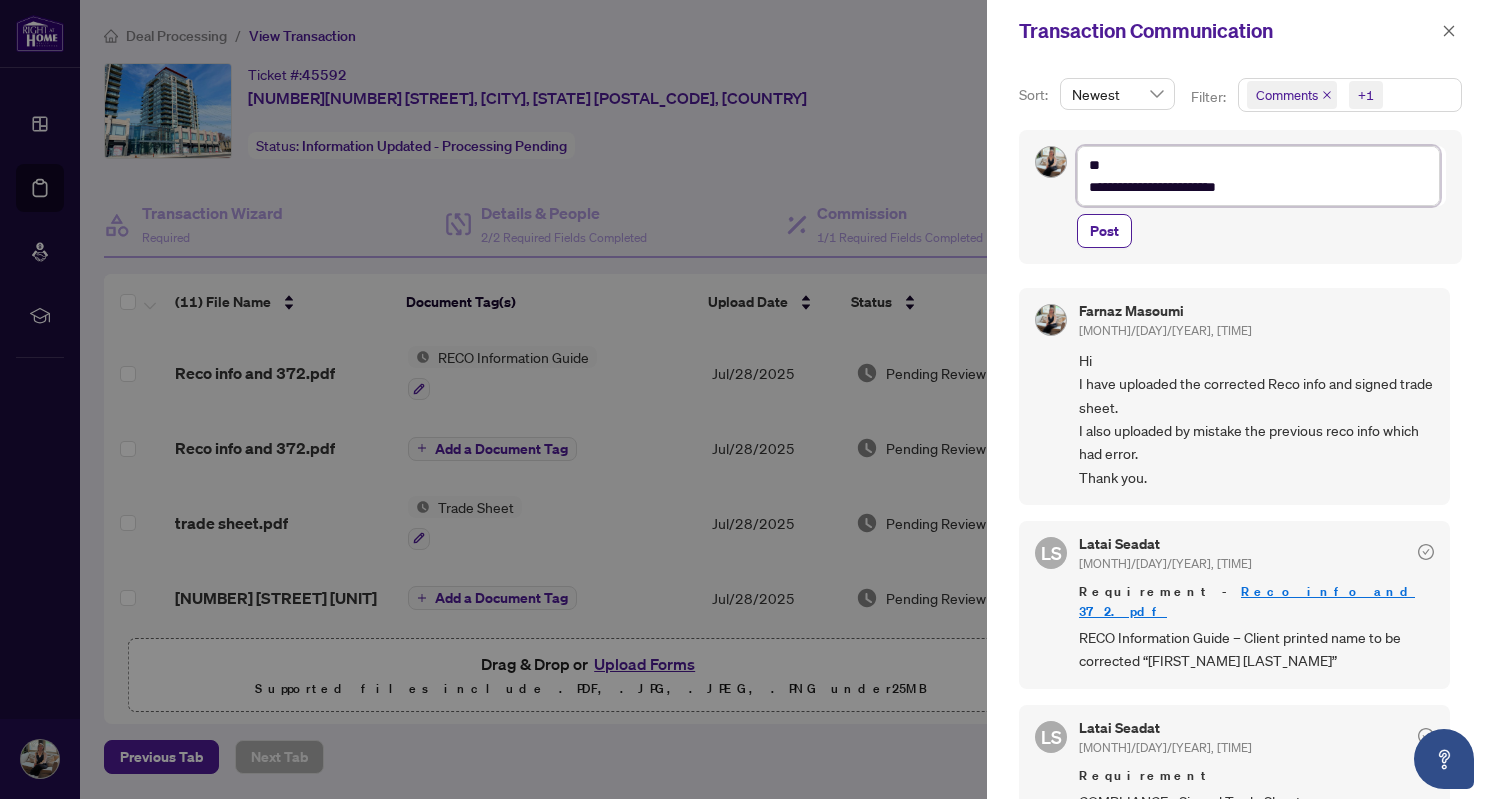 type on "**********" 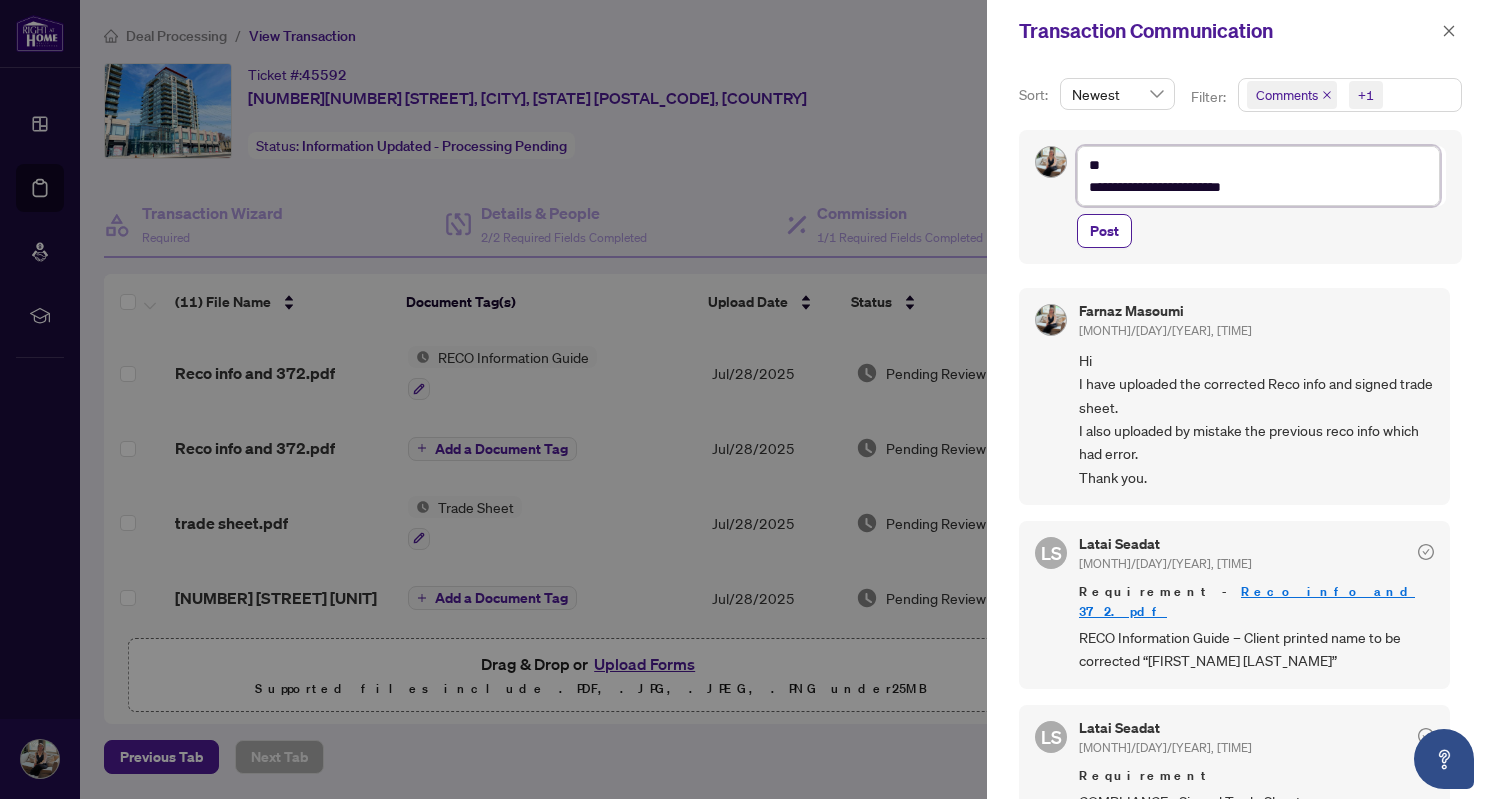 type on "**********" 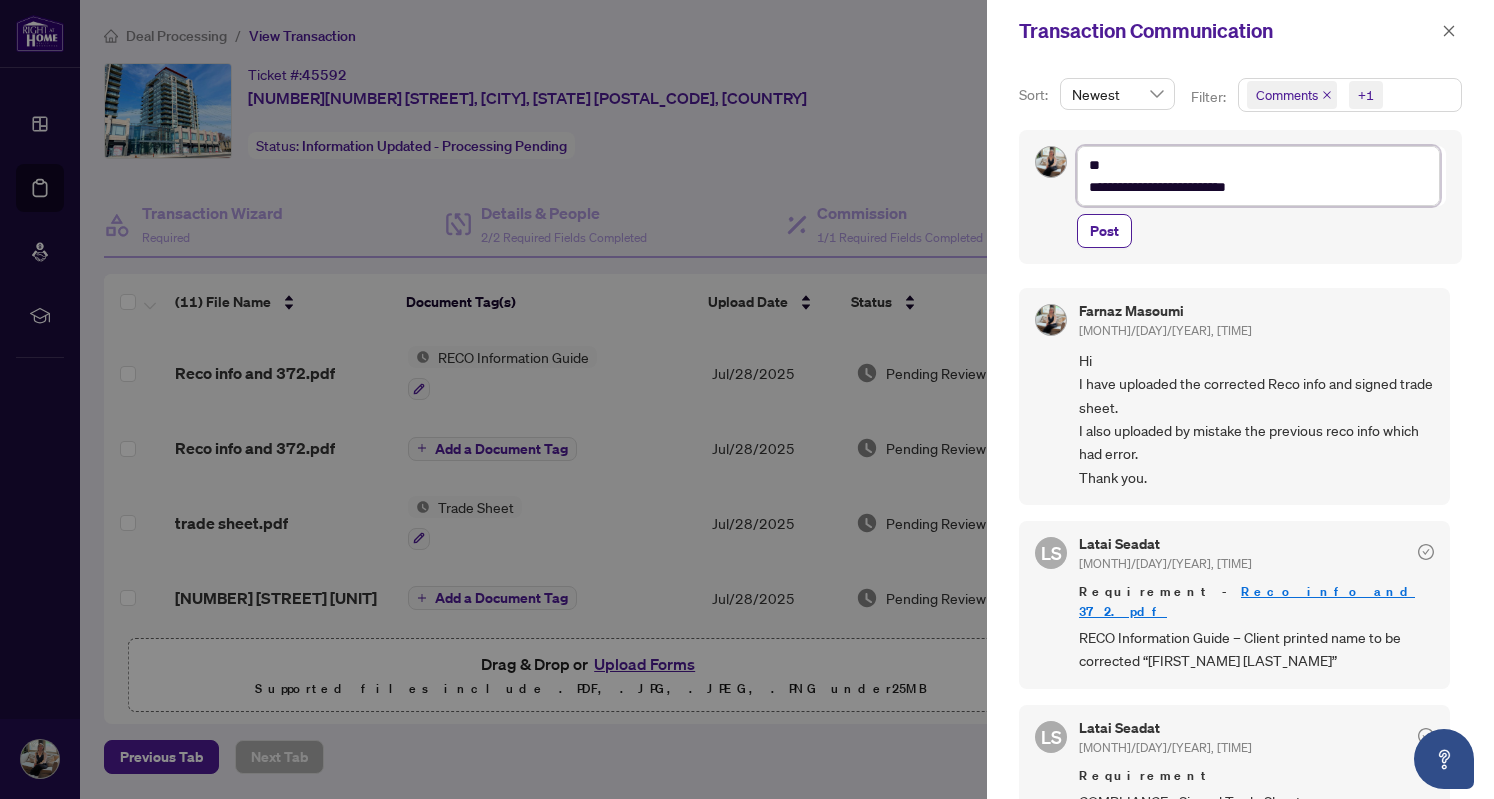 type on "**********" 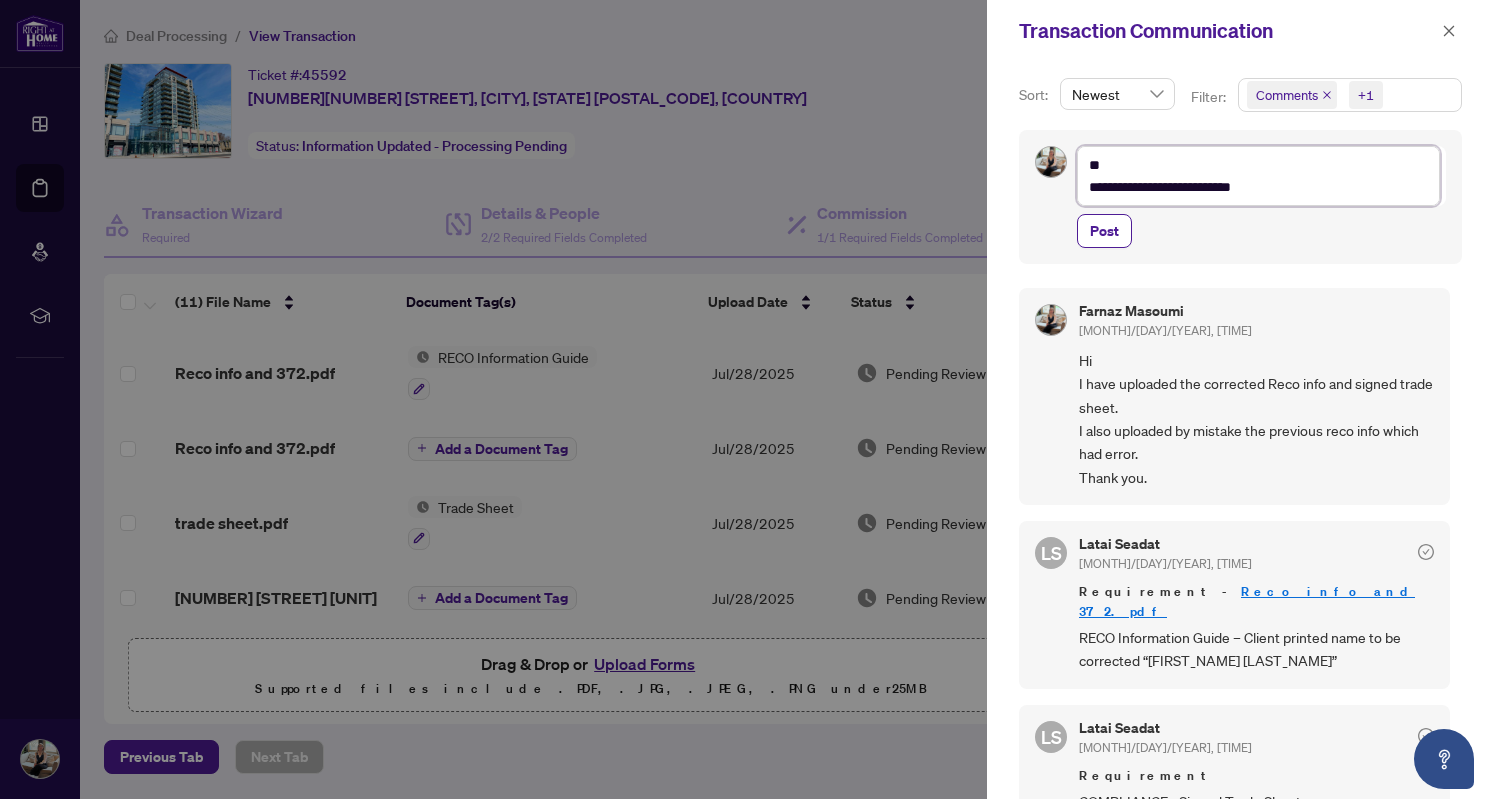 type on "**********" 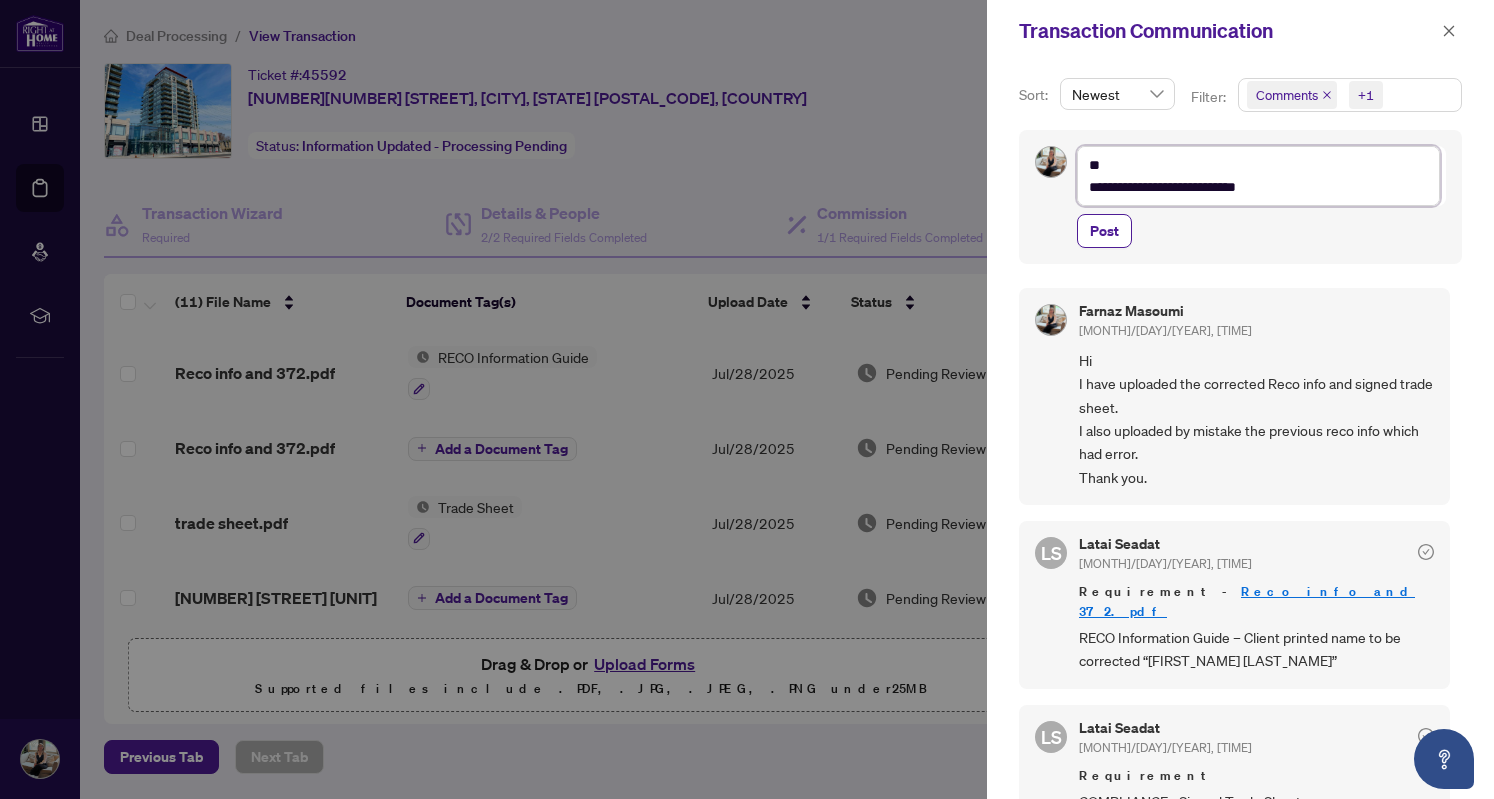 type on "**********" 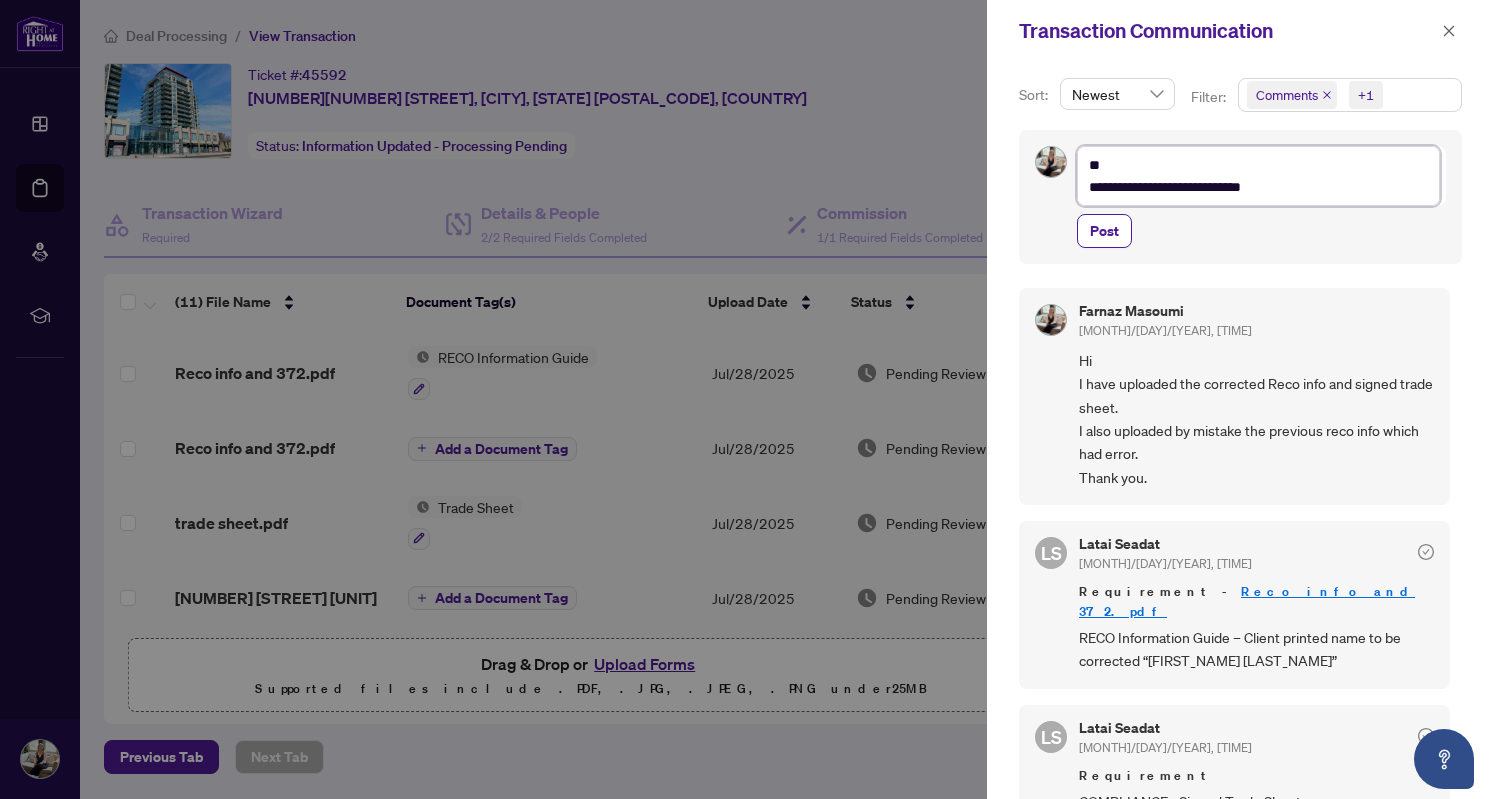 type on "**********" 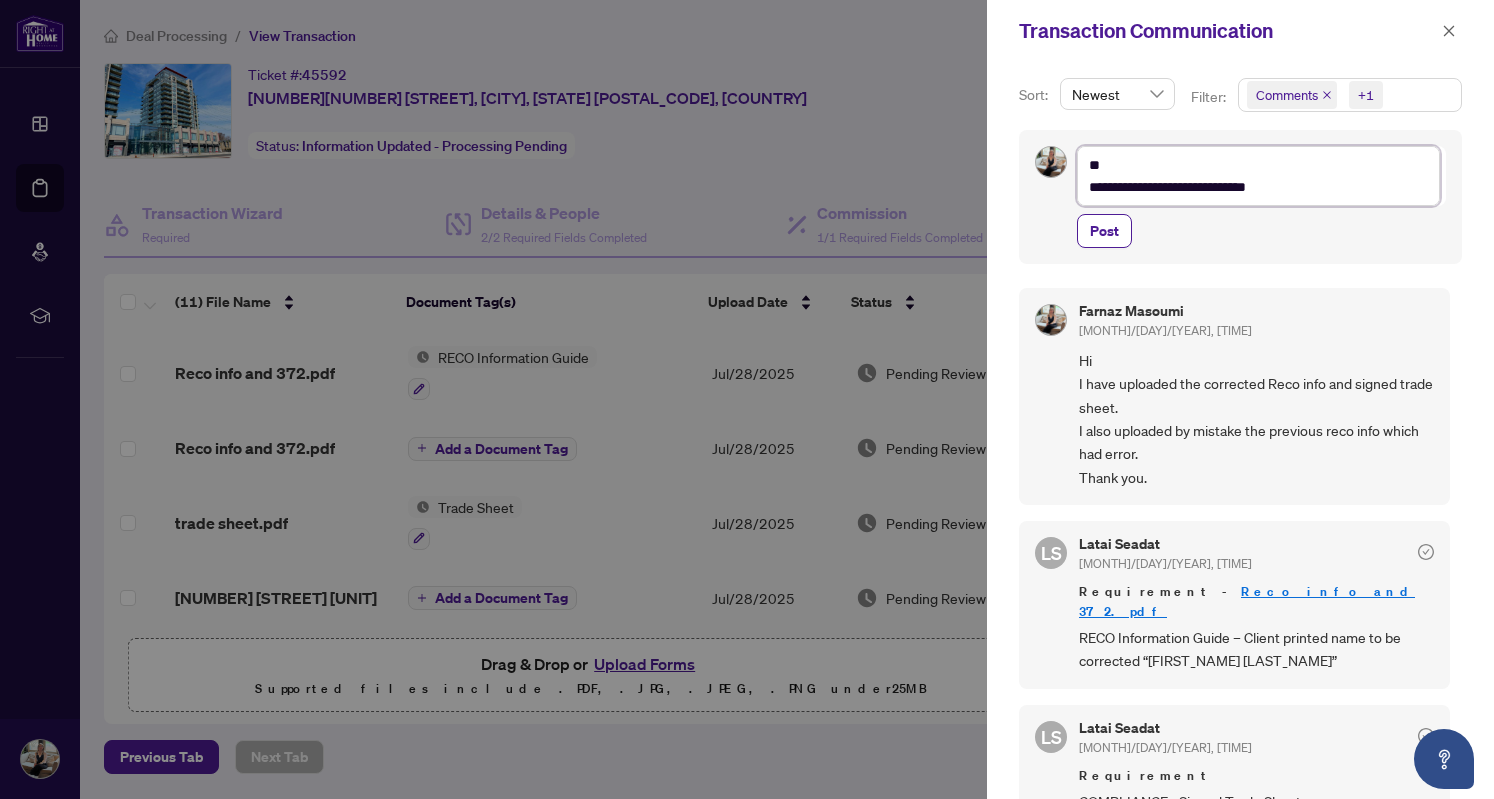type on "**********" 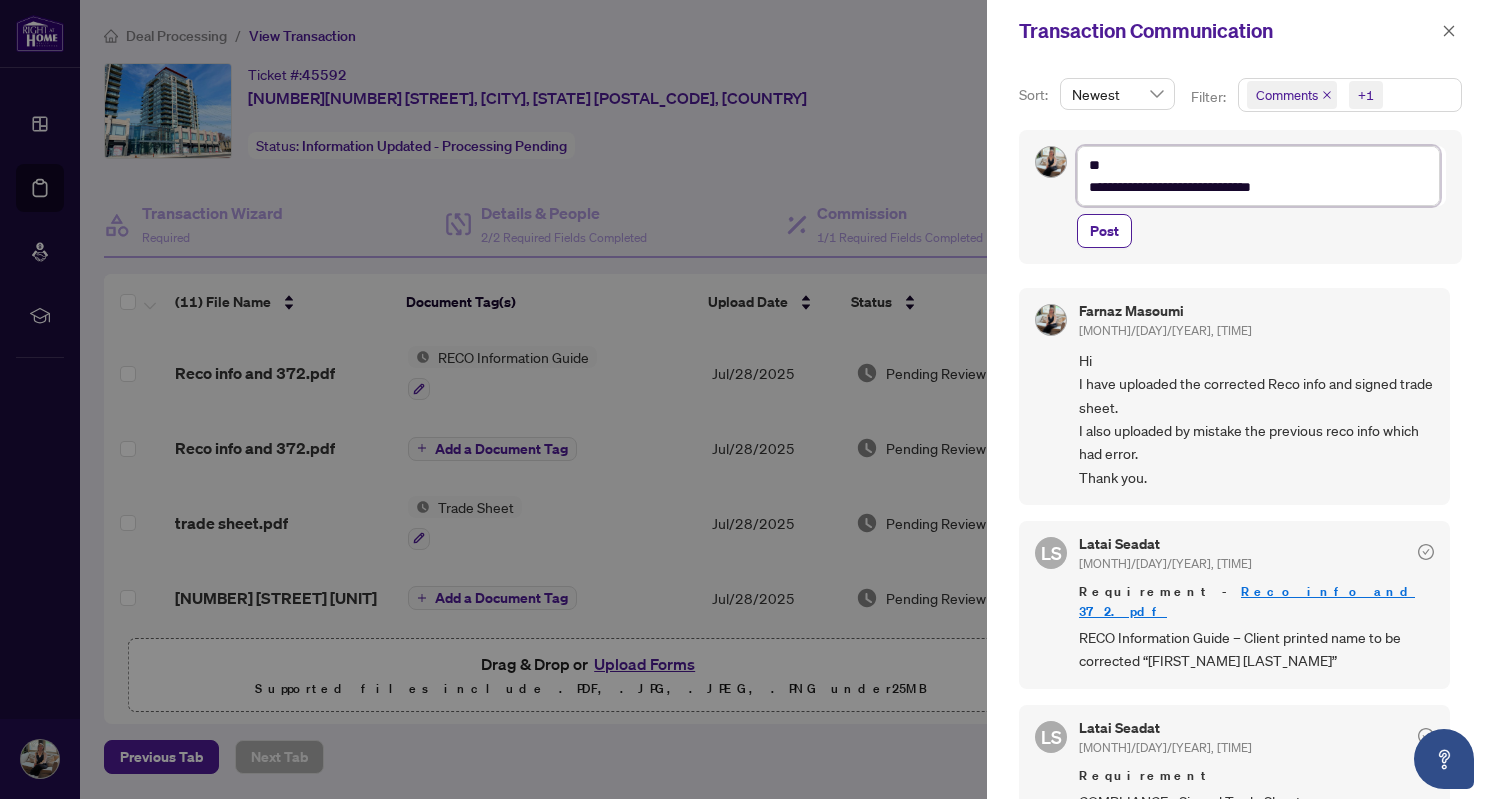 type on "**********" 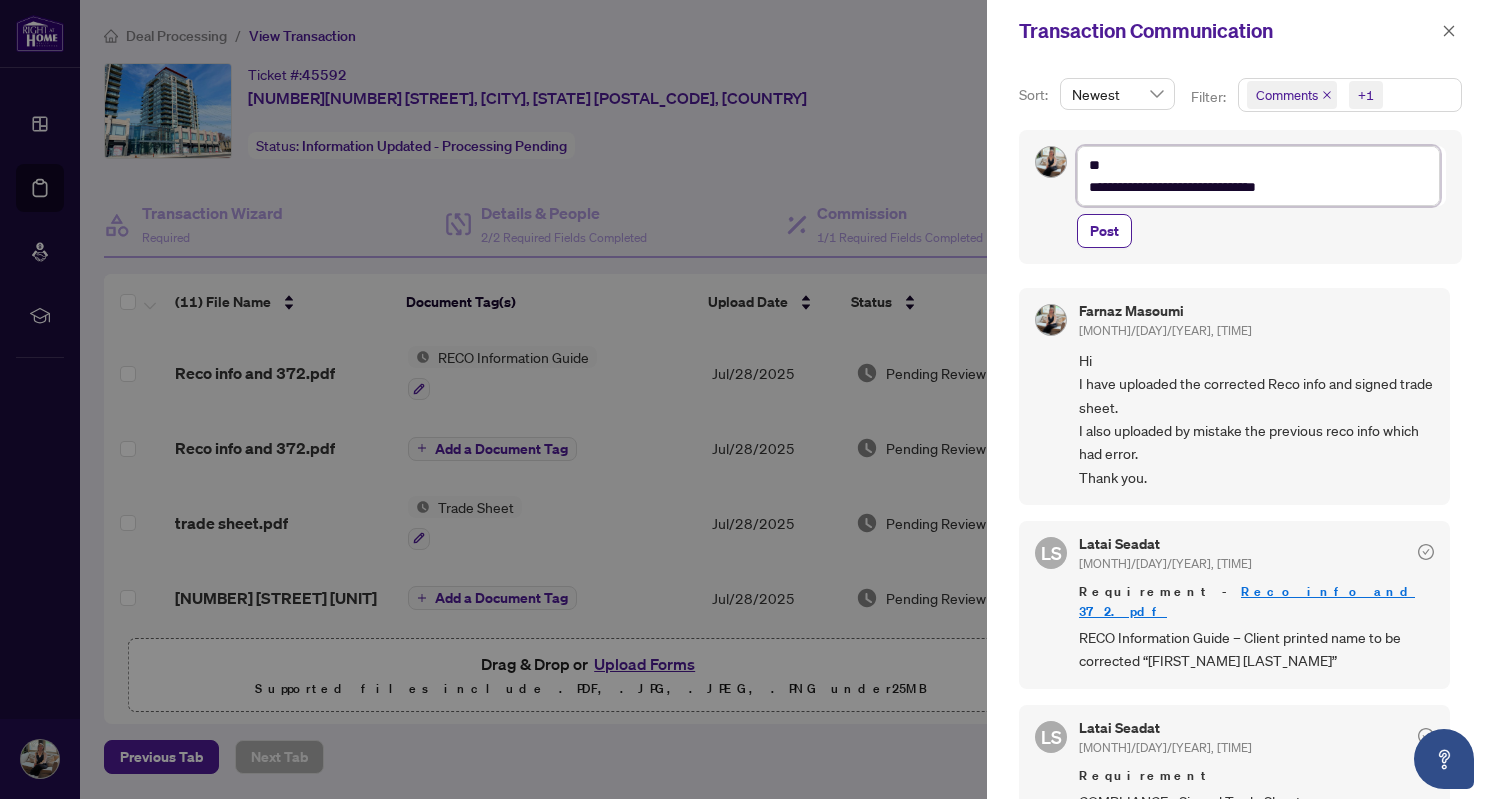 type on "**********" 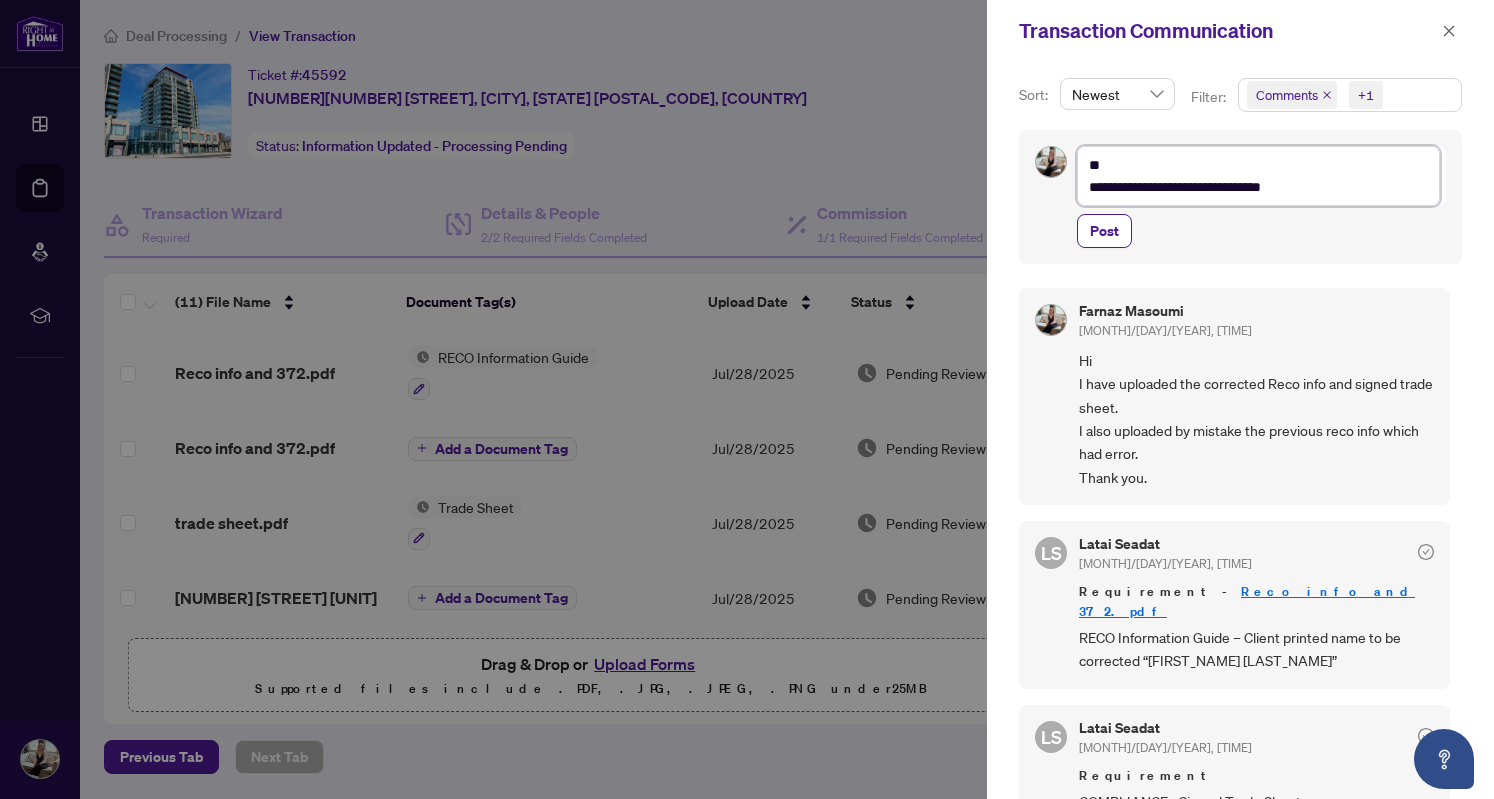 type on "**********" 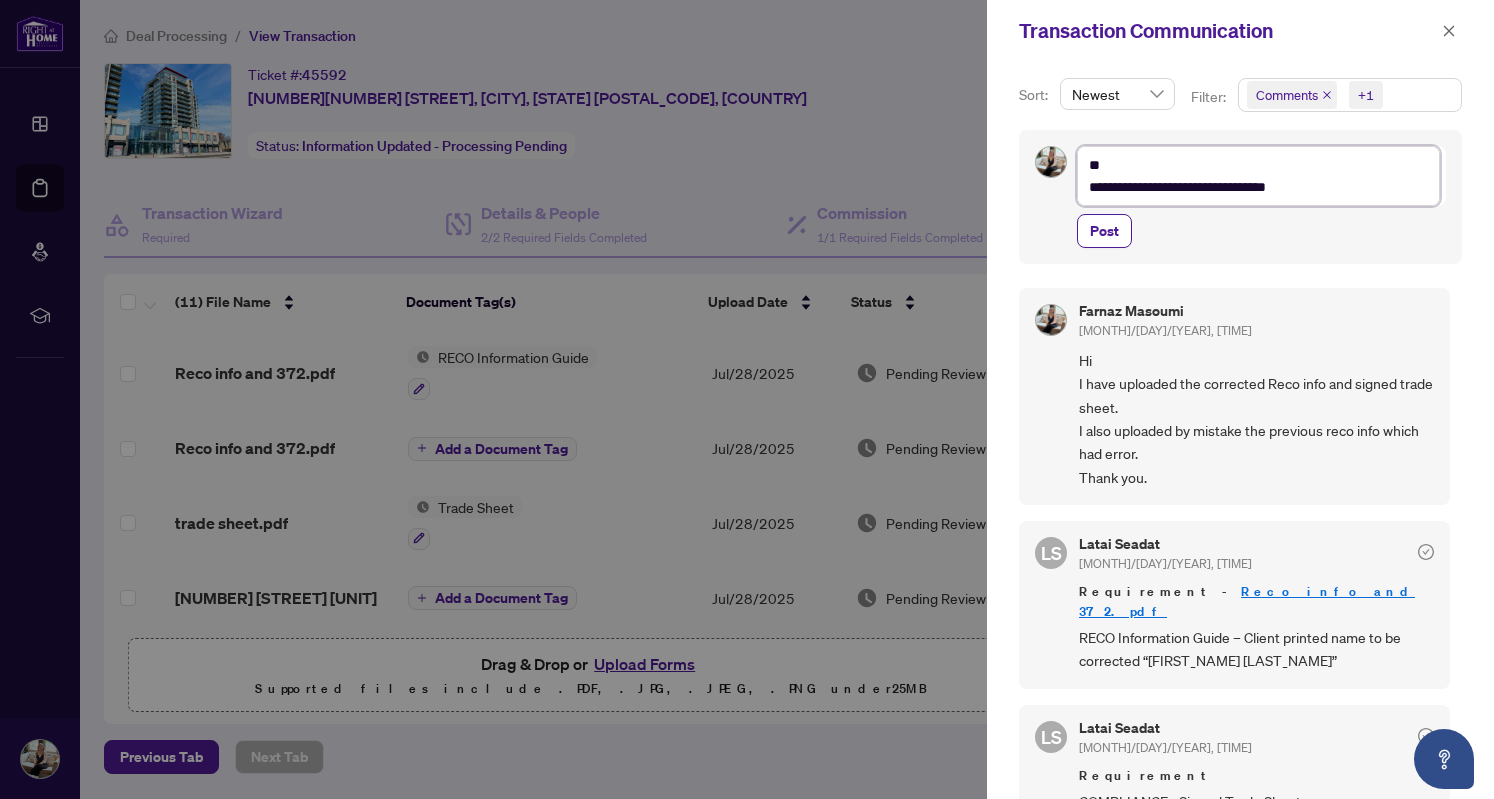 type on "**********" 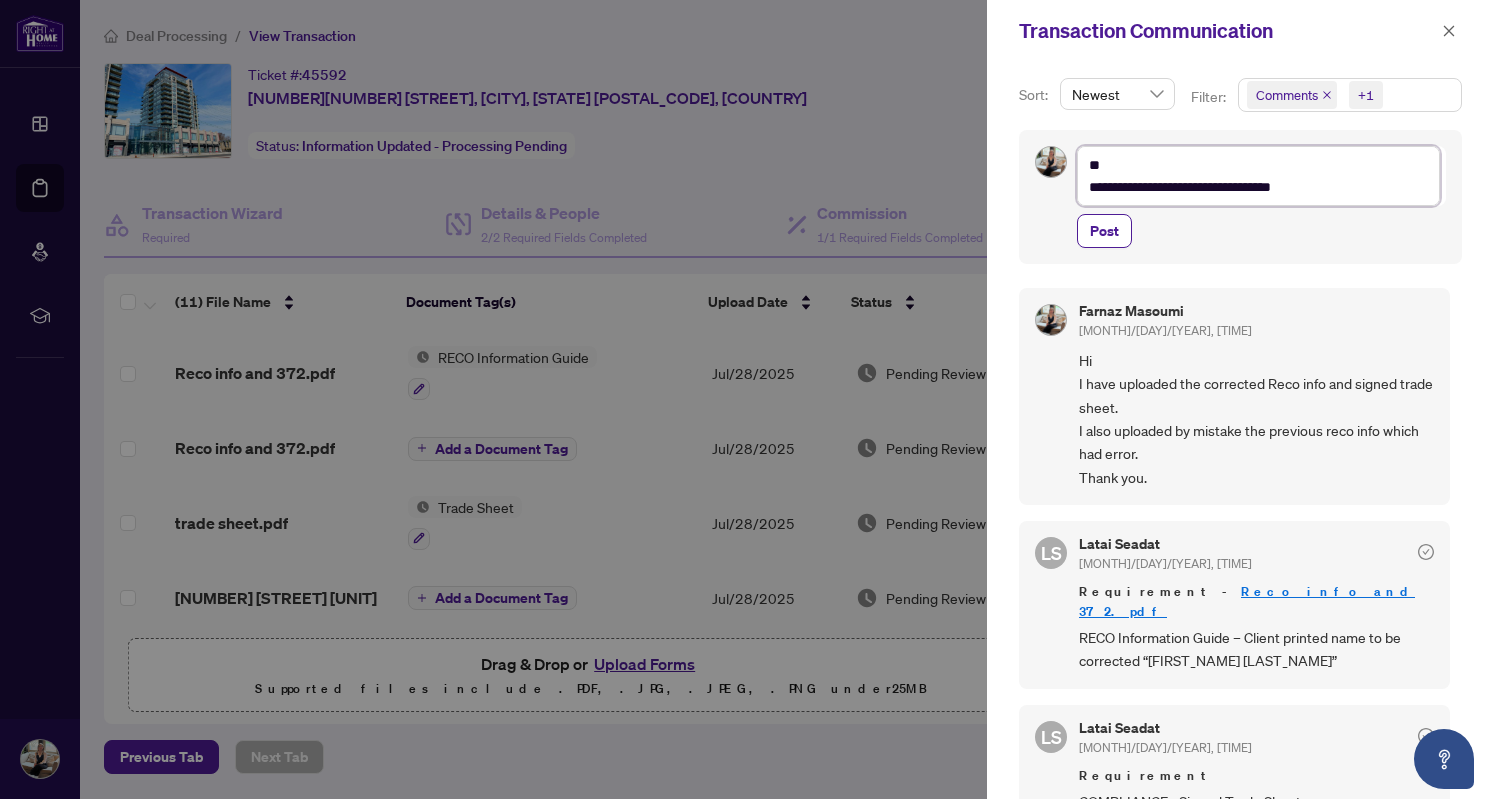 type on "**********" 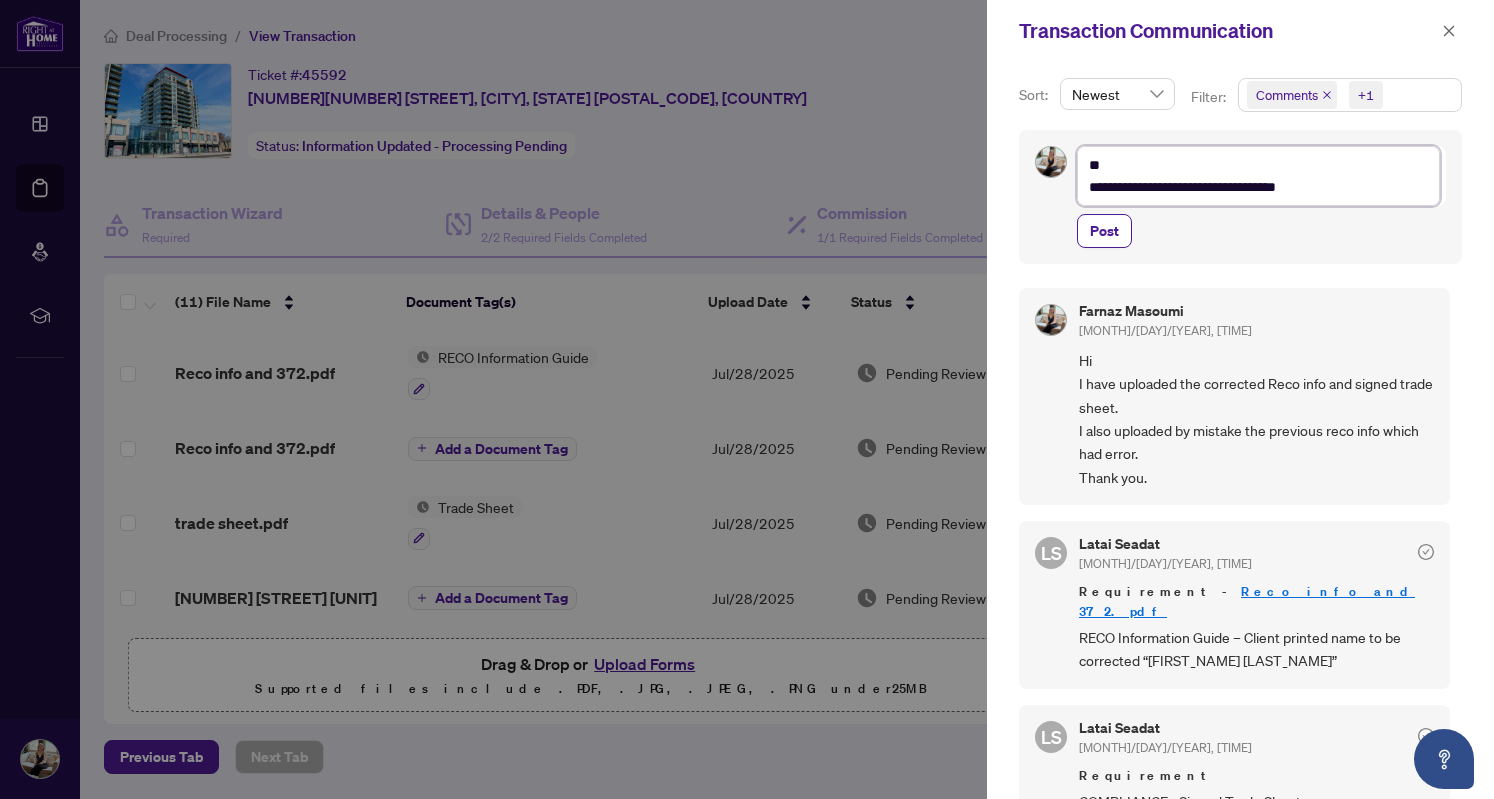 type on "**********" 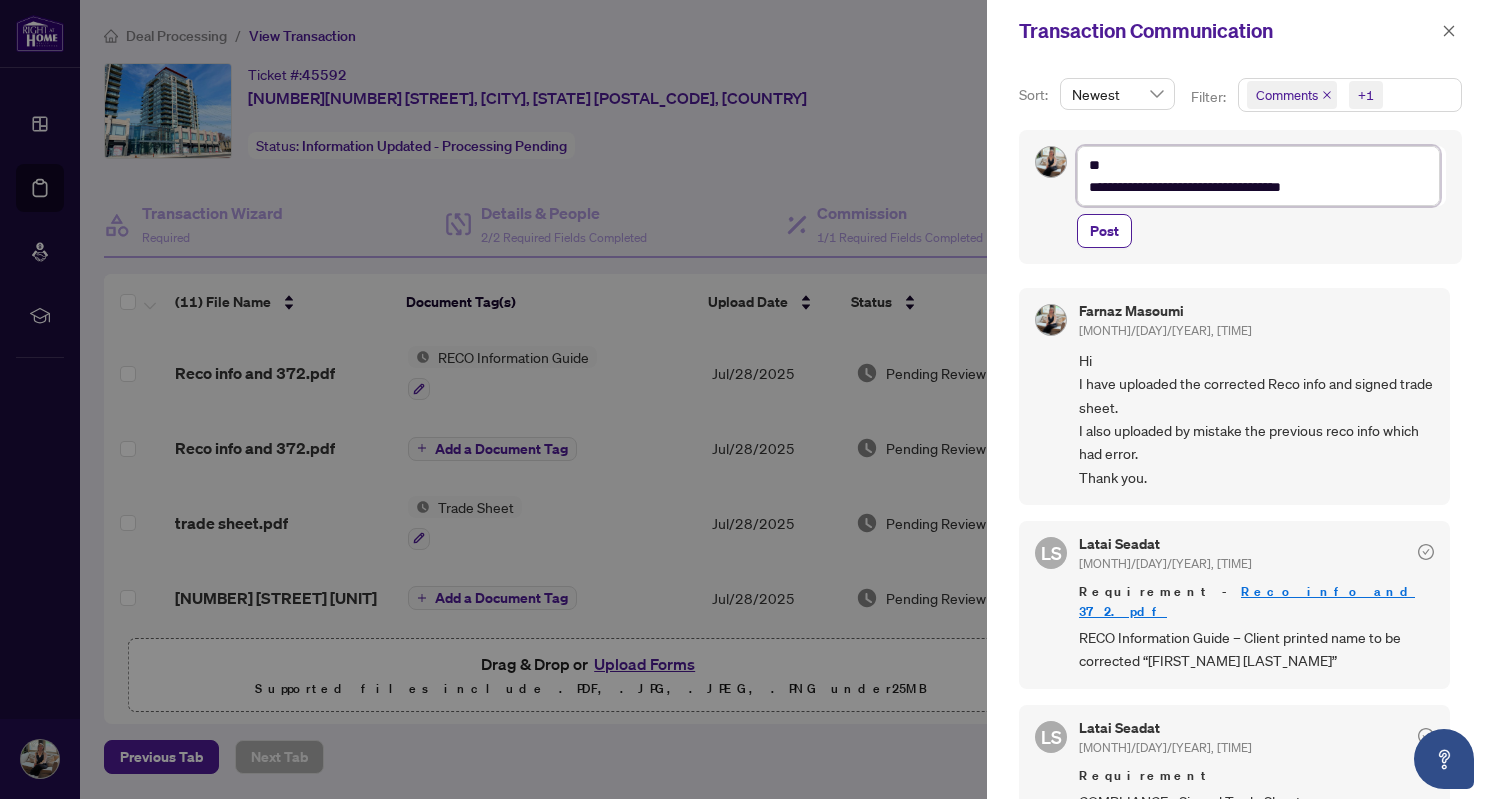 type on "**********" 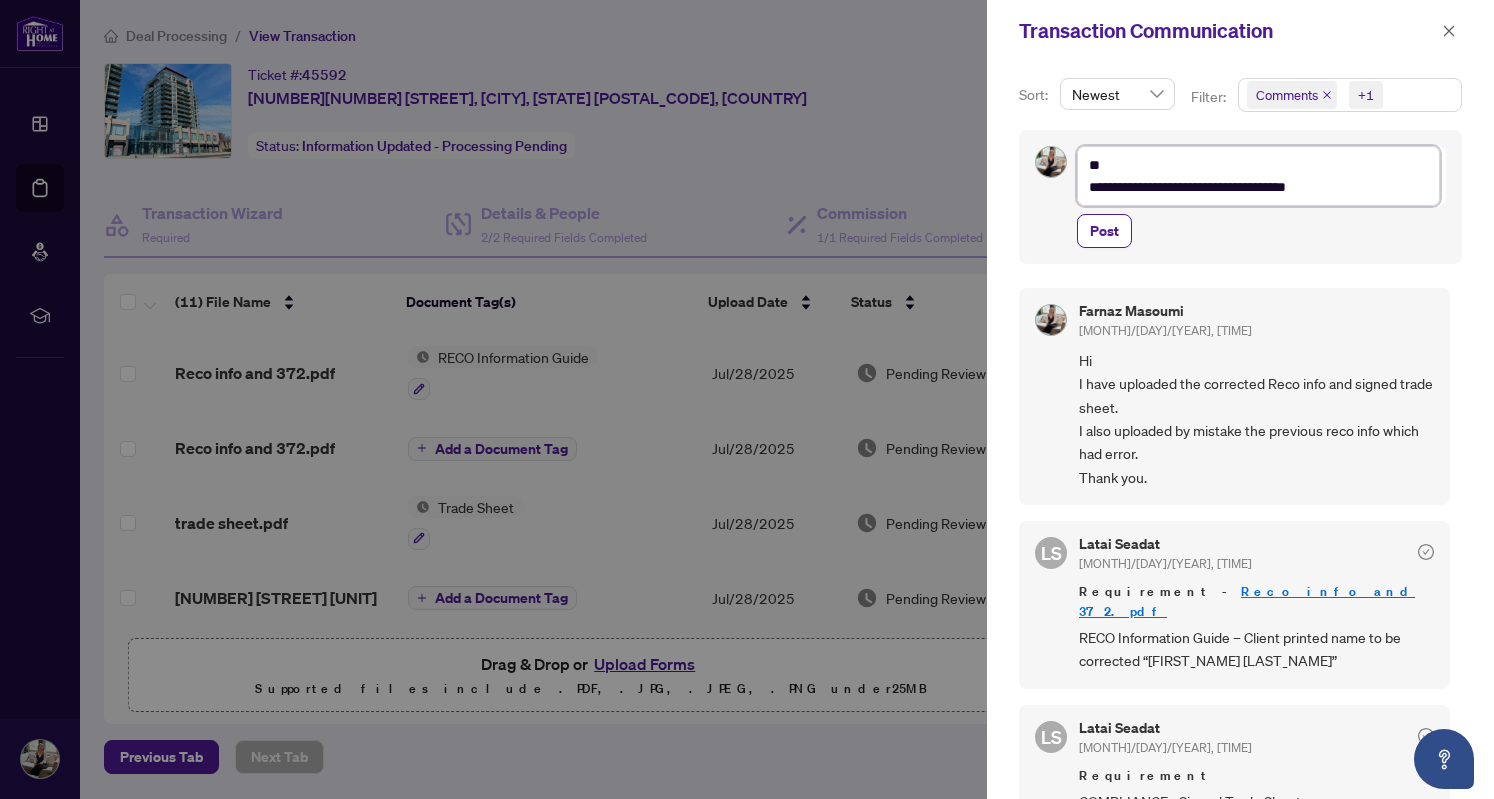 type on "**********" 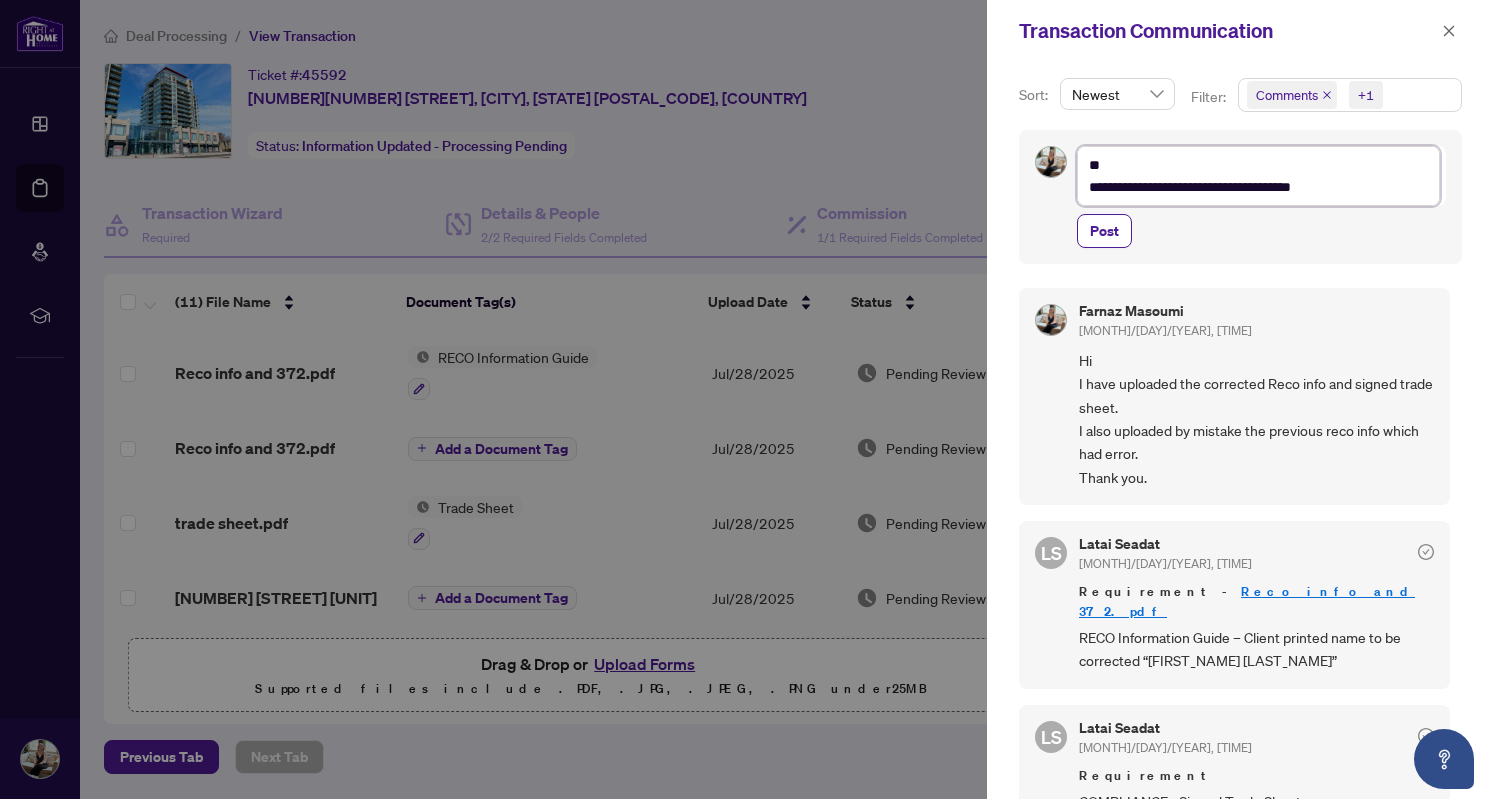 type on "**********" 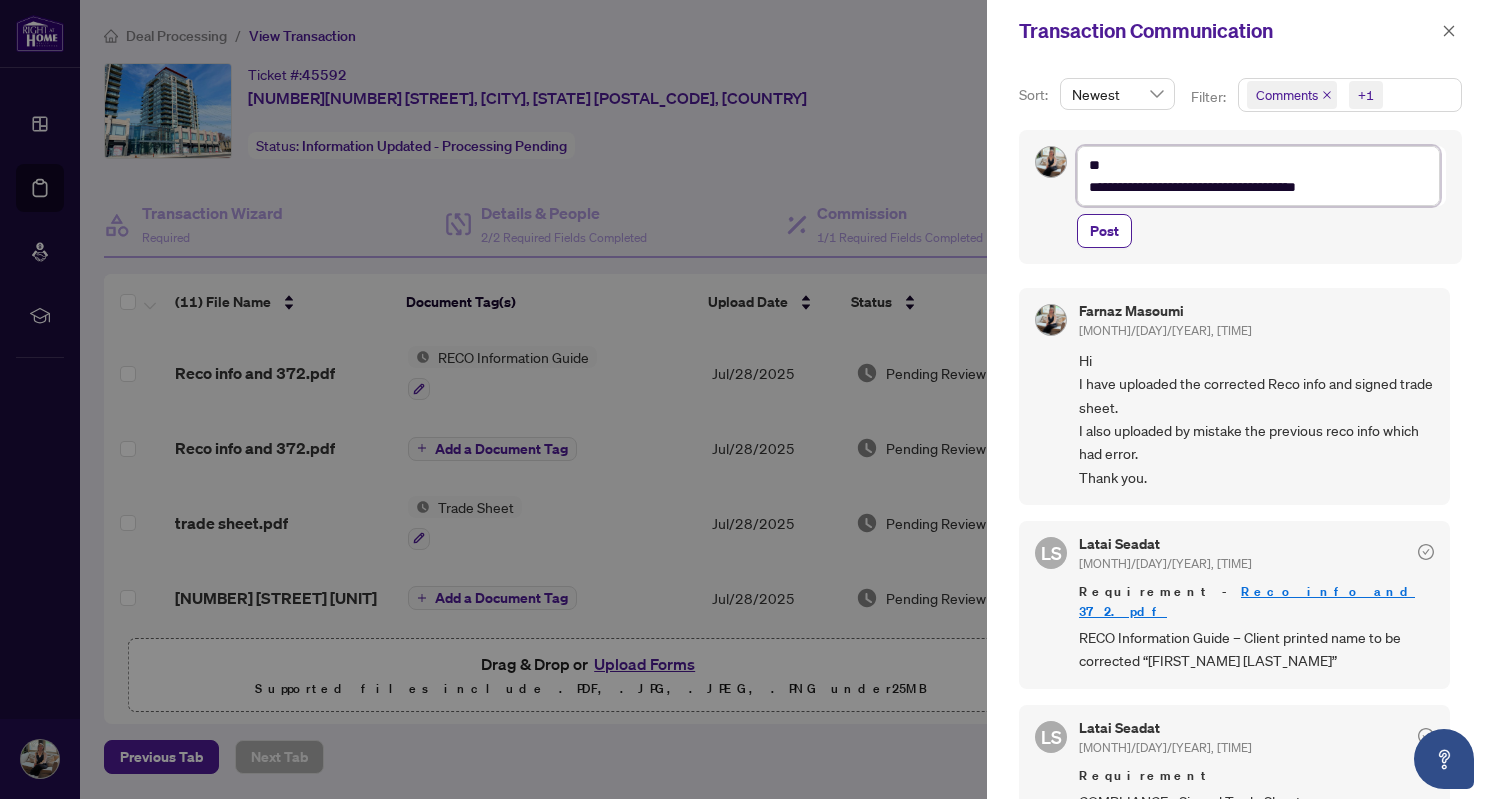 type on "**********" 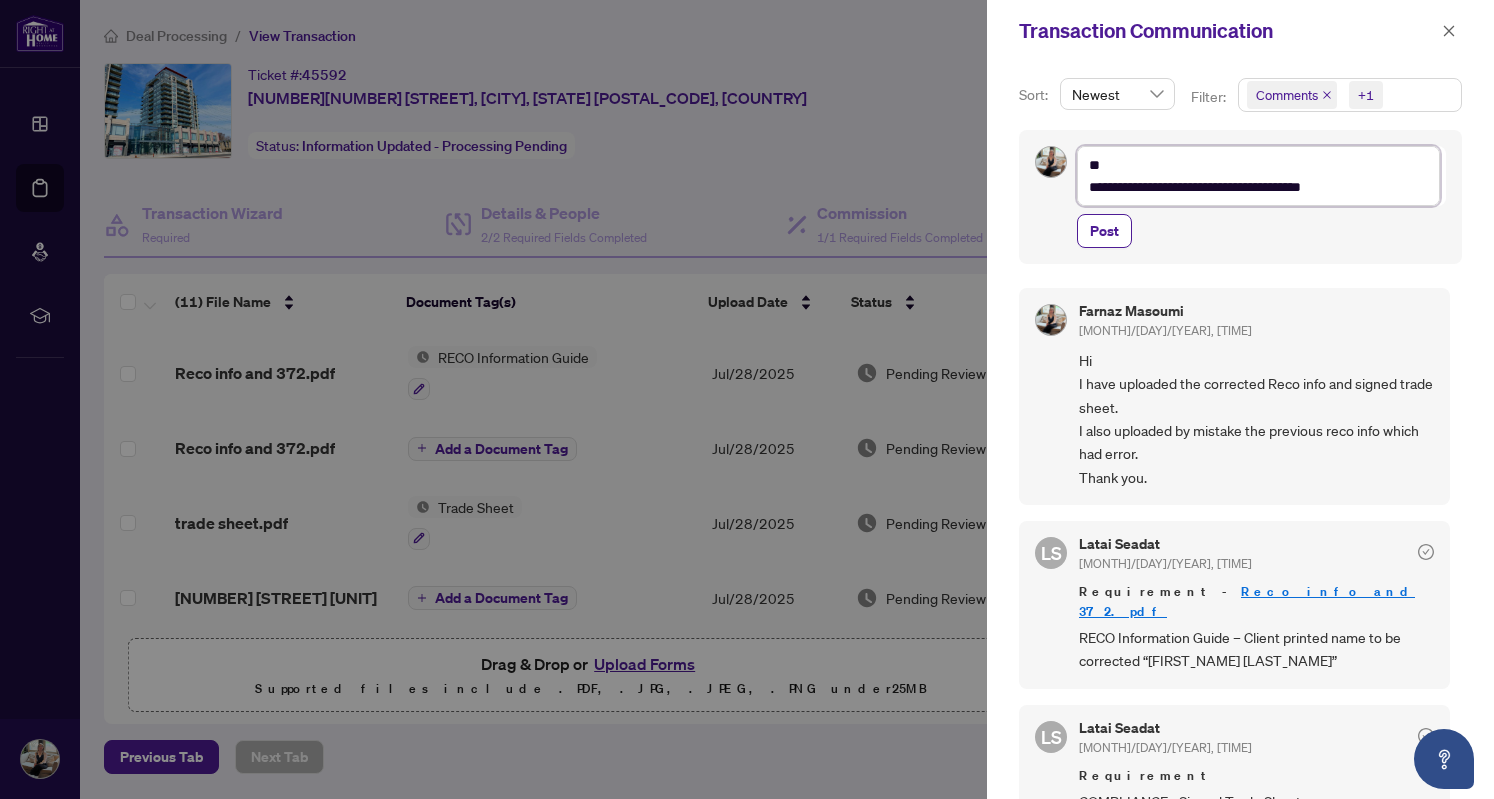 type on "**********" 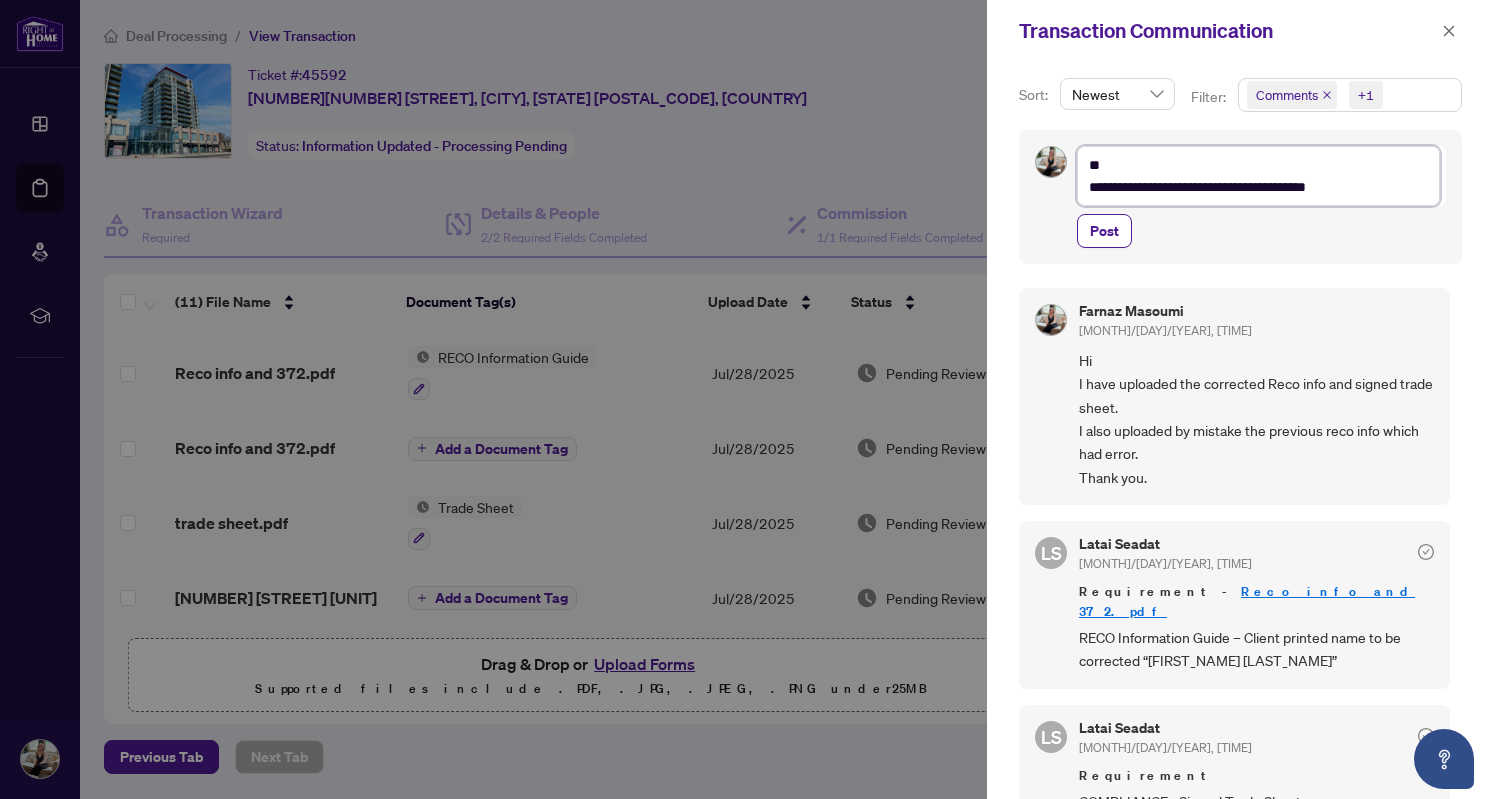 type on "**********" 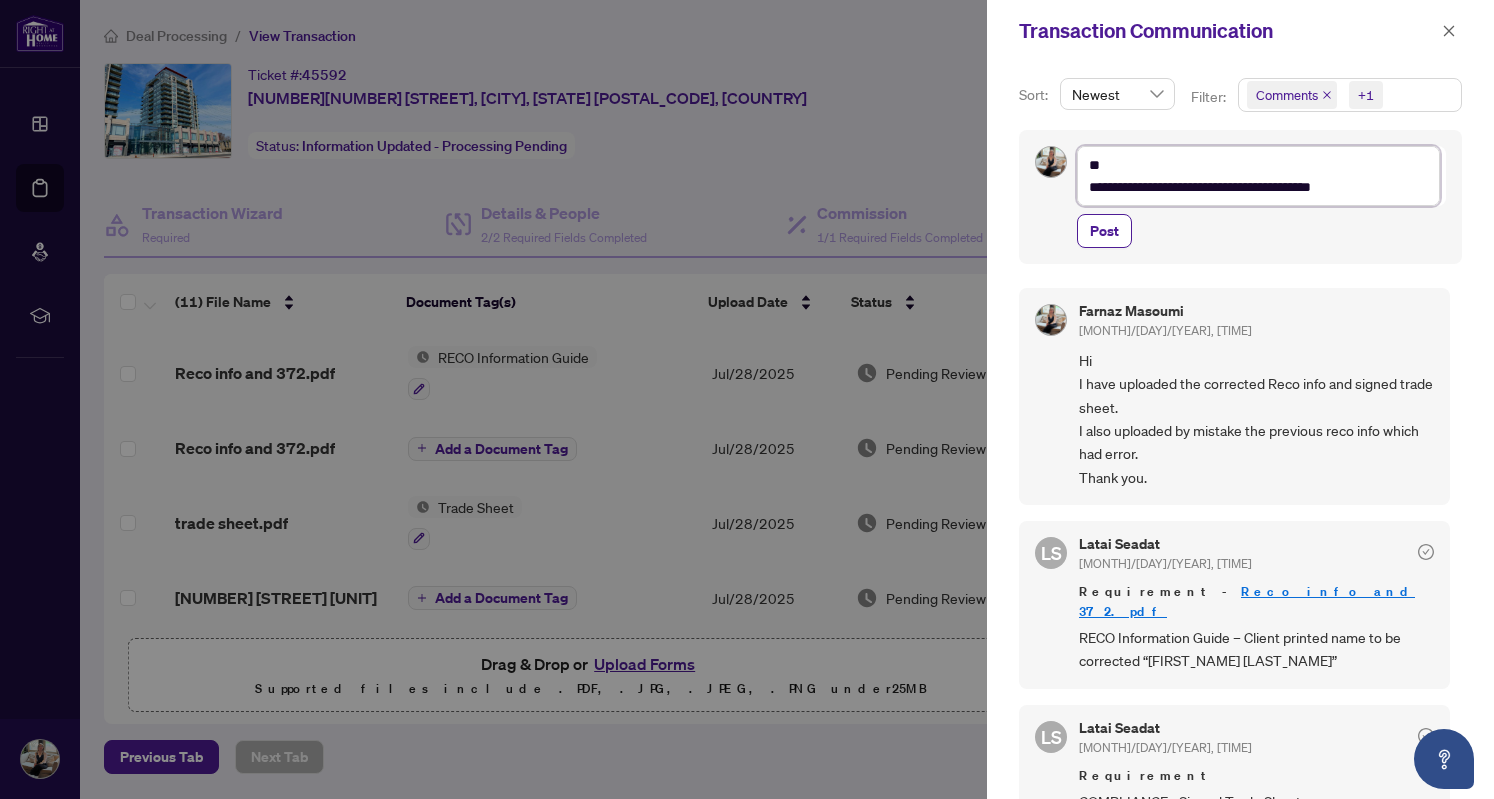 type on "**********" 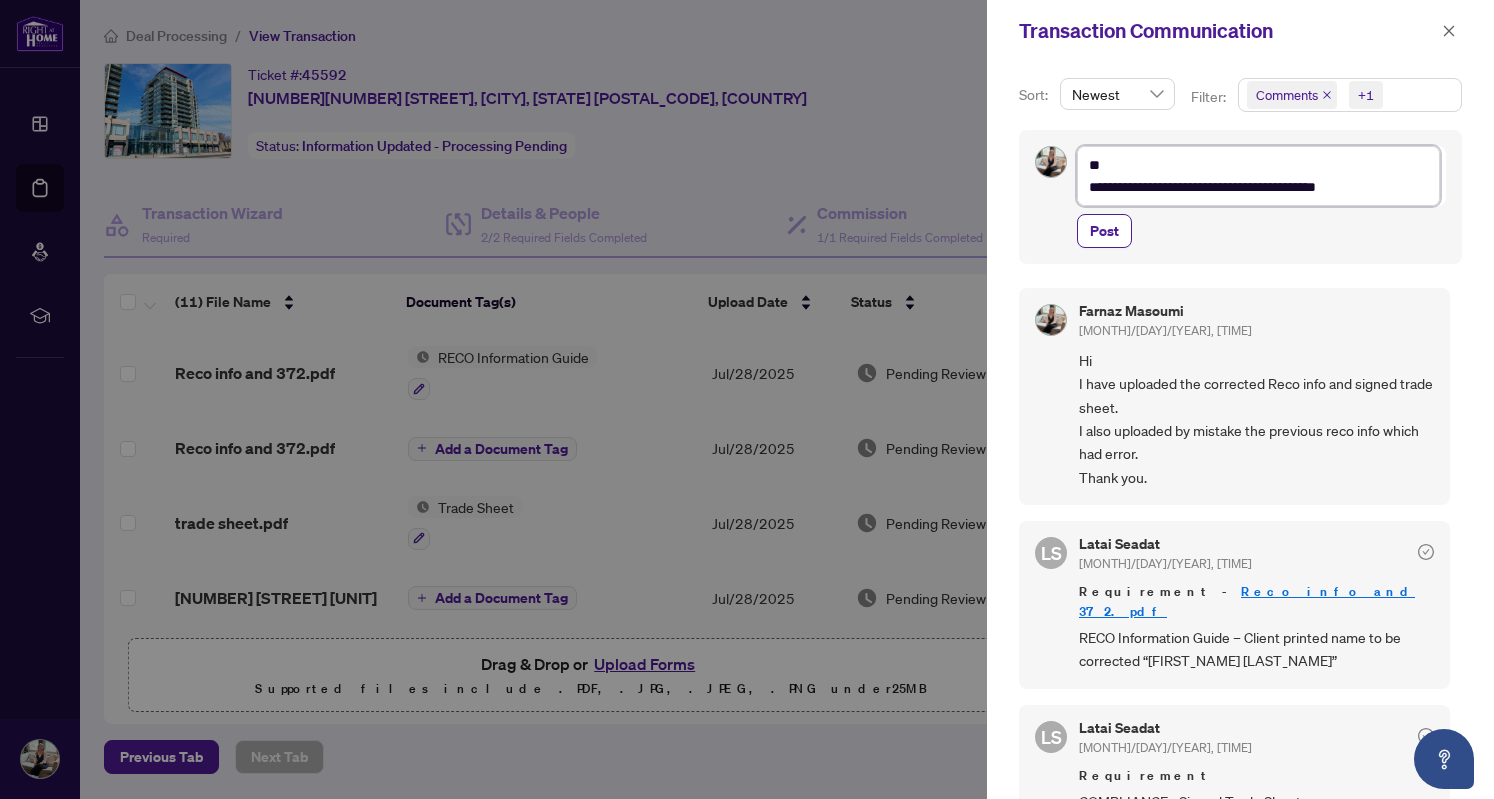 type on "**********" 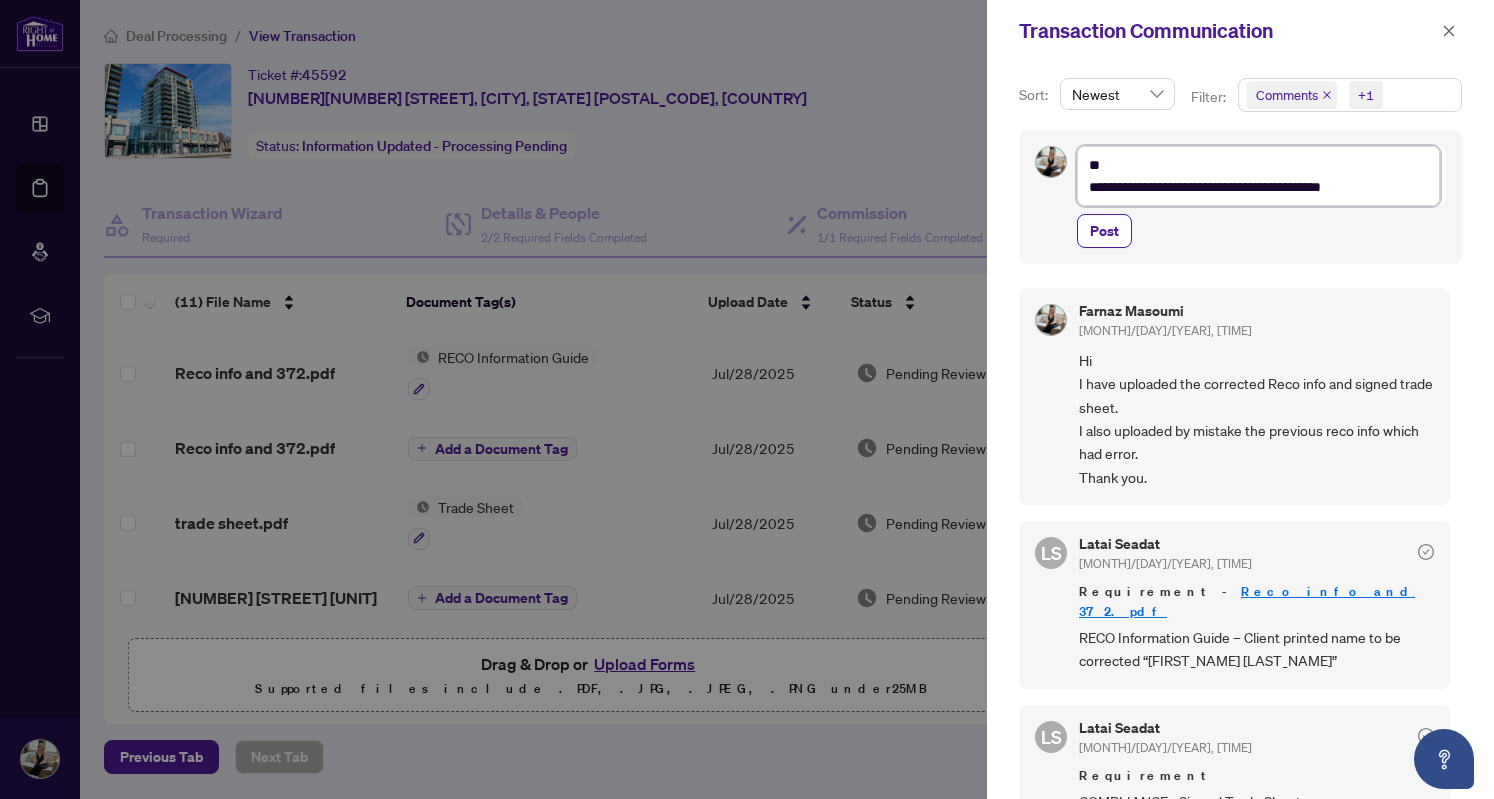 type on "**********" 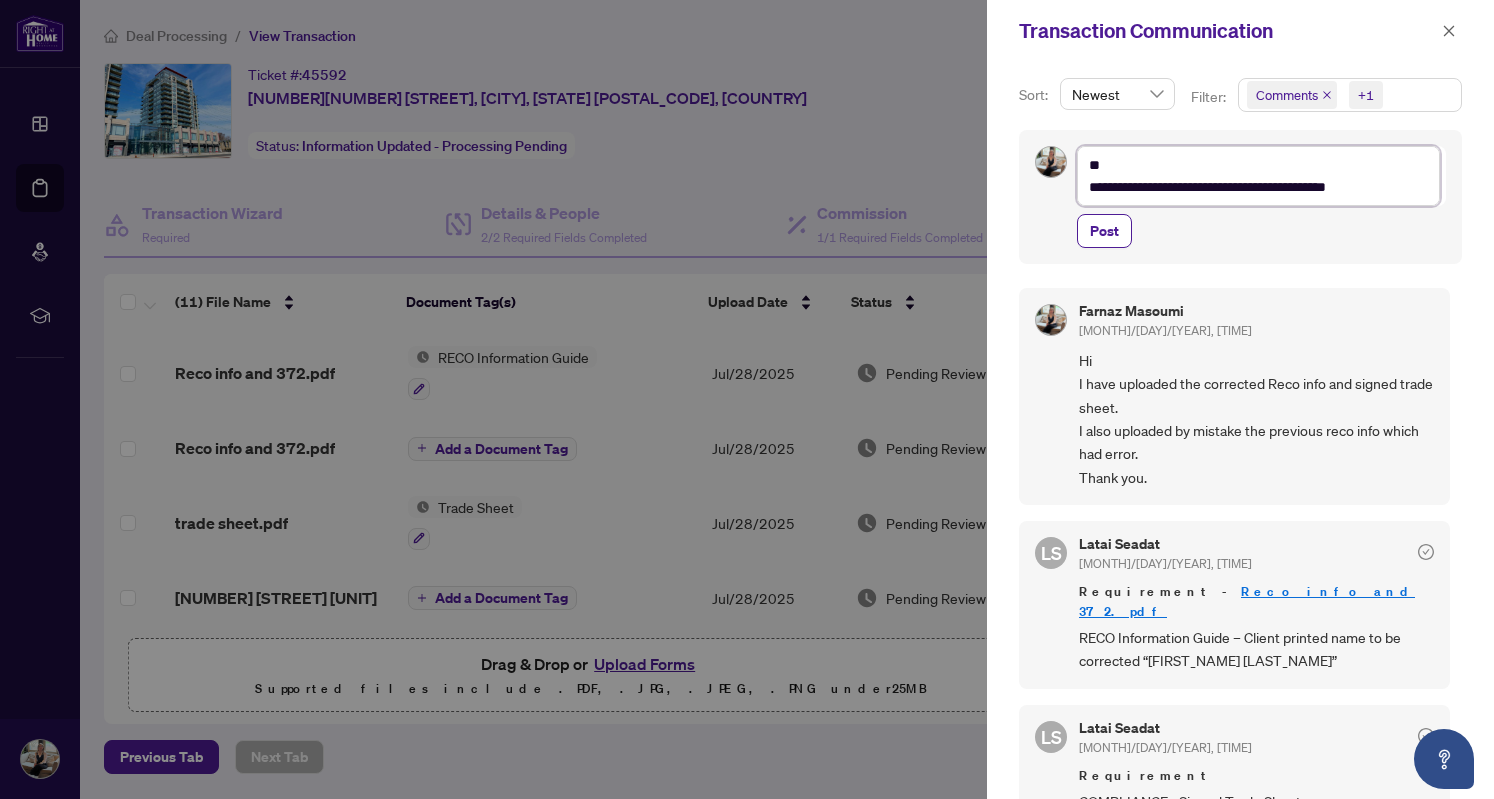 type on "**********" 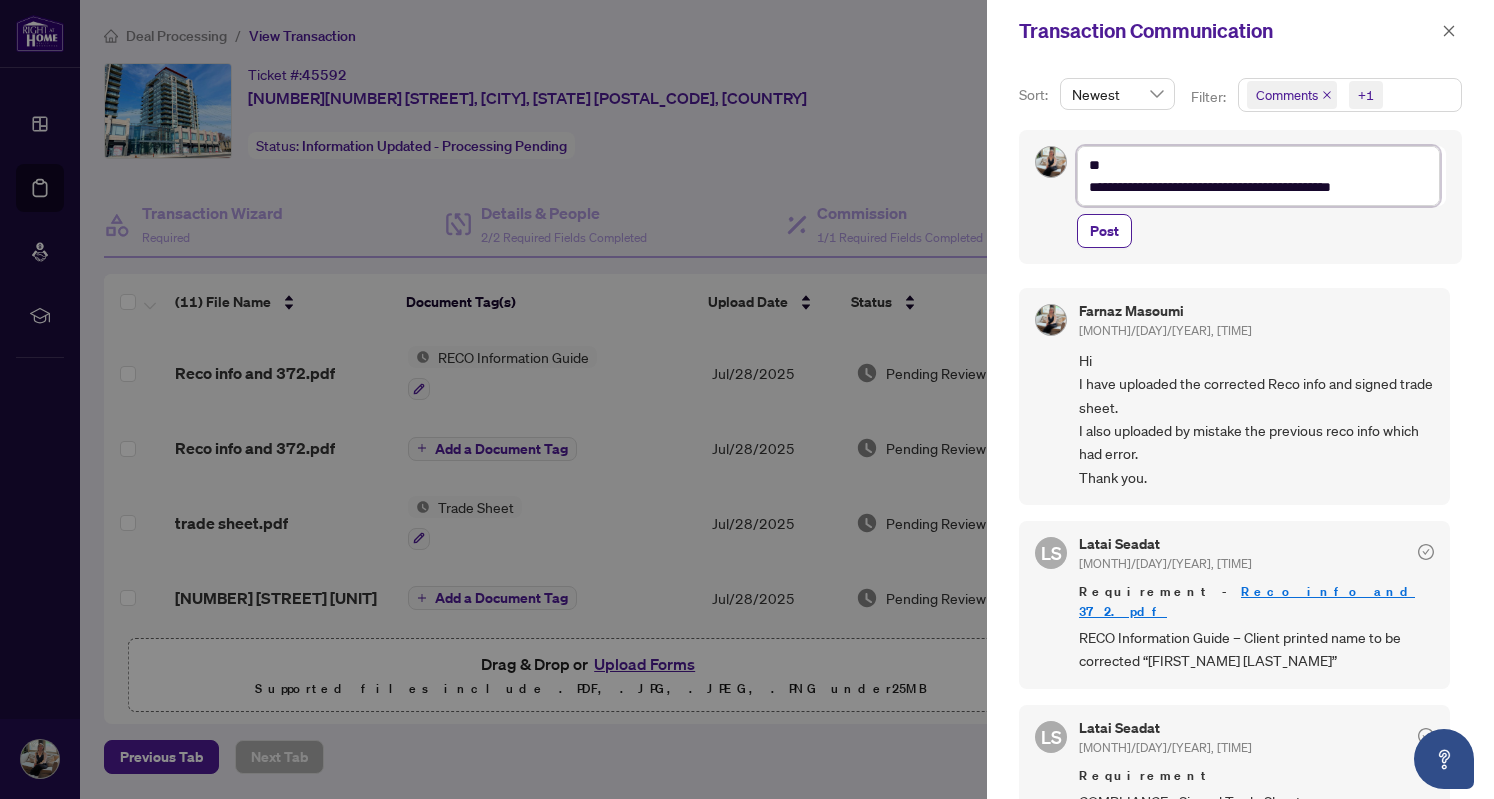 type on "**********" 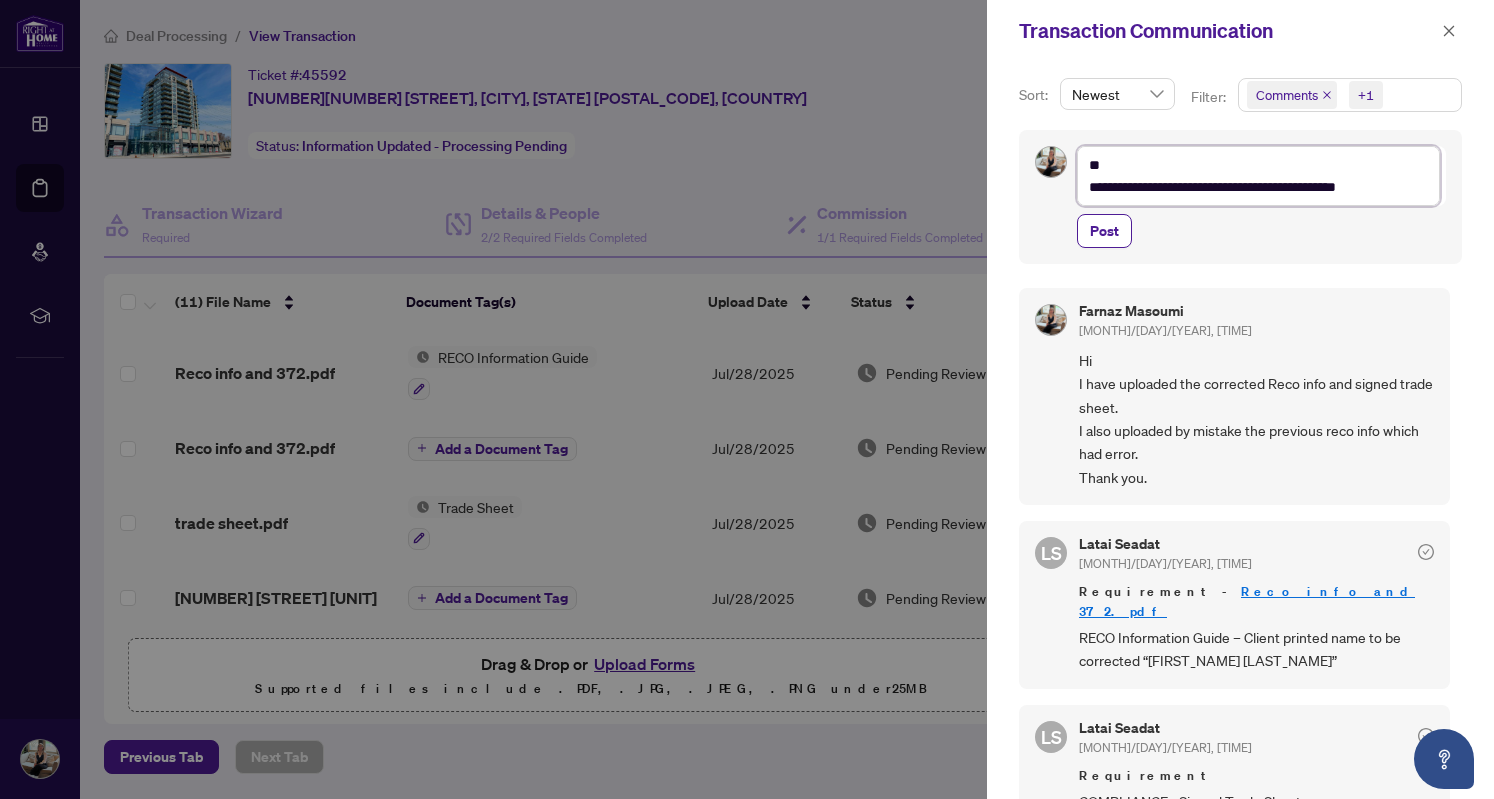 type on "**********" 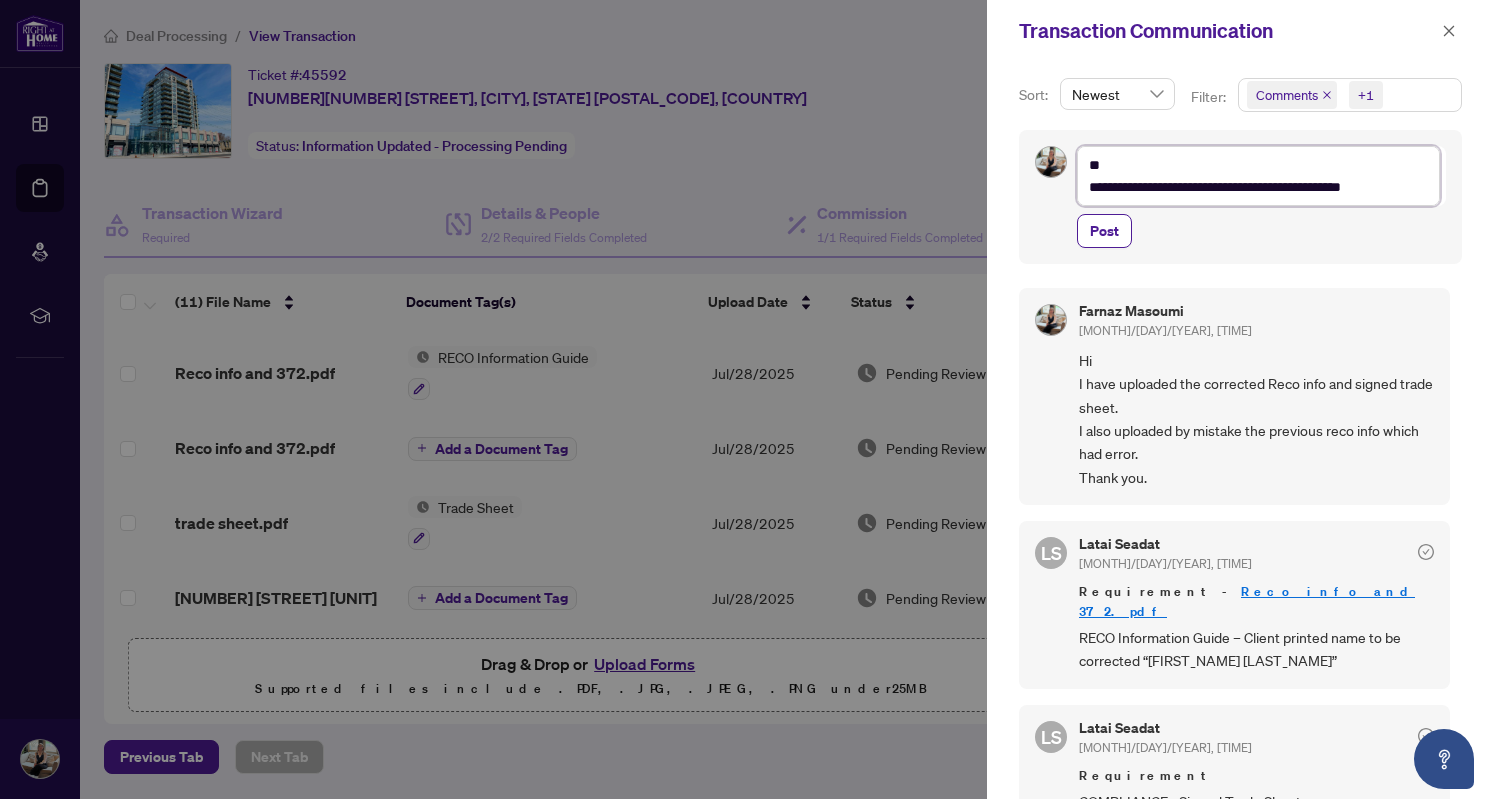 type on "**********" 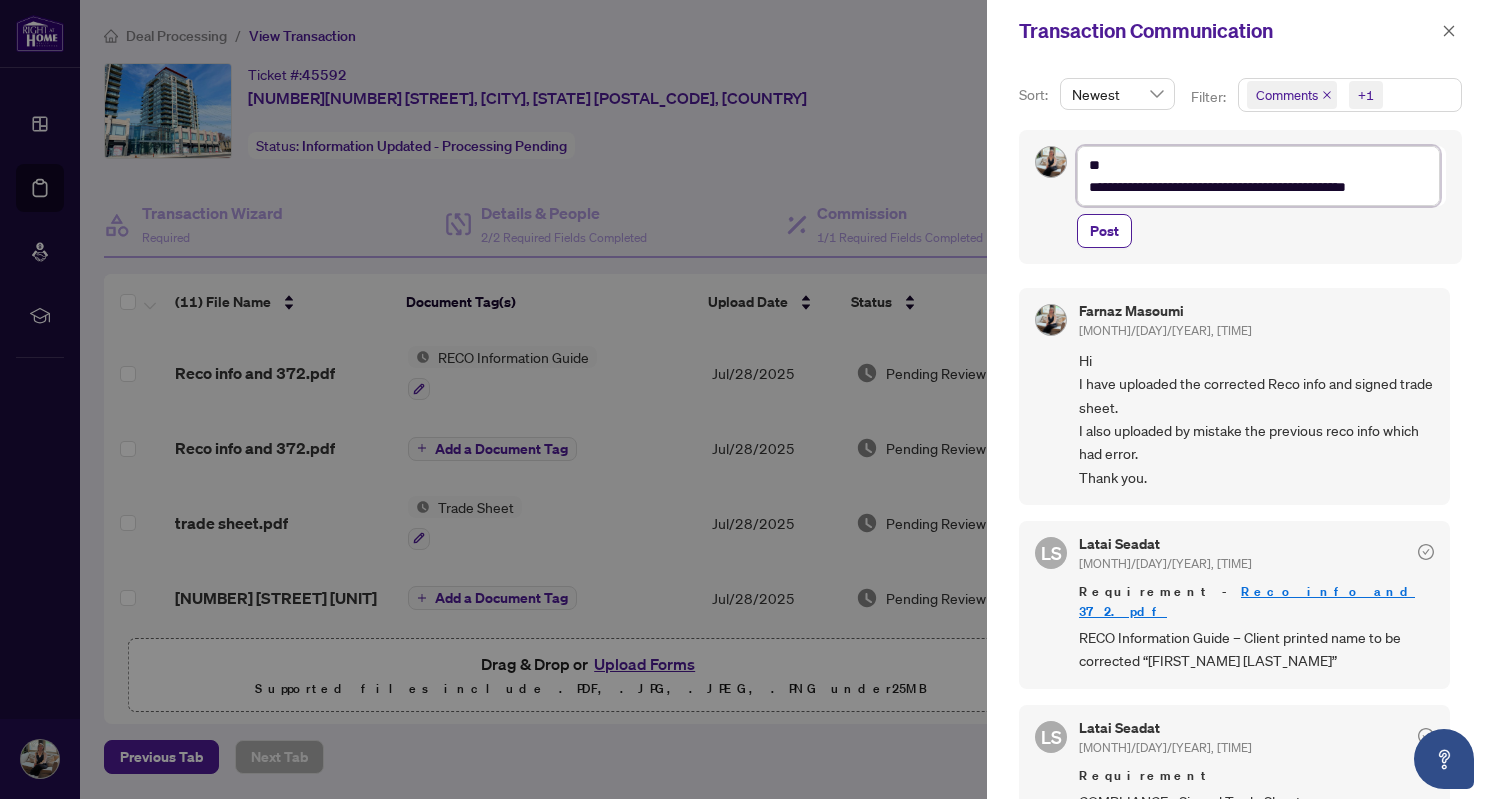 type on "**********" 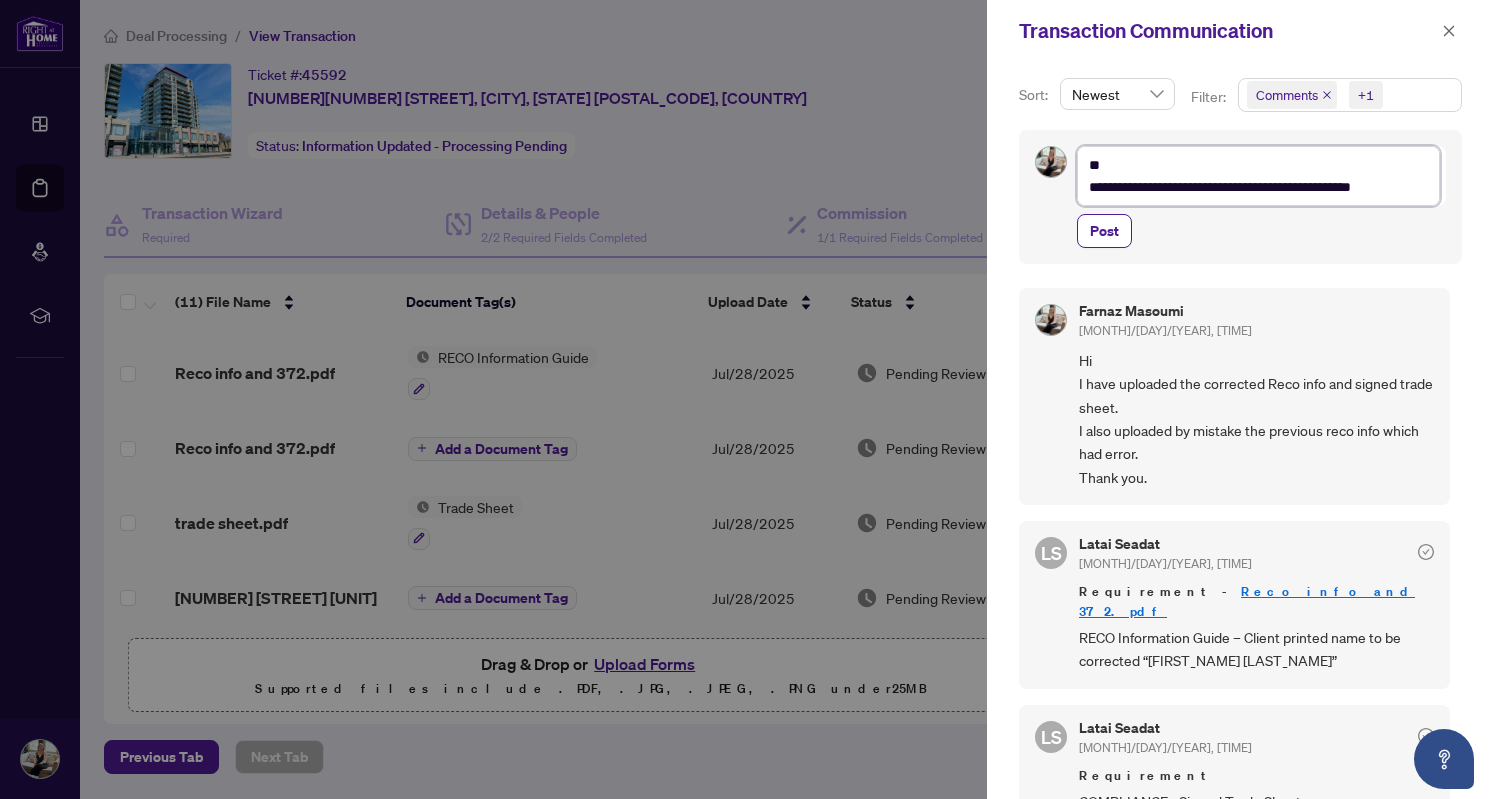 type on "**********" 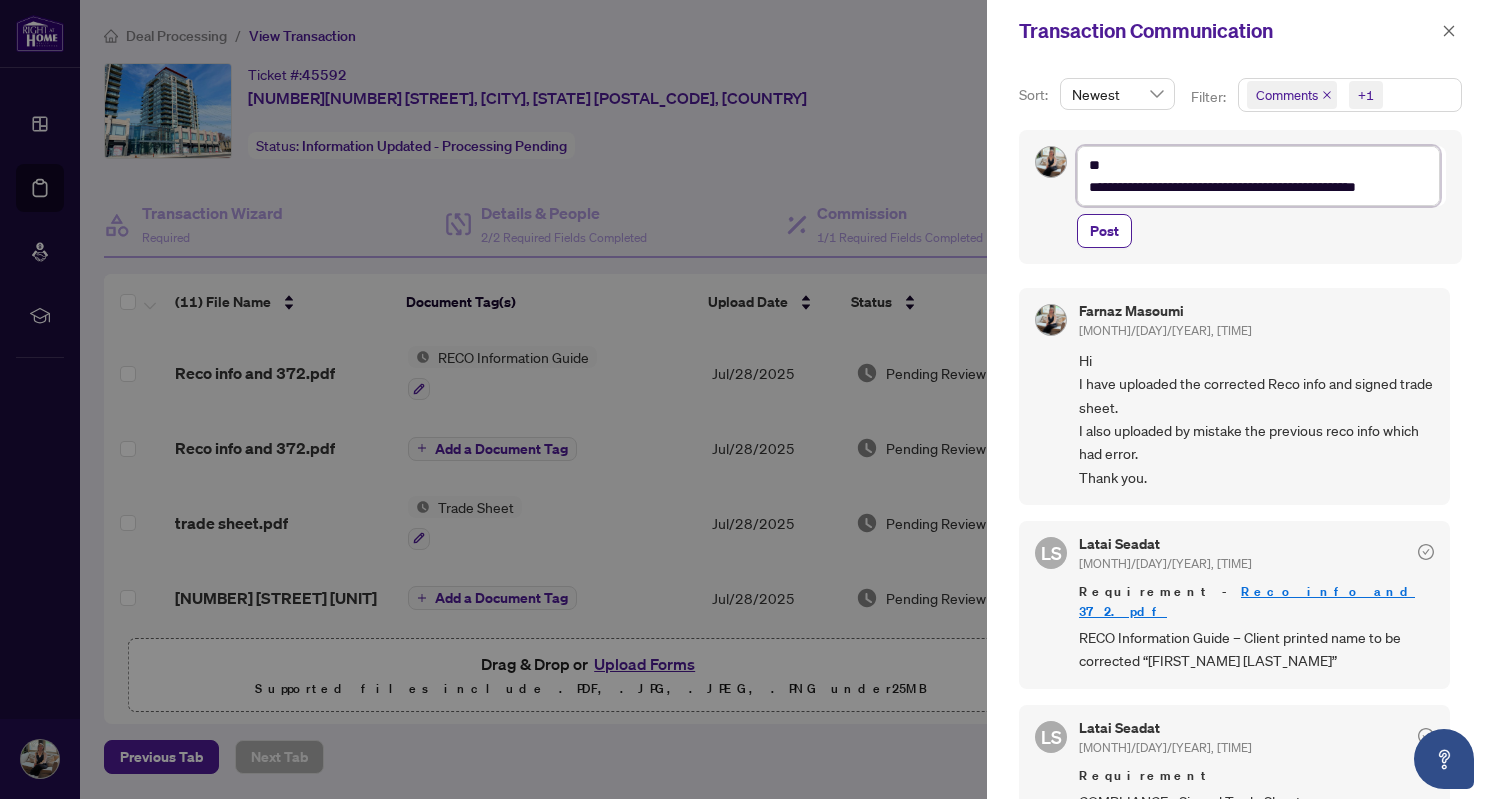 type on "**********" 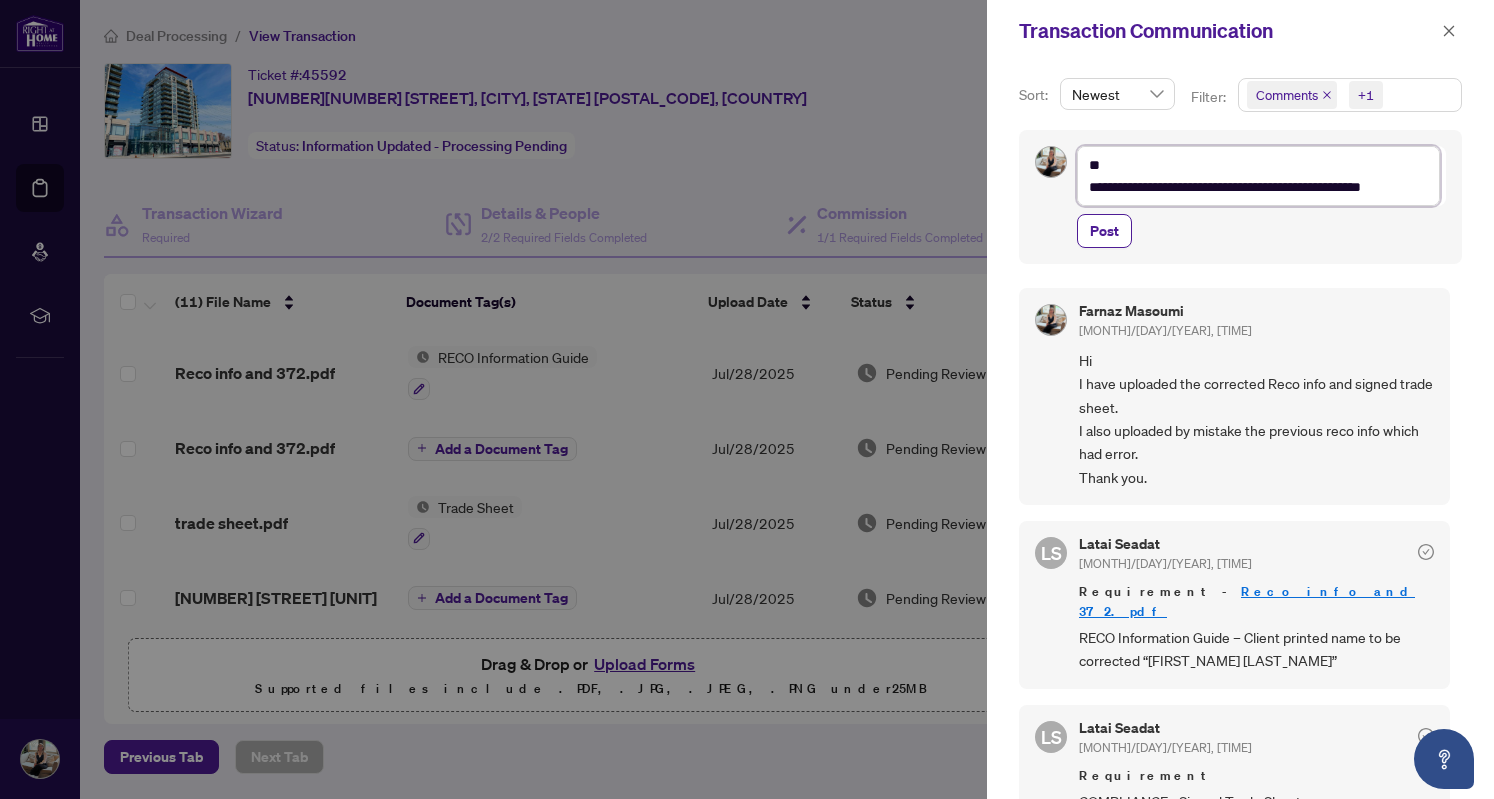 scroll, scrollTop: 7, scrollLeft: 0, axis: vertical 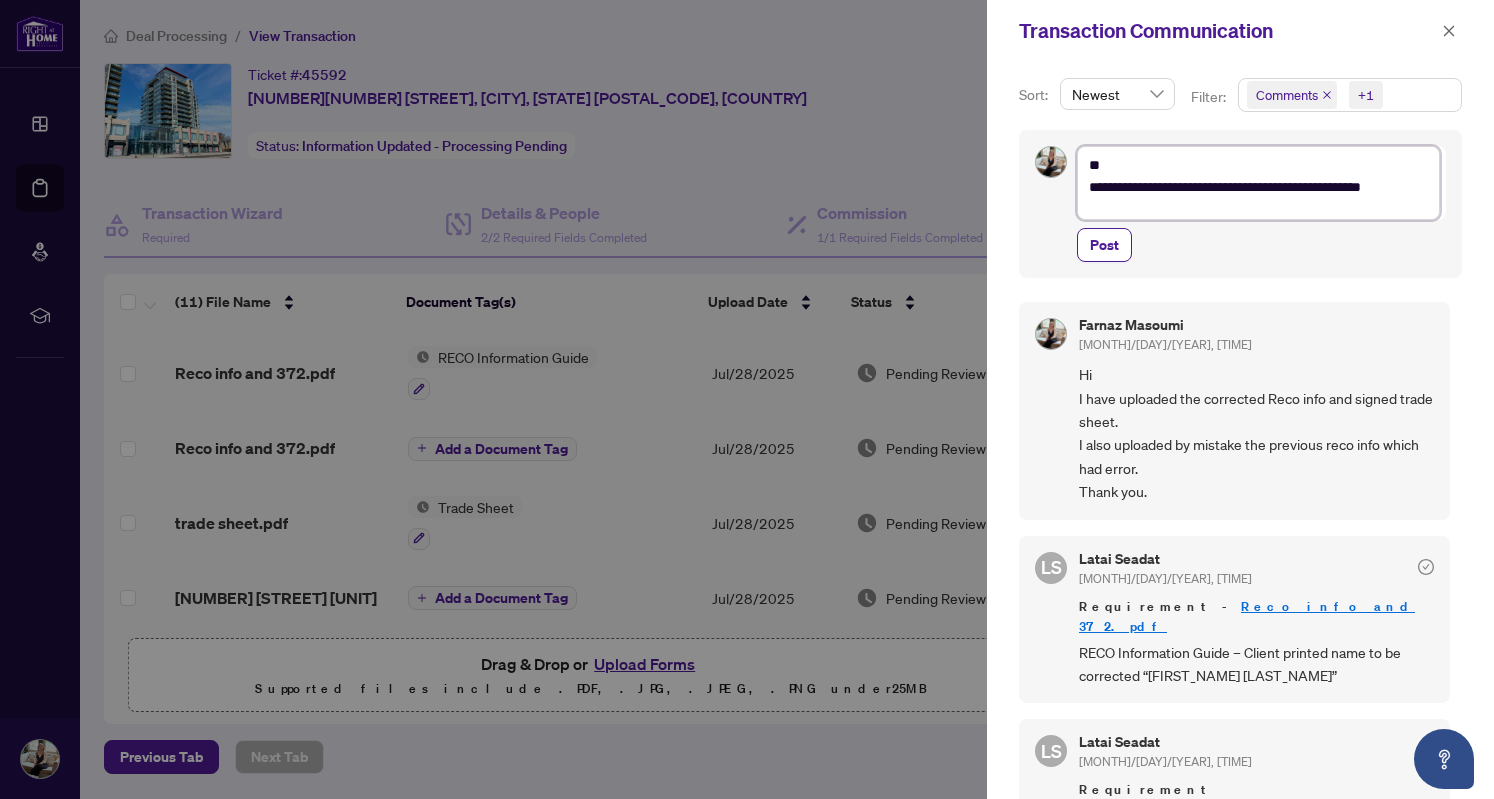 type on "**********" 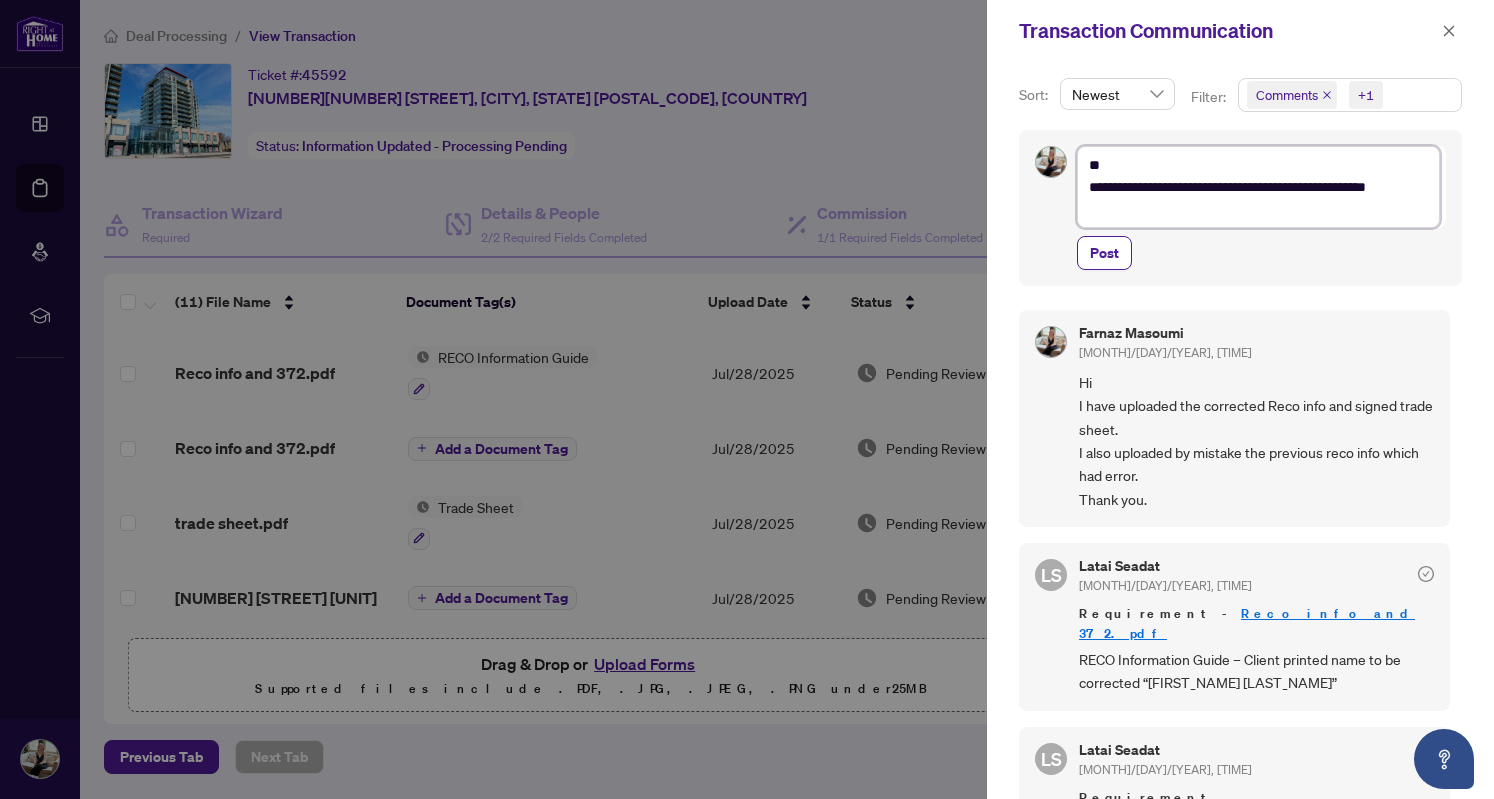 scroll, scrollTop: 0, scrollLeft: 0, axis: both 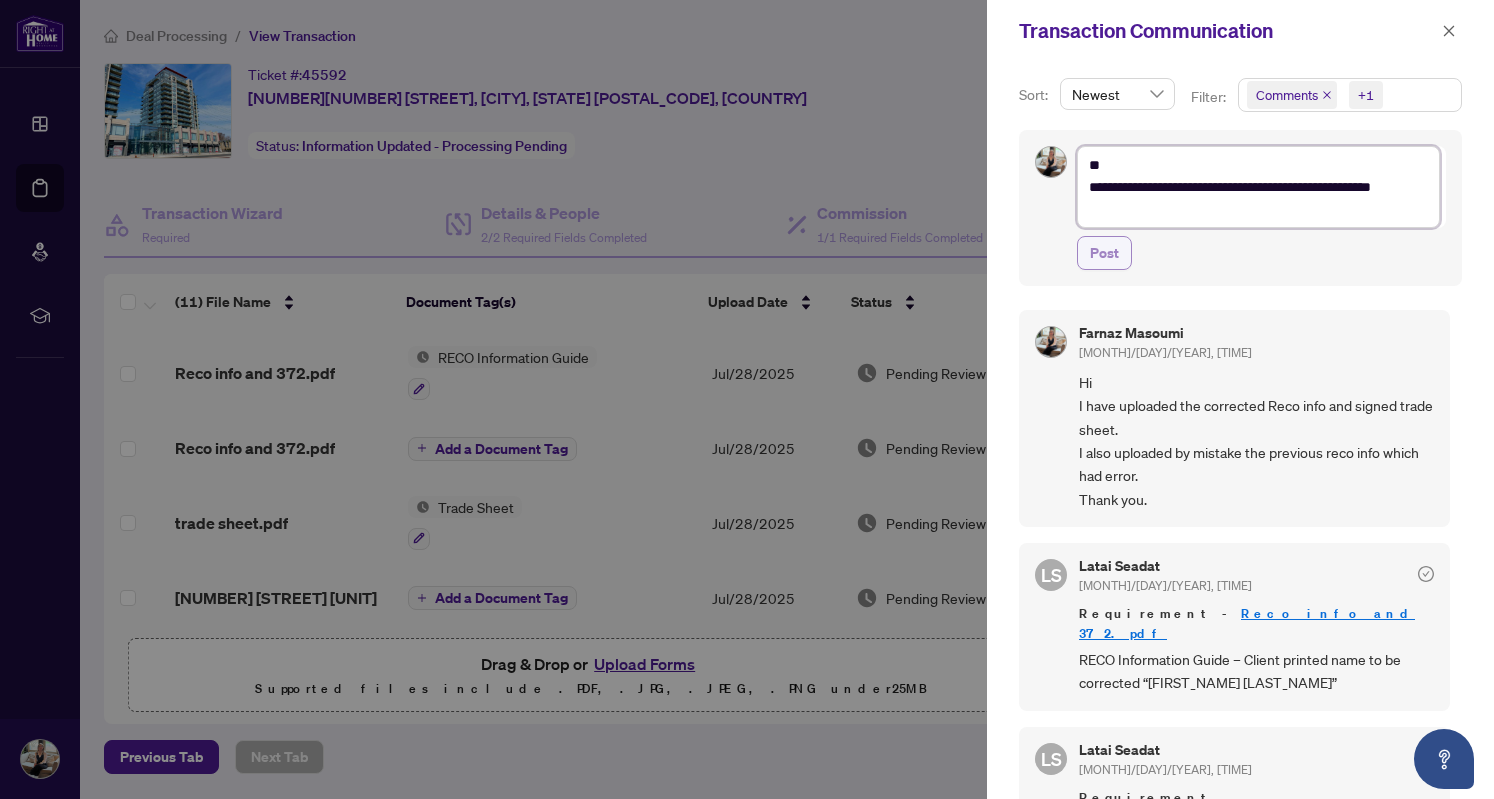 type on "**********" 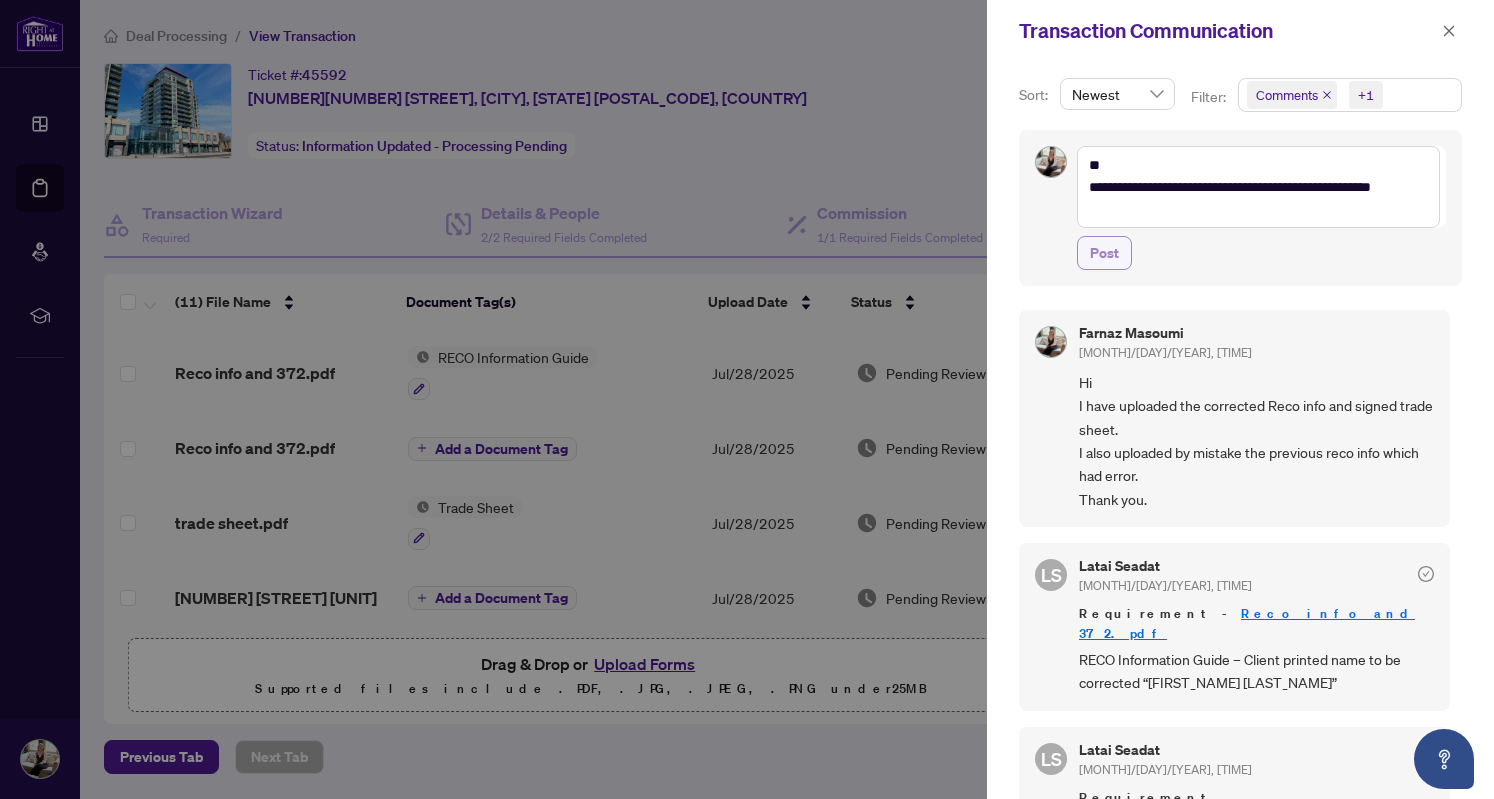 click on "Post" at bounding box center [1104, 253] 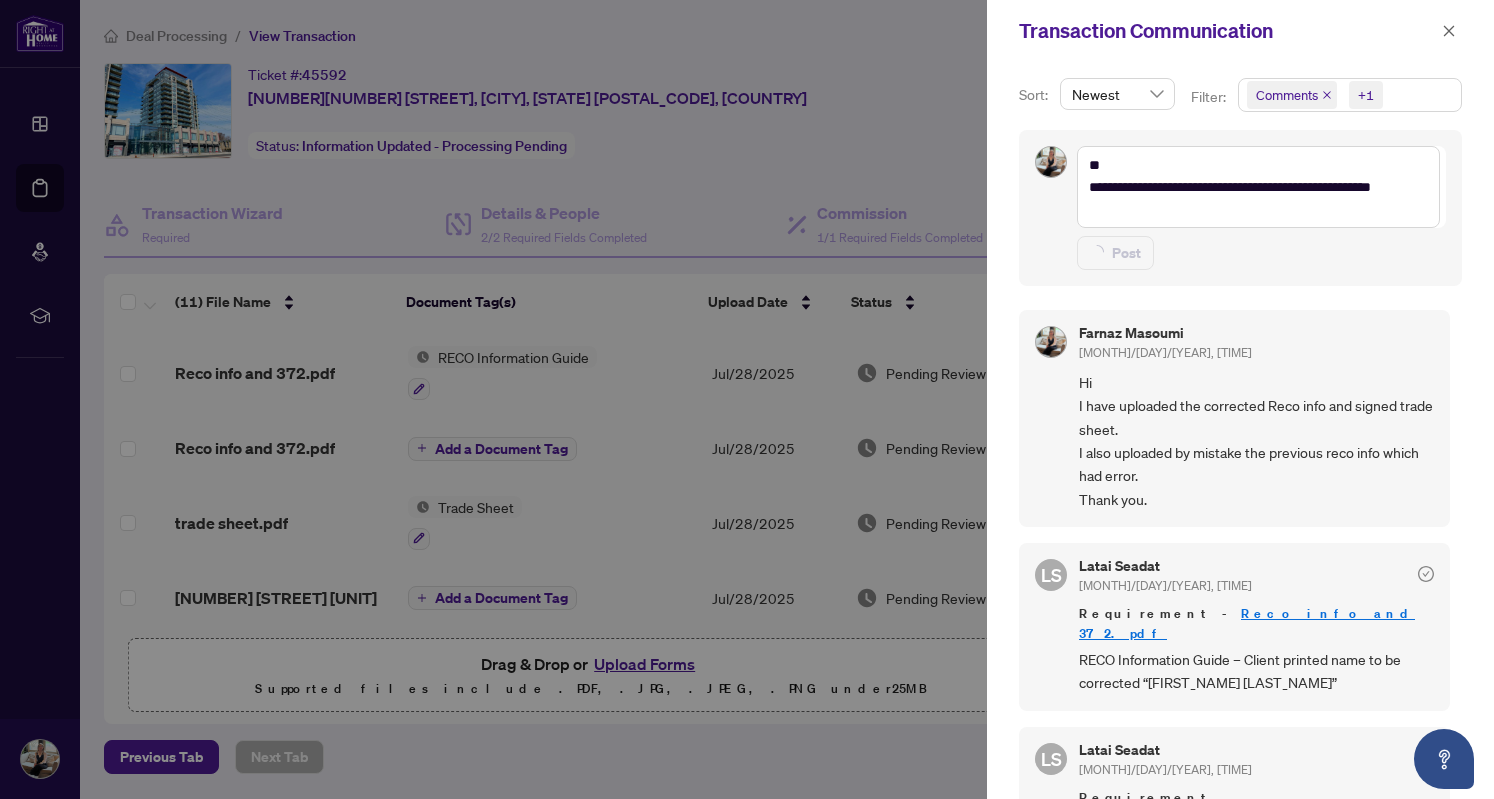 type on "**********" 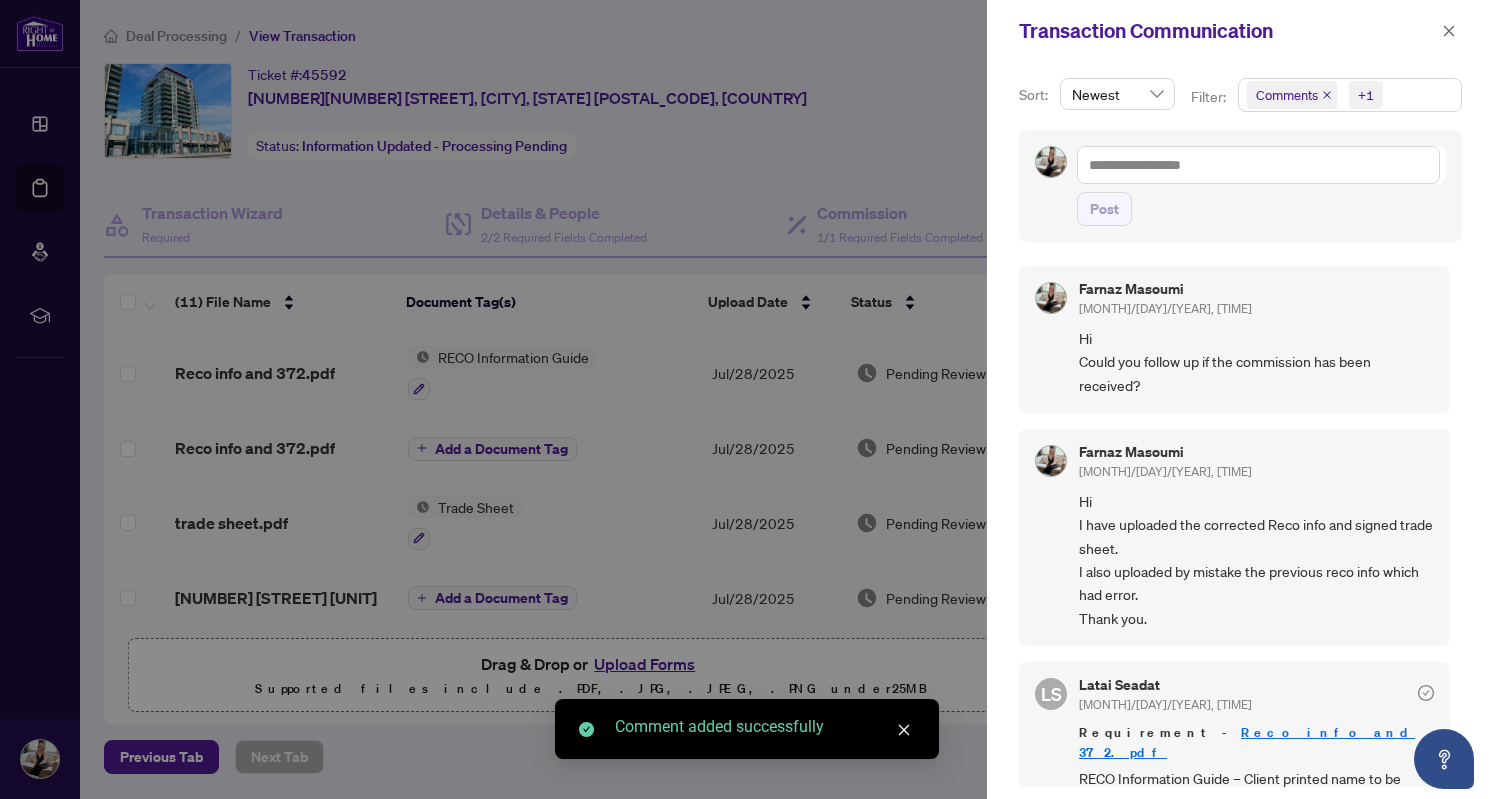 click at bounding box center [747, 399] 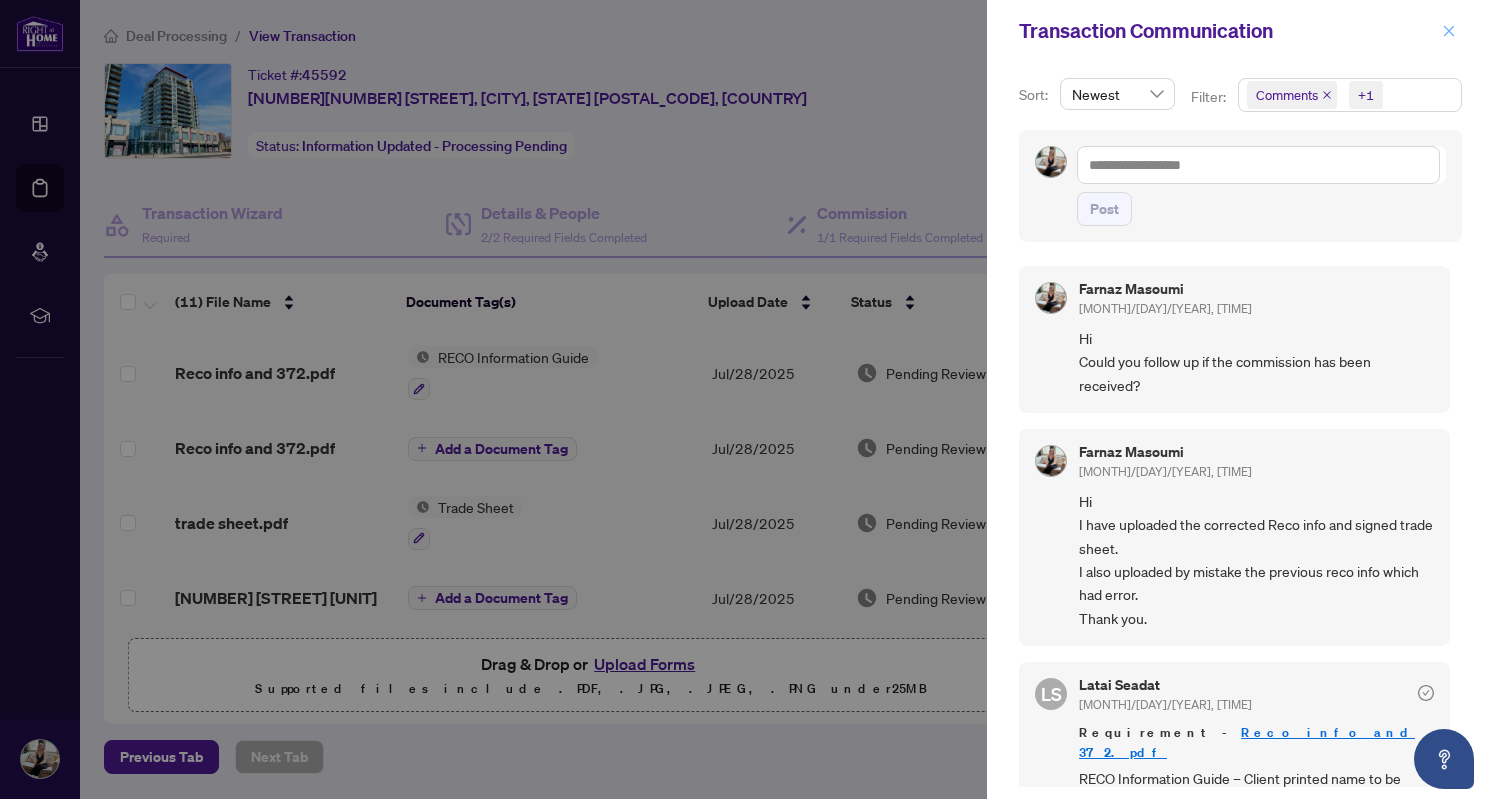 click 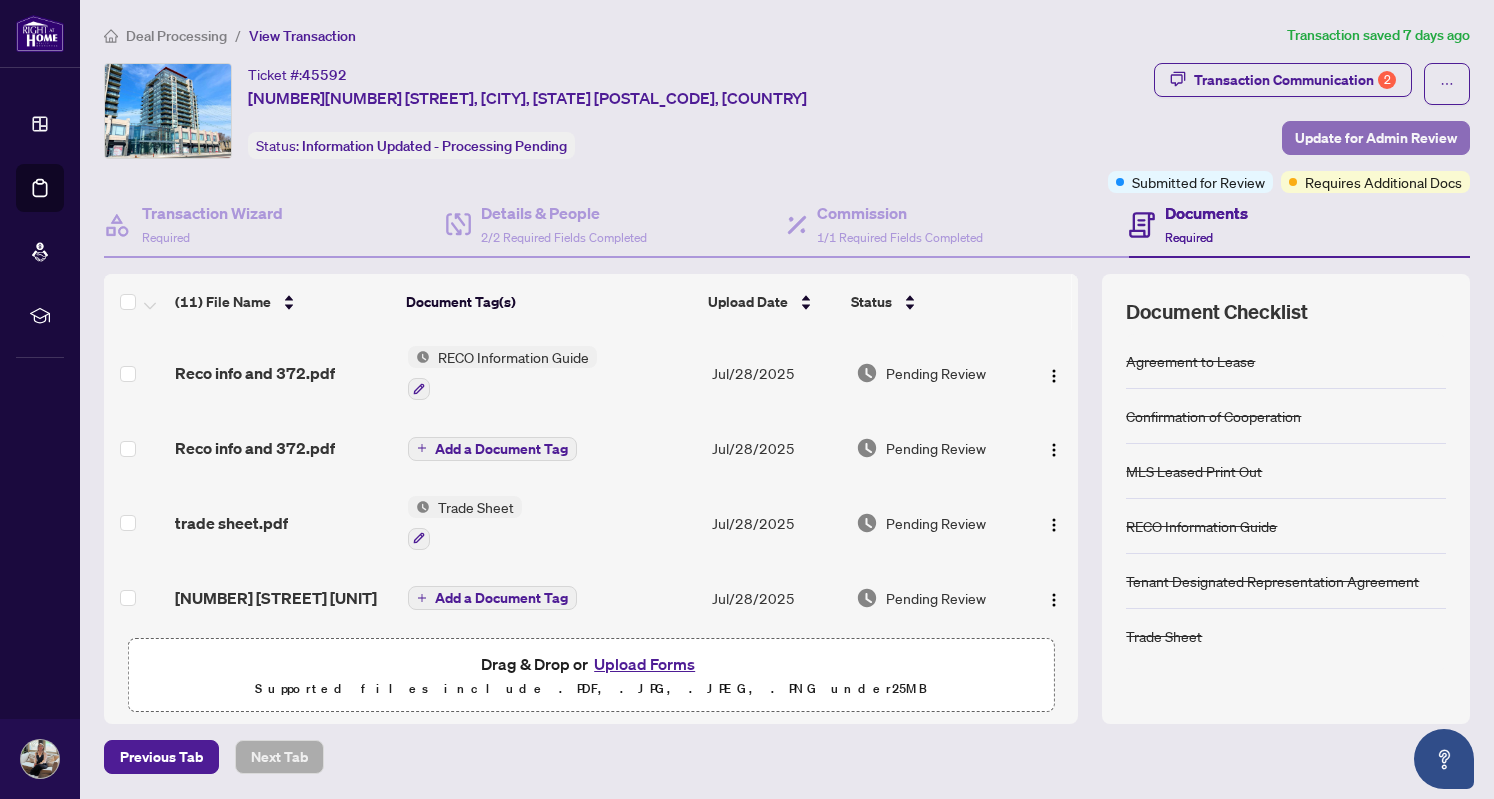 click on "Update for Admin Review" at bounding box center (1376, 138) 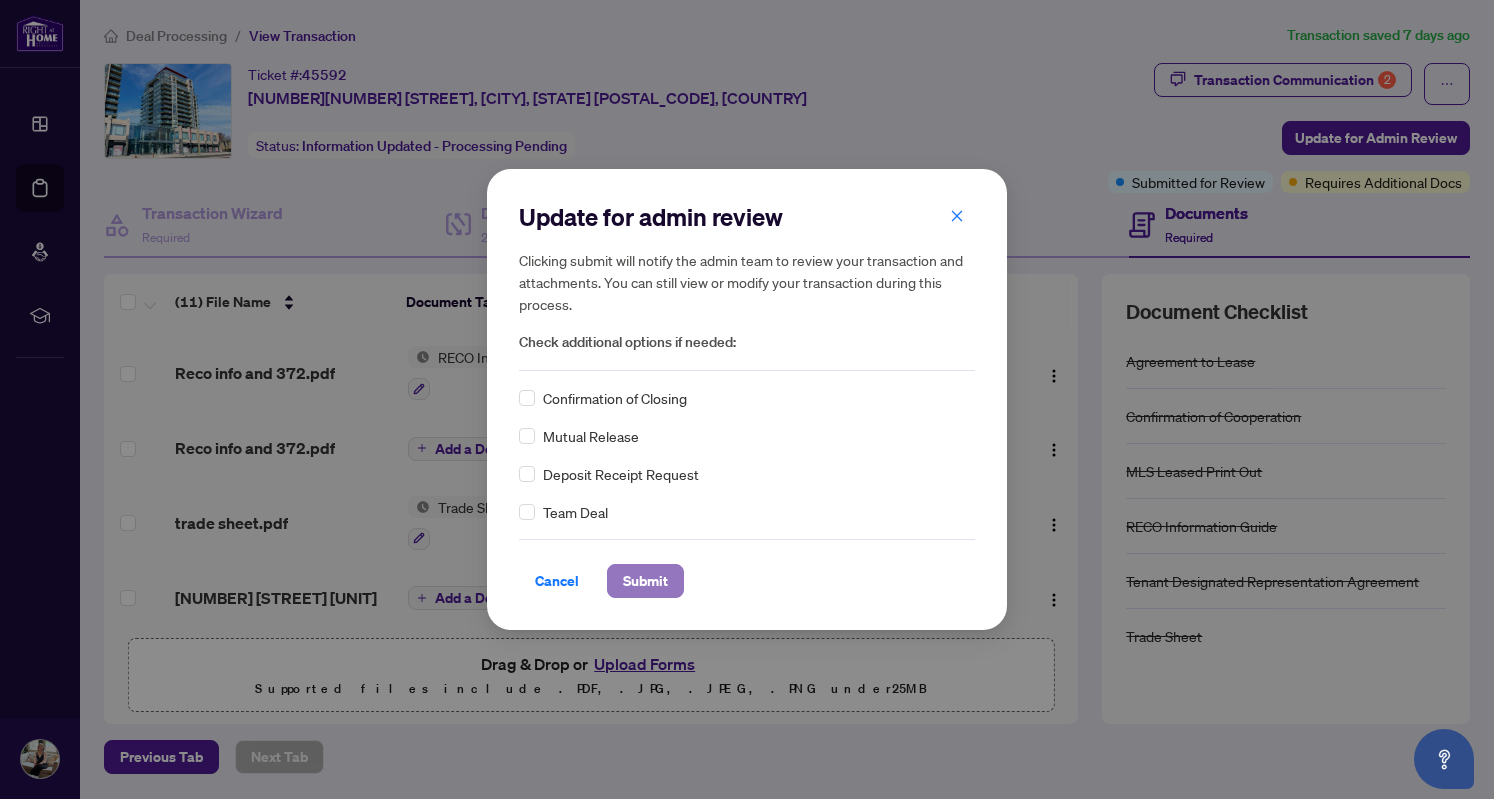 click on "Submit" at bounding box center [645, 581] 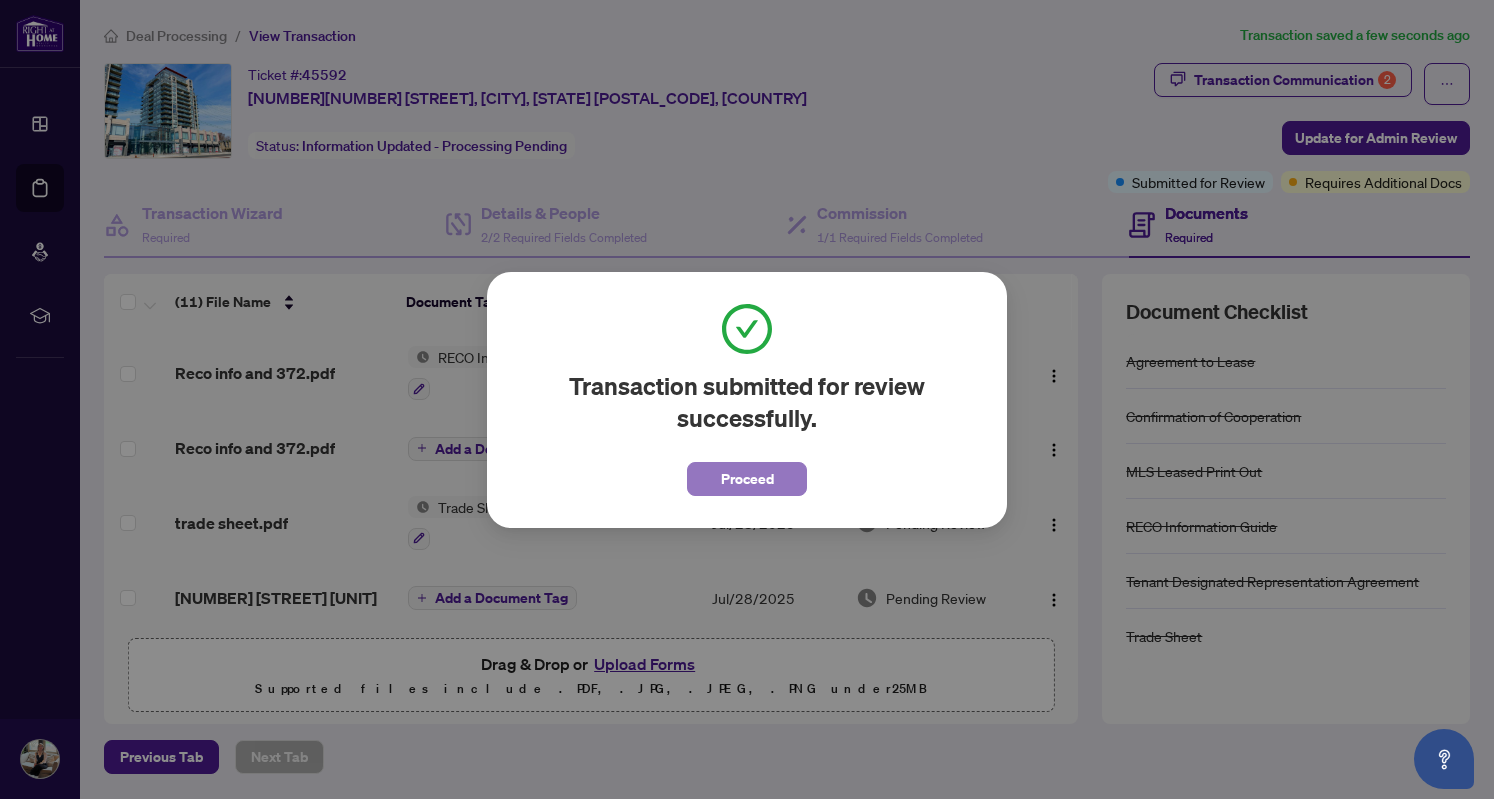 click on "Proceed" at bounding box center [747, 479] 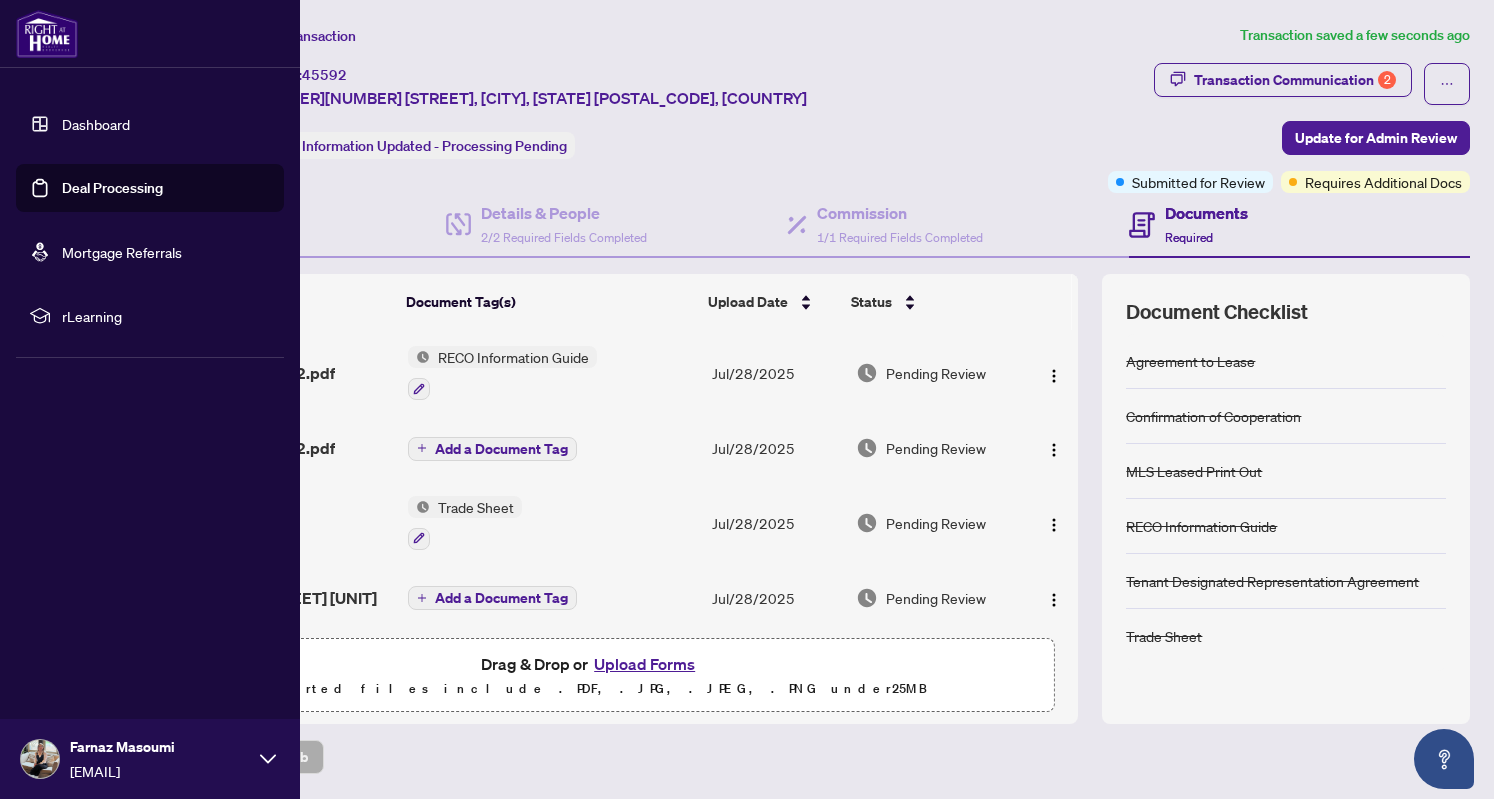 click on "Deal Processing" at bounding box center [112, 188] 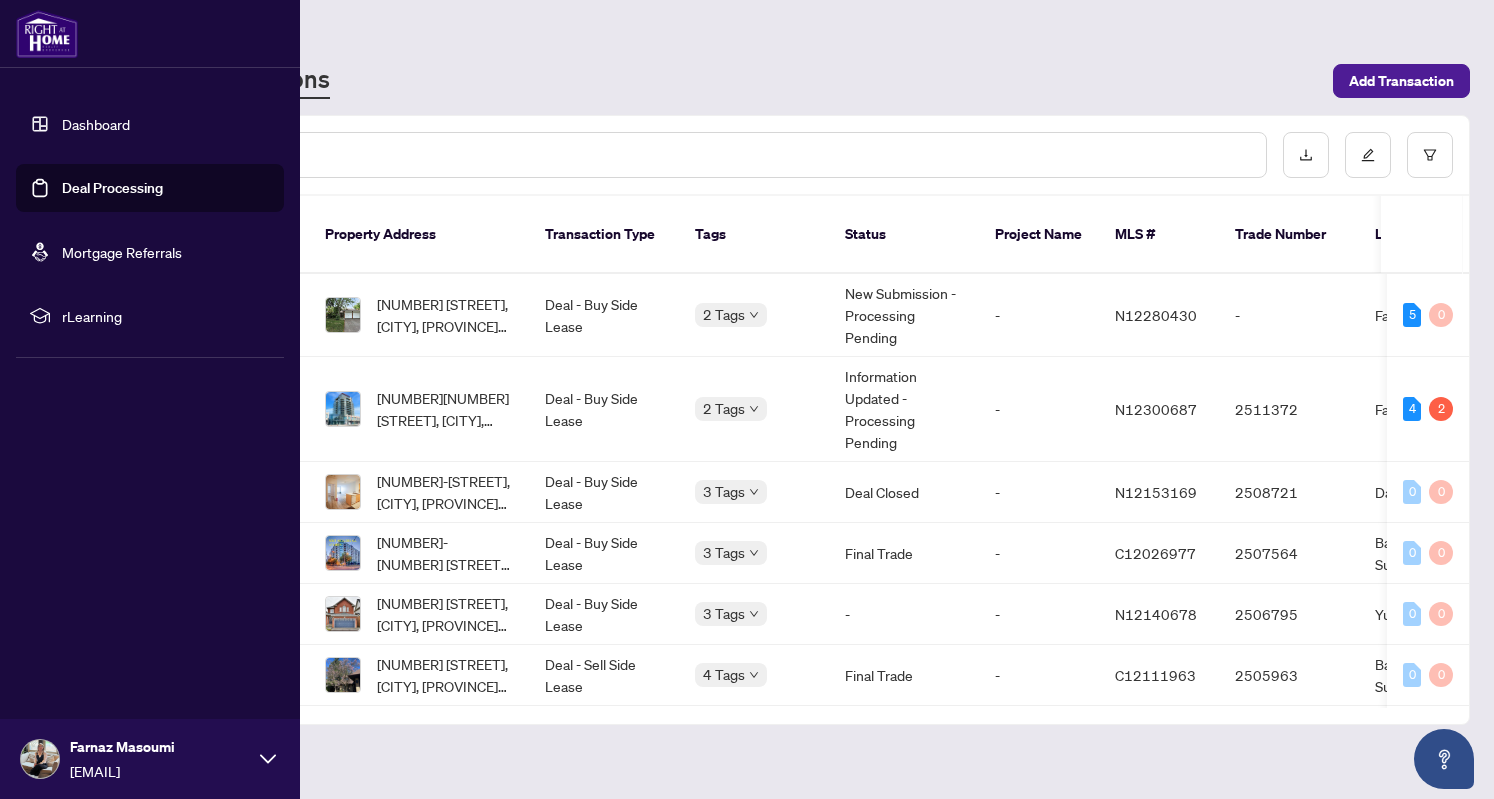 click on "Deal Processing" at bounding box center (112, 188) 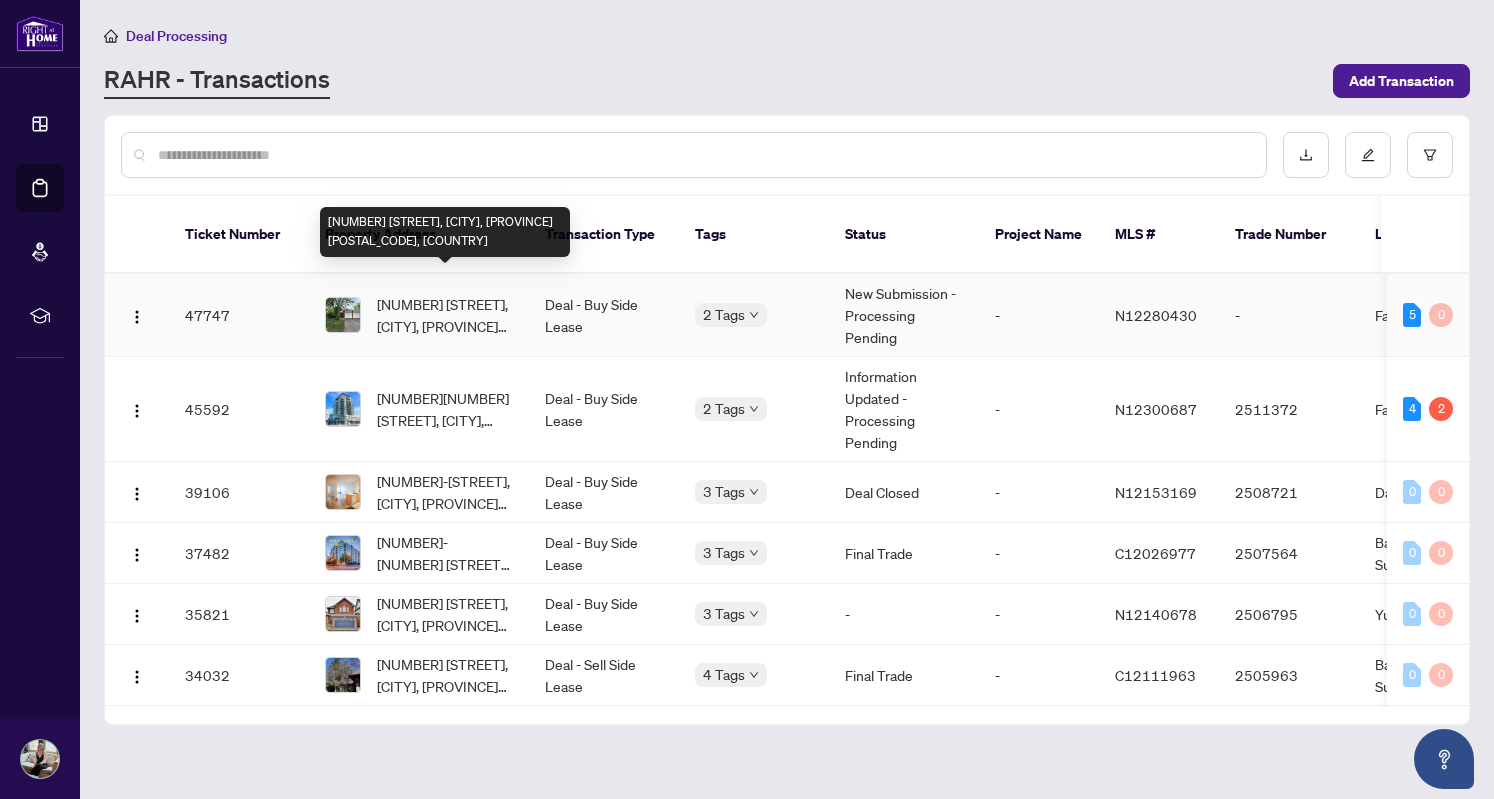 click on "[NUMBER] [STREET], [CITY], [PROVINCE] [POSTAL_CODE], [COUNTRY]" at bounding box center (445, 315) 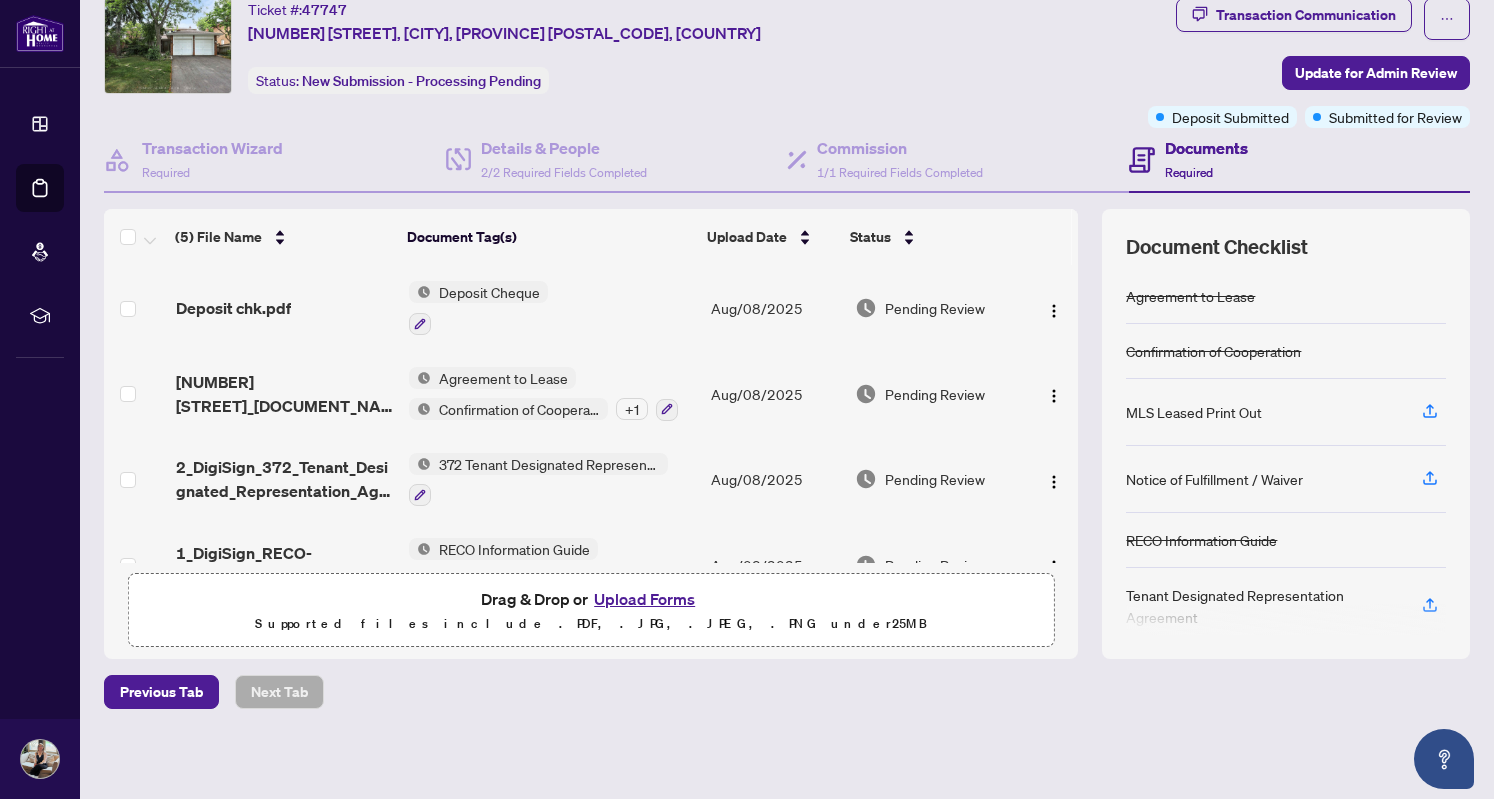 scroll, scrollTop: 0, scrollLeft: 0, axis: both 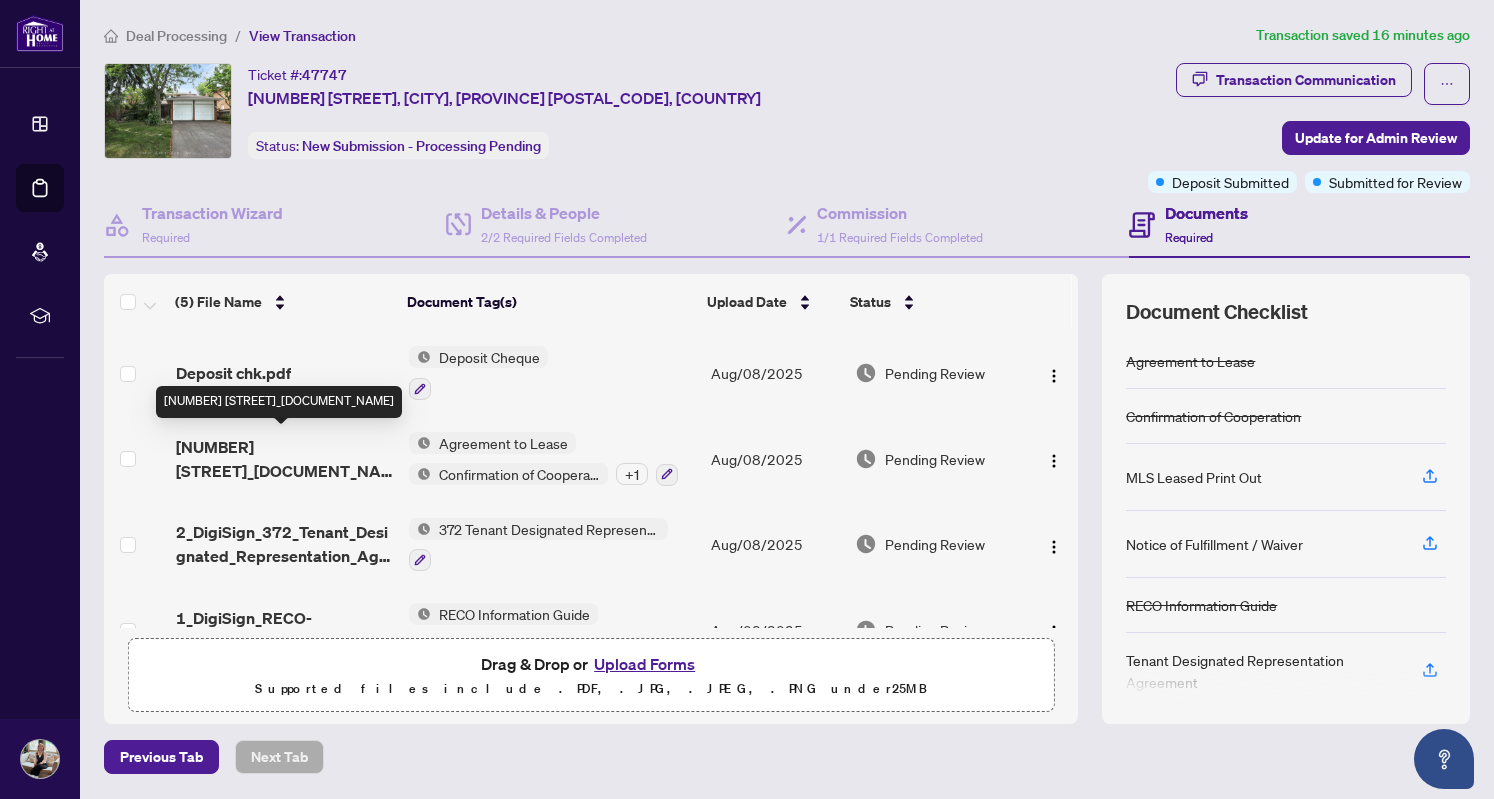 click on "[NUMBER] [STREET]_[DOCUMENT_NAME]" at bounding box center [284, 459] 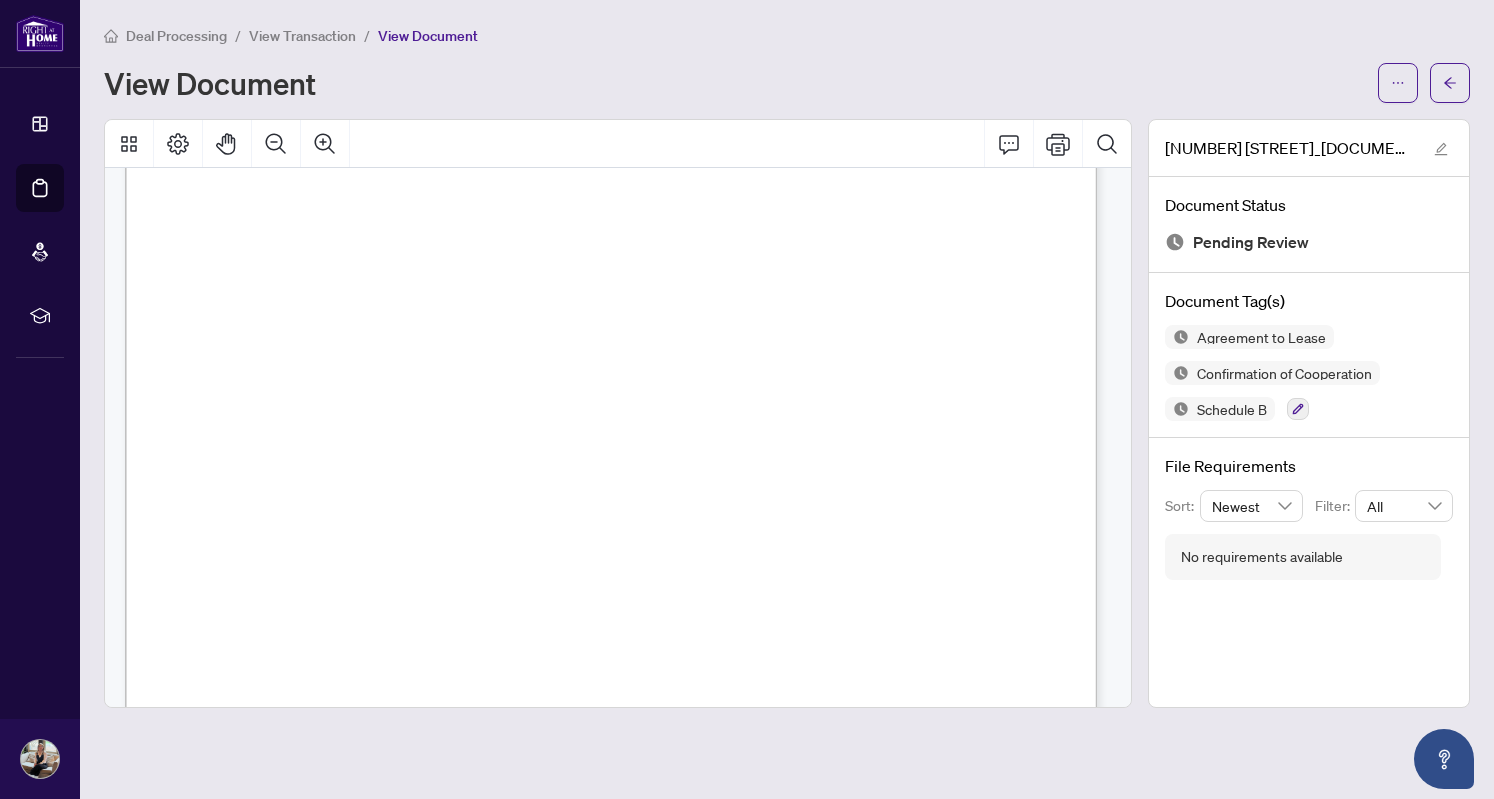 scroll, scrollTop: 14754, scrollLeft: 0, axis: vertical 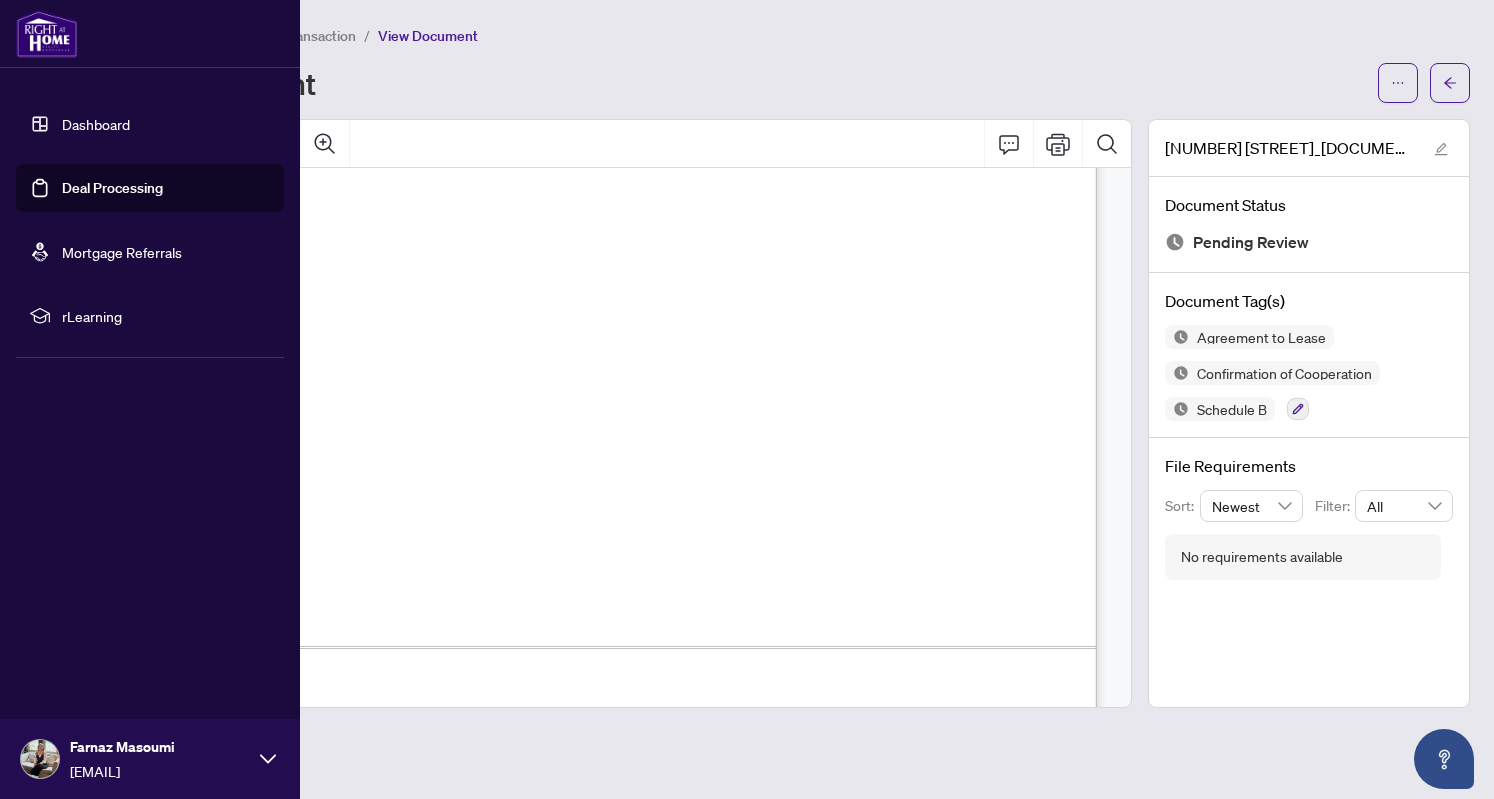click on "Deal Processing" at bounding box center (112, 188) 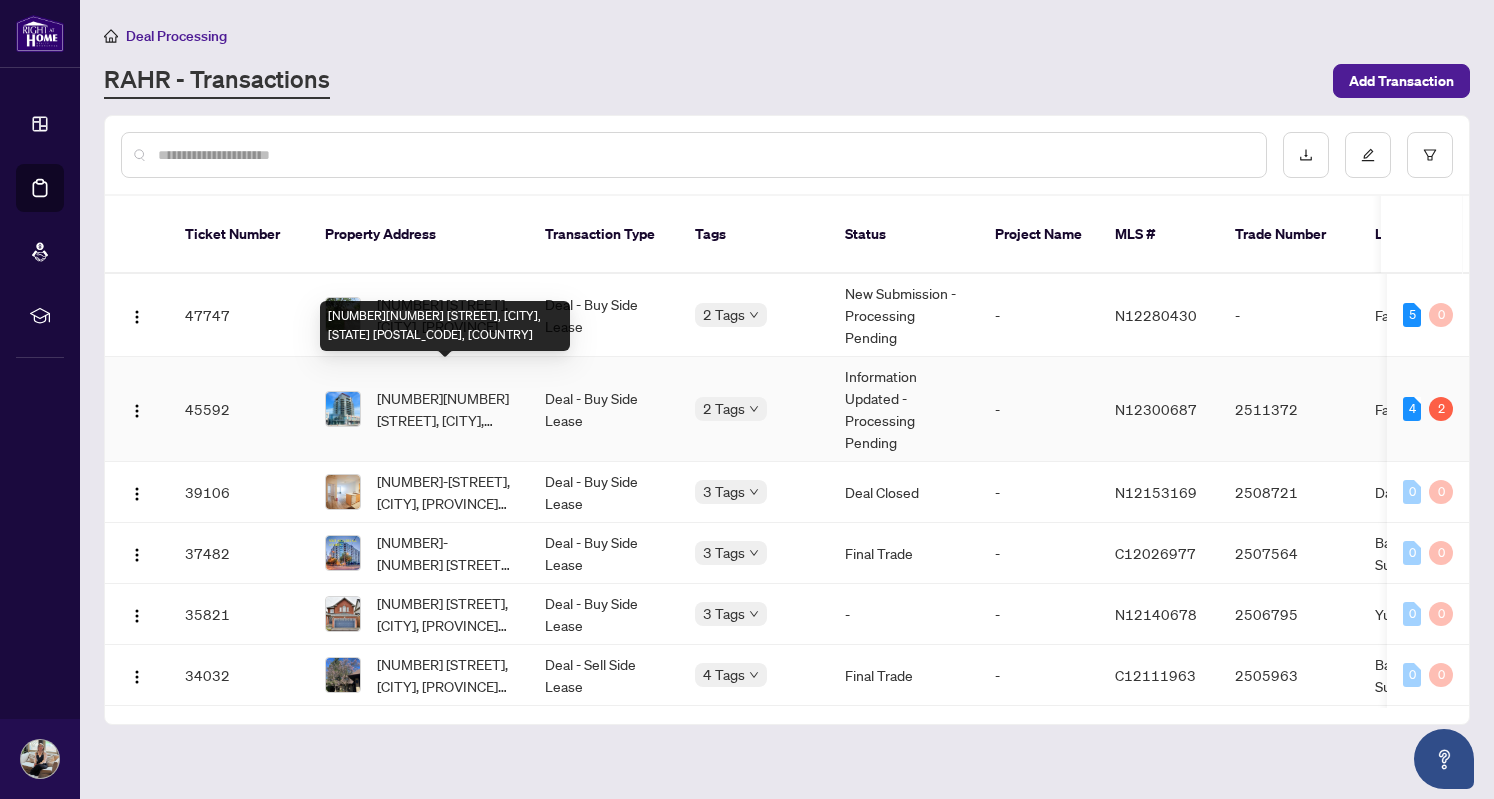 click on "[NUMBER][NUMBER] [STREET], [CITY], [STATE] [POSTAL_CODE], [COUNTRY]" at bounding box center [445, 409] 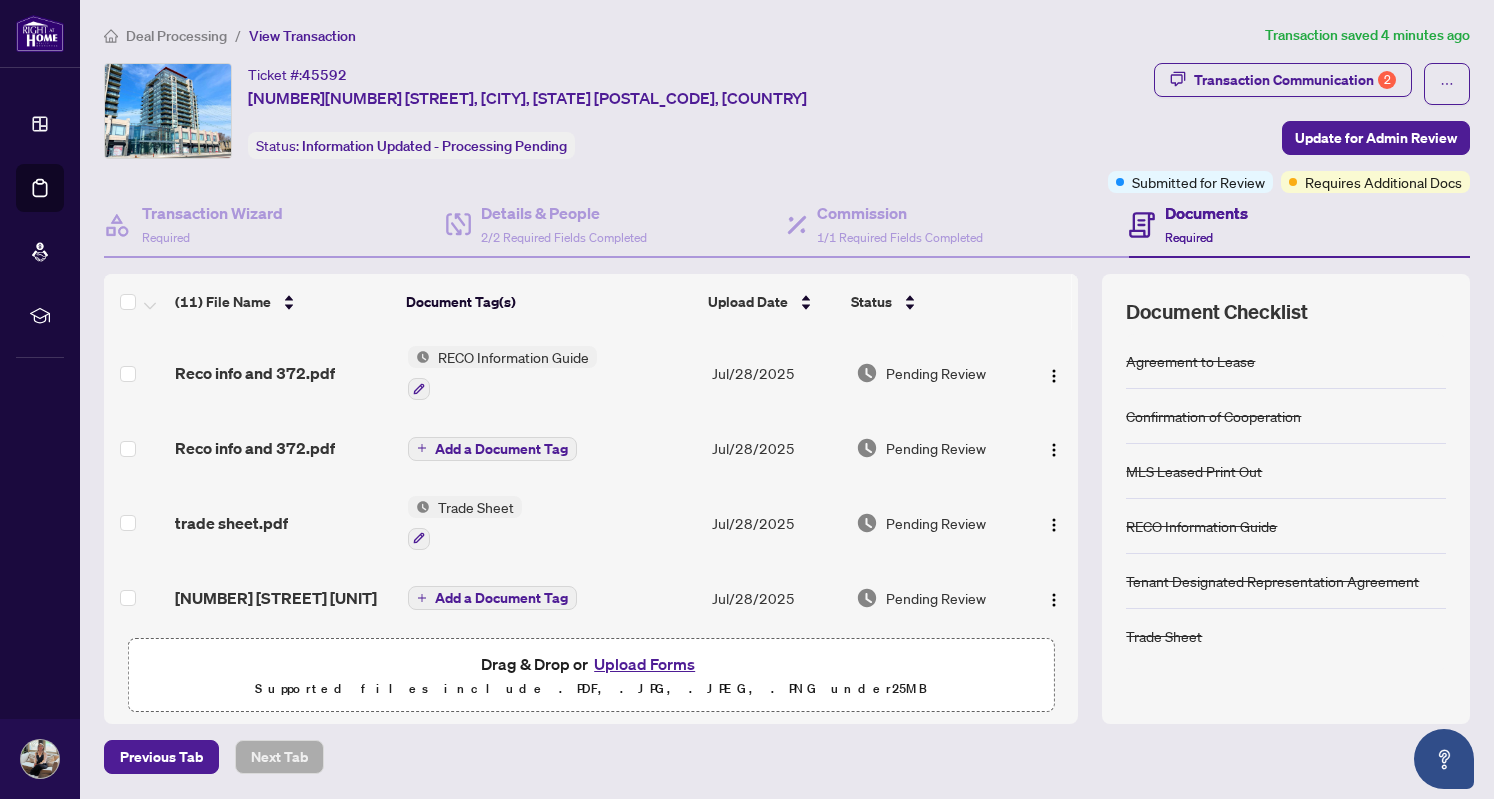 click on "Trade Sheet" at bounding box center (476, 507) 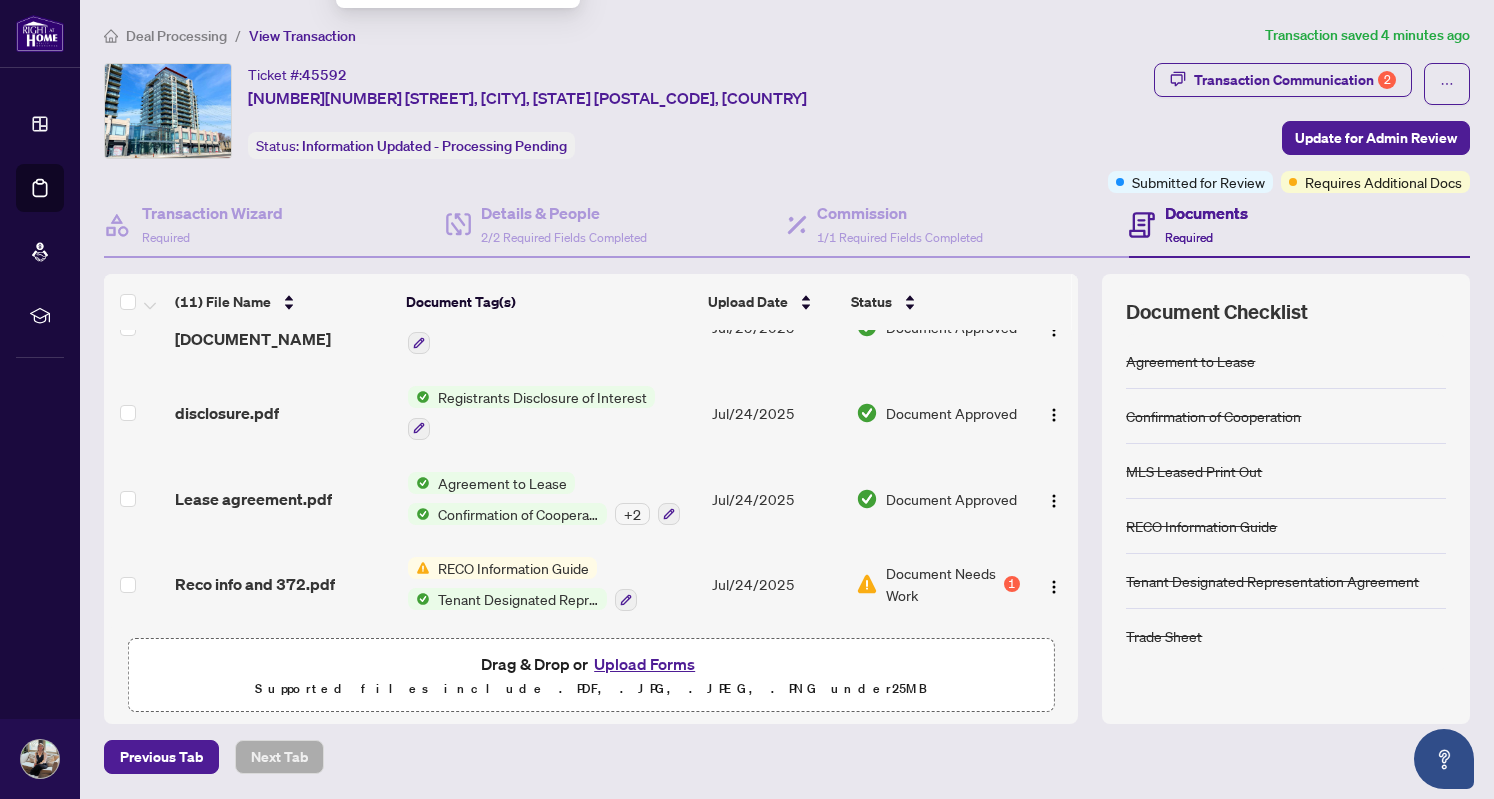 scroll, scrollTop: 617, scrollLeft: 0, axis: vertical 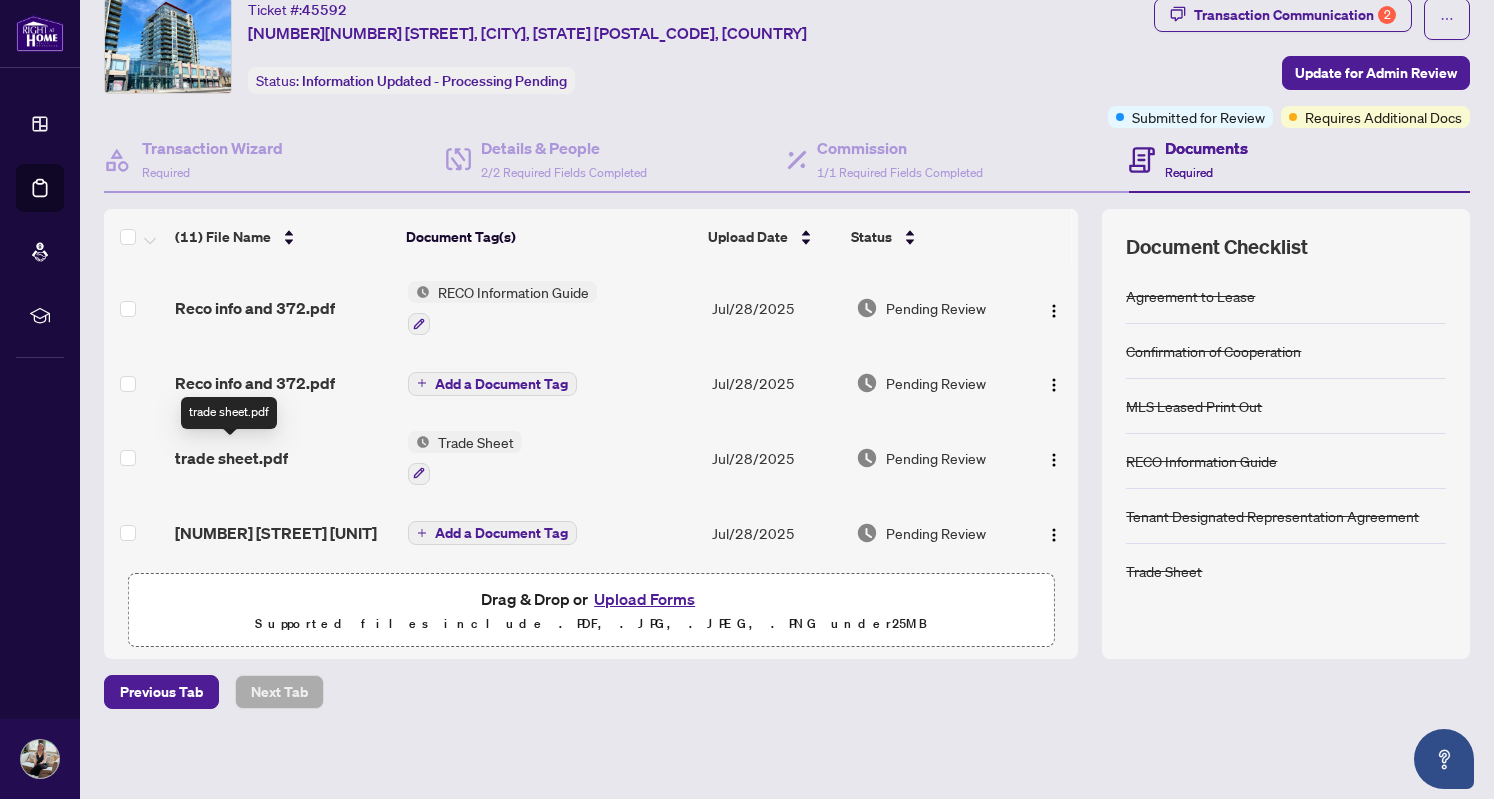 click on "trade sheet.pdf" at bounding box center [231, 458] 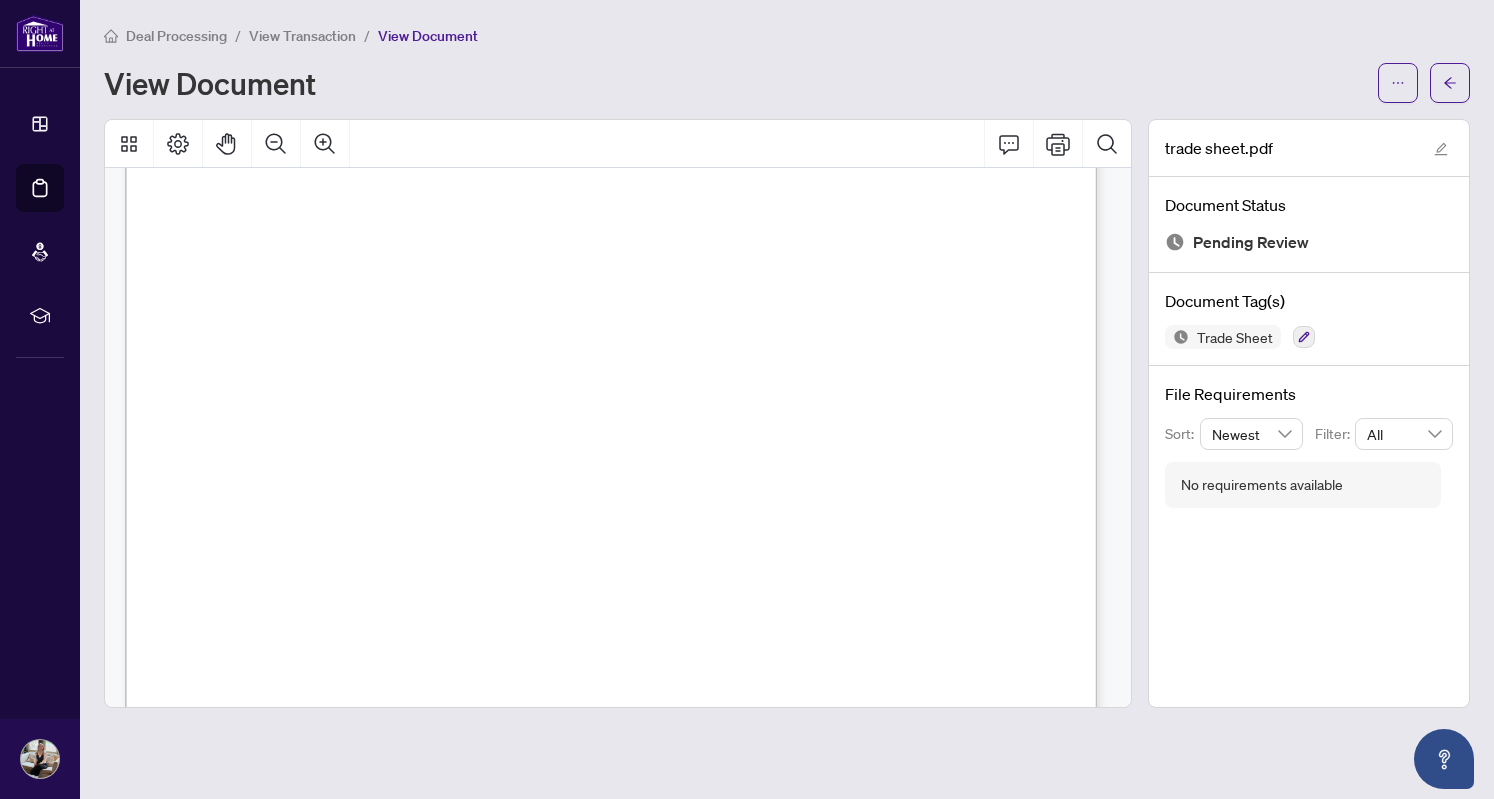 scroll, scrollTop: 0, scrollLeft: 0, axis: both 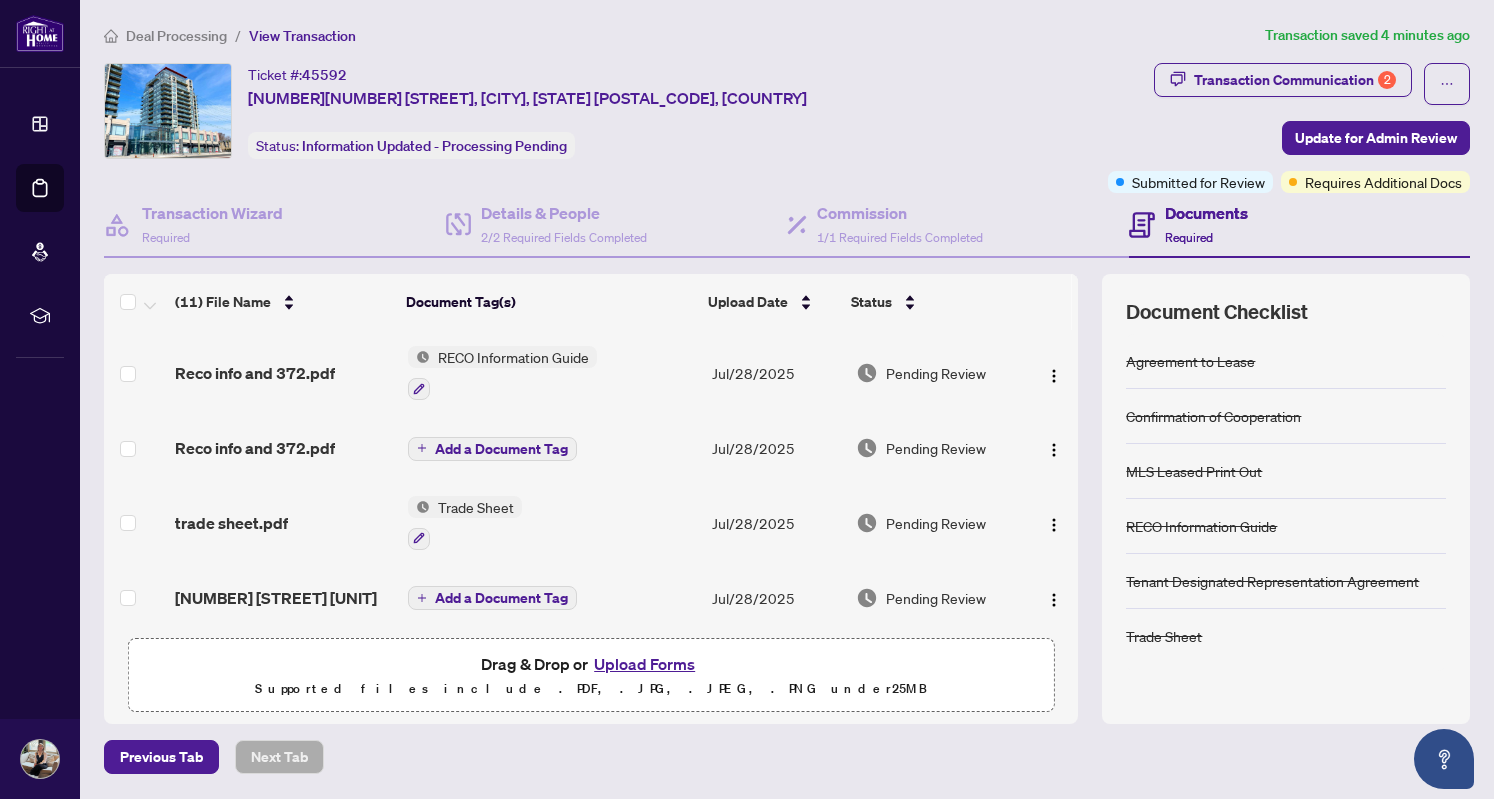 click on "RECO Information Guide" at bounding box center [513, 357] 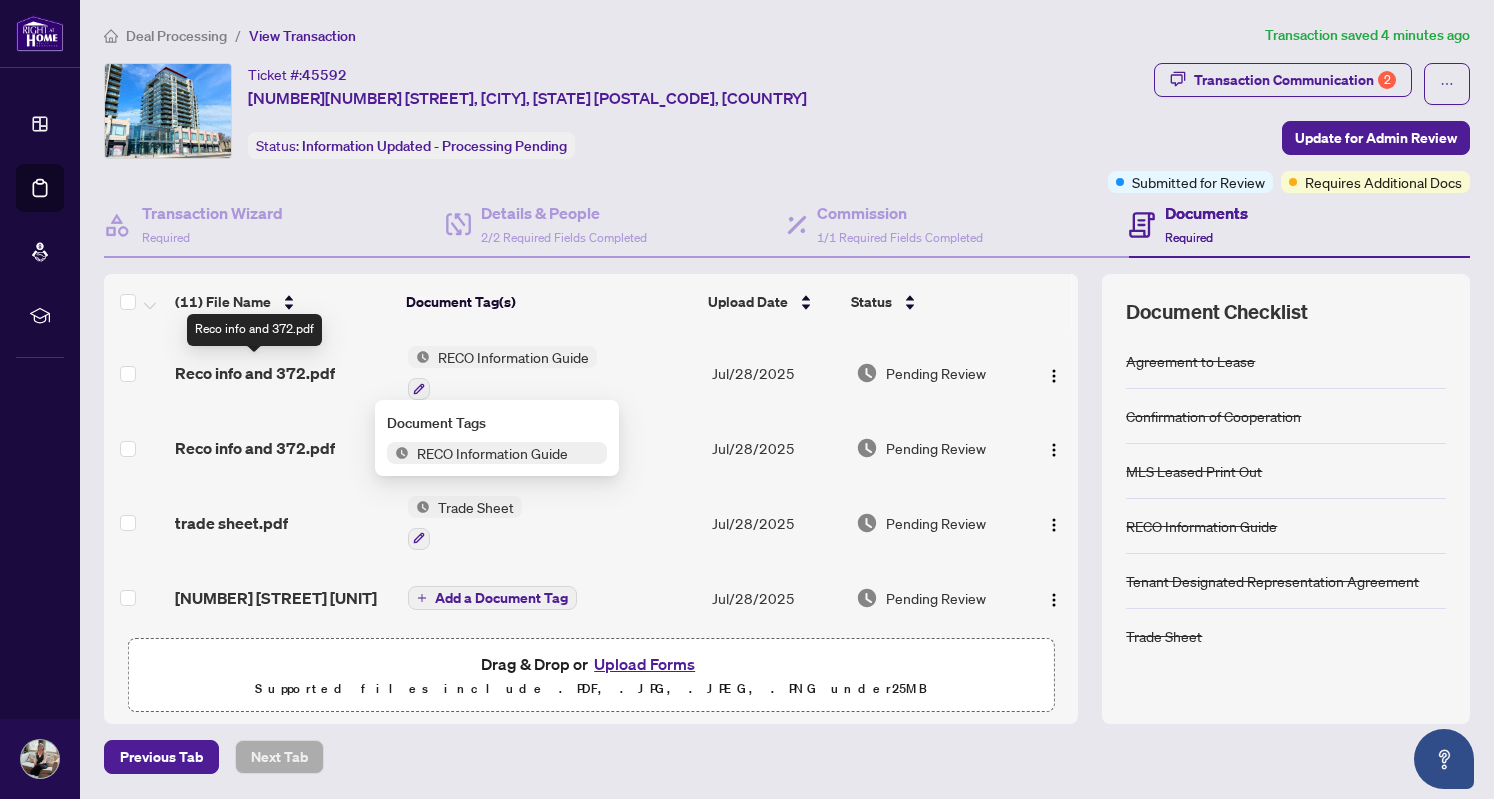 click on "Reco info and 372.pdf" at bounding box center [255, 373] 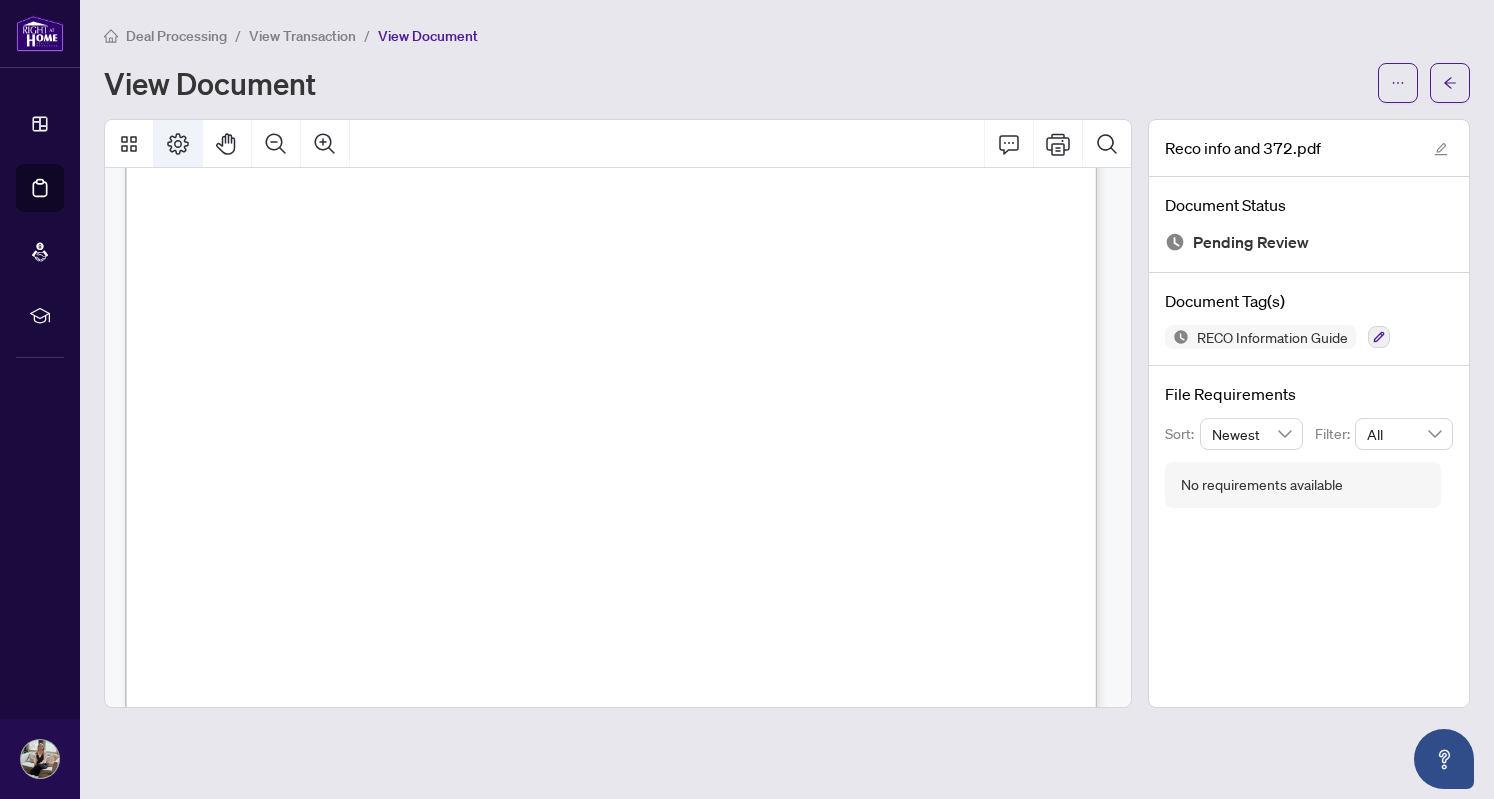 scroll, scrollTop: 11000, scrollLeft: 0, axis: vertical 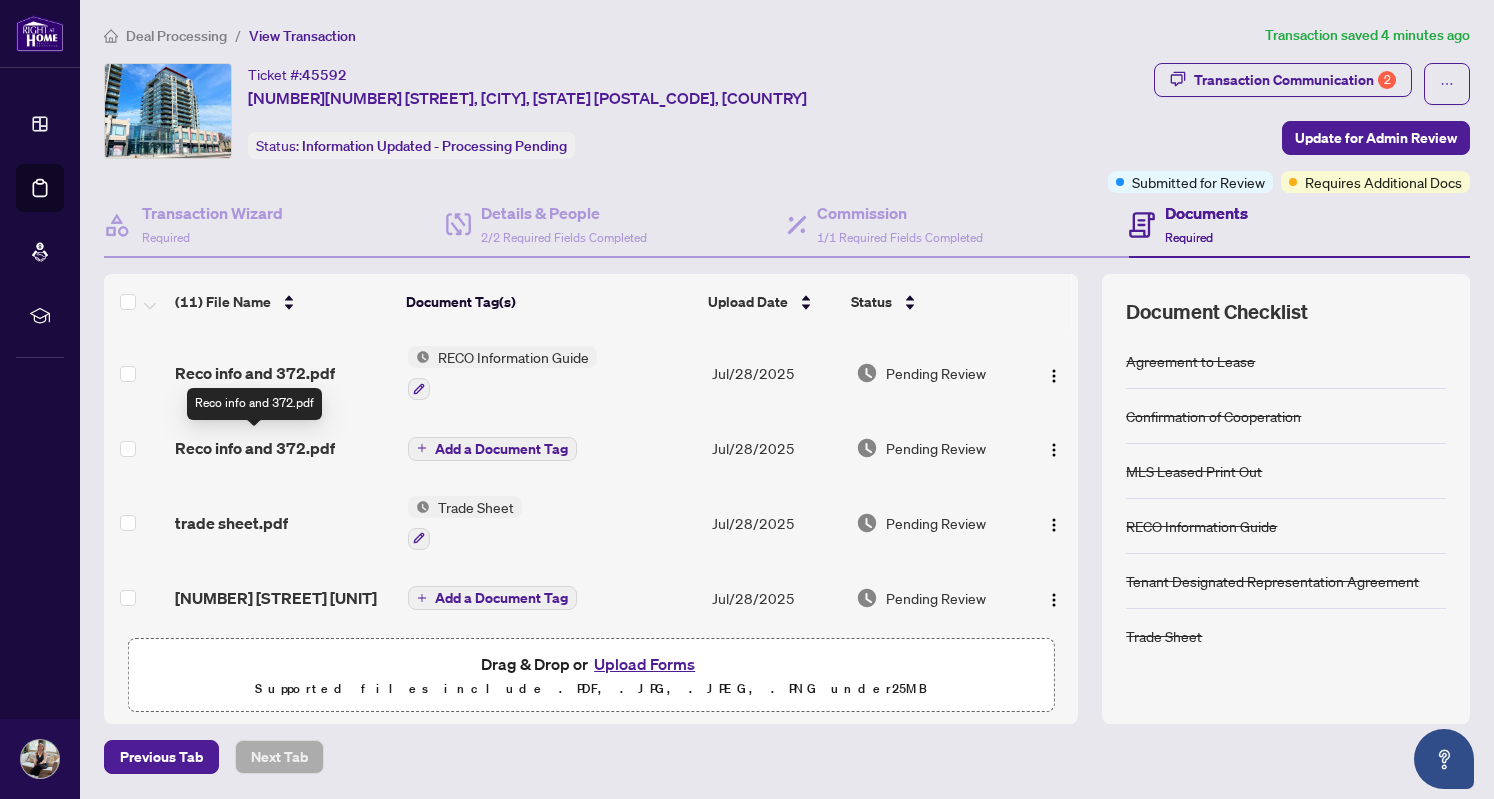 click on "Reco info and 372.pdf" at bounding box center (255, 448) 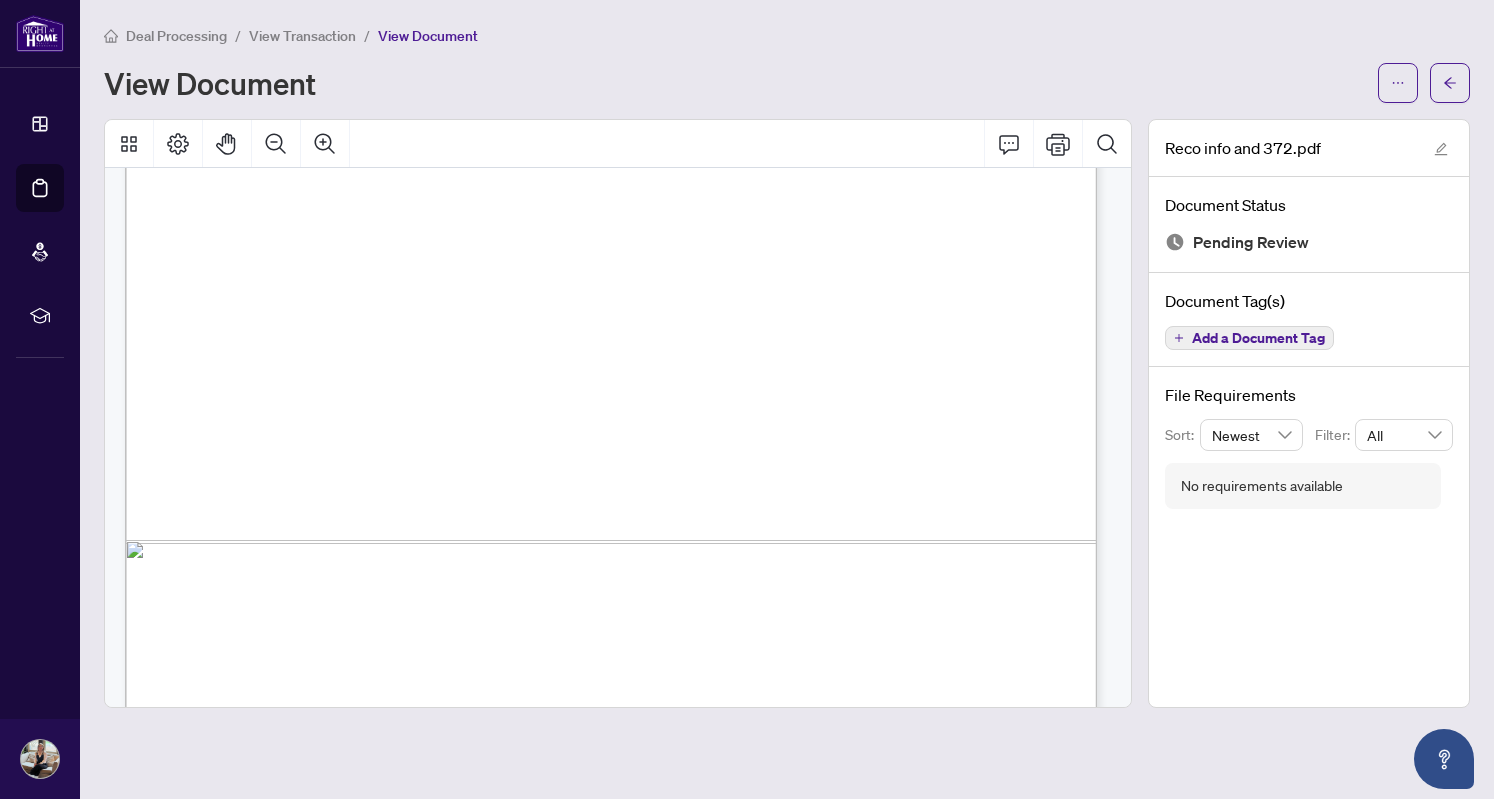 scroll, scrollTop: 22705, scrollLeft: 0, axis: vertical 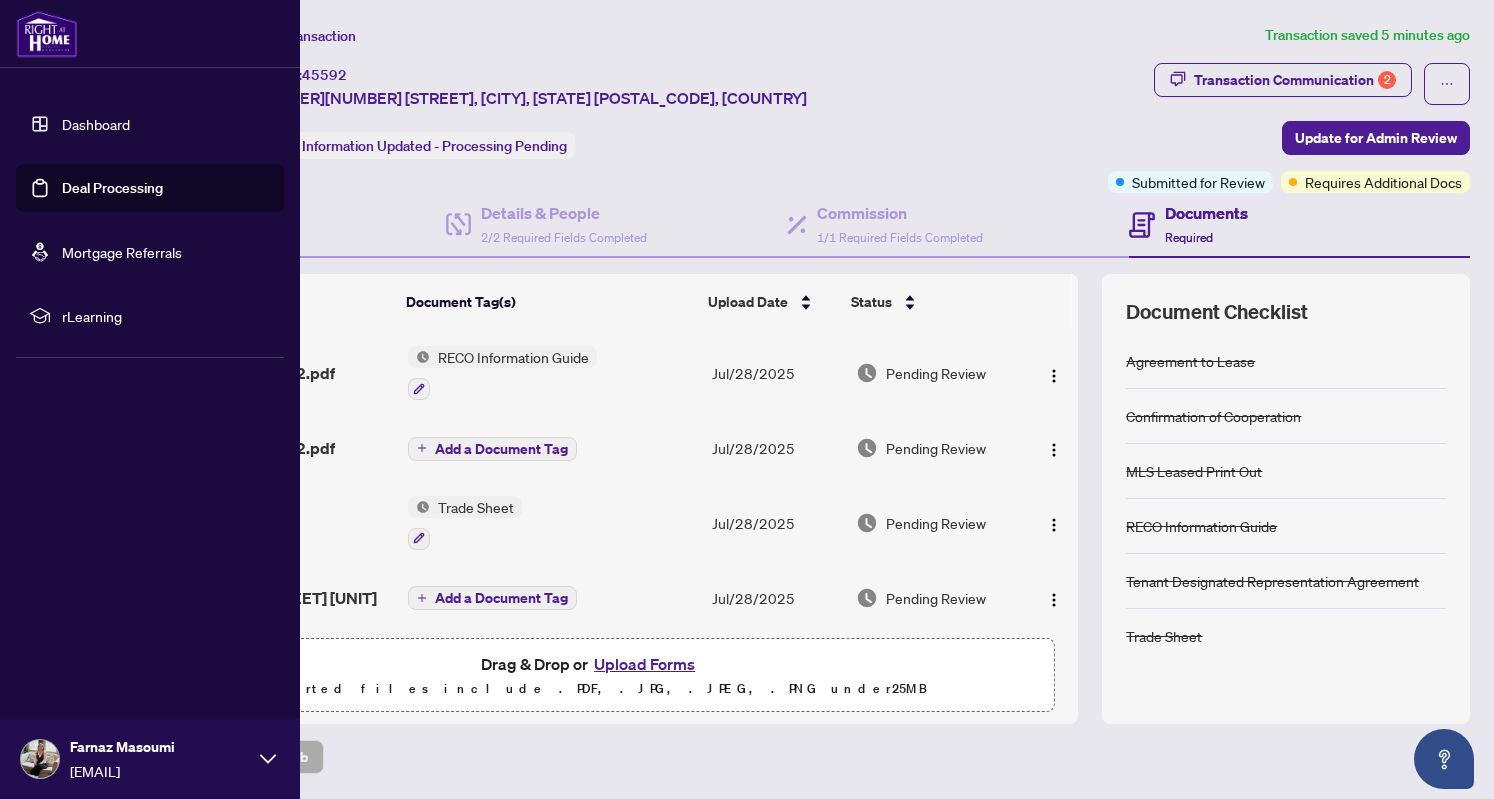 click on "Dashboard" at bounding box center (96, 124) 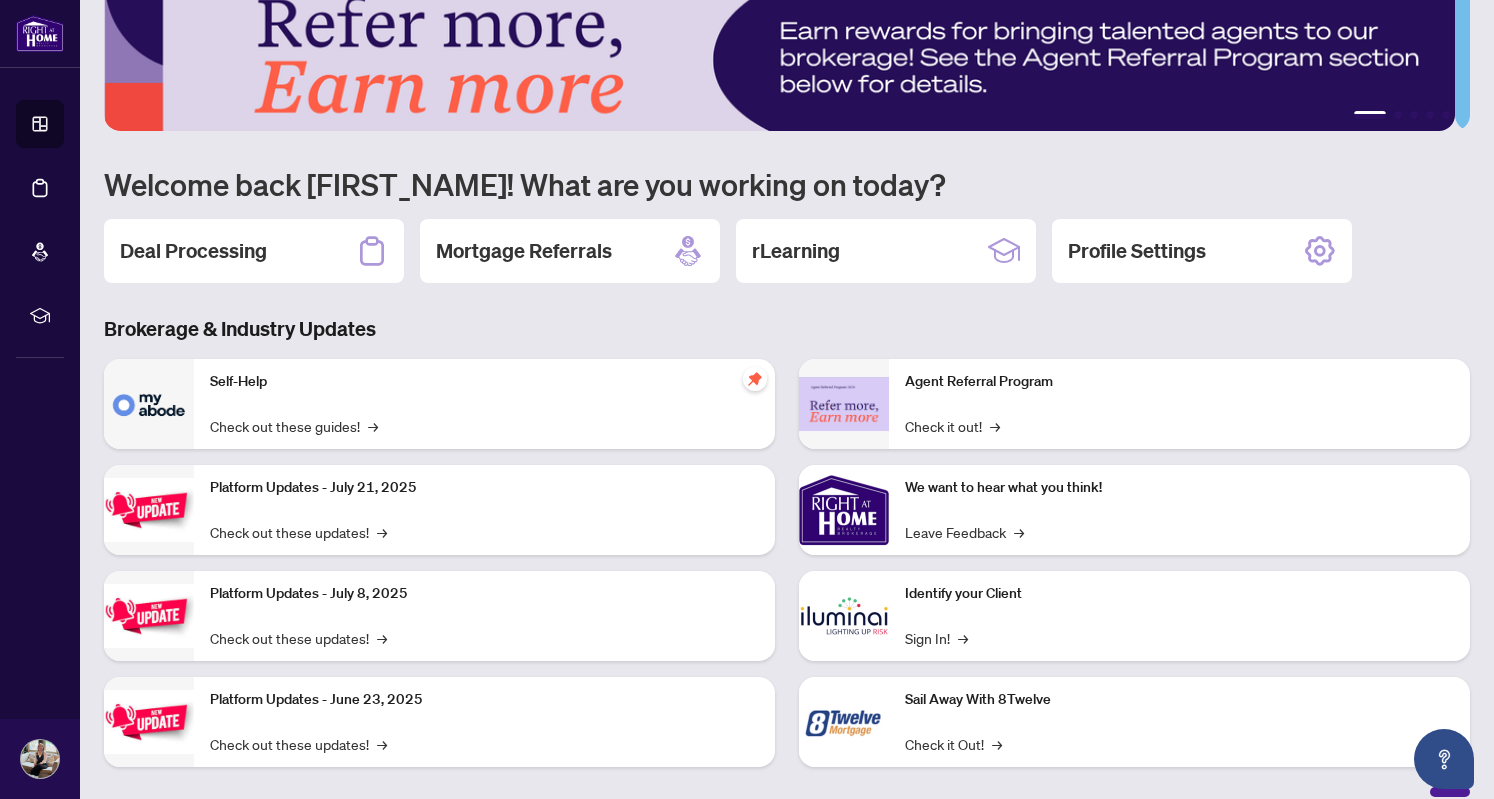 scroll, scrollTop: 60, scrollLeft: 0, axis: vertical 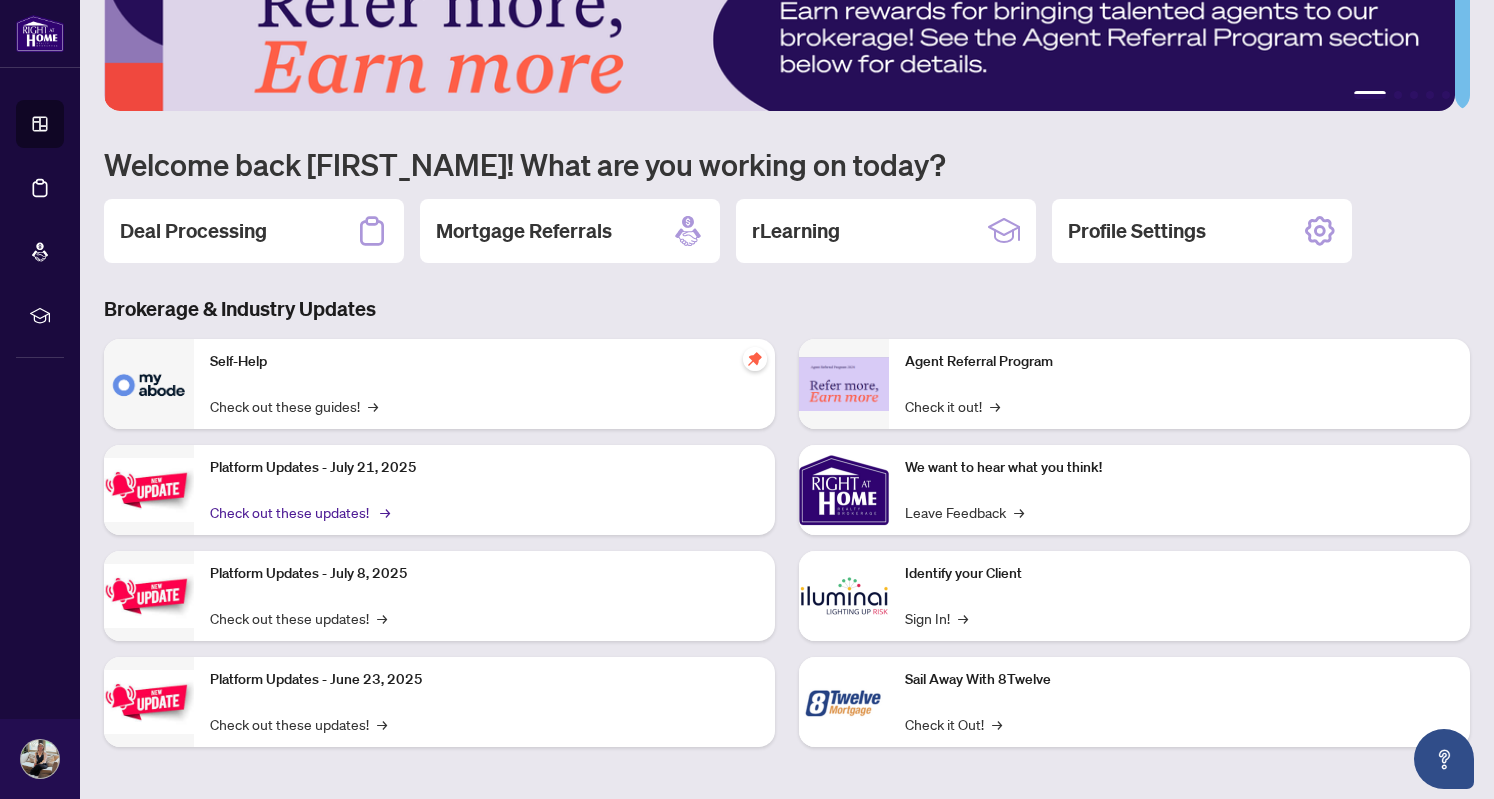 click on "Check out these updates! →" at bounding box center [298, 512] 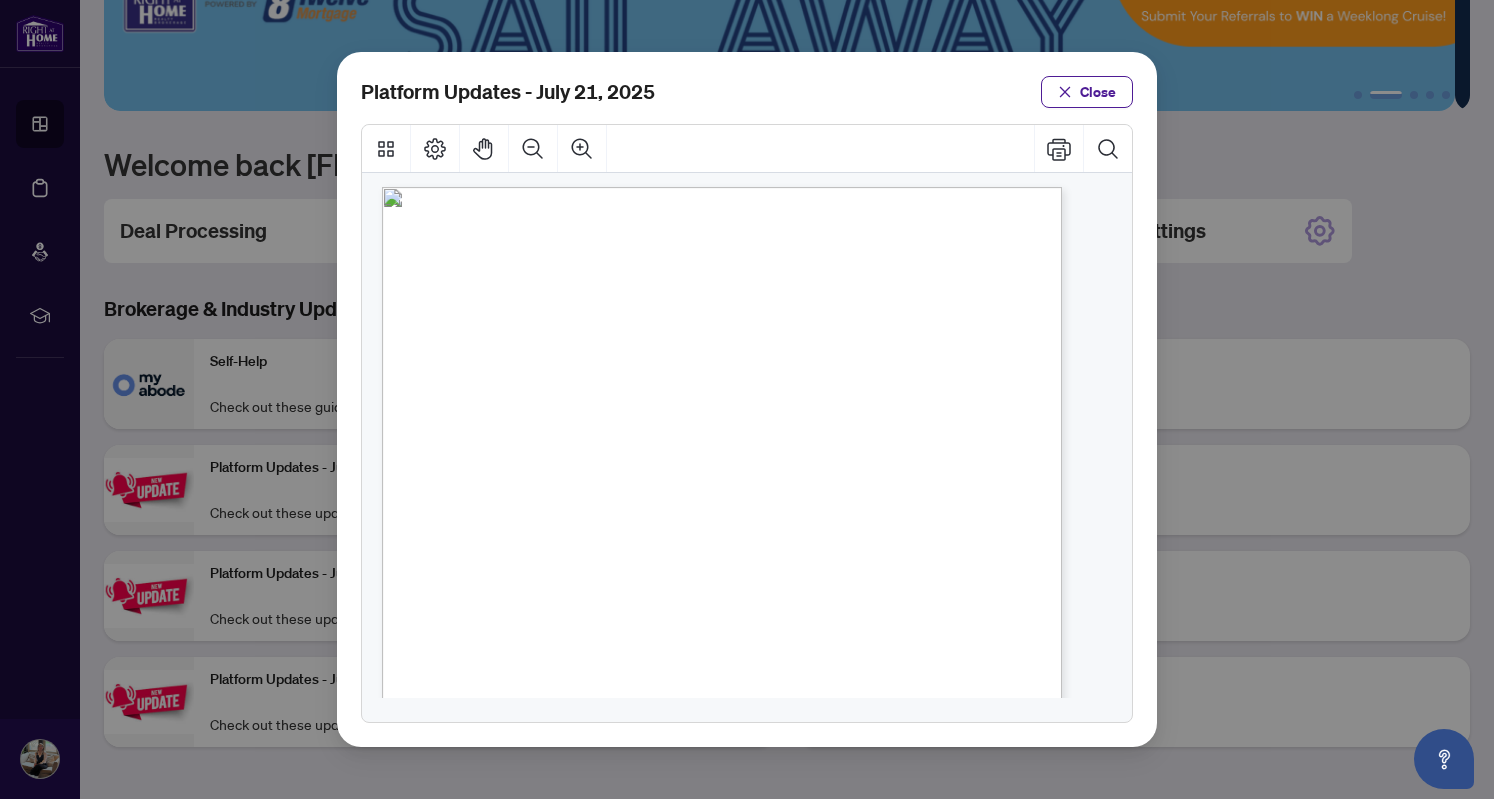 scroll, scrollTop: 0, scrollLeft: 0, axis: both 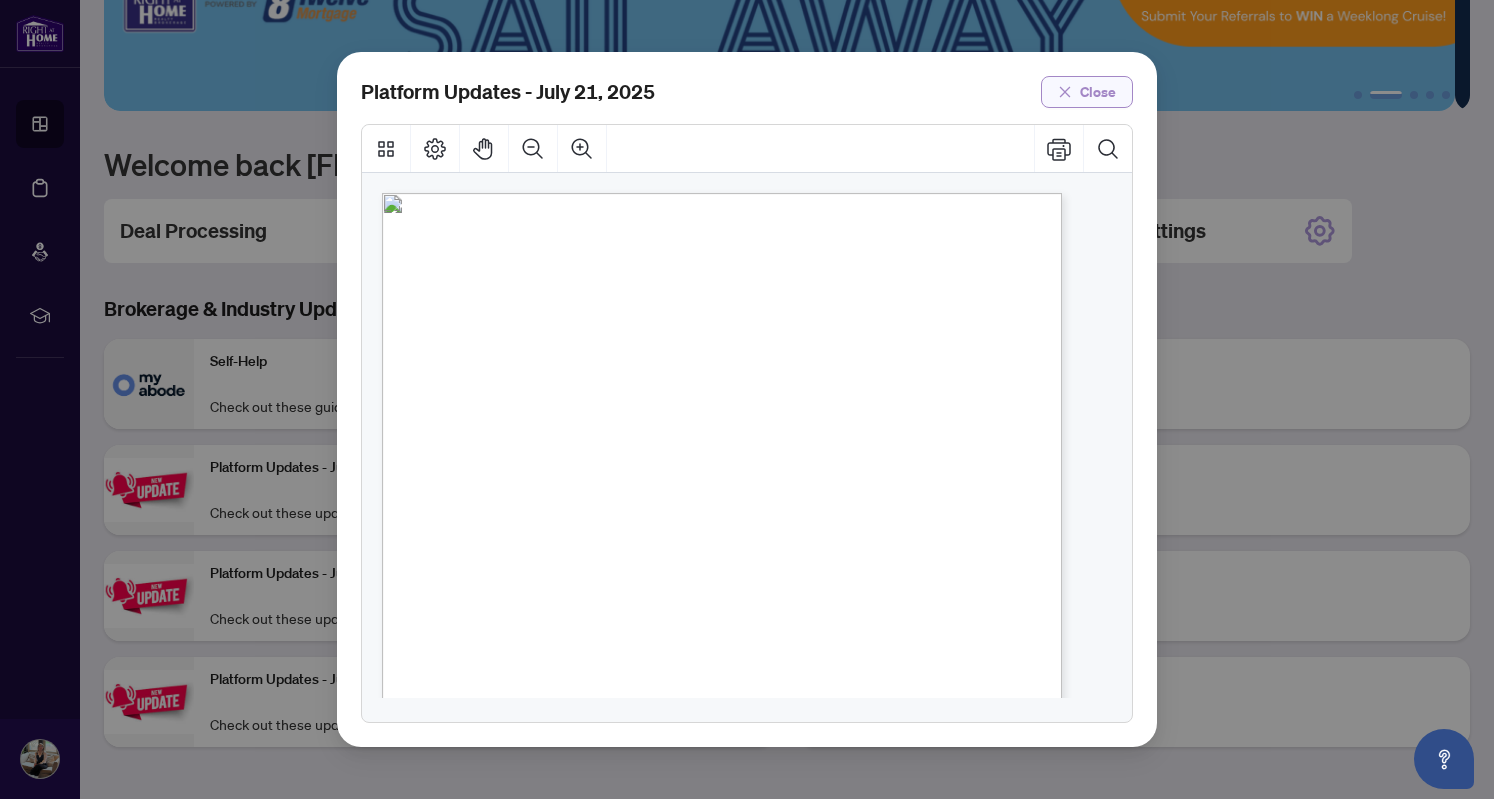 click on "Close" at bounding box center (1098, 92) 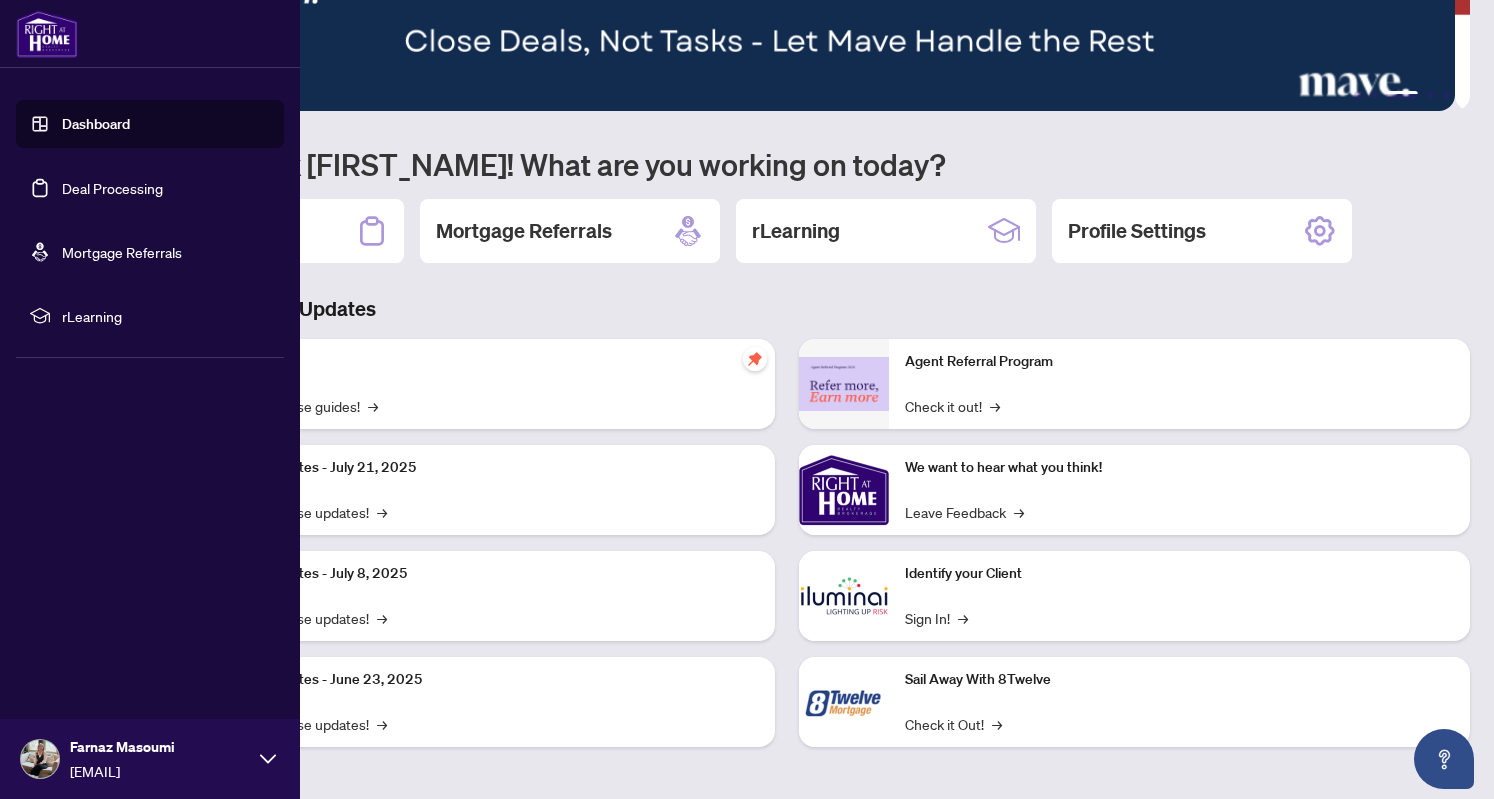 click on "Deal Processing" at bounding box center (112, 188) 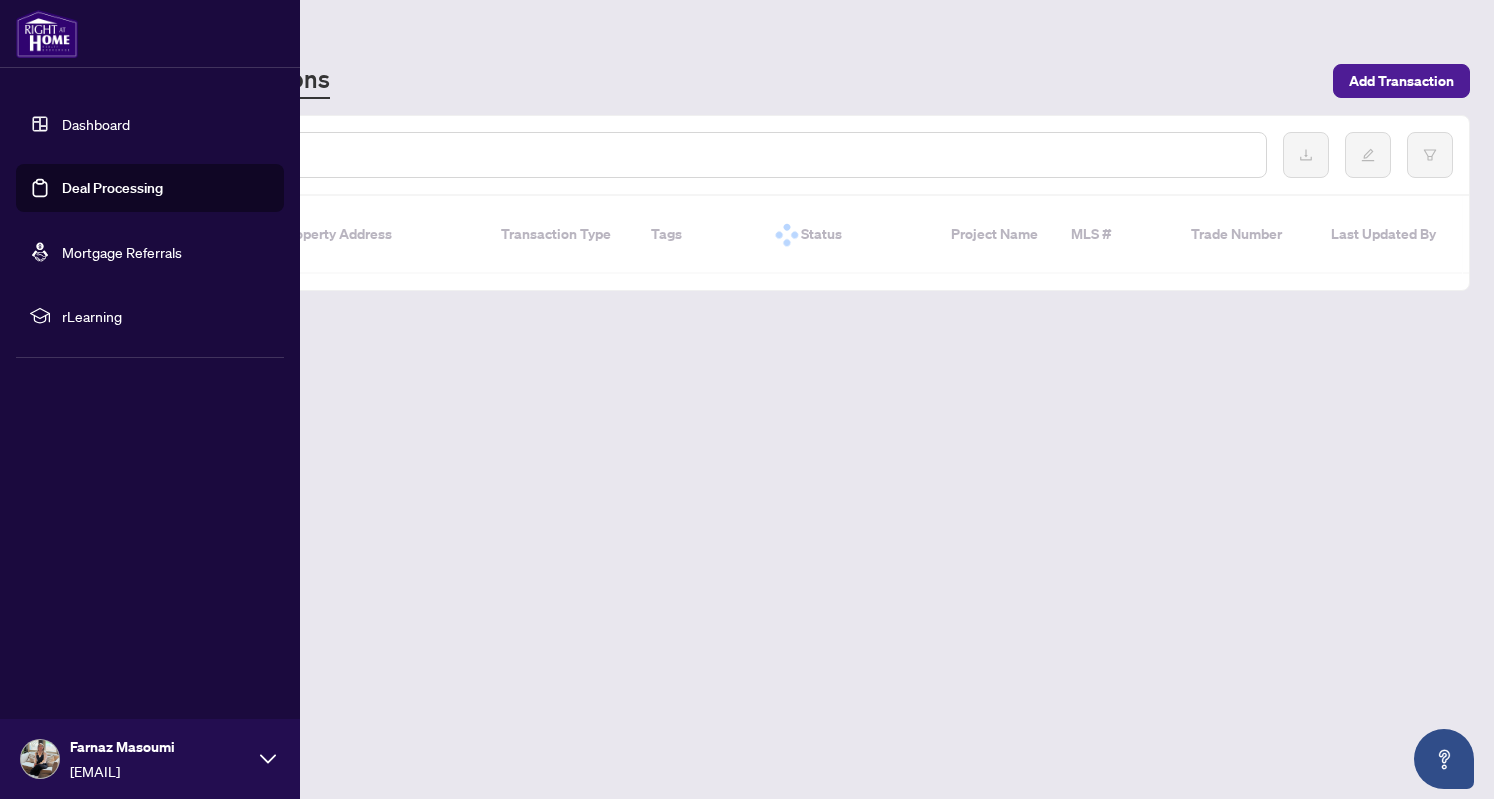 scroll, scrollTop: 0, scrollLeft: 0, axis: both 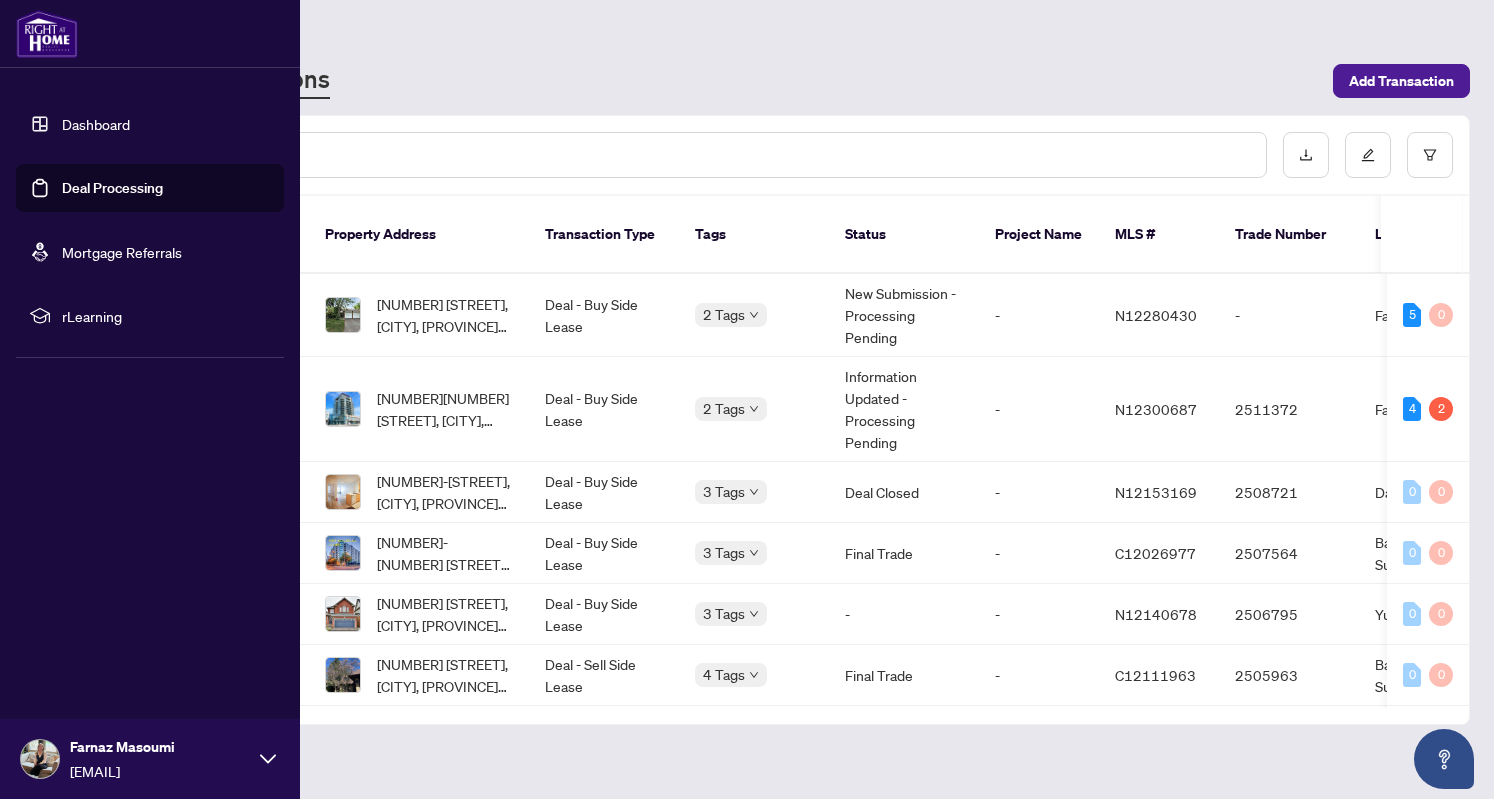 click on "Deal Processing" at bounding box center [112, 188] 